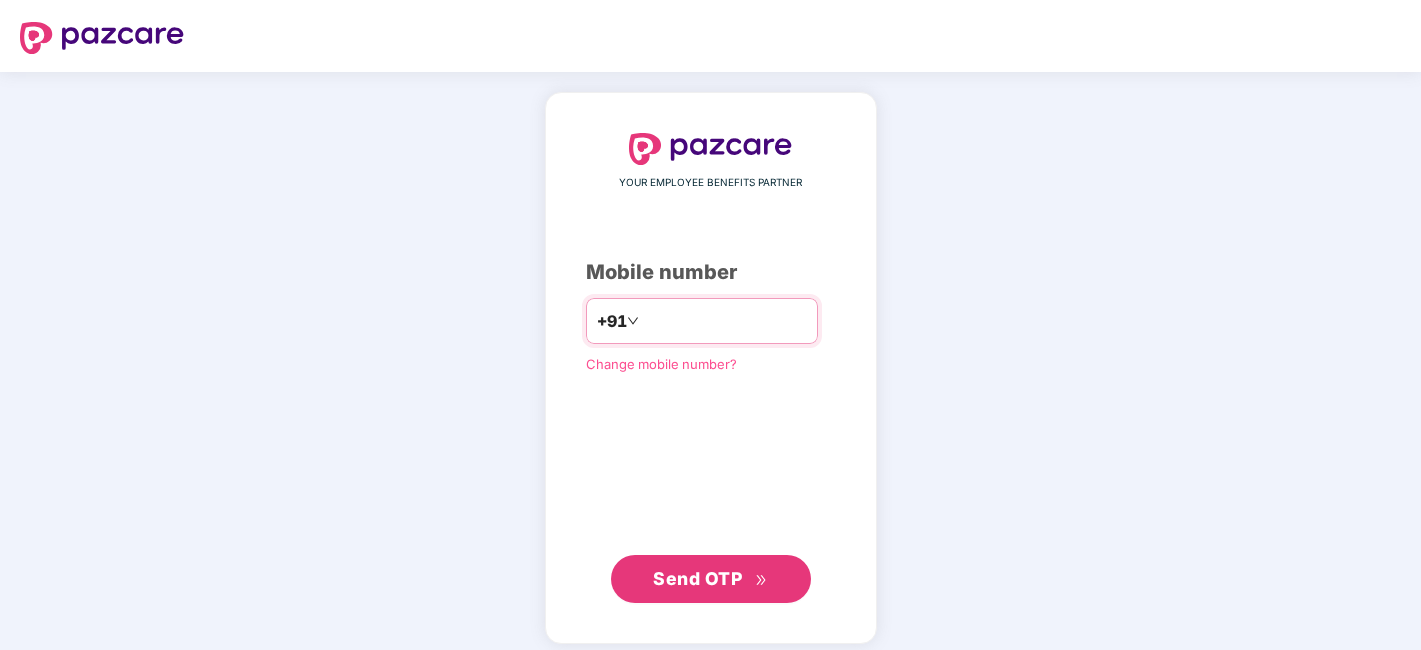 scroll, scrollTop: 0, scrollLeft: 0, axis: both 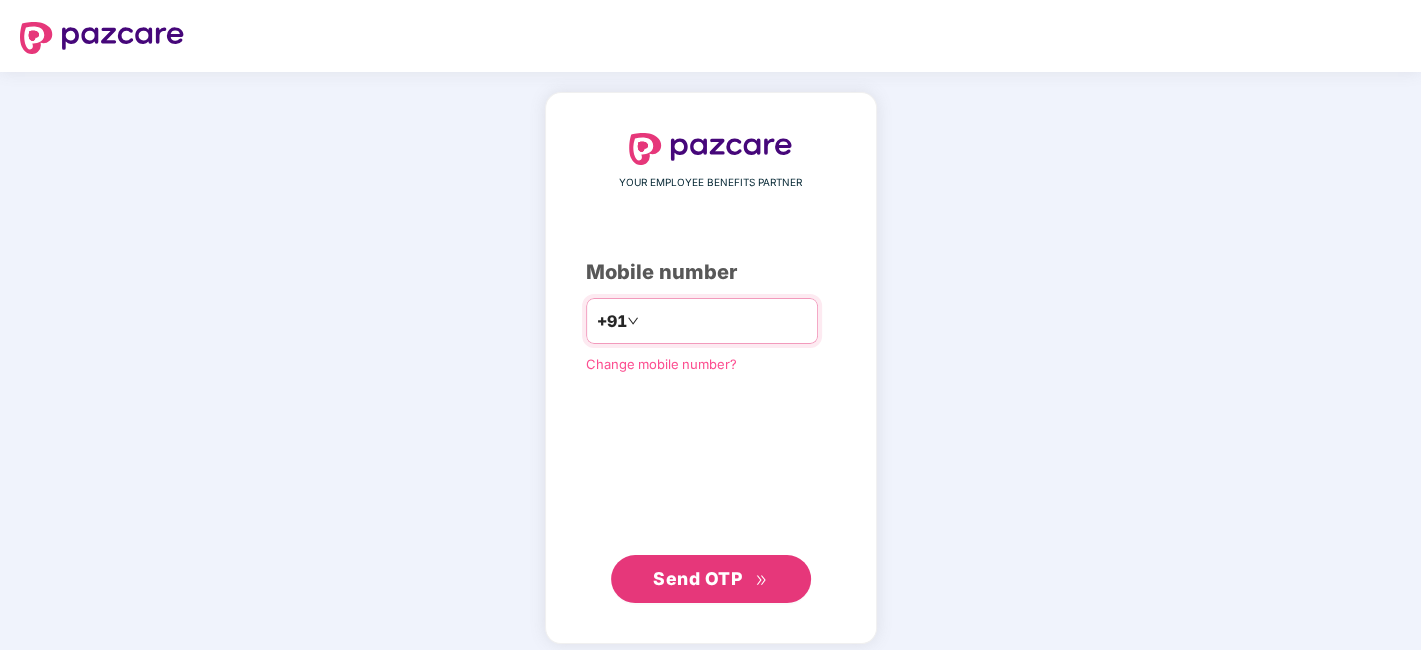type on "**********" 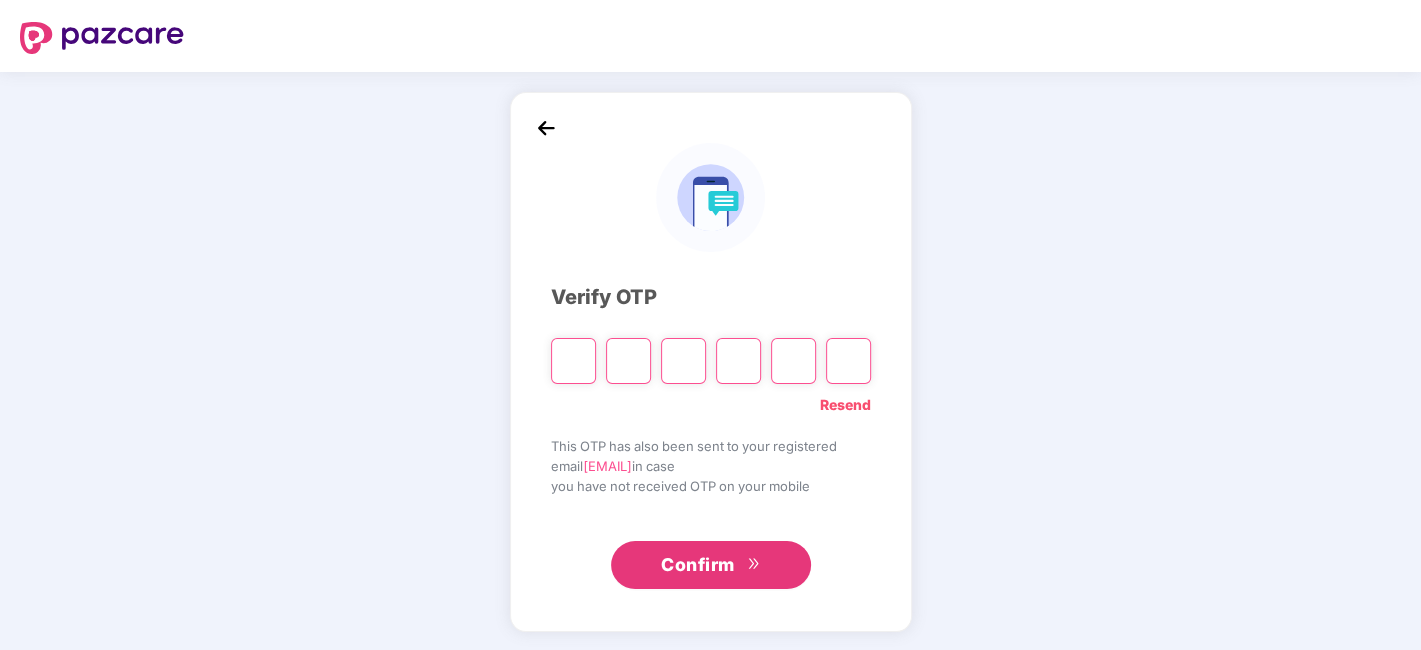 paste on "*" 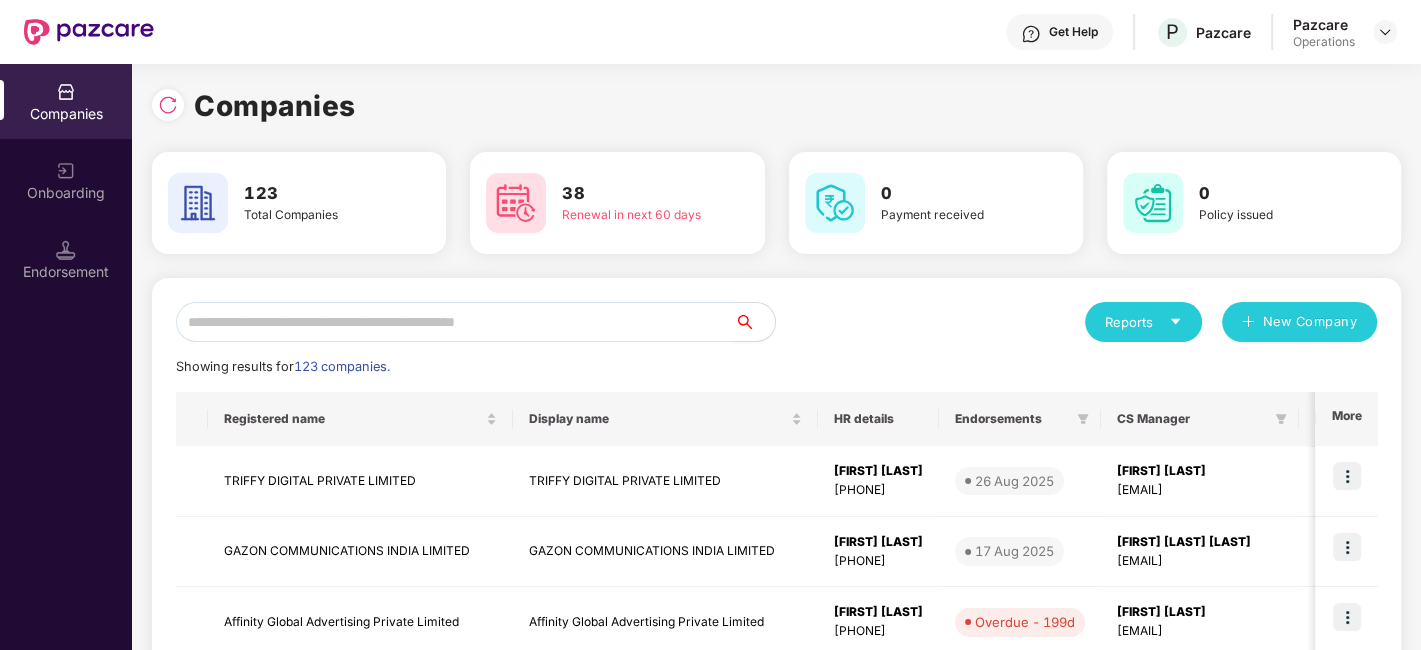 click at bounding box center [455, 322] 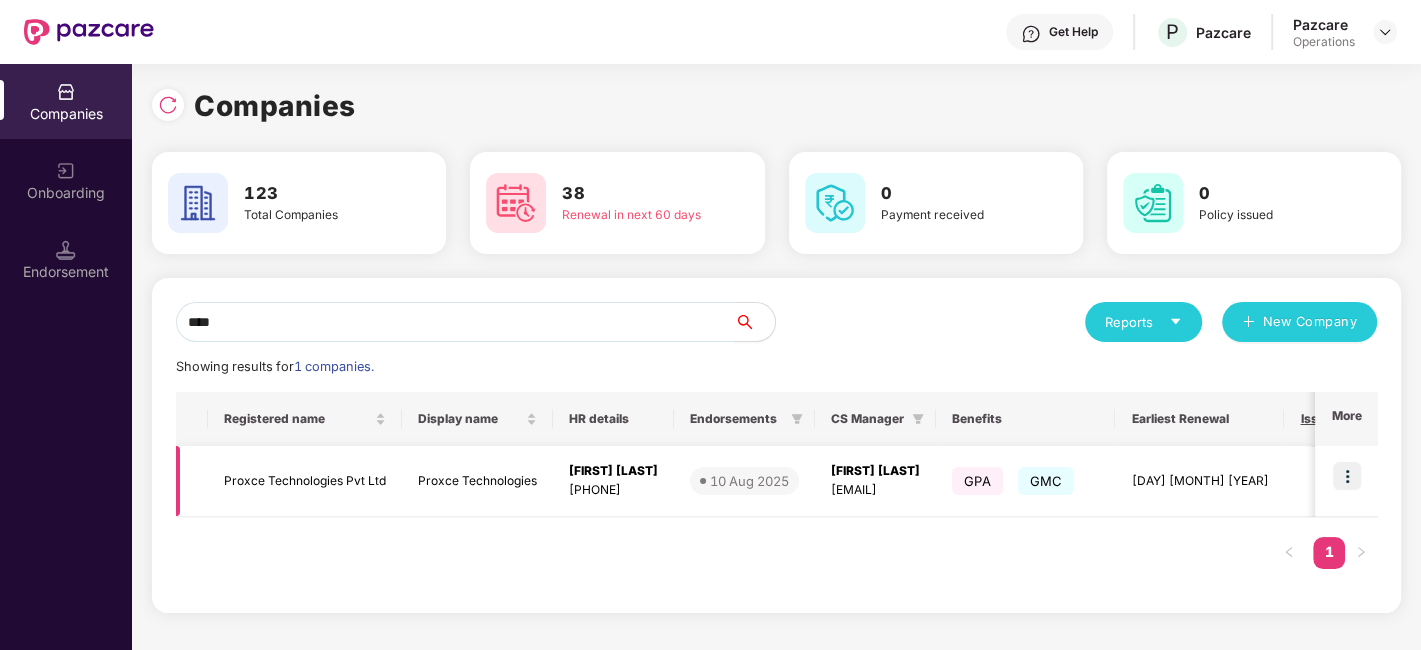 type on "****" 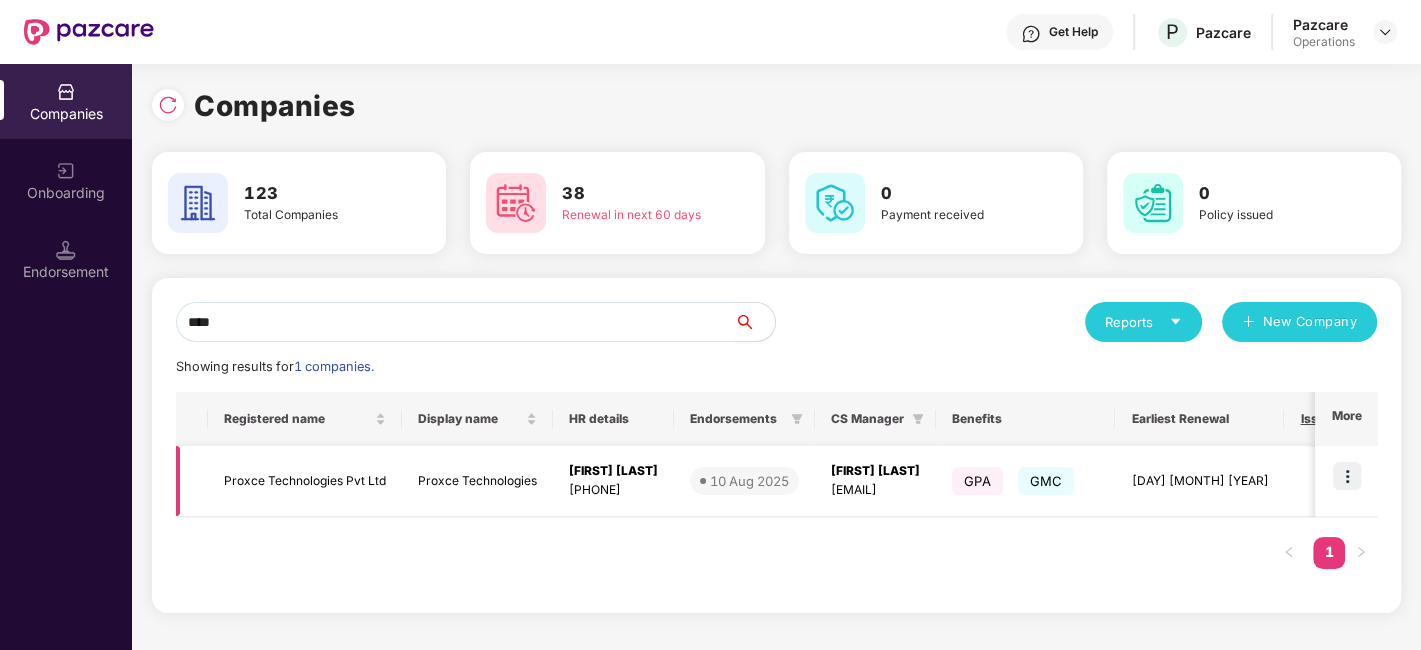 click on "Proxce Technologies" at bounding box center [477, 481] 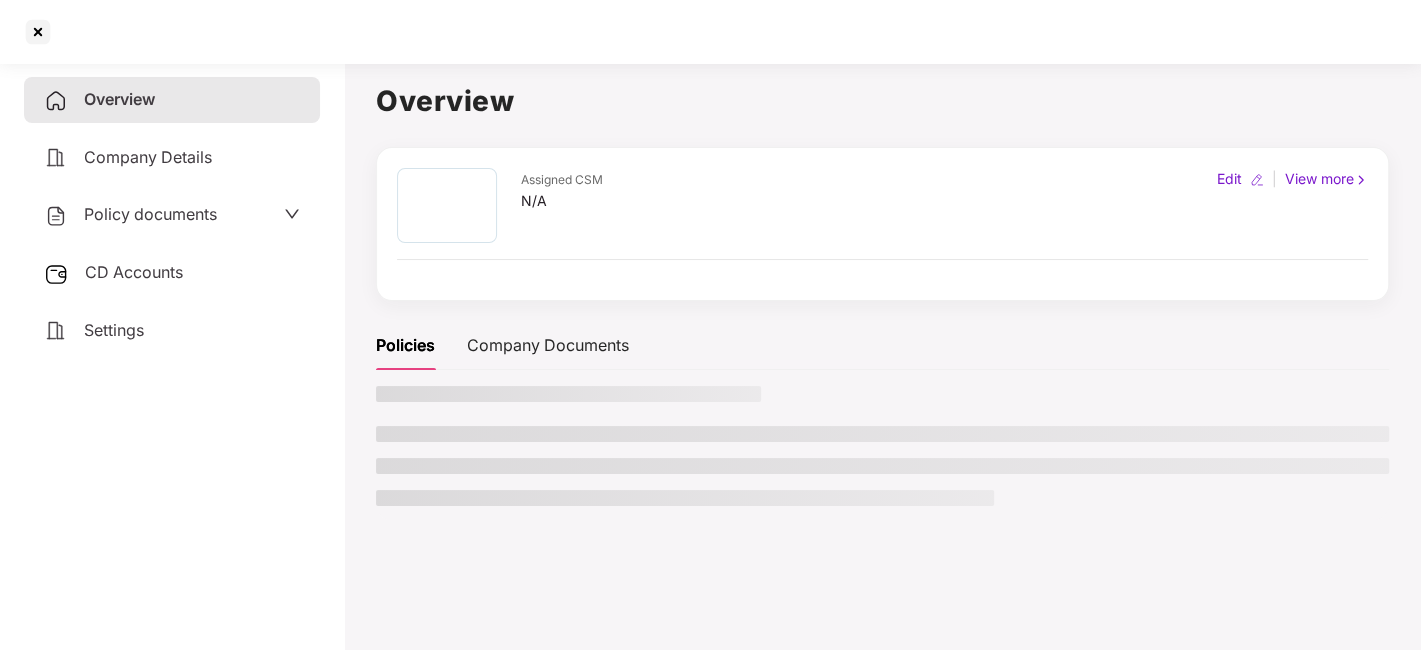 click on "Policy documents" at bounding box center [150, 214] 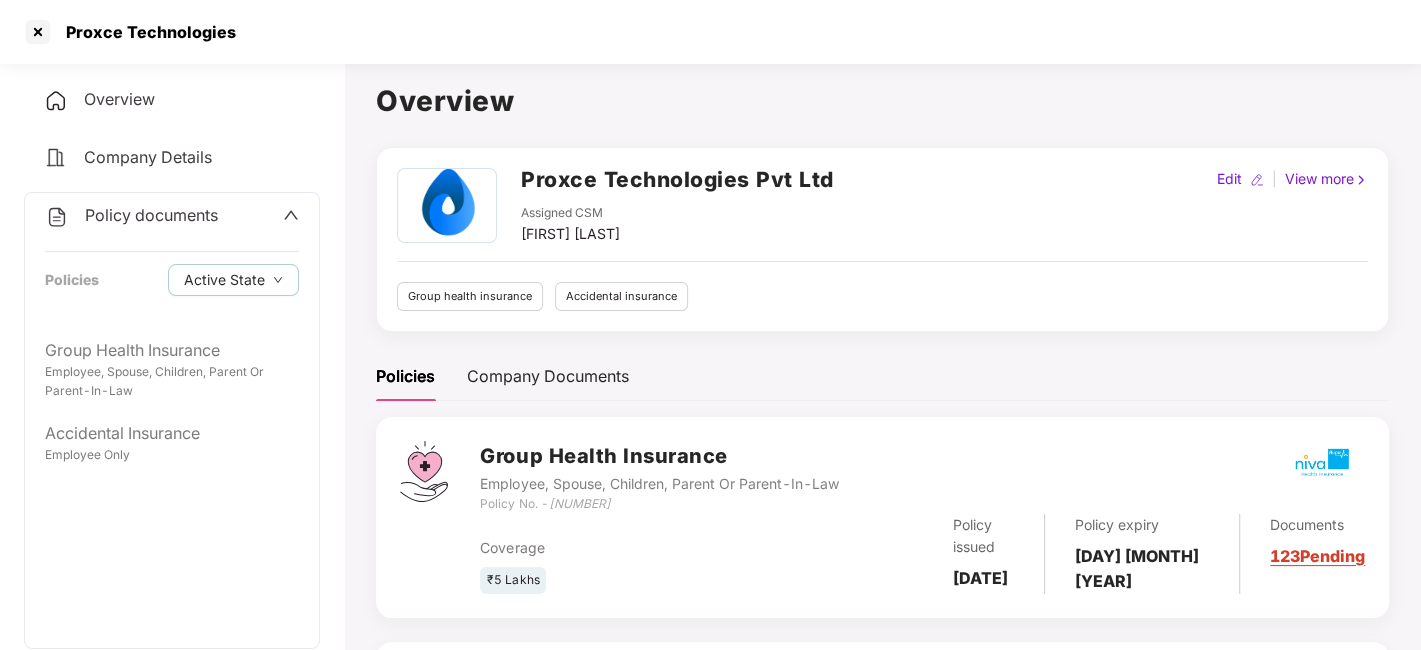 click on "Employee, Spouse, Children, Parent Or Parent-In-Law" at bounding box center [172, 382] 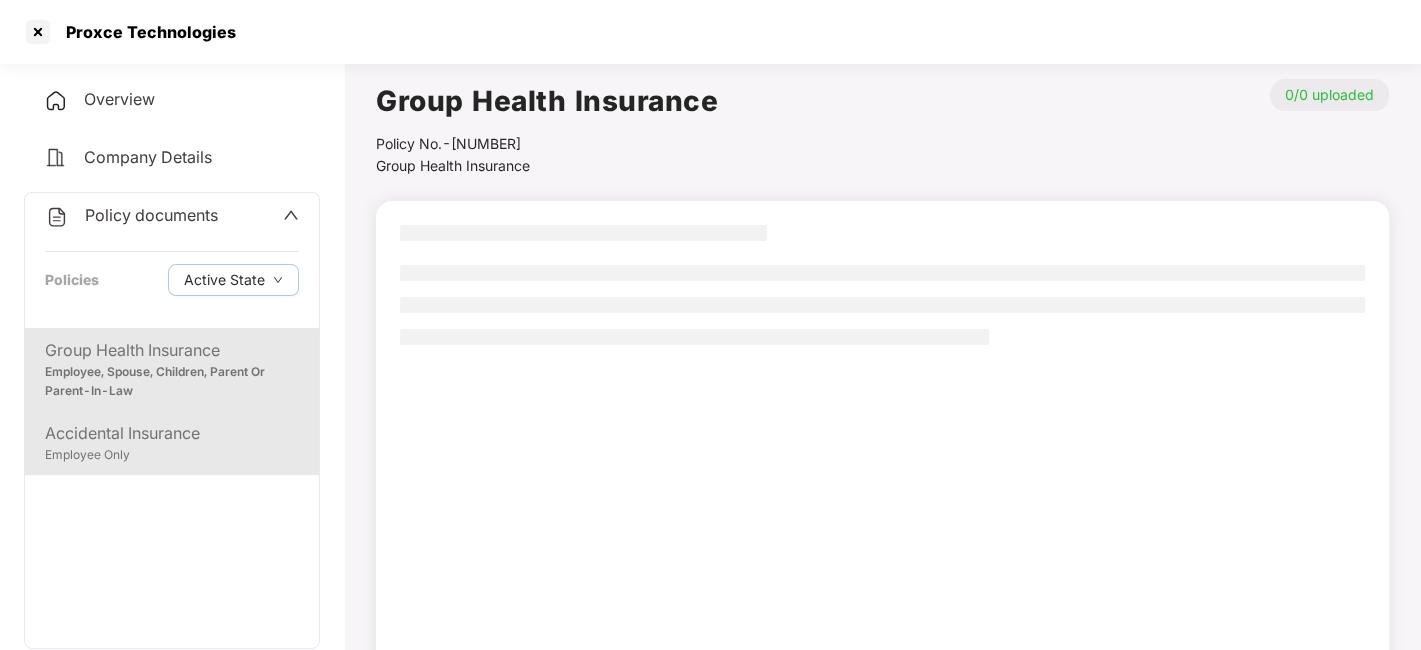 click on "Employee Only" at bounding box center [172, 455] 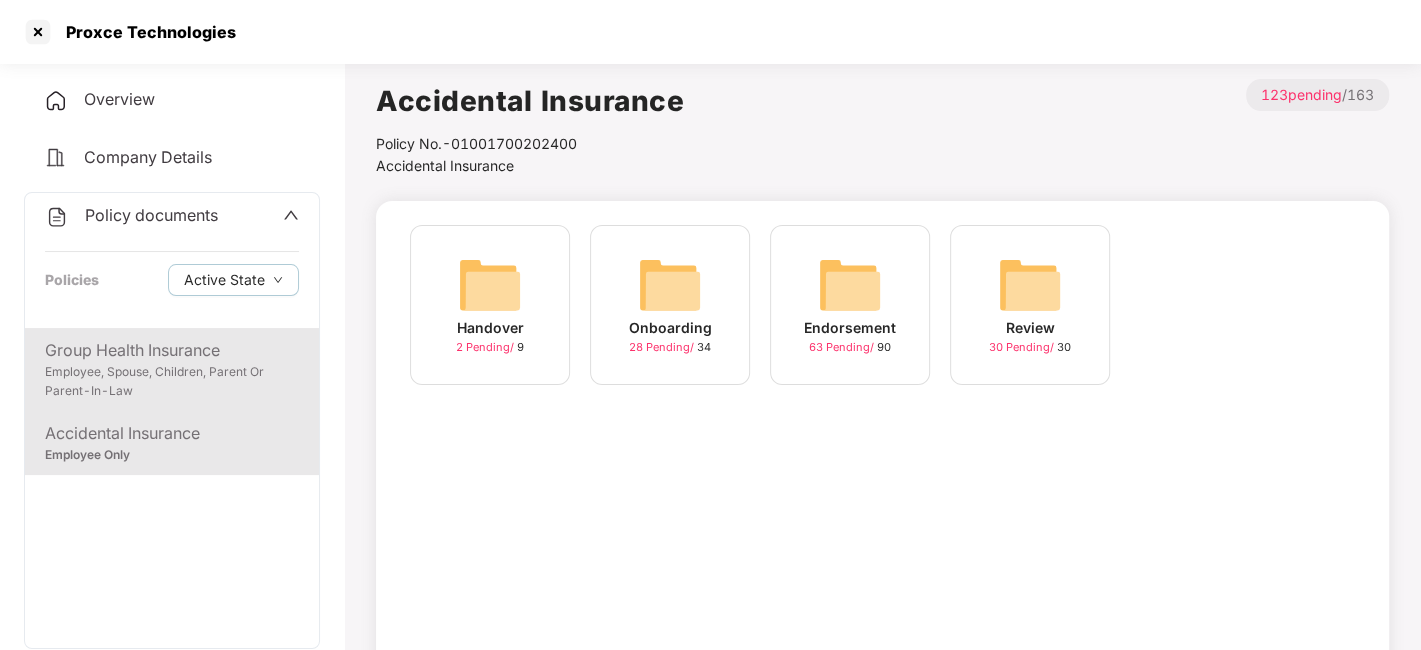 click on "Employee, Spouse, Children, Parent Or Parent-In-Law" at bounding box center [172, 382] 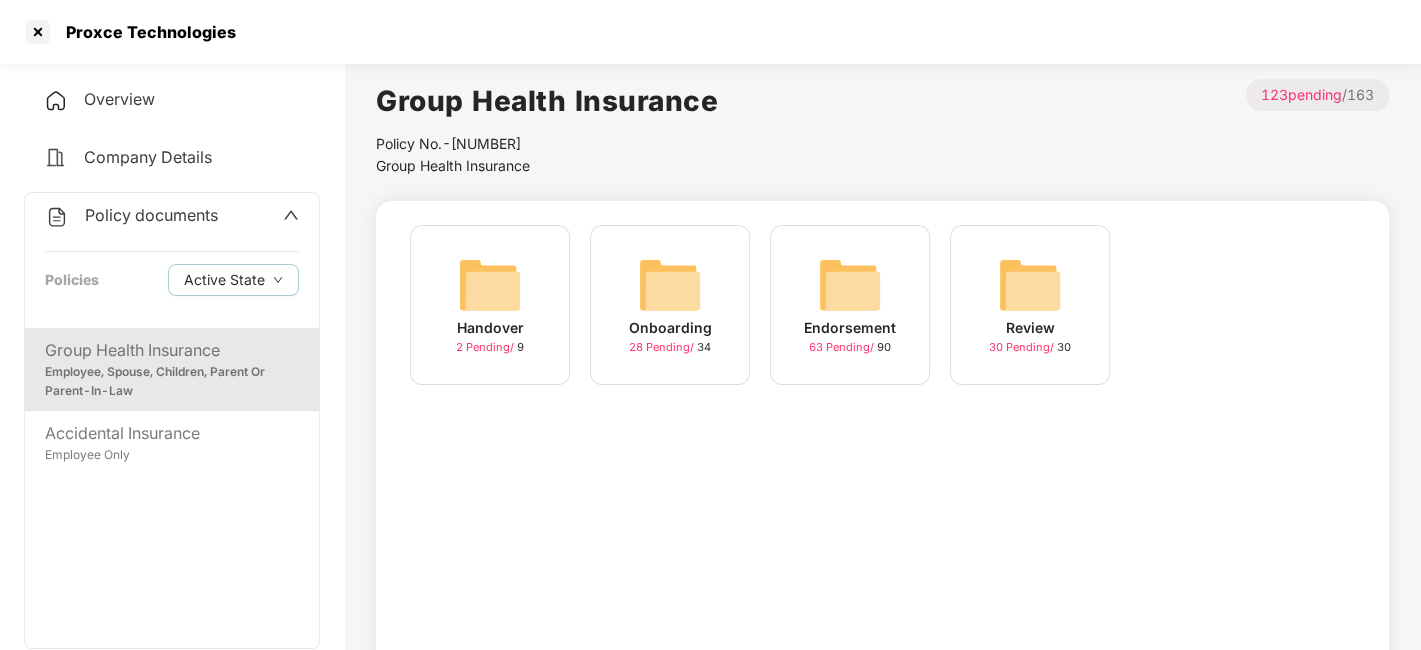click at bounding box center [850, 285] 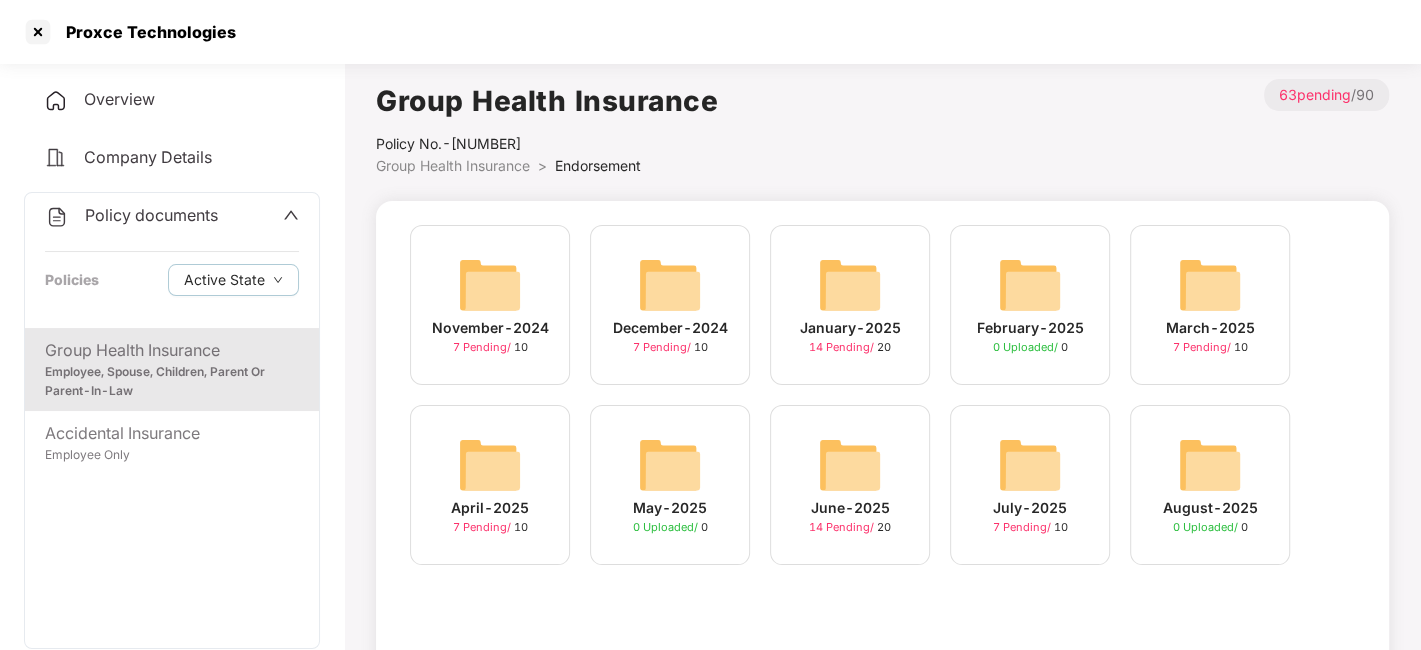 scroll, scrollTop: 111, scrollLeft: 0, axis: vertical 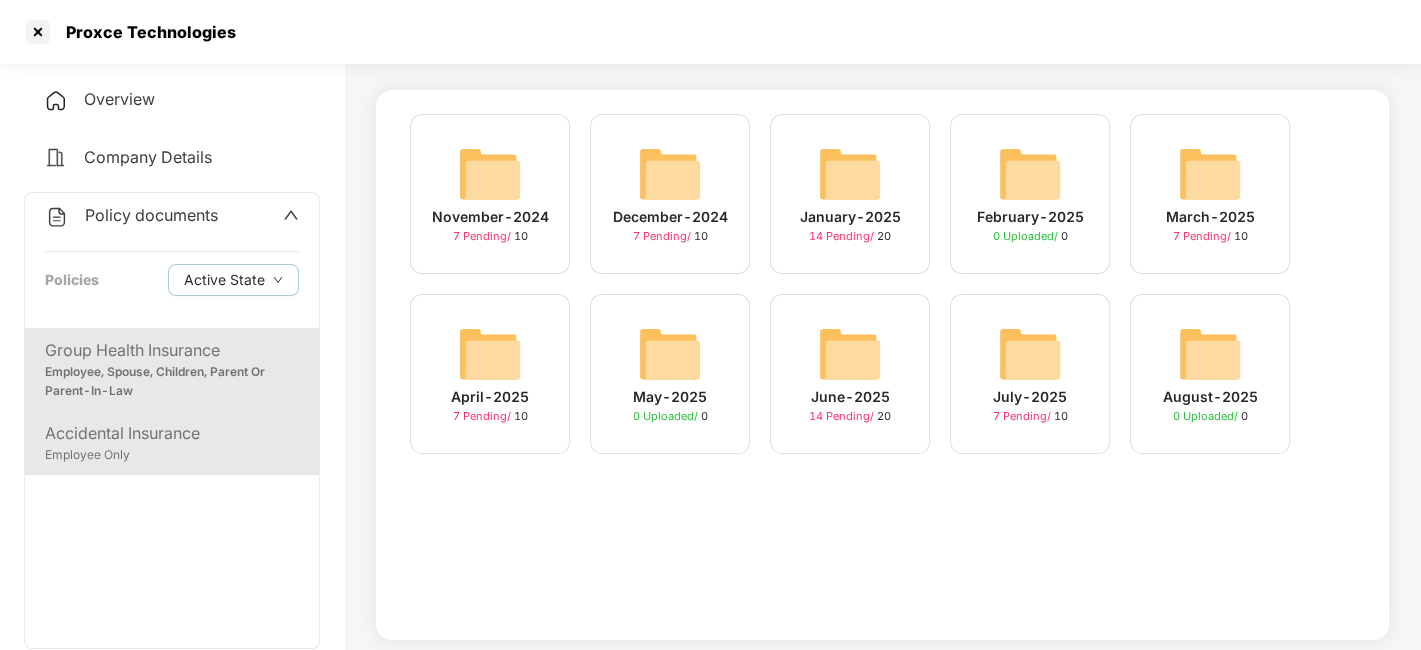 click on "Employee Only" at bounding box center (172, 455) 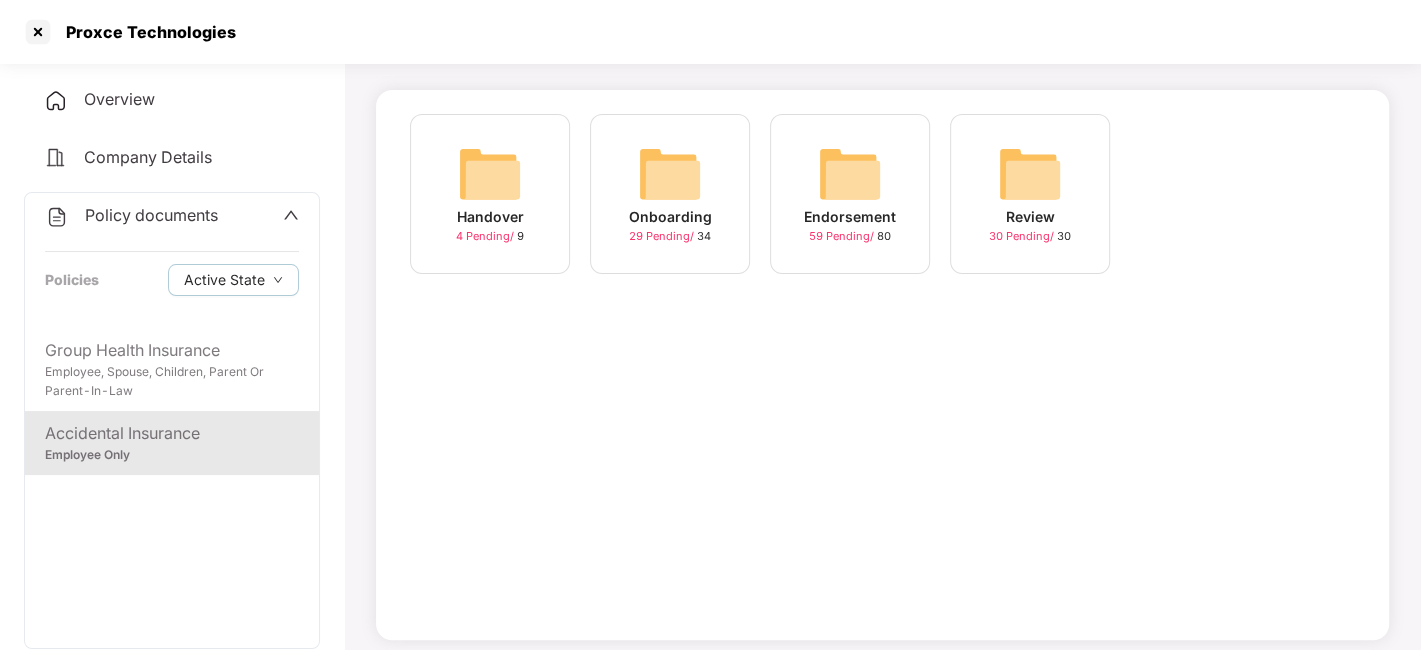 click on "Endorsement" at bounding box center (850, 217) 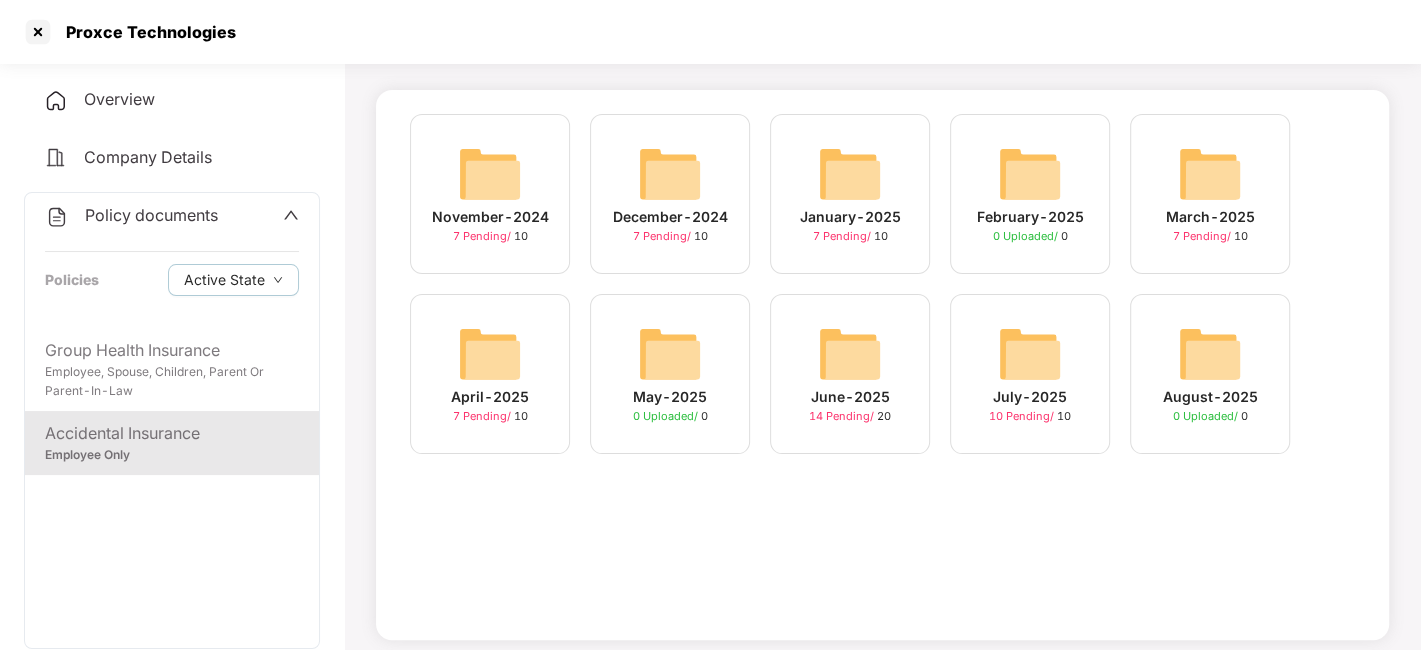 click at bounding box center [1030, 354] 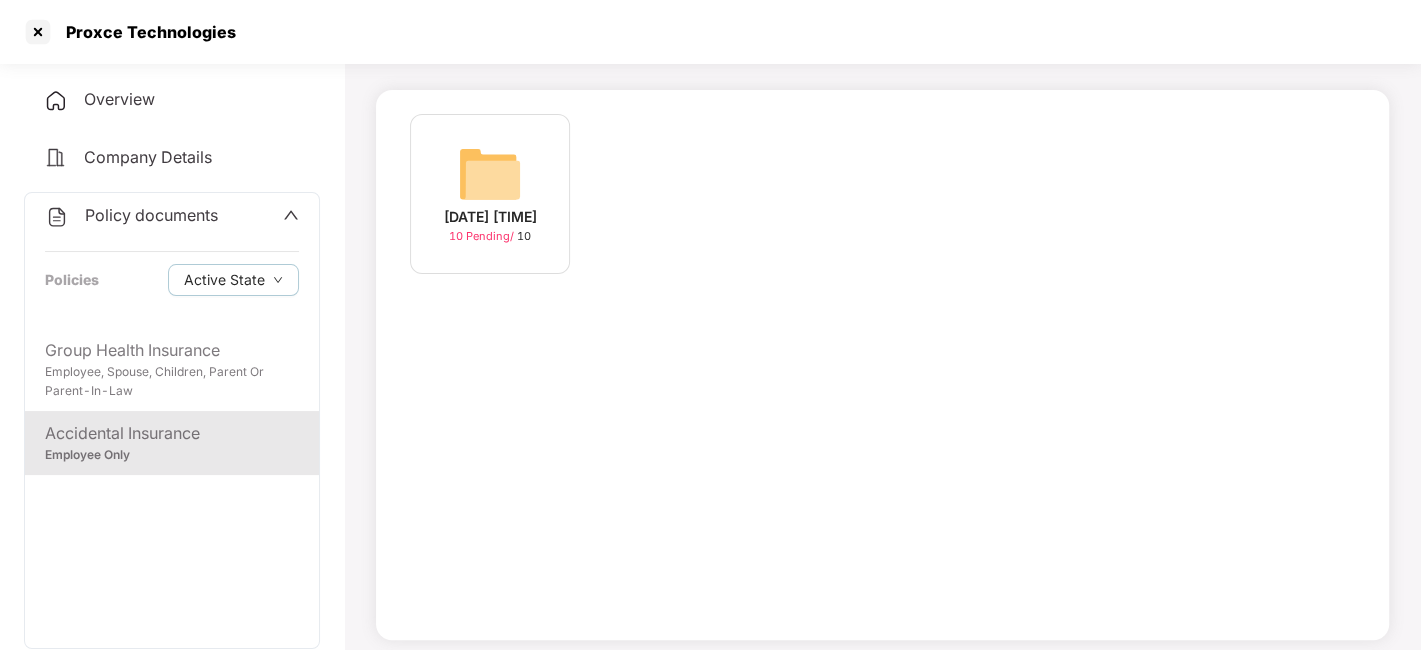 click at bounding box center (490, 174) 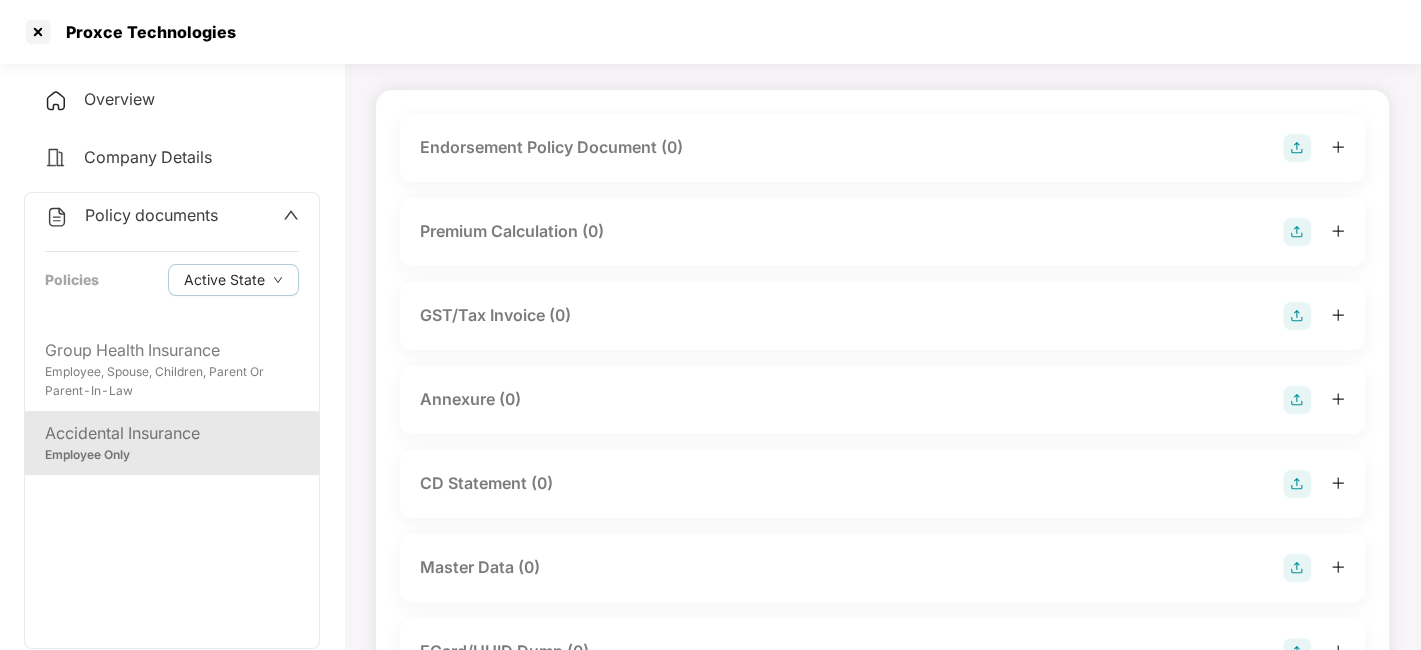 scroll, scrollTop: 0, scrollLeft: 0, axis: both 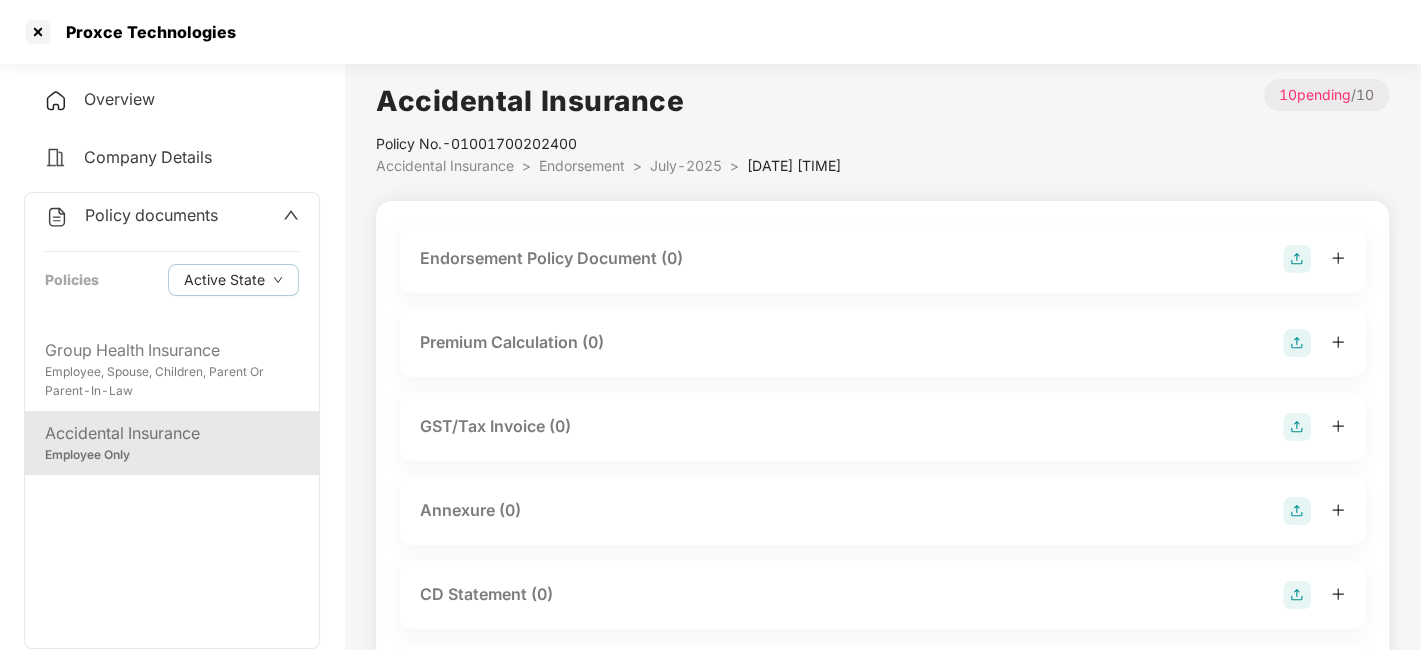 click at bounding box center (1297, 259) 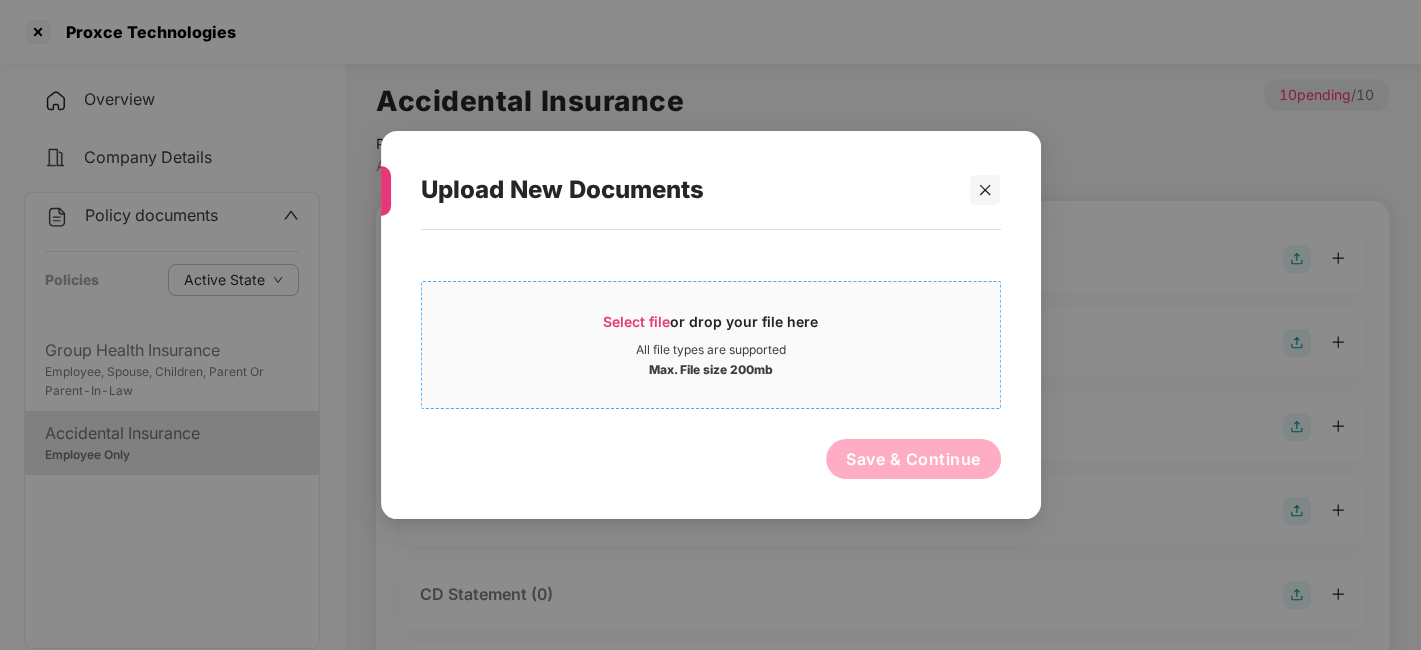 click on "Select file  or drop your file here" at bounding box center (711, 327) 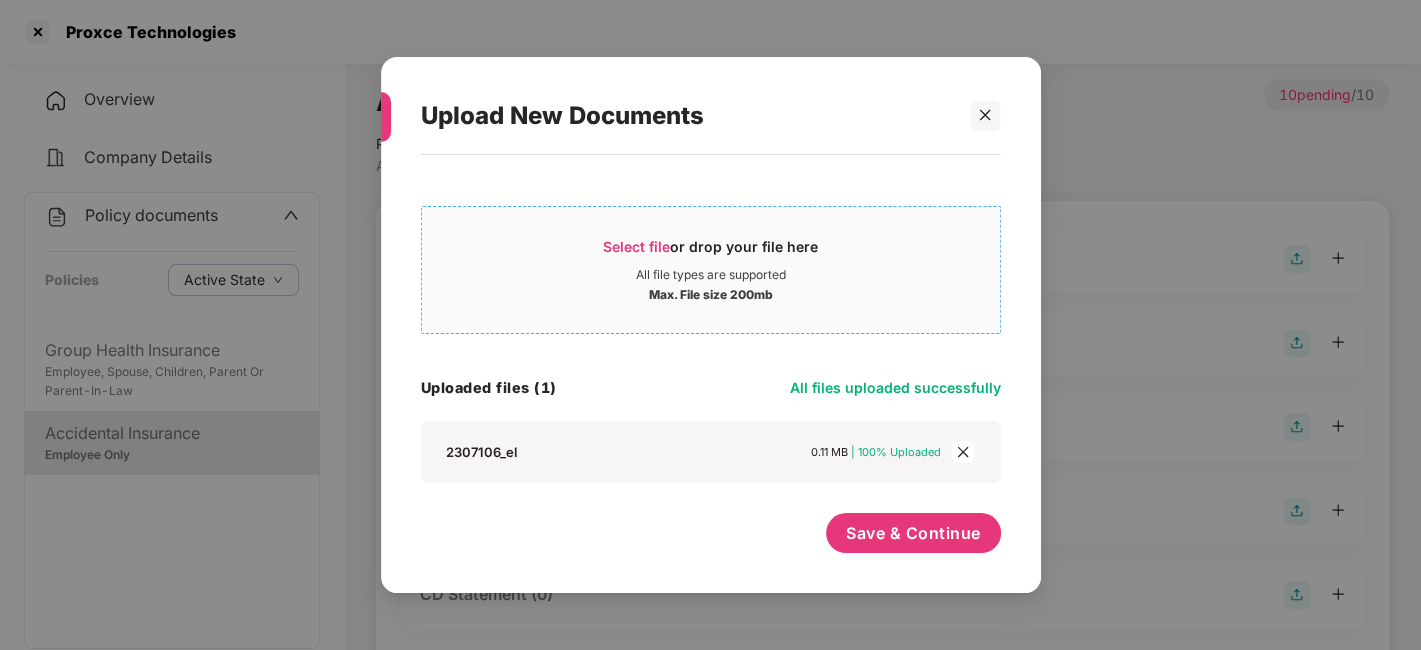 click on "All file types are supported" at bounding box center [711, 275] 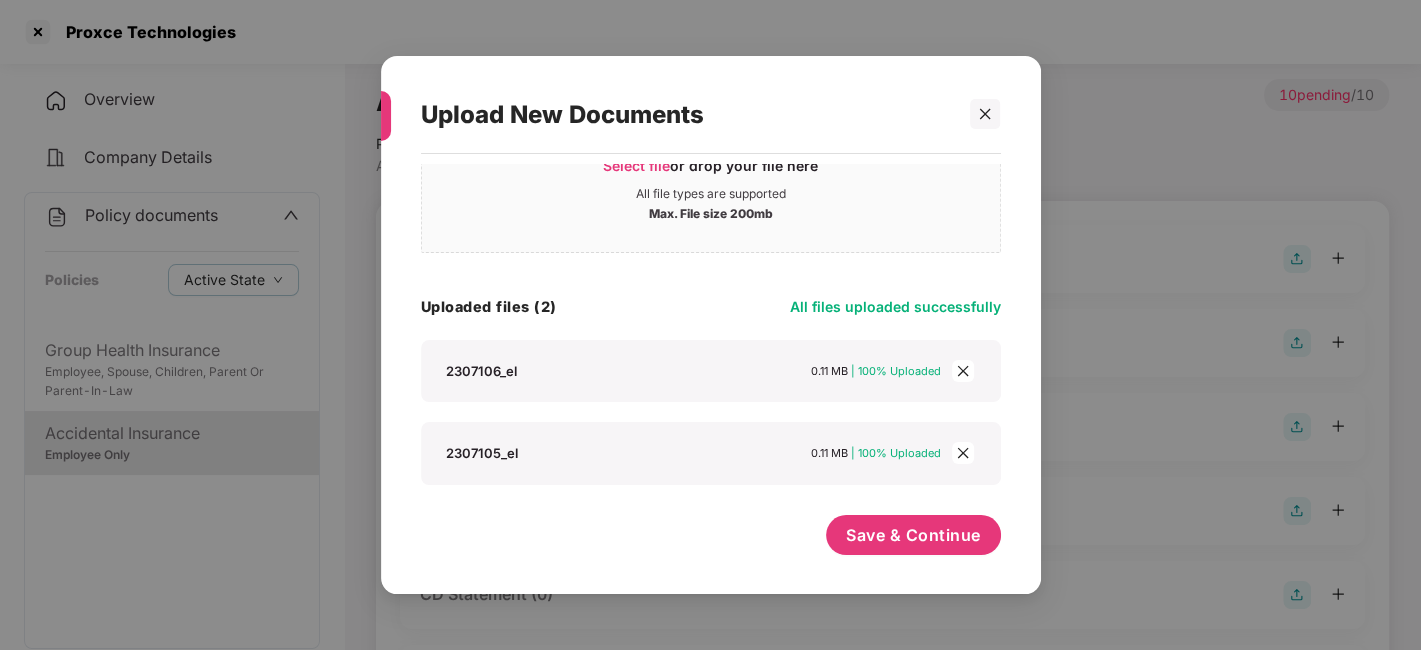 scroll, scrollTop: 79, scrollLeft: 0, axis: vertical 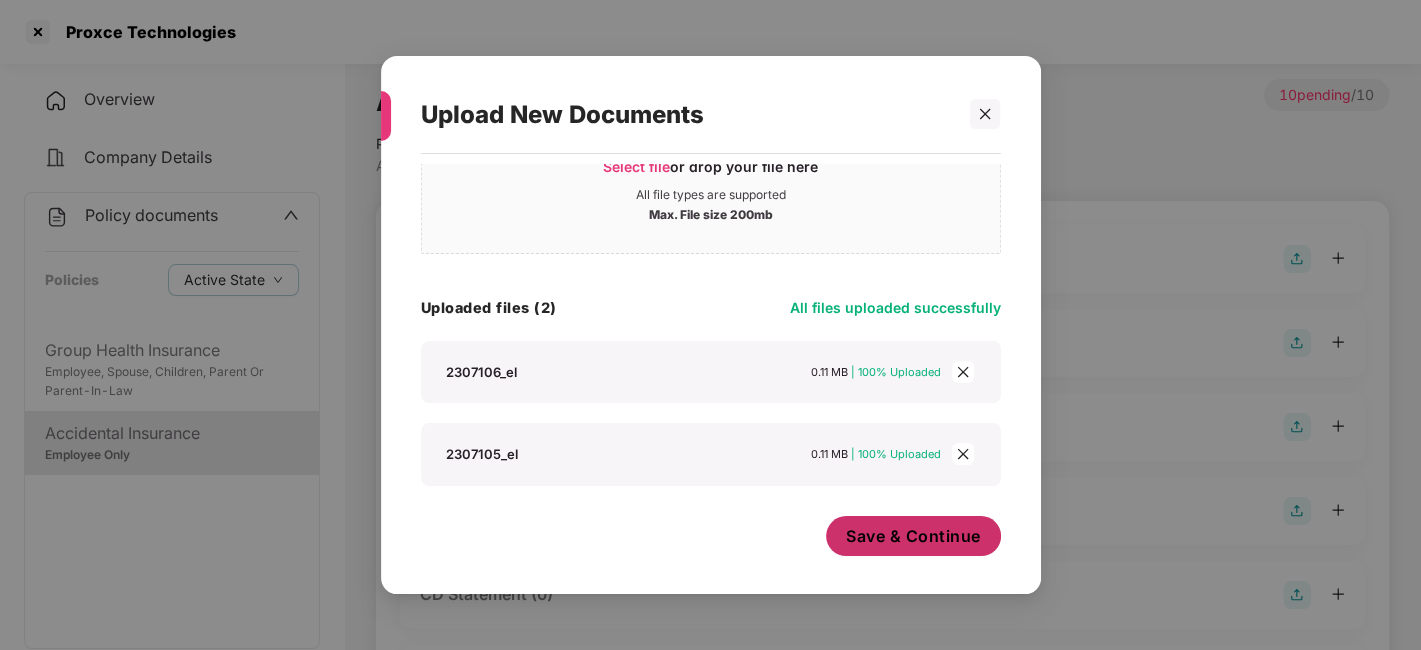 click on "Save & Continue" at bounding box center (913, 536) 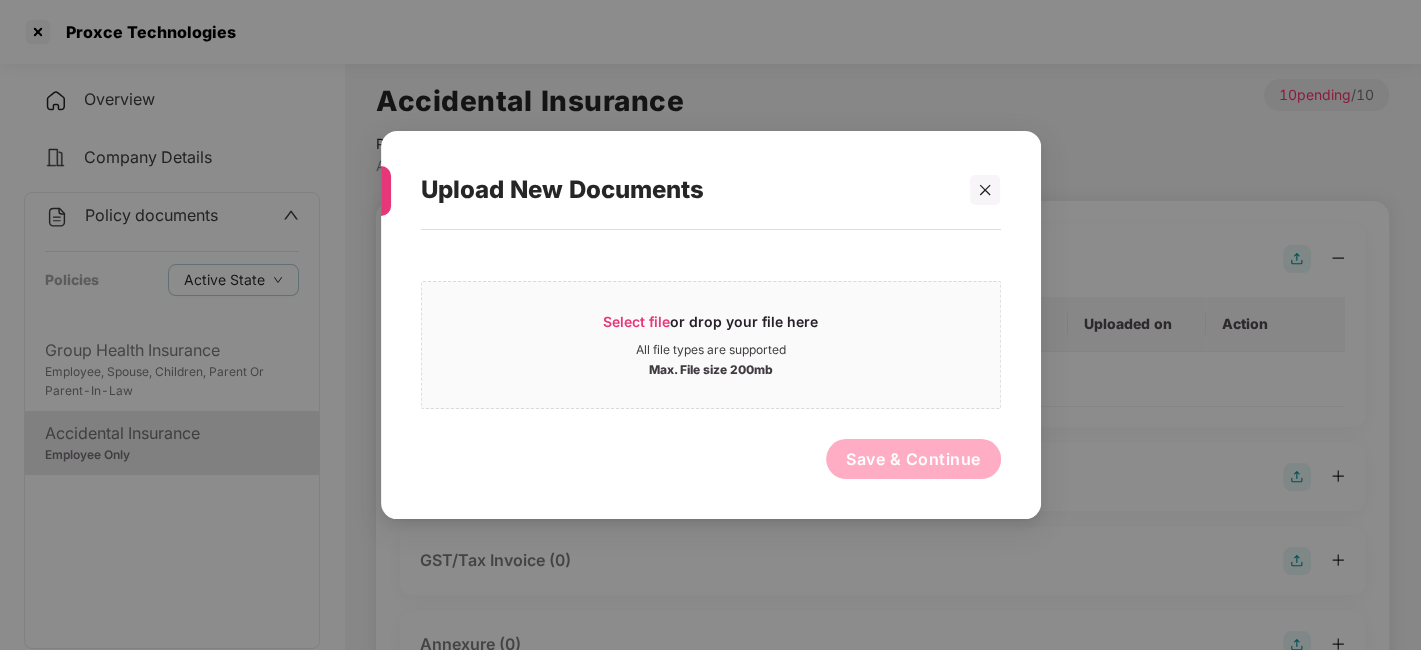 scroll, scrollTop: 0, scrollLeft: 0, axis: both 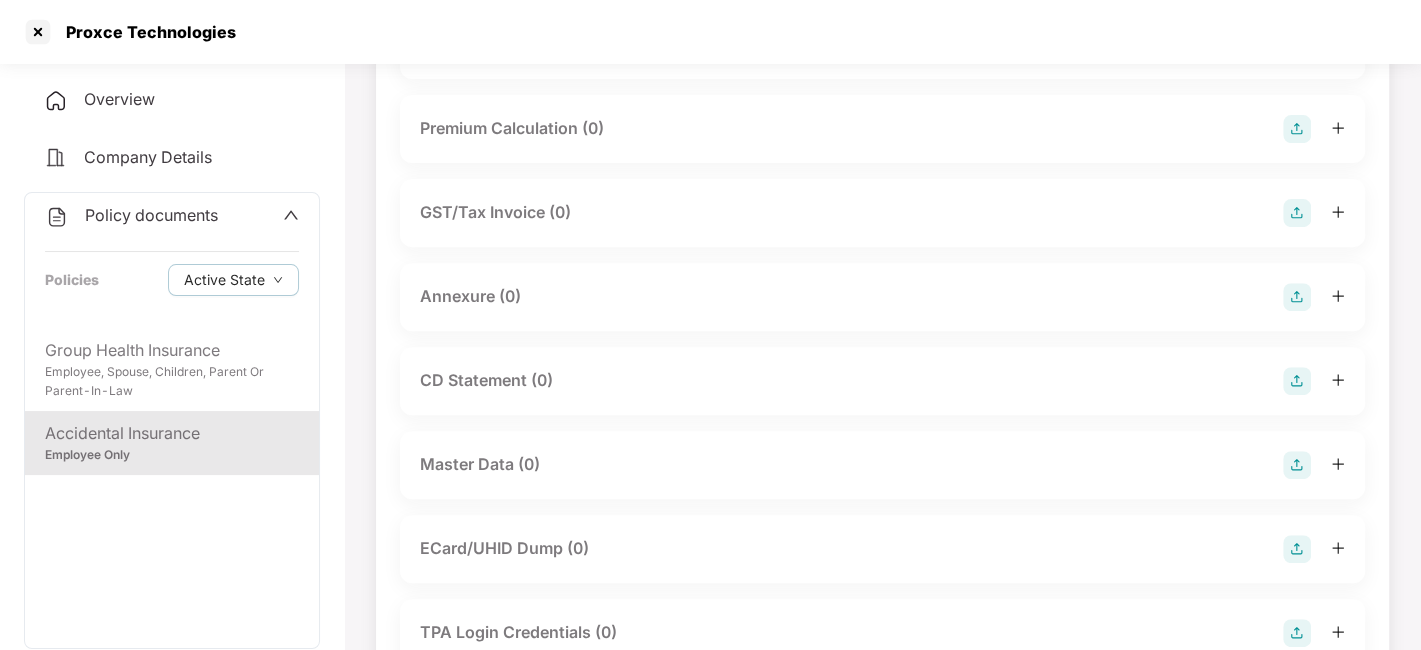 click at bounding box center [1297, 297] 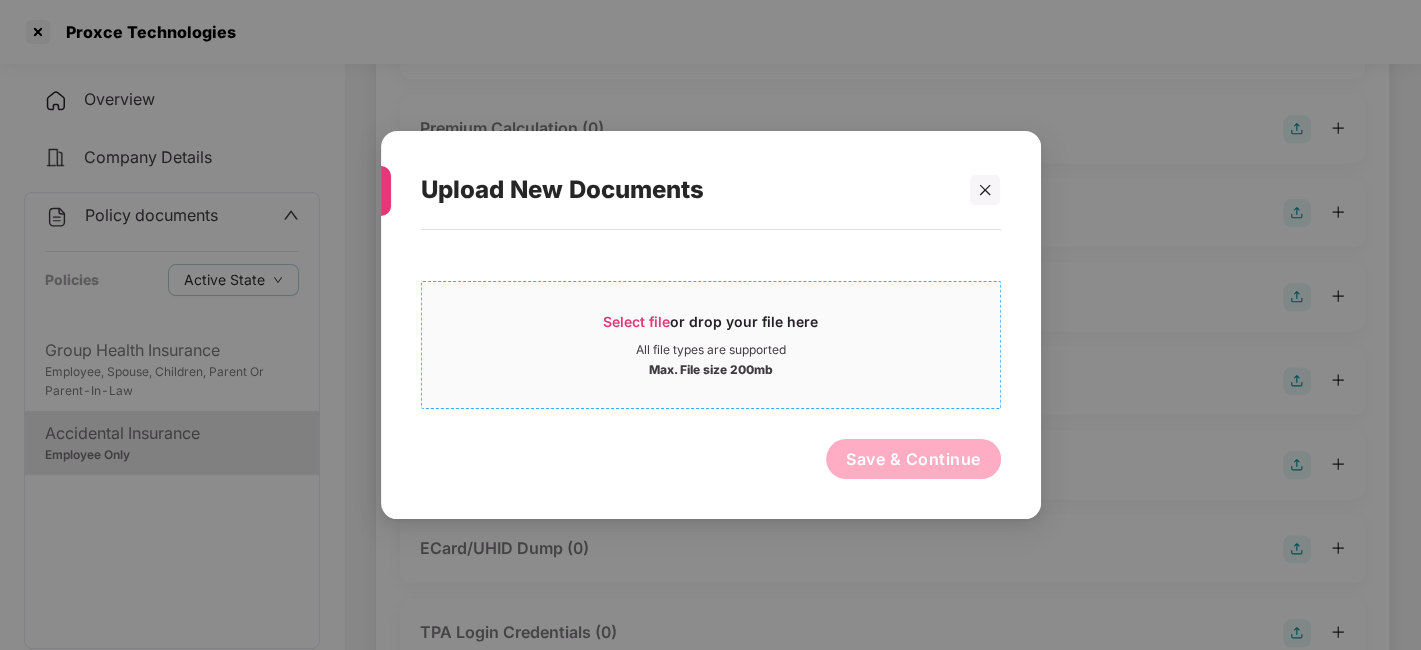 click on "All file types are supported" at bounding box center (711, 350) 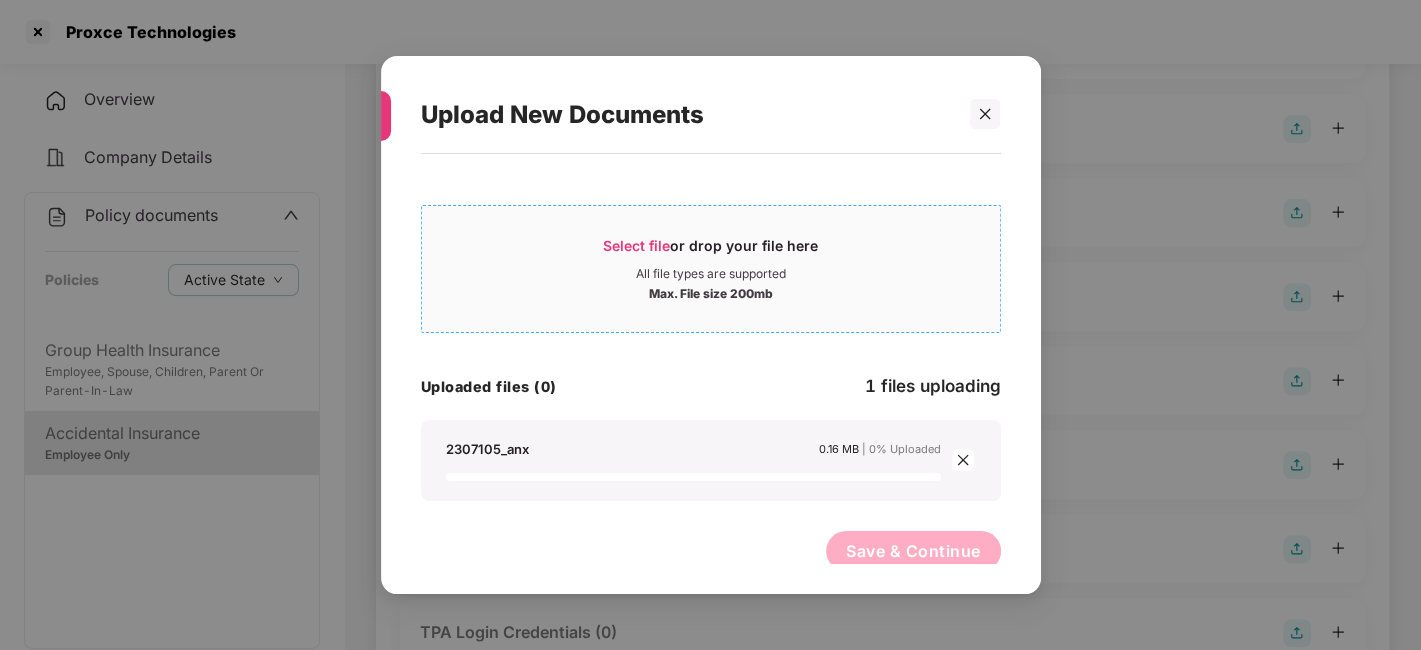 click on "Max. File size 200mb" at bounding box center (711, 292) 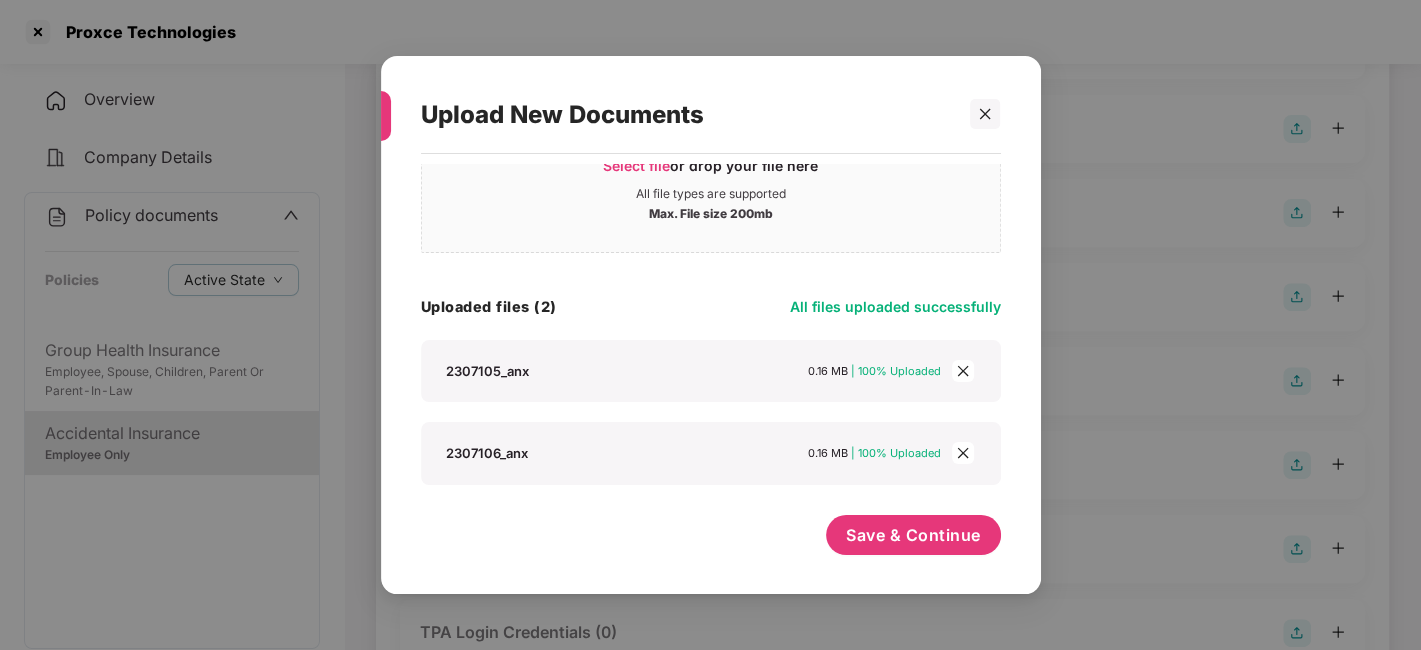scroll, scrollTop: 79, scrollLeft: 0, axis: vertical 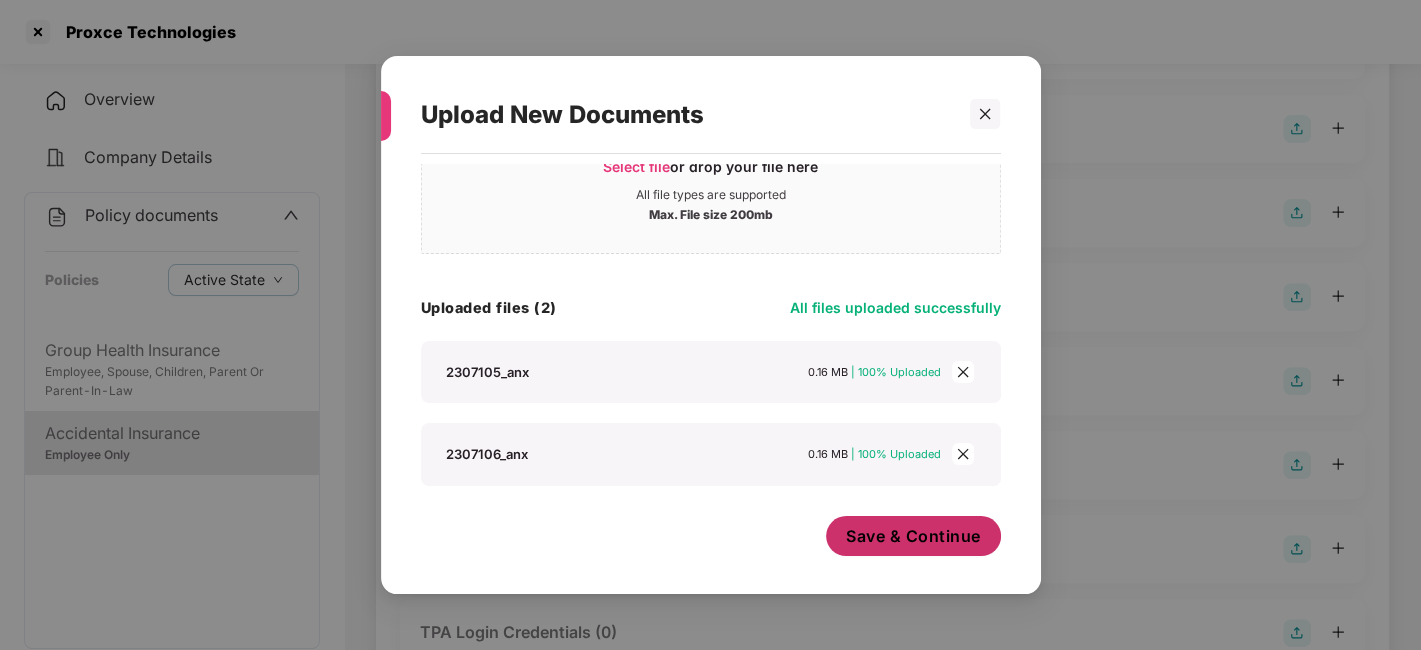 click on "Save & Continue" at bounding box center (913, 536) 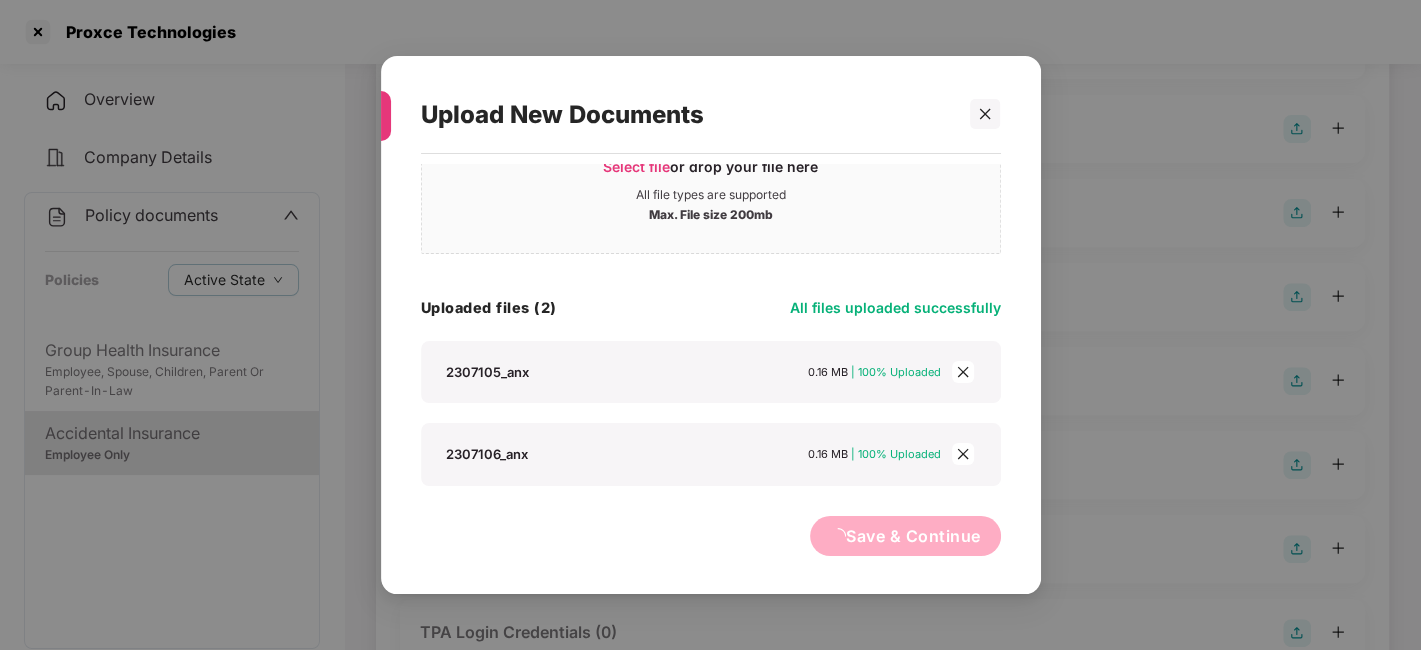 scroll, scrollTop: 0, scrollLeft: 0, axis: both 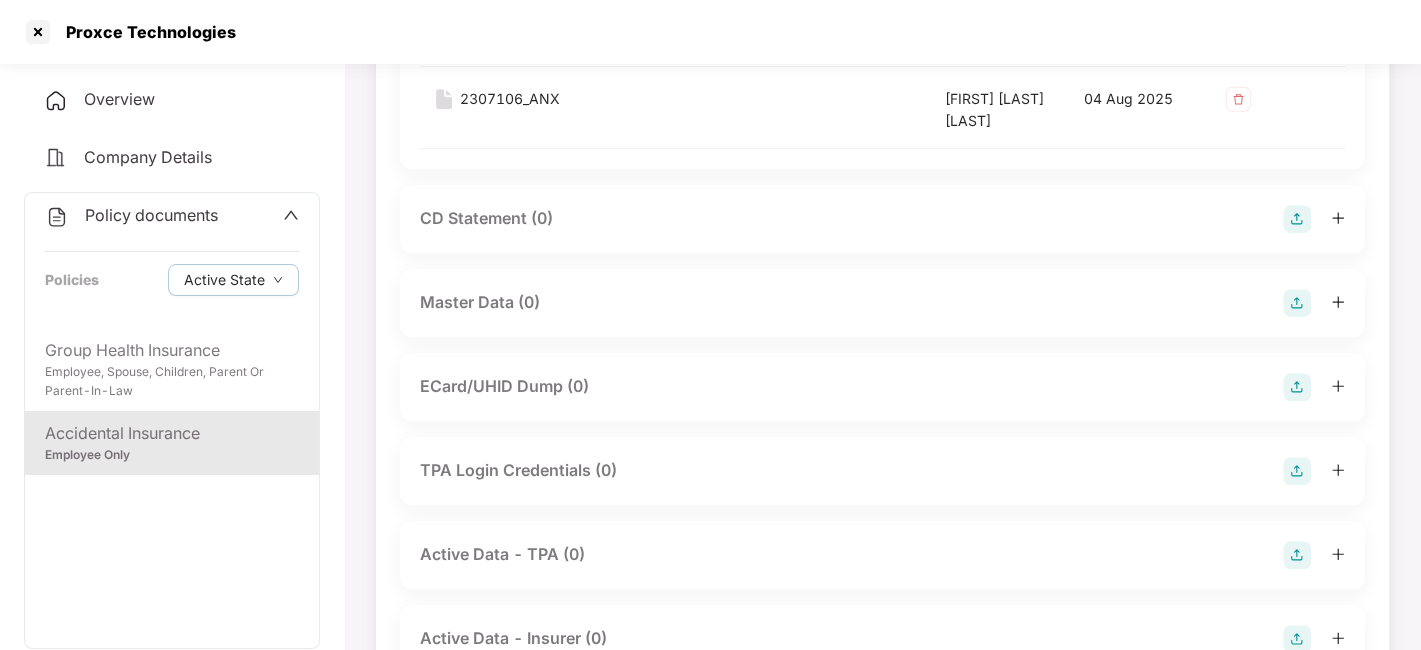 click at bounding box center (1297, 303) 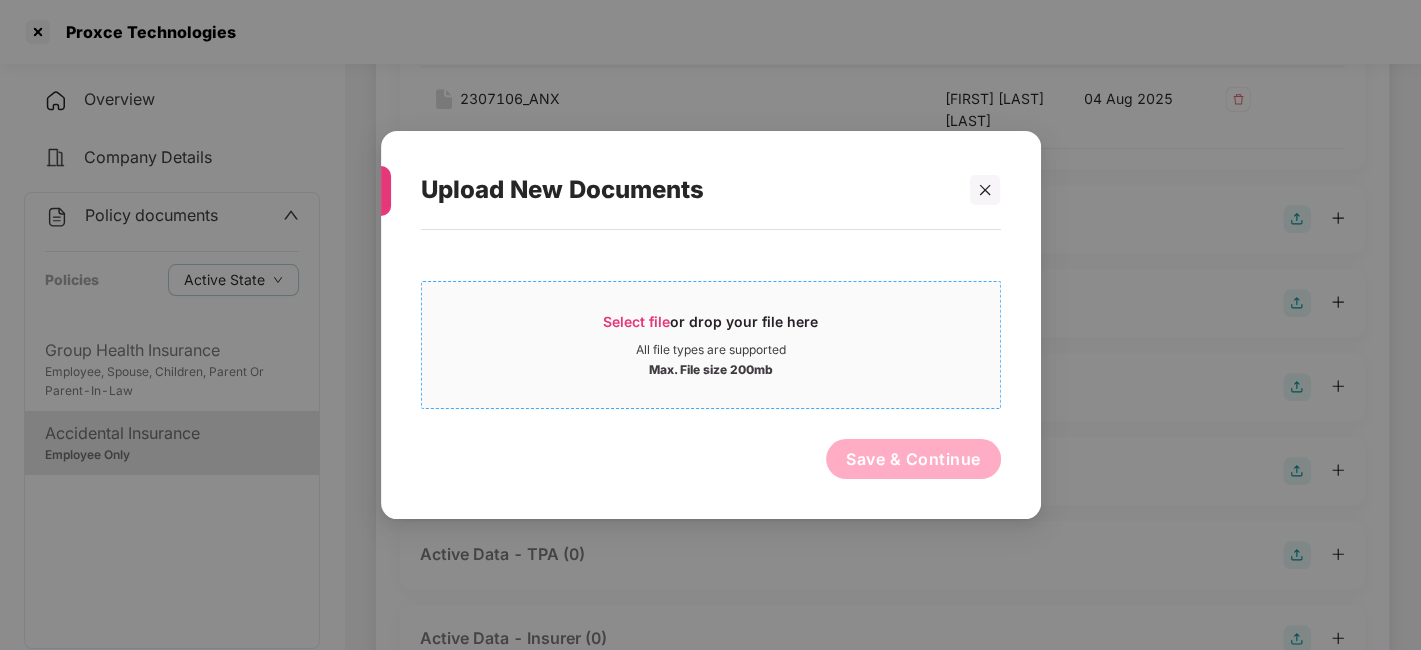 click on "Max. File size 200mb" at bounding box center (711, 368) 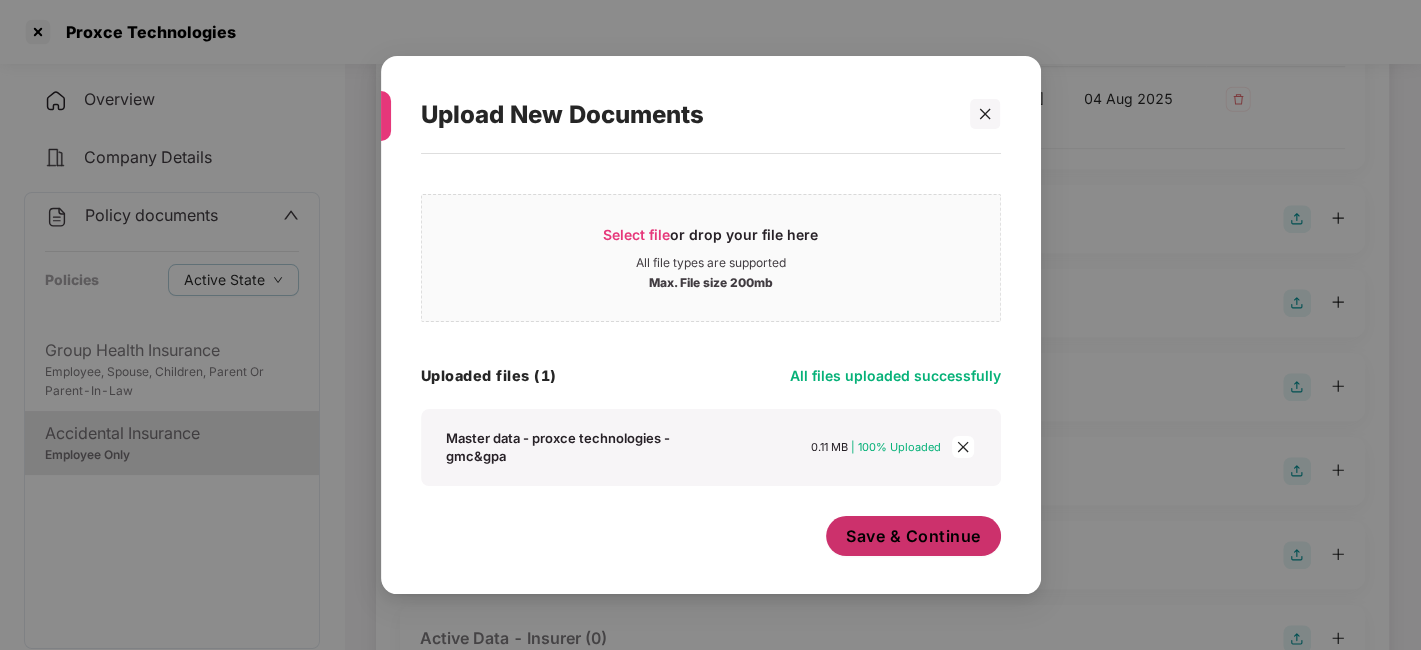 scroll, scrollTop: 11, scrollLeft: 0, axis: vertical 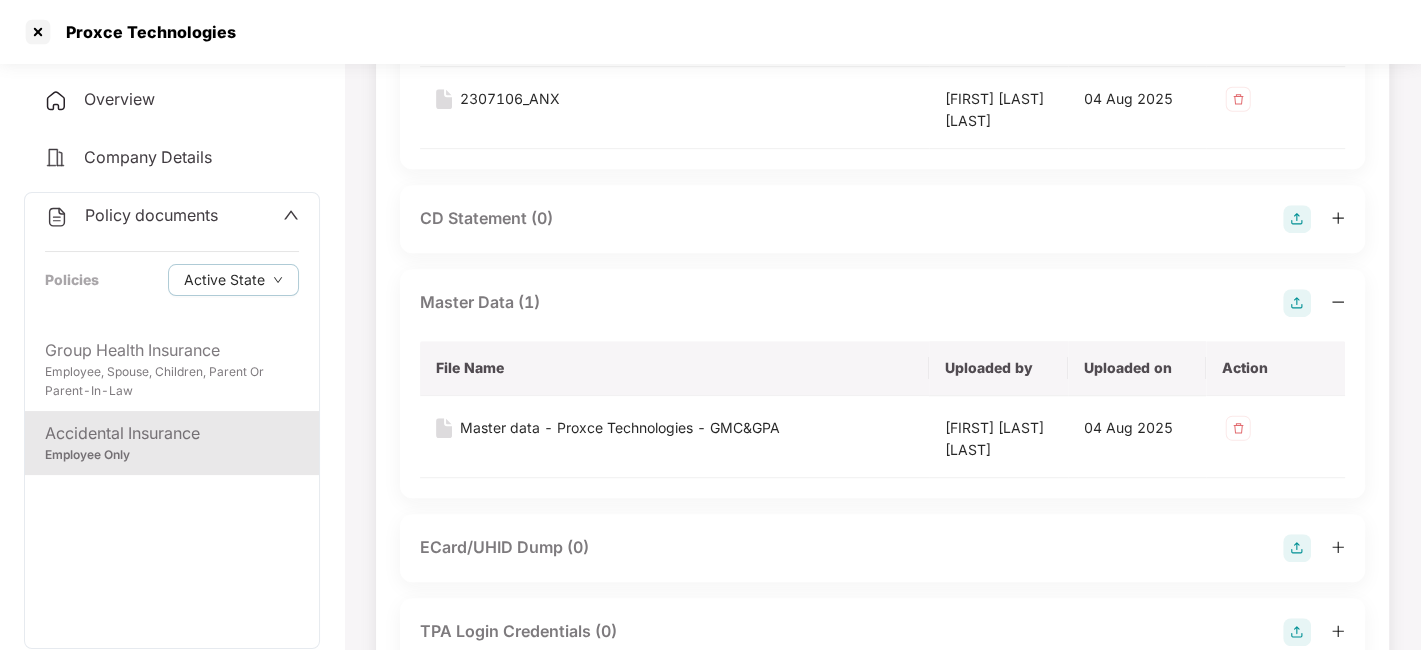 click on "Policy documents" at bounding box center (151, 215) 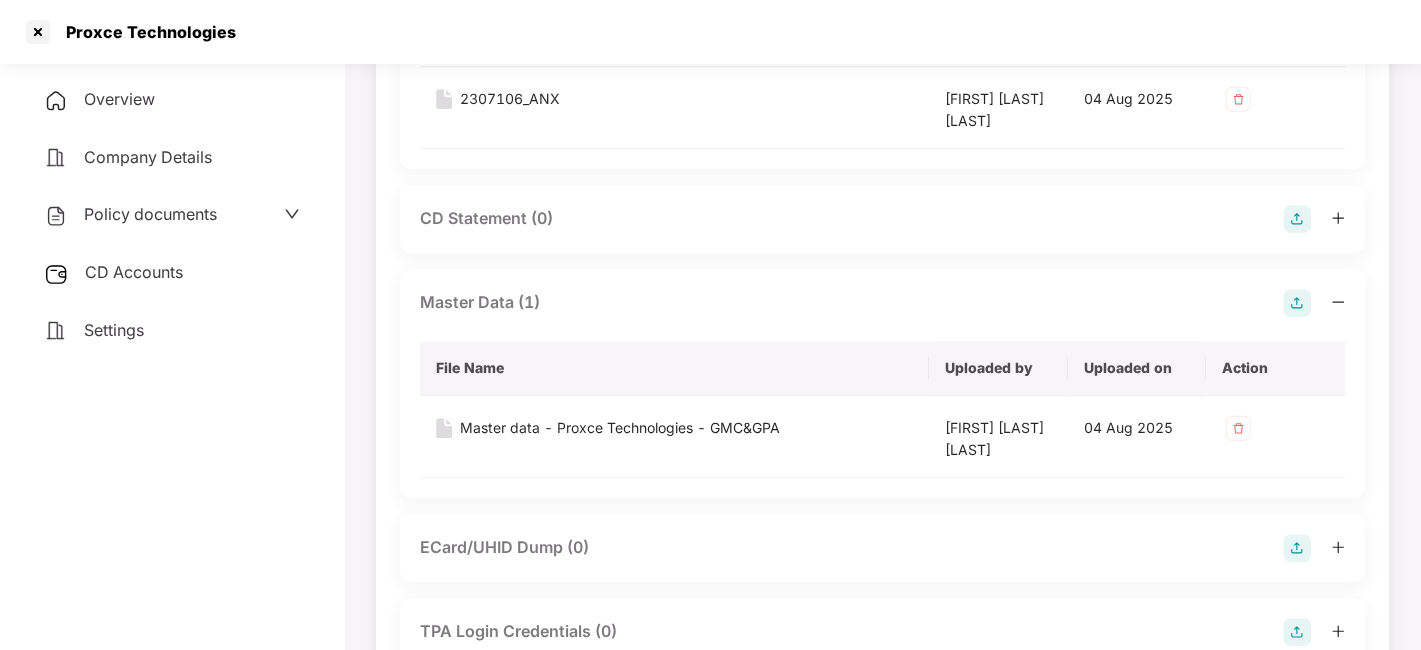 click on "CD Accounts" at bounding box center [134, 272] 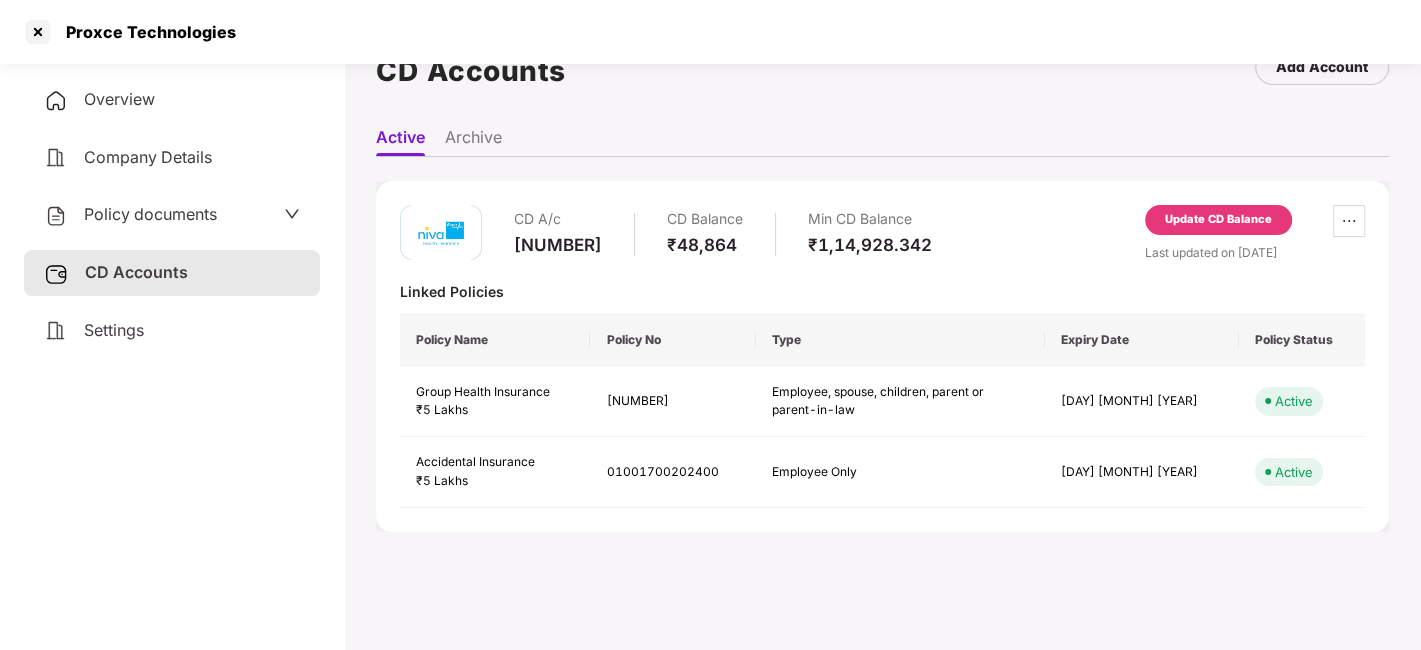 click on "Update CD Balance" at bounding box center [1218, 220] 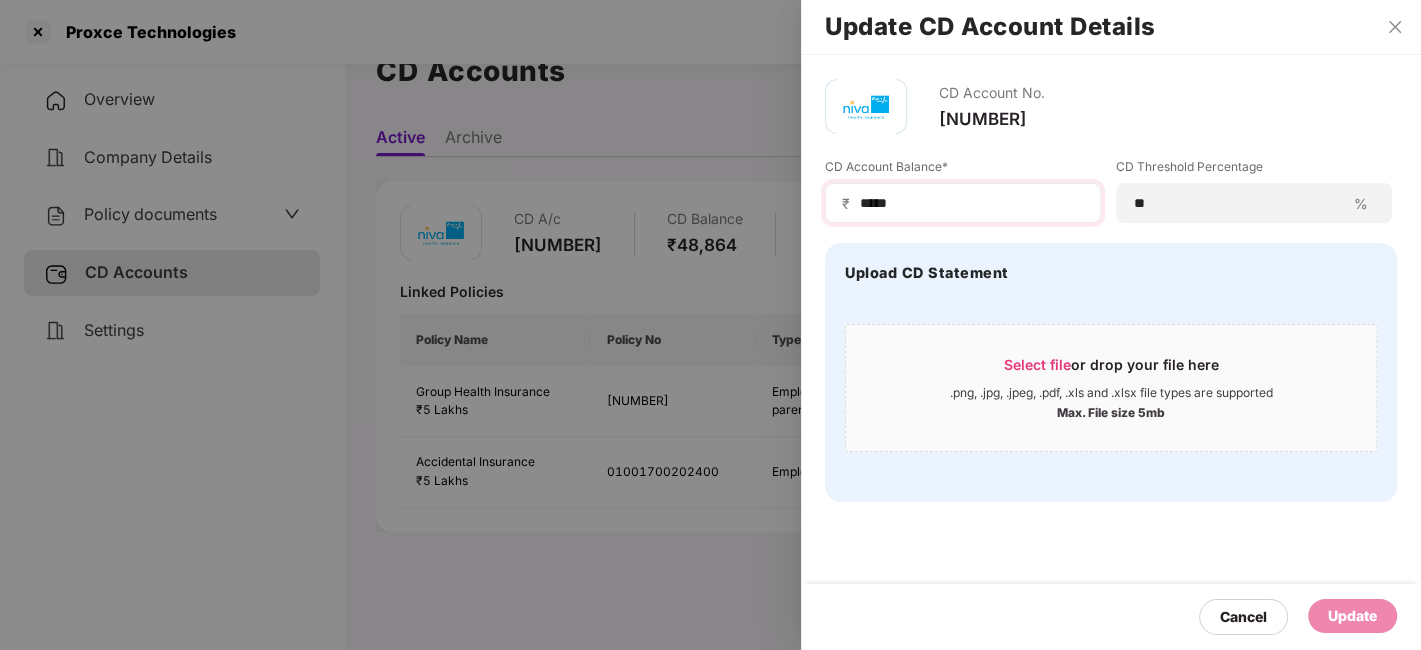 click on "₹ *****" at bounding box center (963, 203) 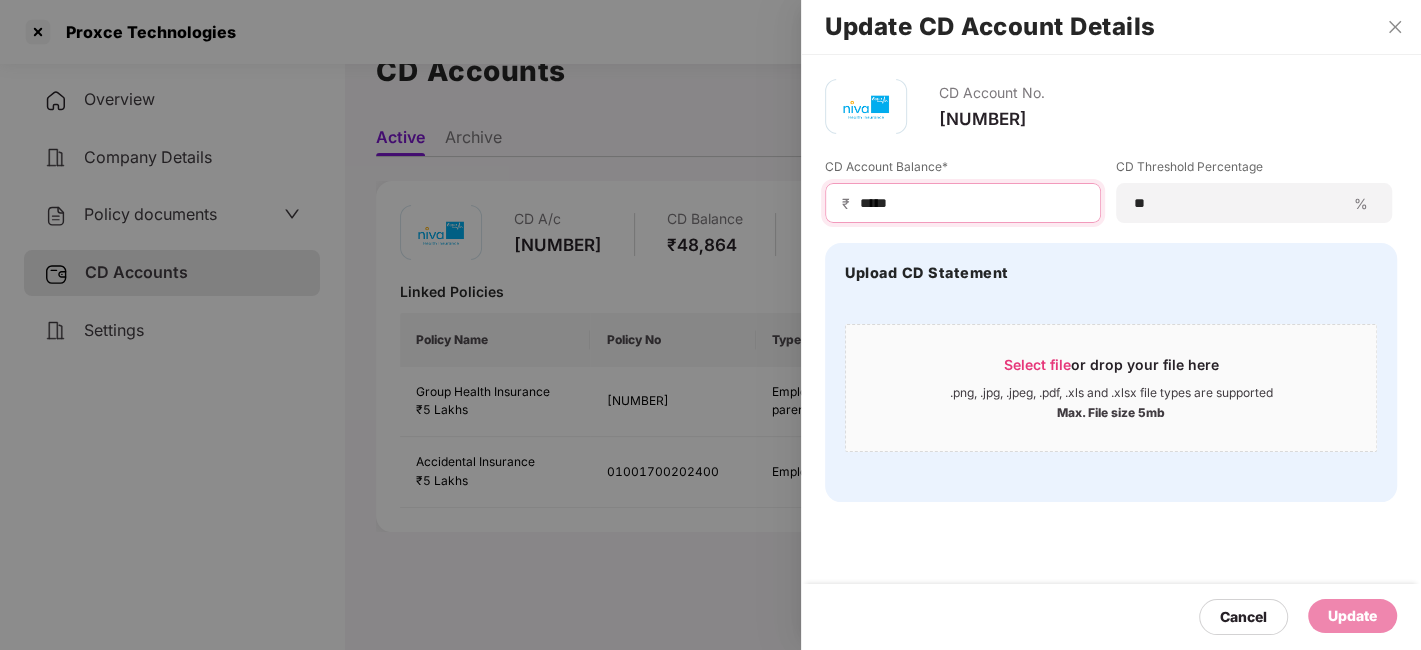 click on "*****" at bounding box center [971, 203] 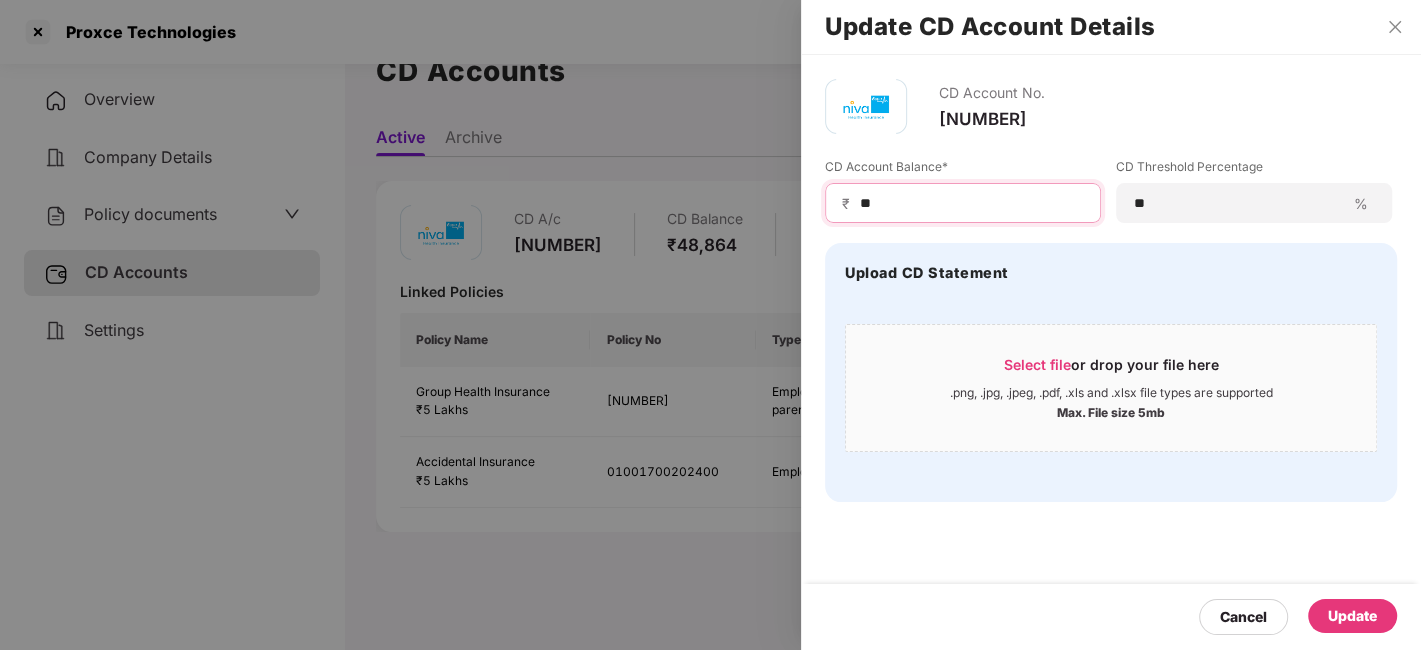 type on "*" 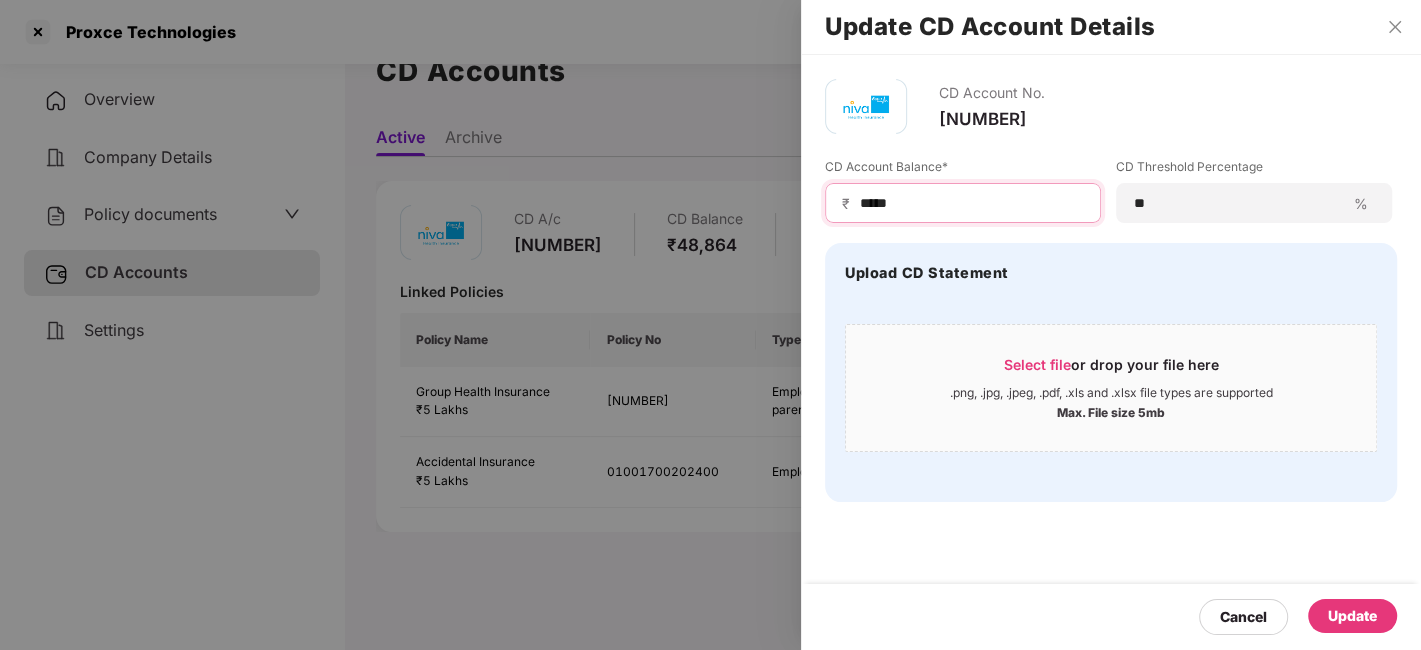 type on "*****" 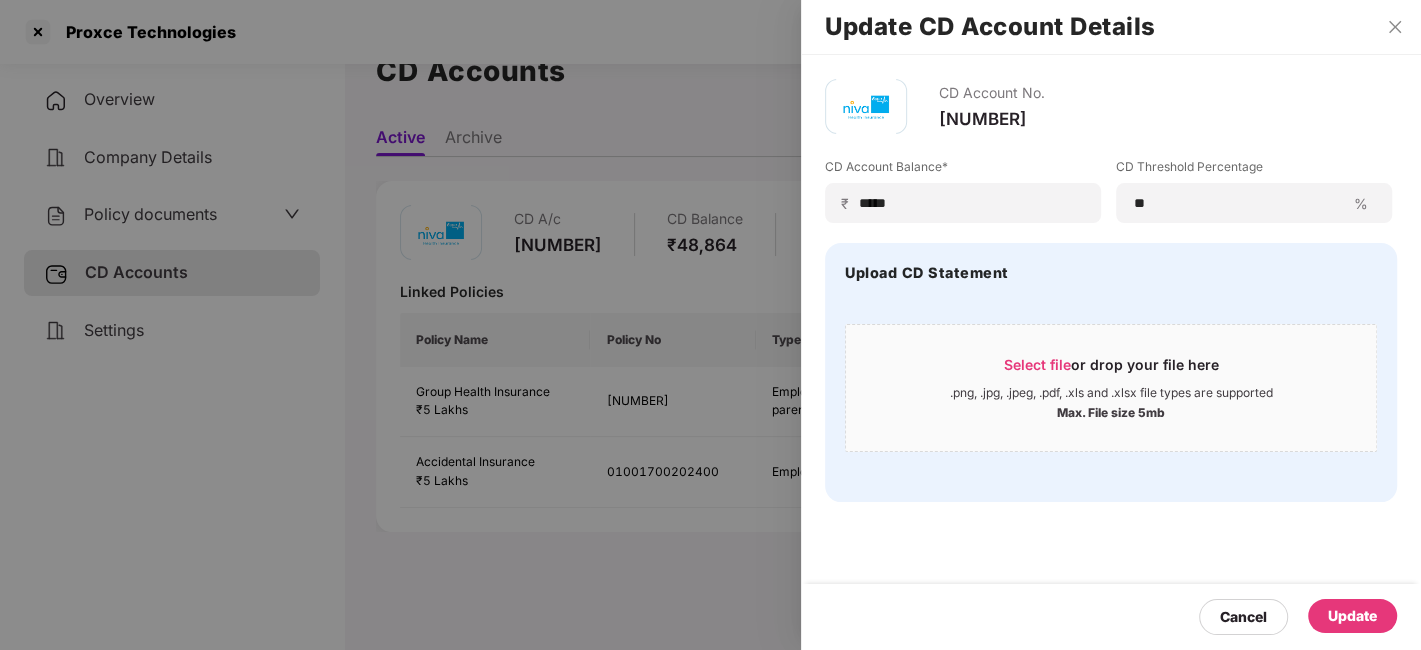 click on "Update" at bounding box center [1352, 616] 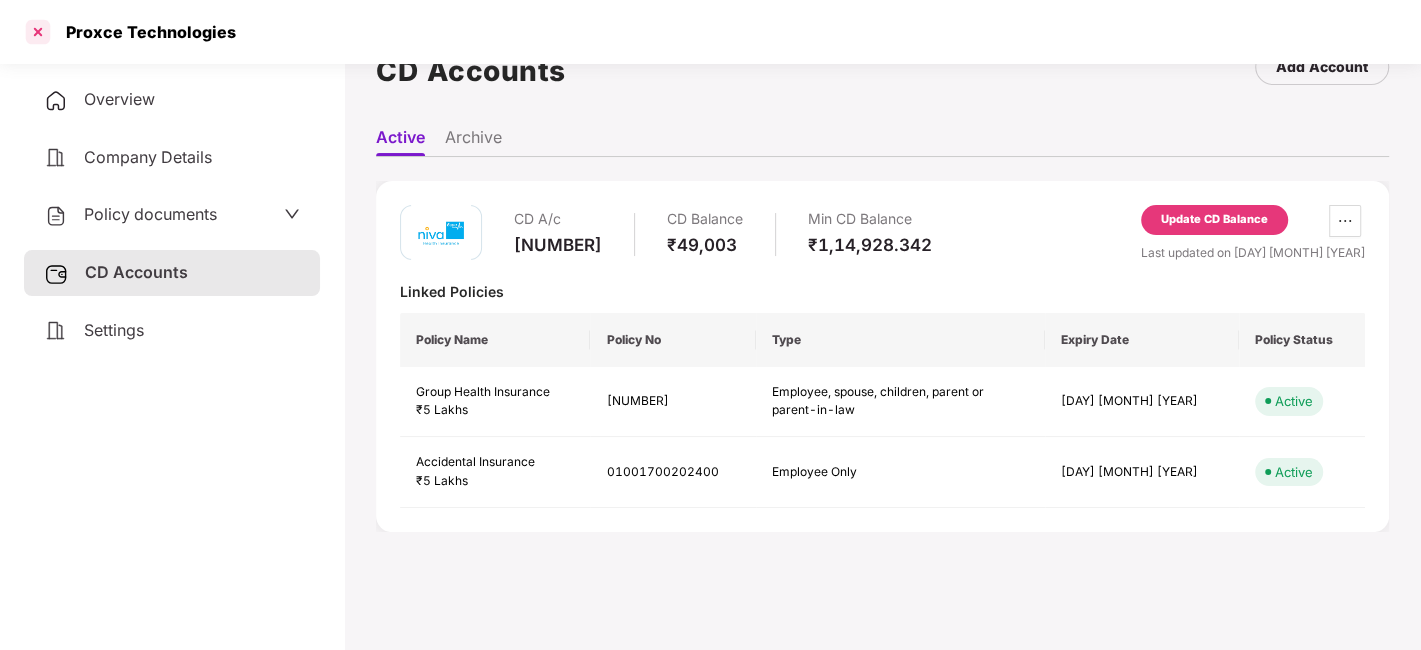 click at bounding box center (38, 32) 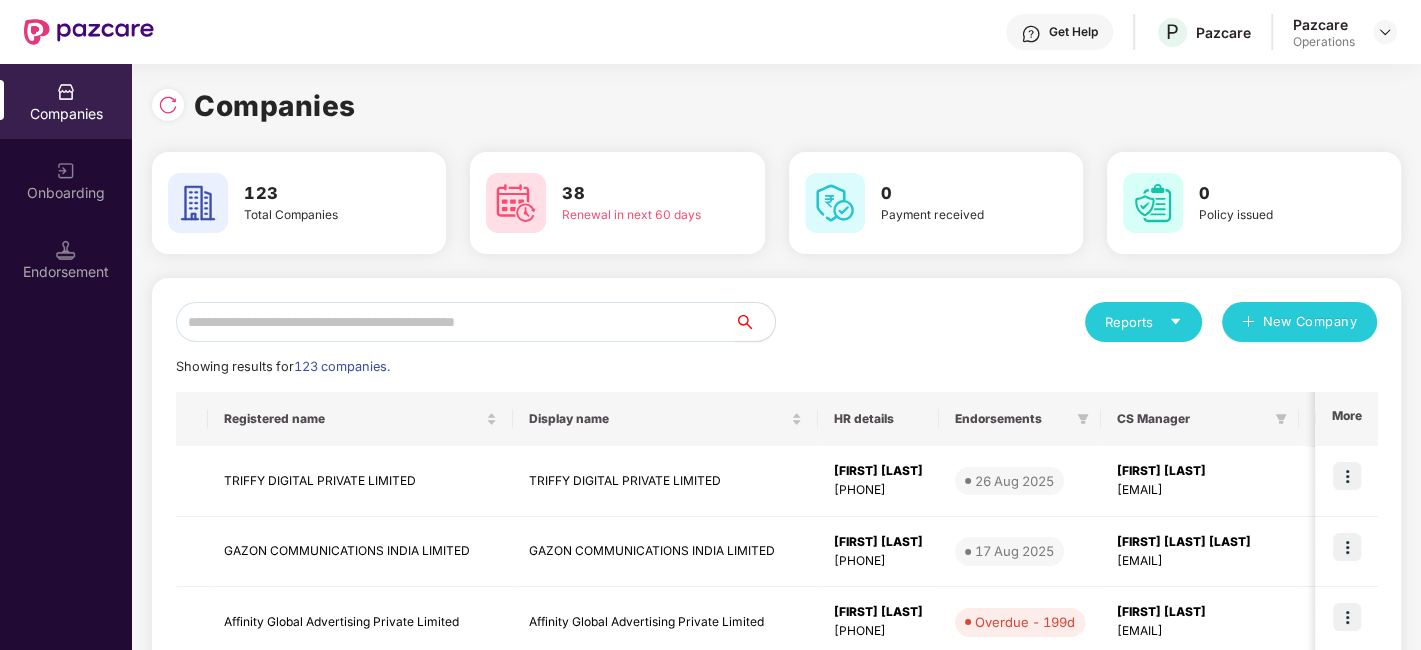 scroll, scrollTop: 0, scrollLeft: 0, axis: both 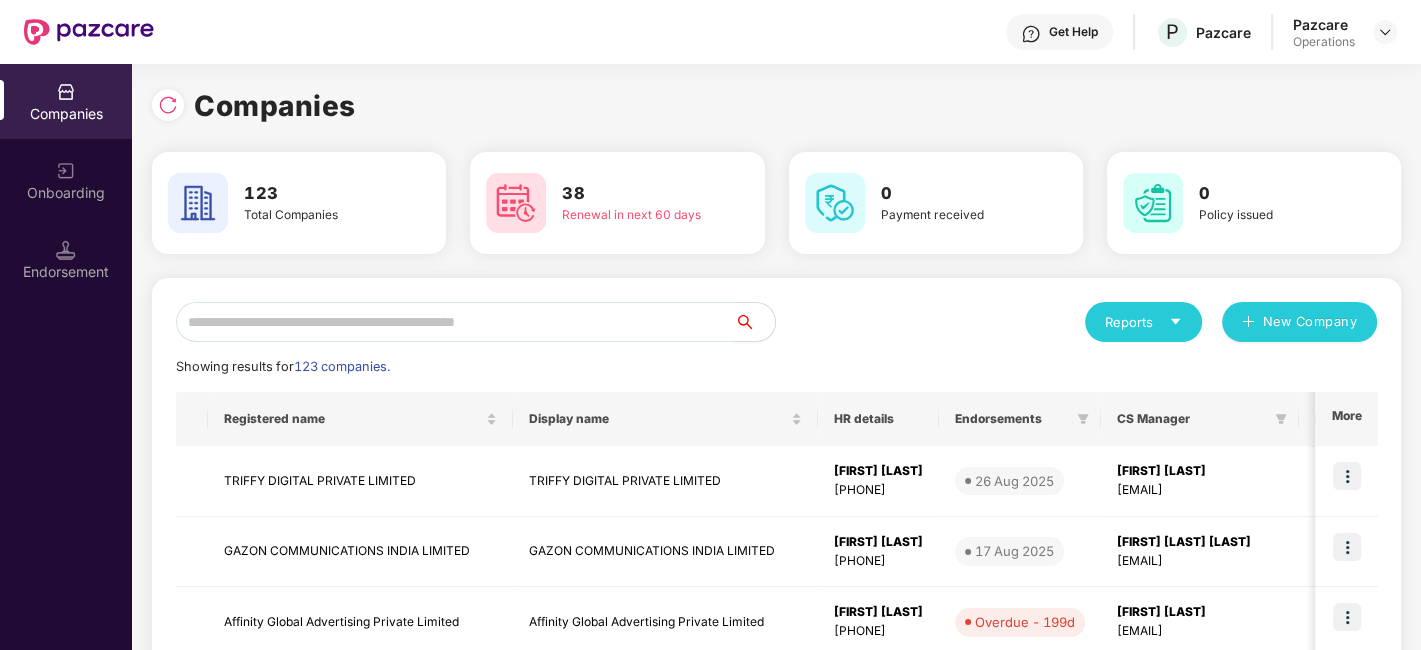 click at bounding box center (455, 322) 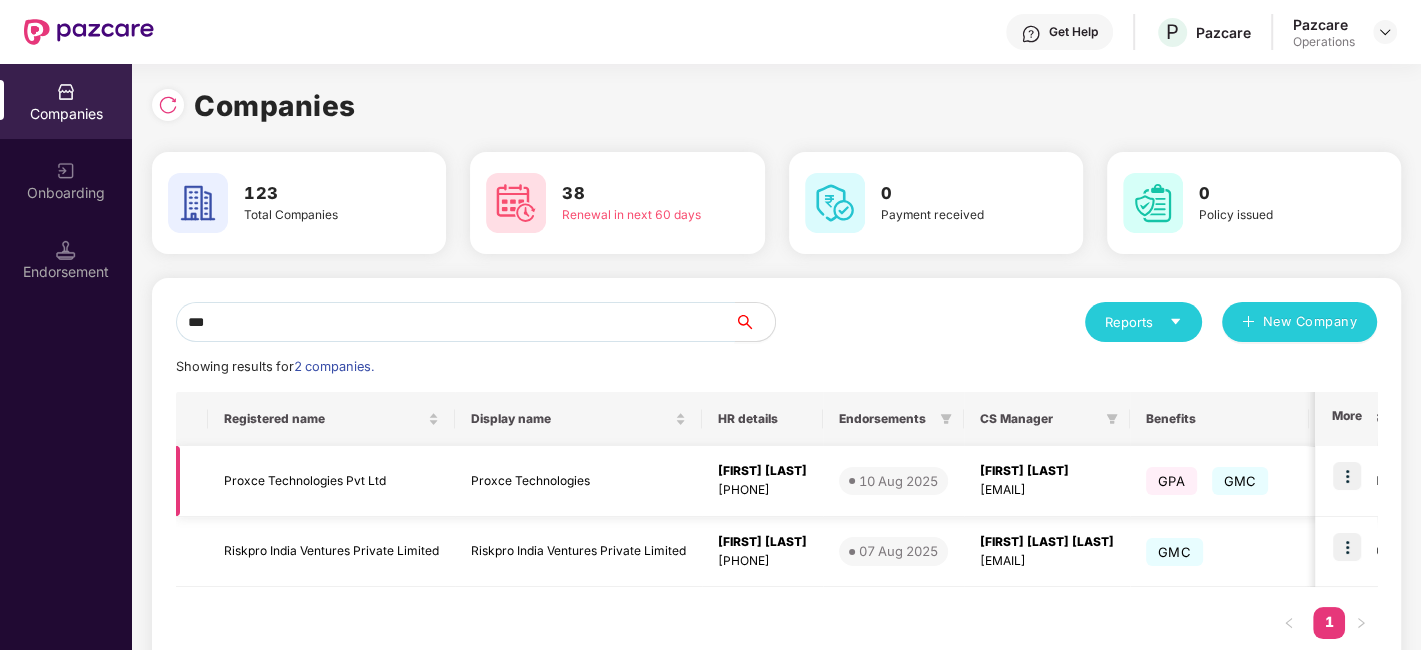 type on "***" 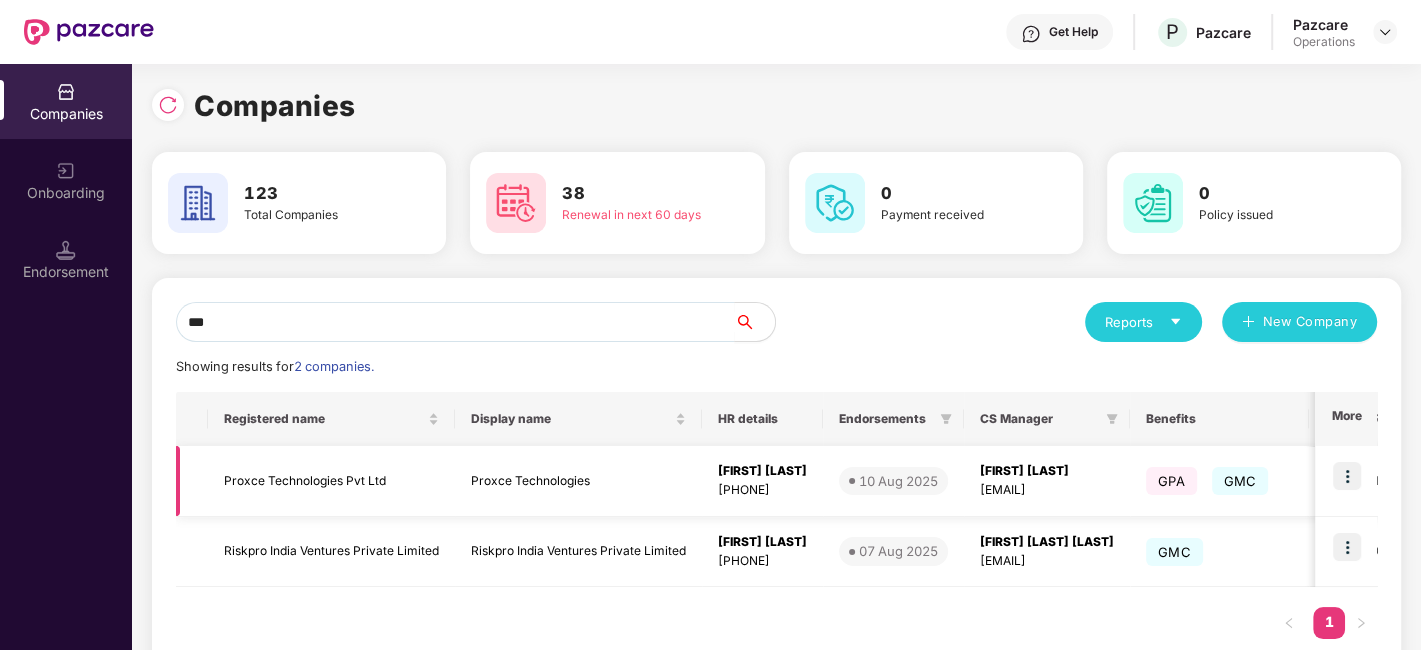 click at bounding box center (1347, 476) 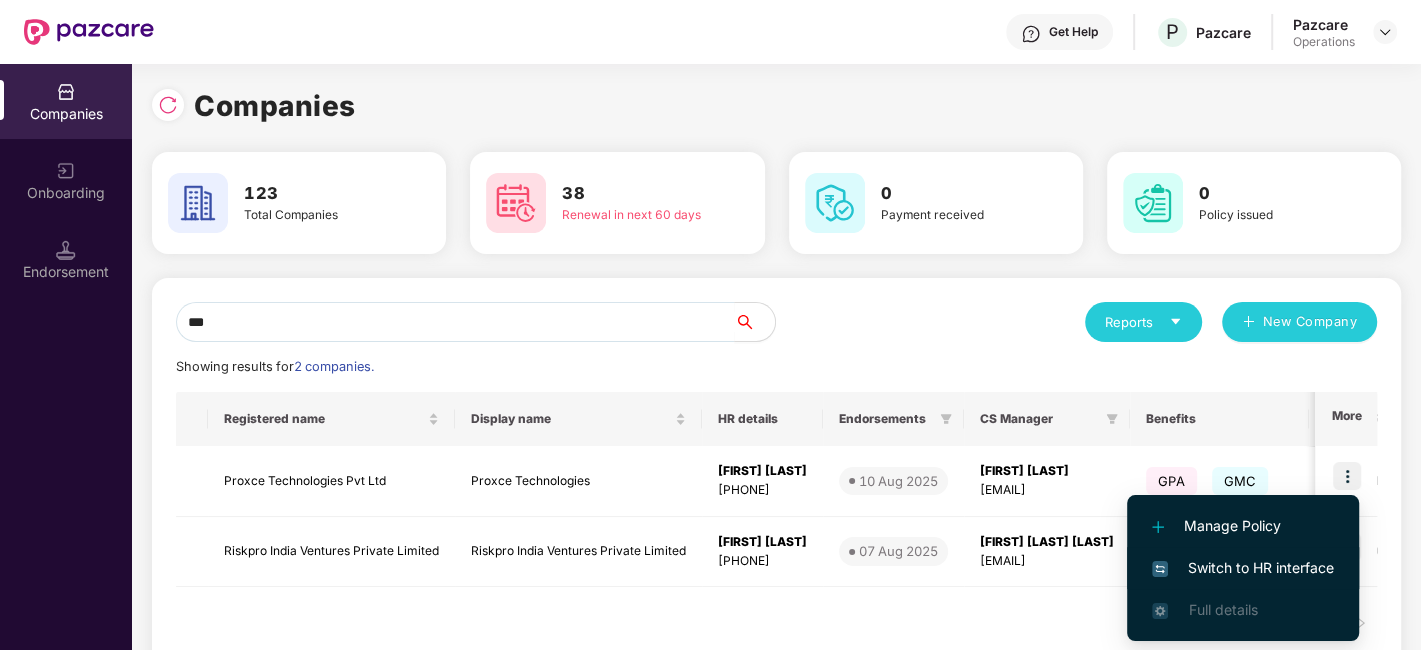 click on "Switch to HR interface" at bounding box center (1243, 568) 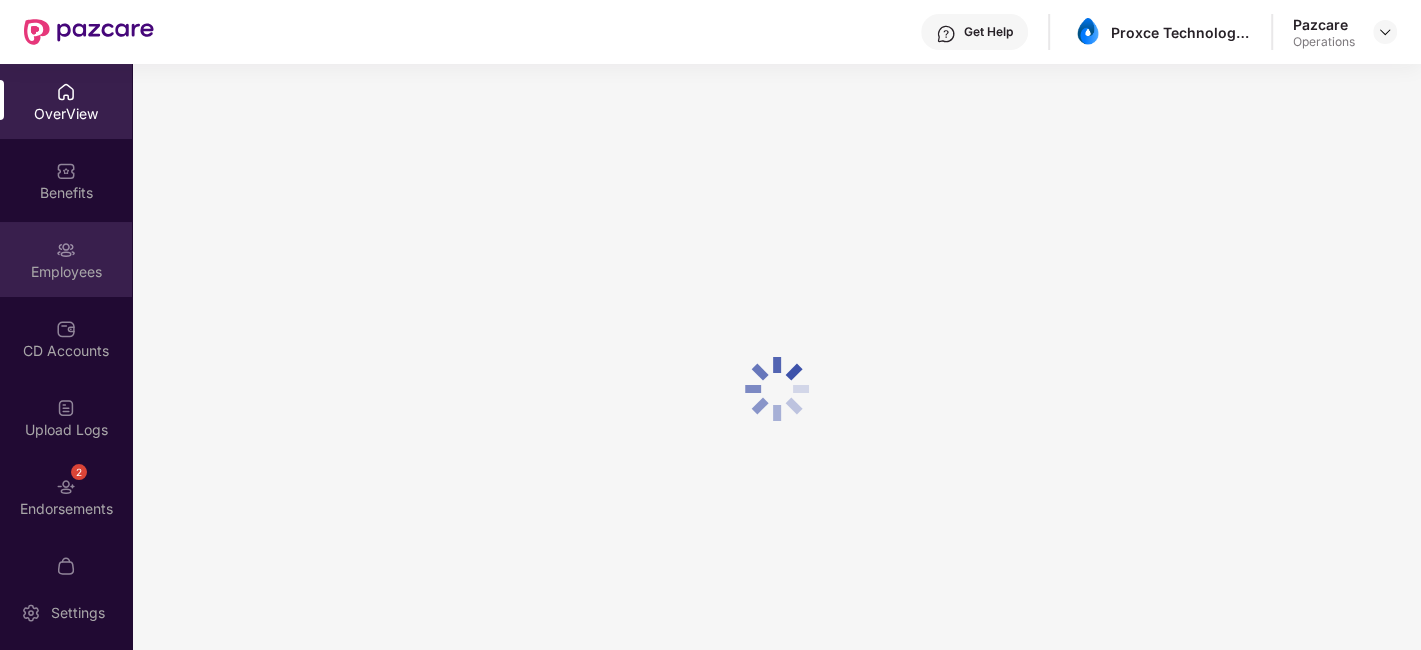 click at bounding box center [66, 250] 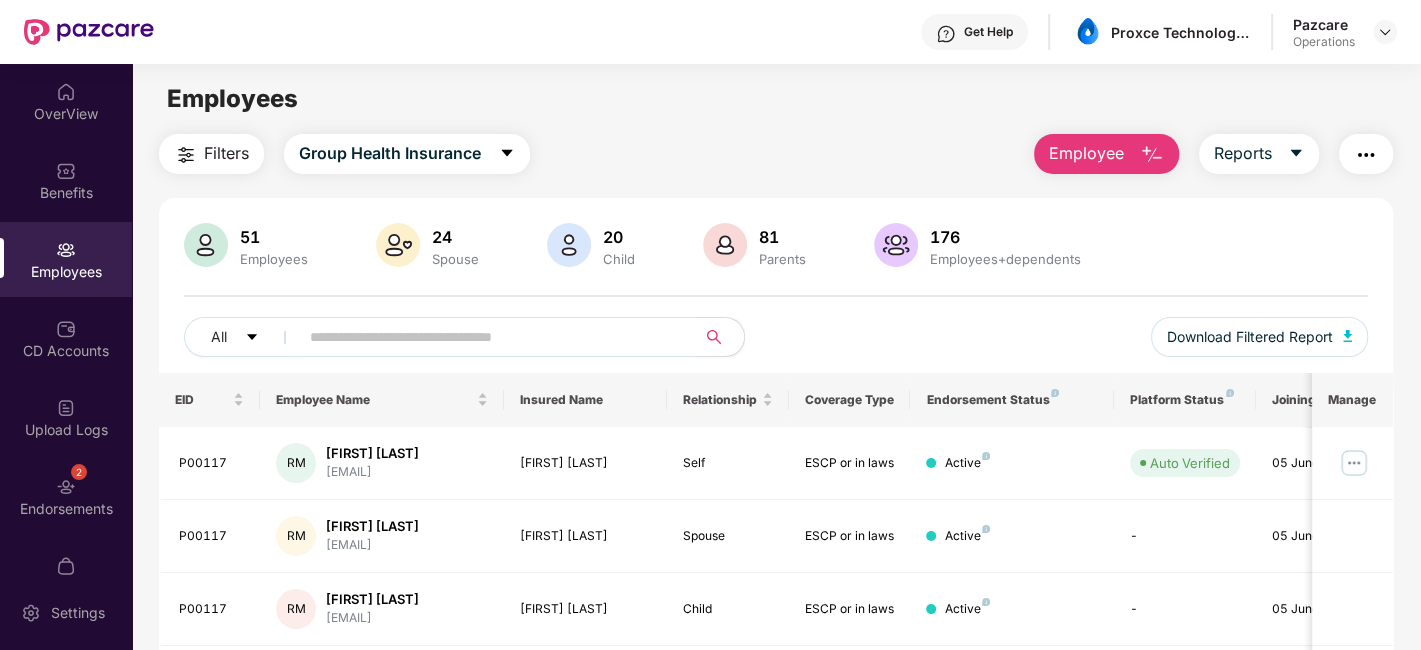 paste on "******" 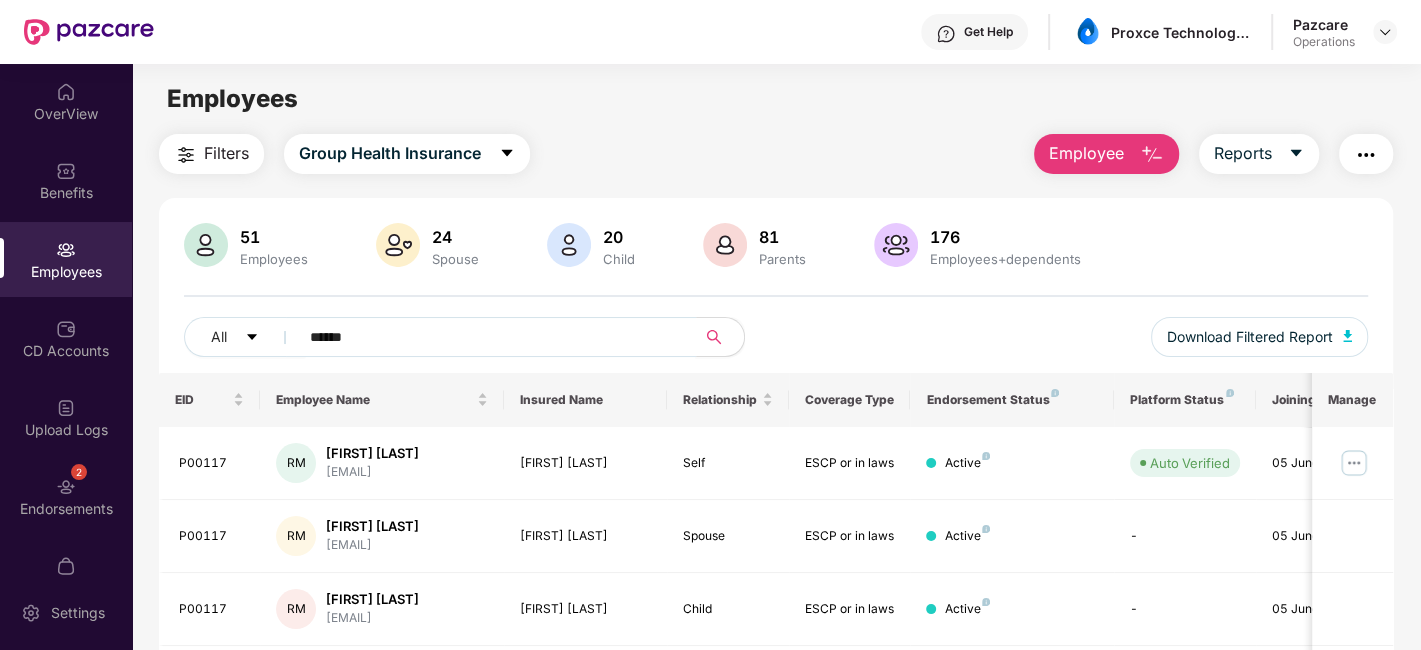 click on "******" at bounding box center (489, 337) 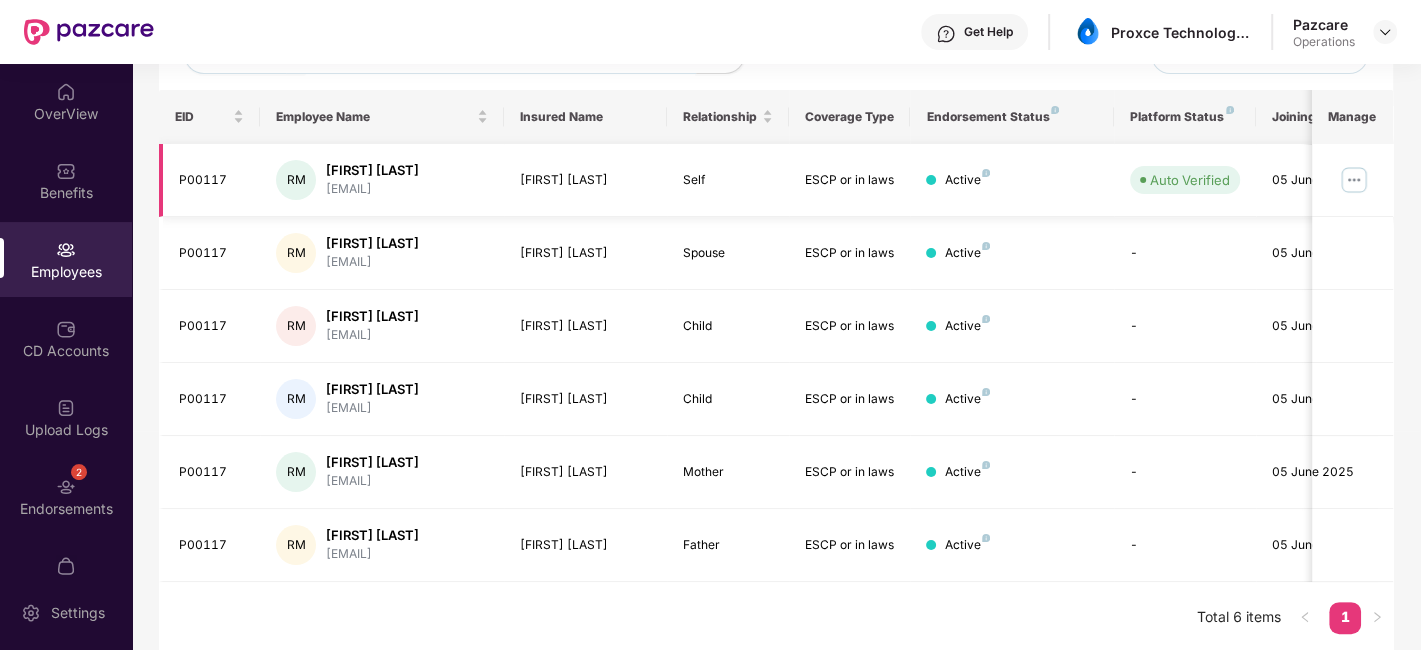scroll, scrollTop: 0, scrollLeft: 0, axis: both 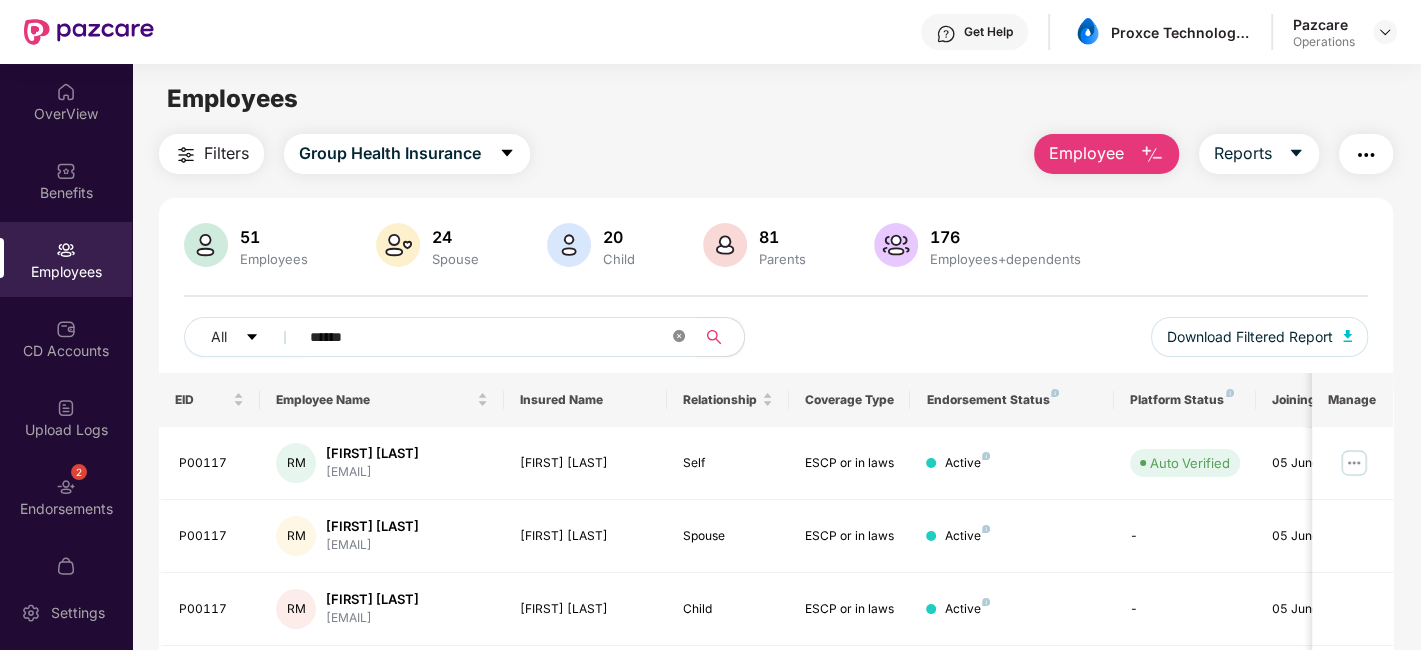 click 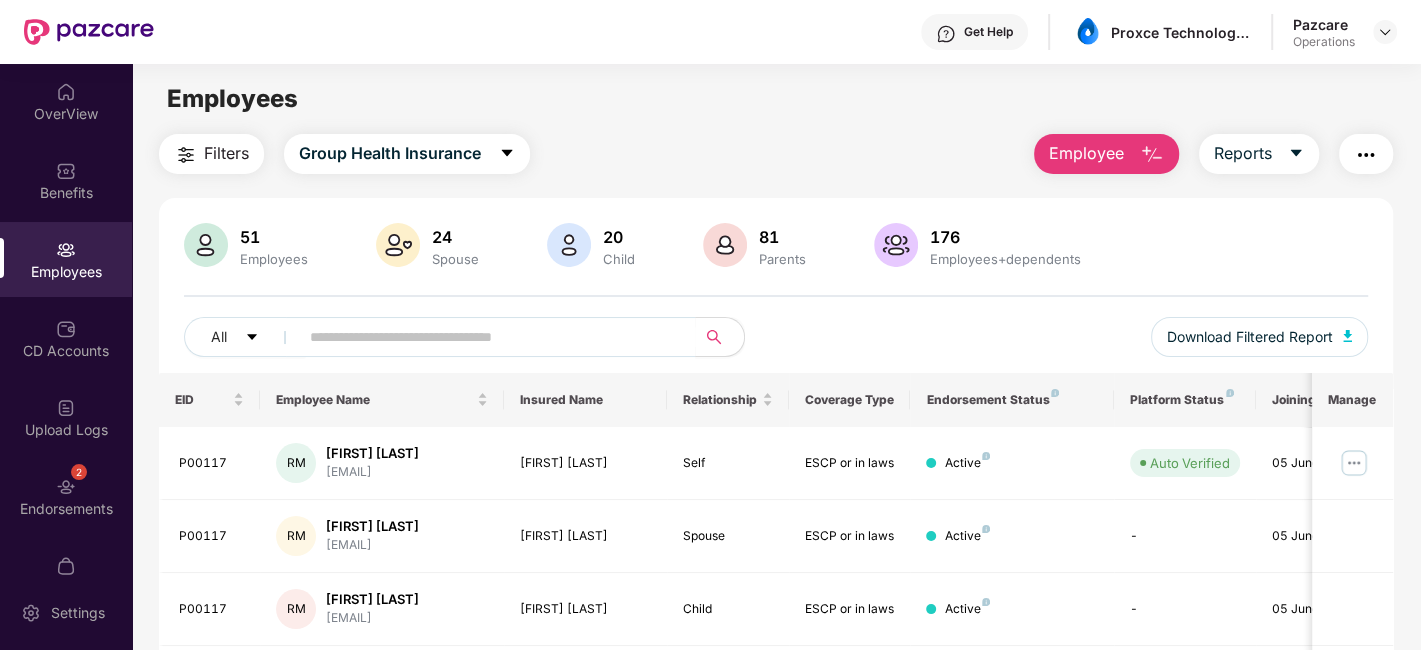 click on "Filters" at bounding box center (226, 153) 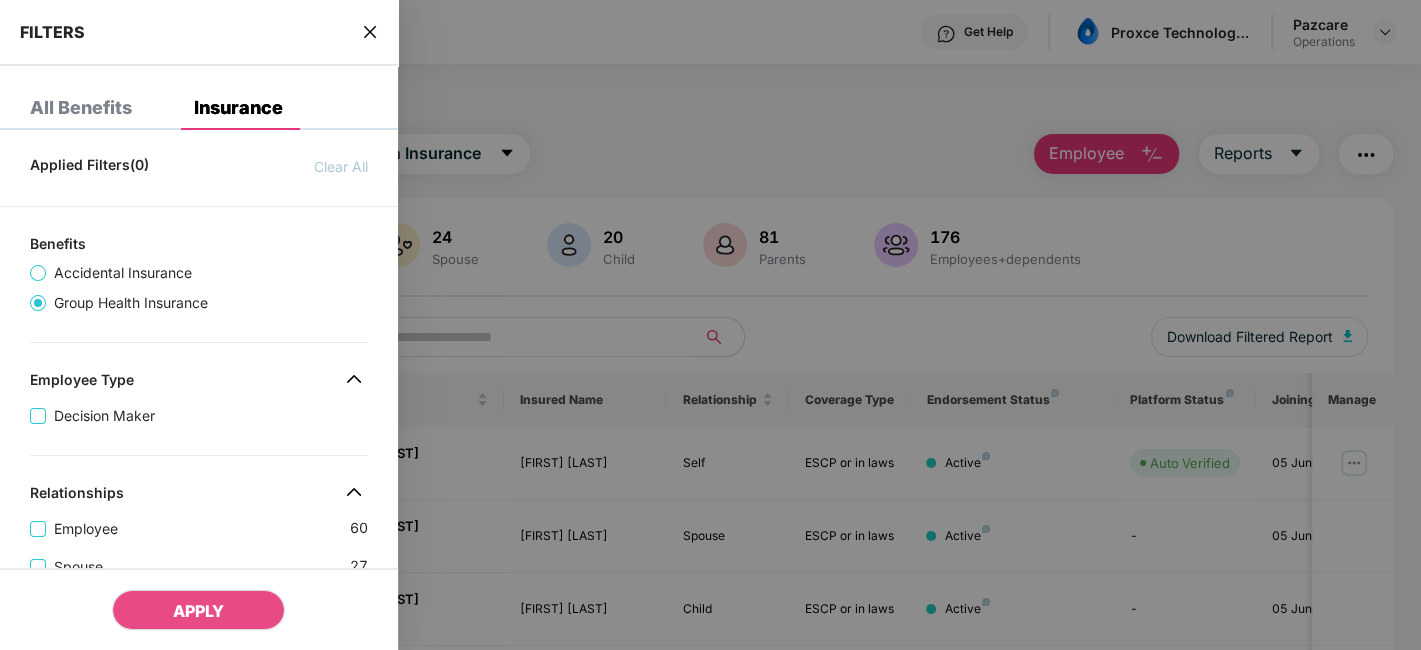 click at bounding box center [710, 325] 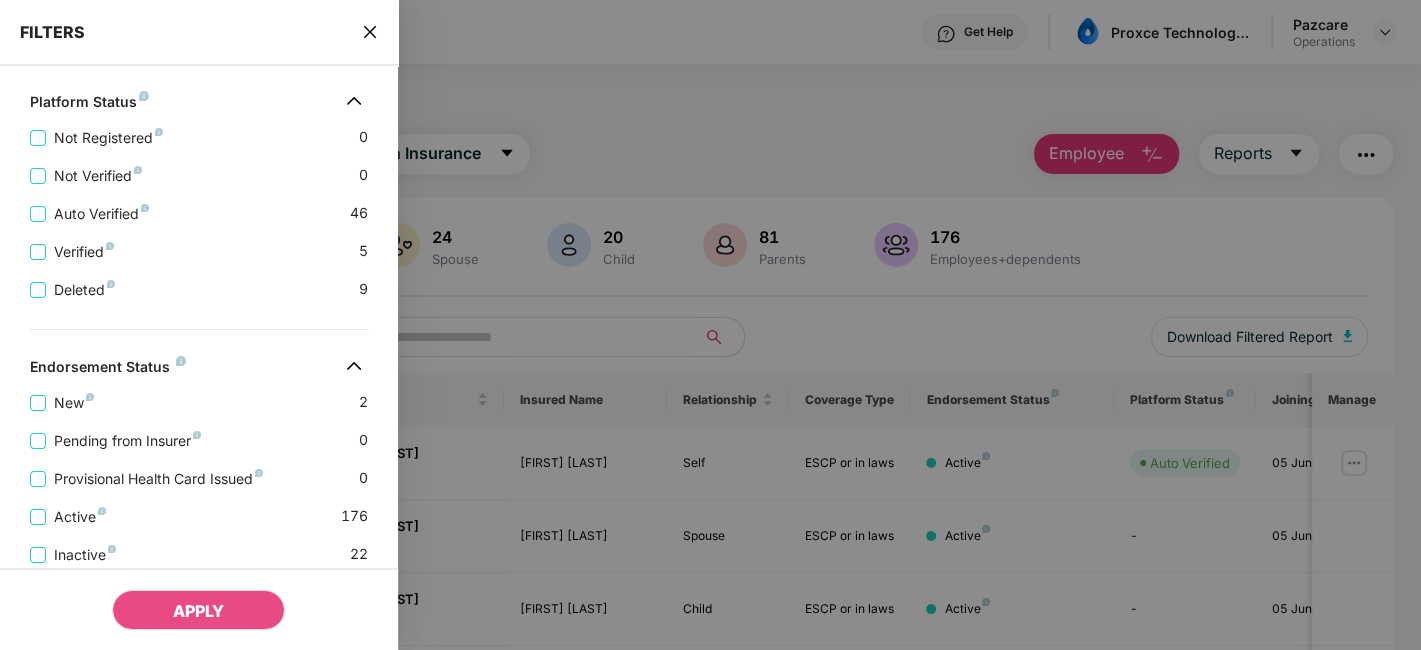 scroll, scrollTop: 805, scrollLeft: 0, axis: vertical 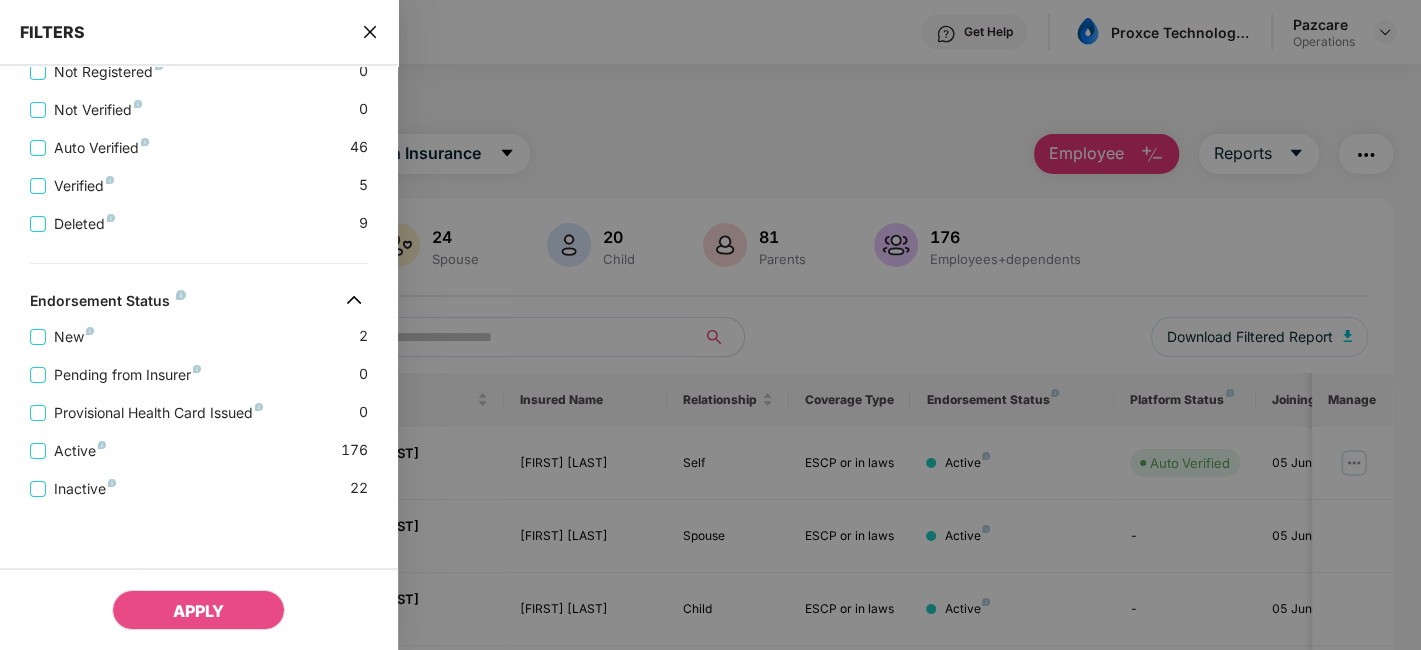 click 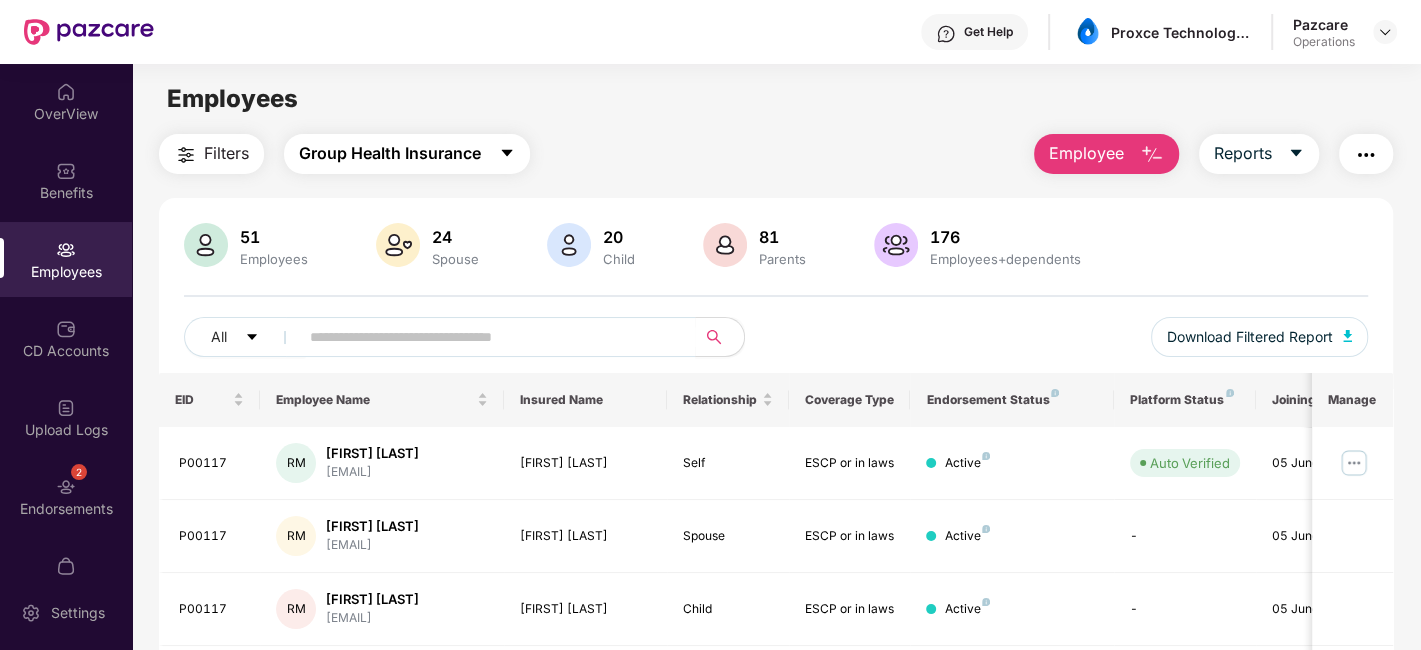 click 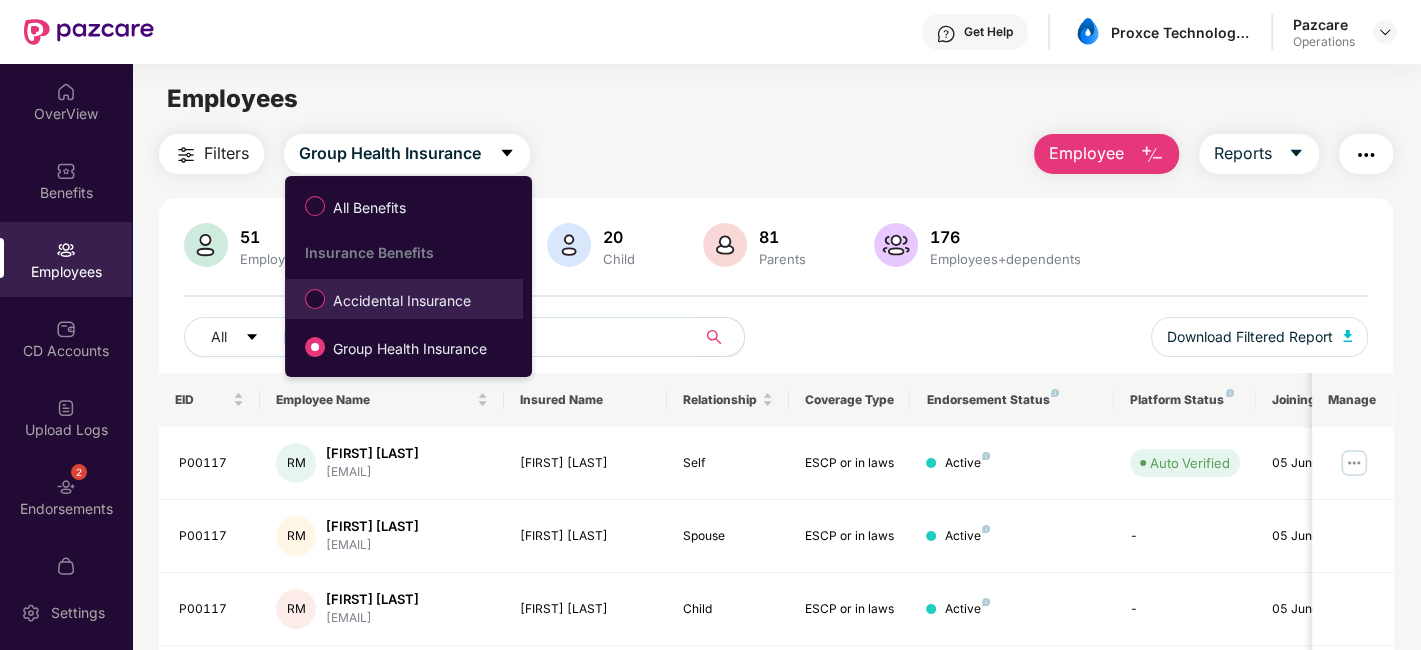 click on "Accidental Insurance" at bounding box center [392, 299] 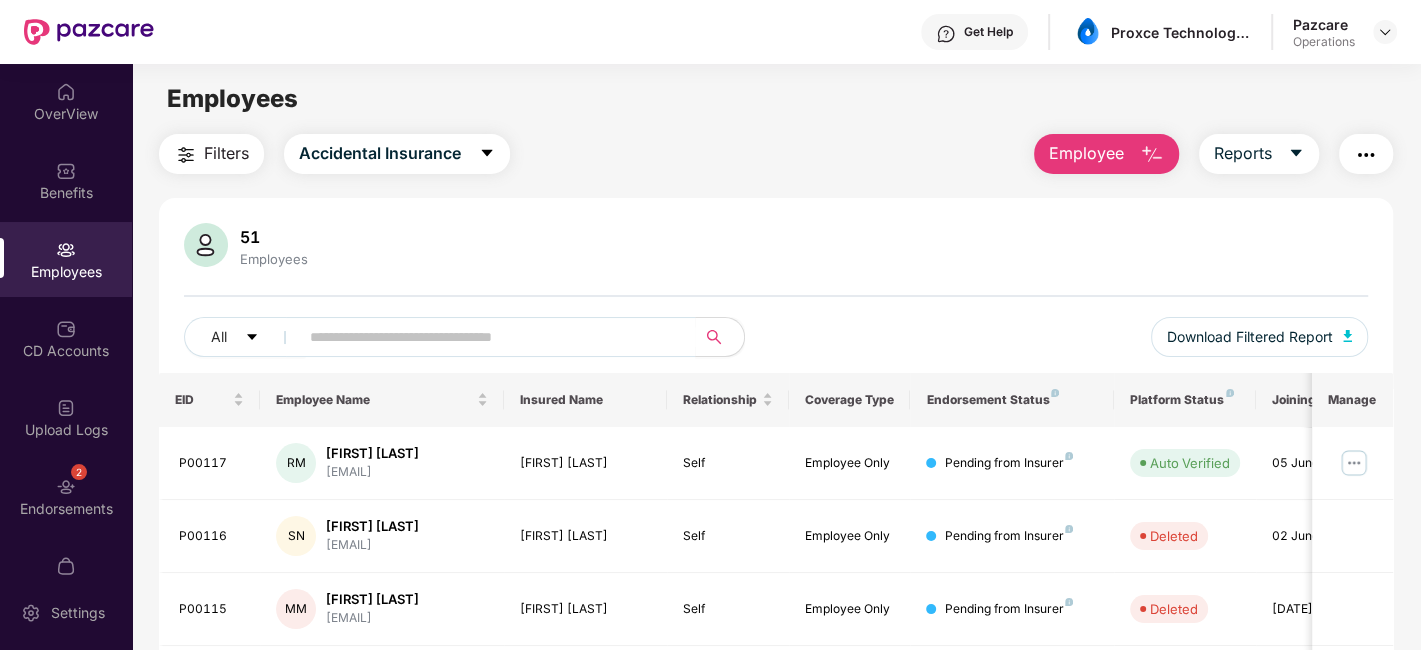 click on "Filters" at bounding box center [226, 153] 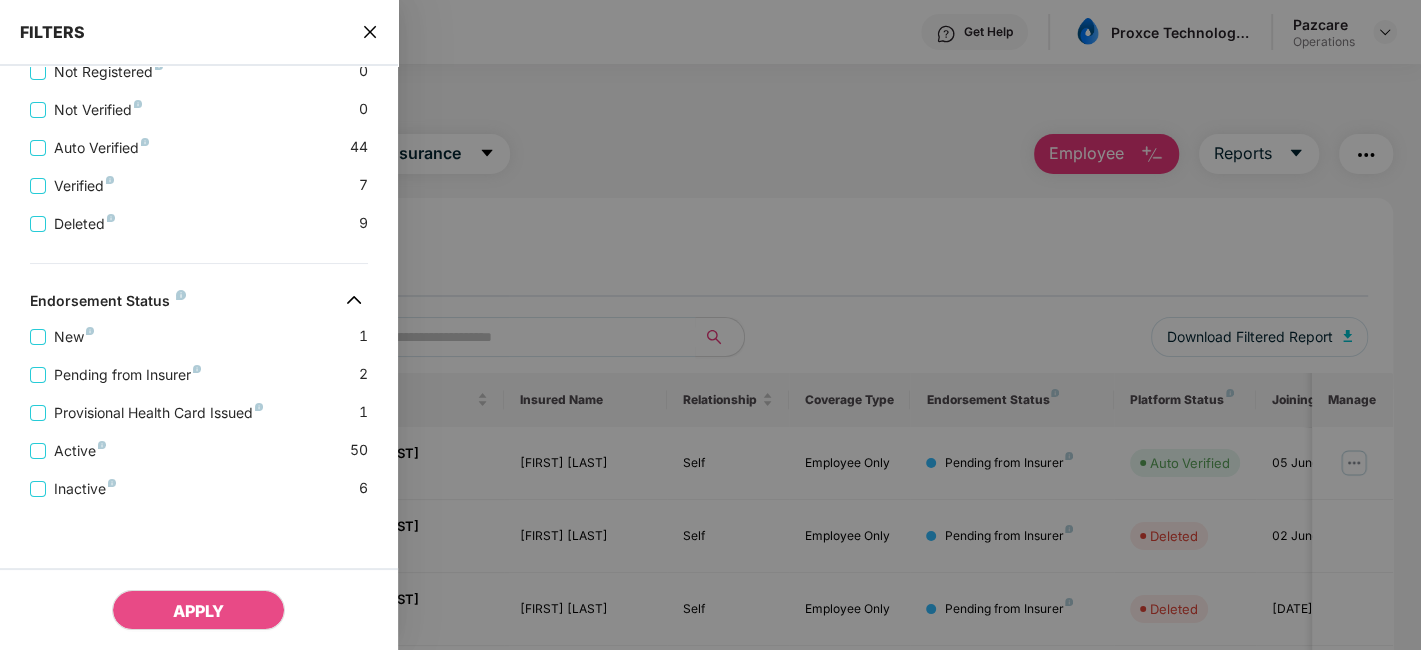 scroll, scrollTop: 574, scrollLeft: 0, axis: vertical 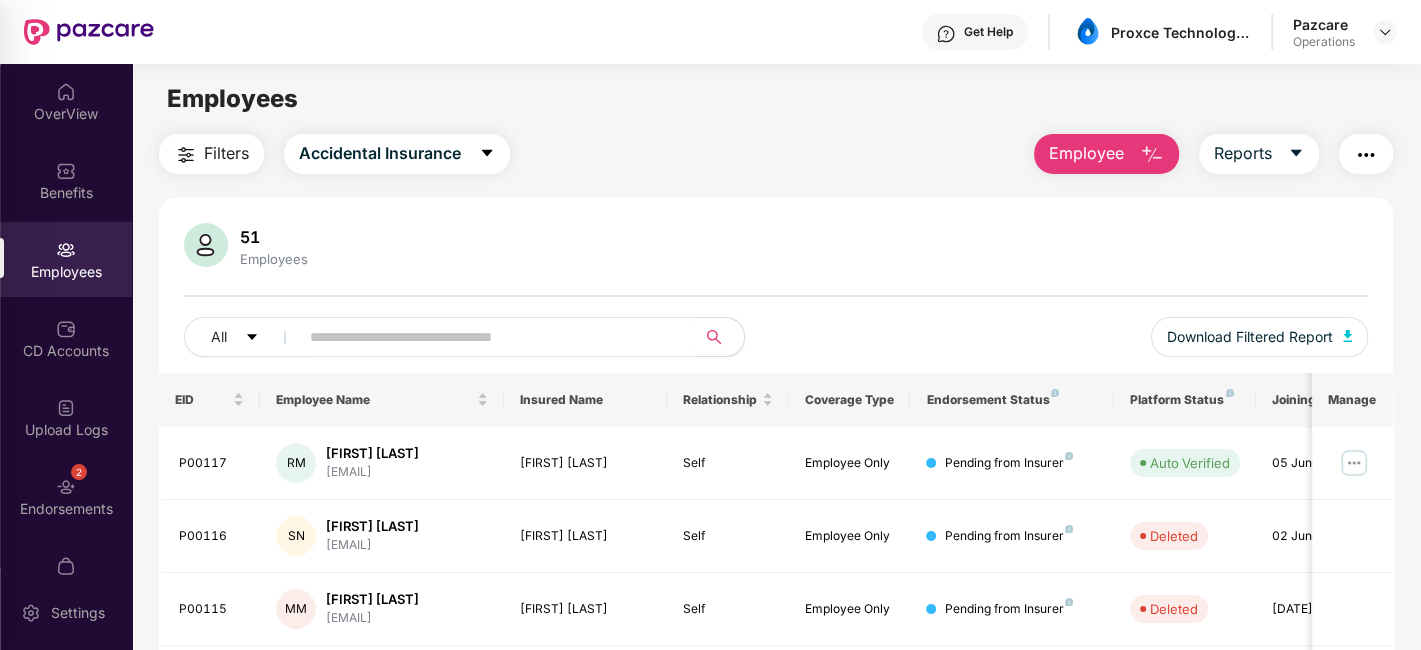 type 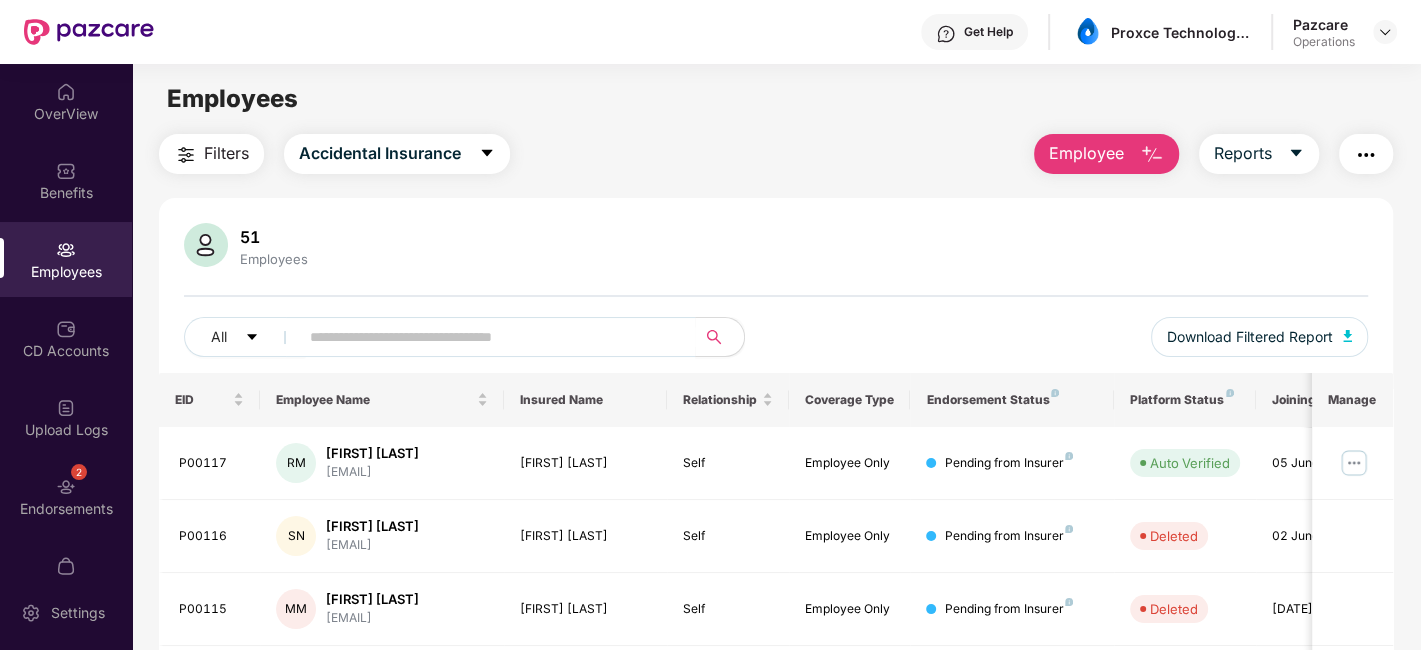 click at bounding box center (1366, 154) 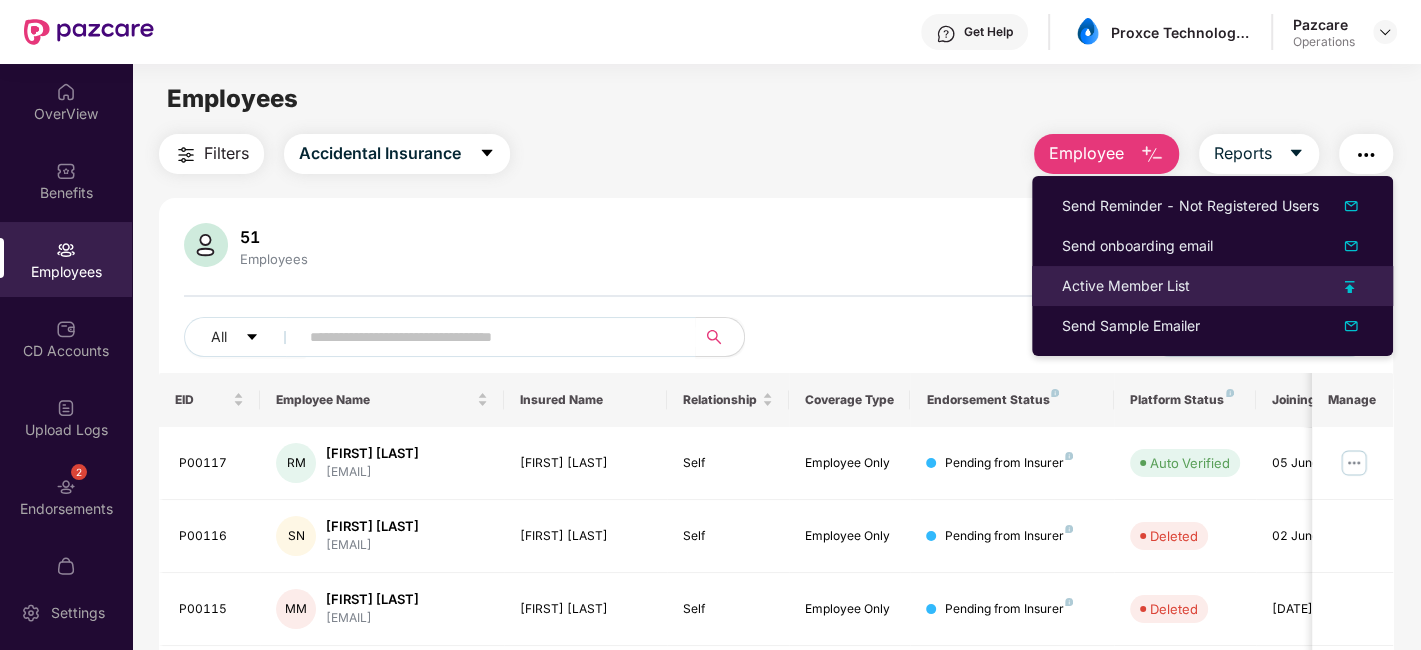 click on "Active Member List" at bounding box center [1126, 286] 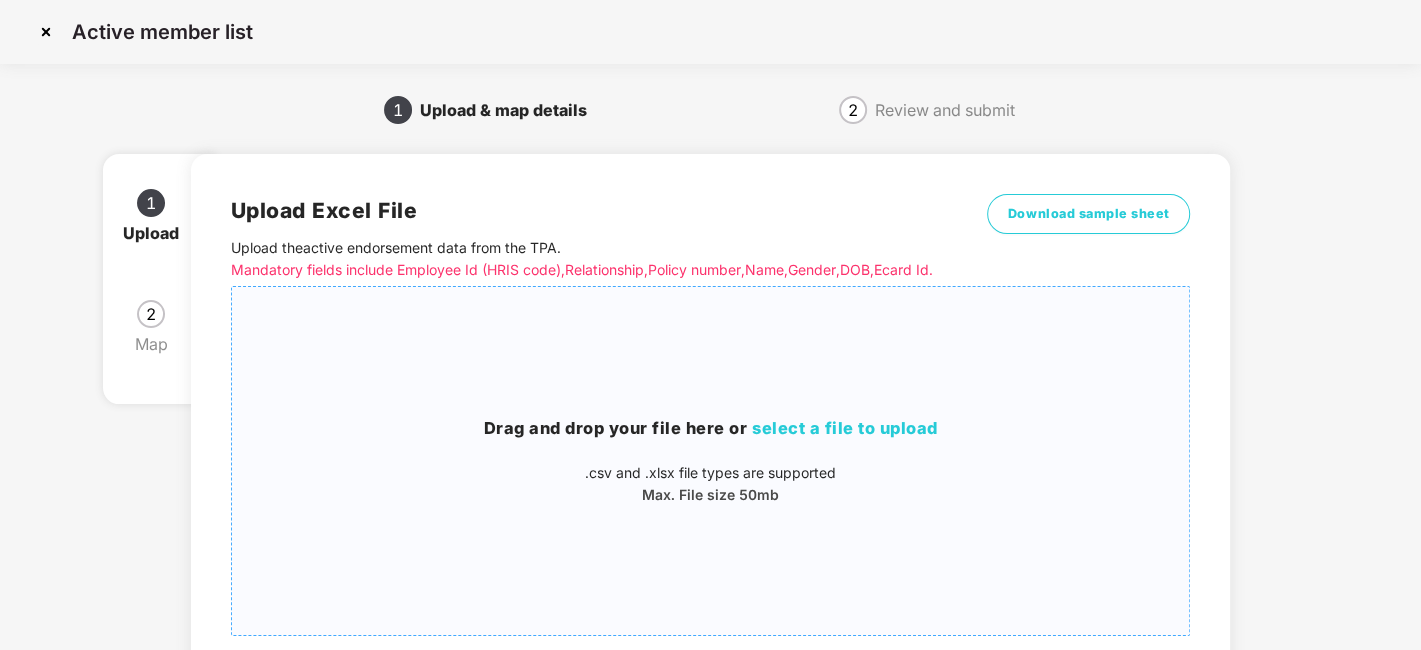 click on "Drag and drop your file here or  select a file to upload .csv and .xlsx file types are supported Max. File size 50mb" at bounding box center [711, 461] 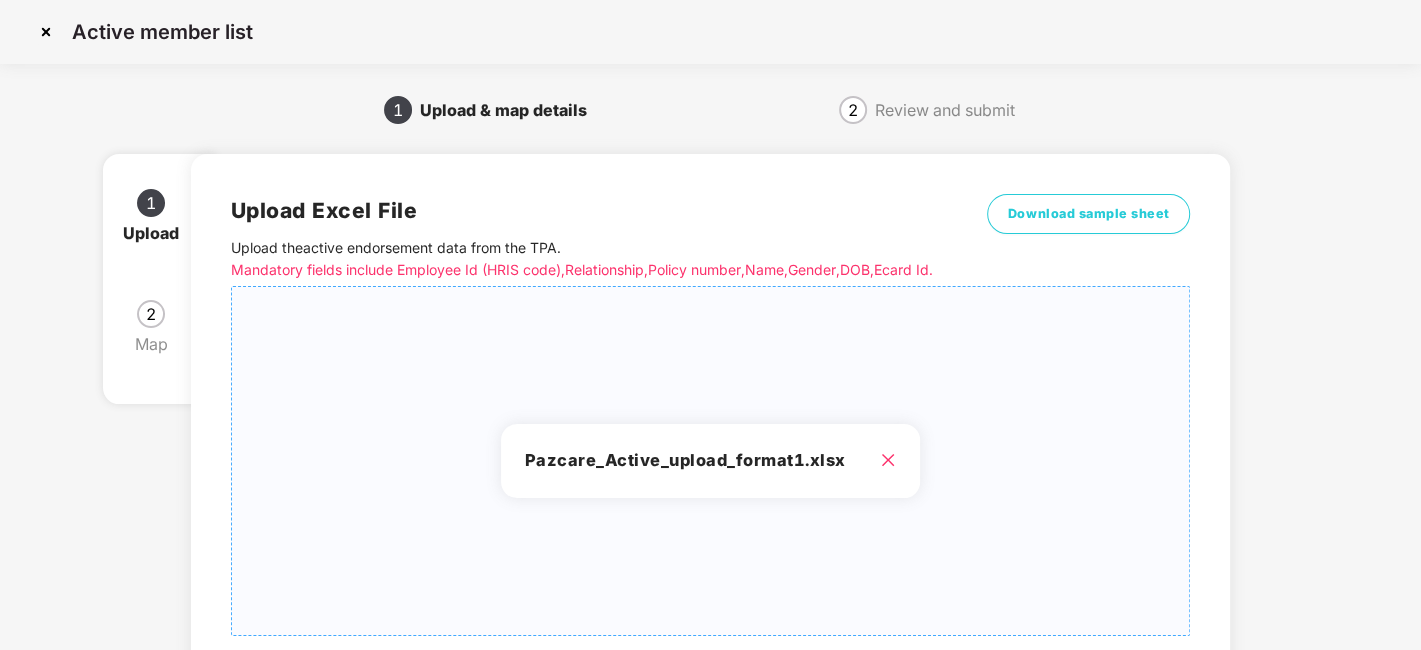 scroll, scrollTop: 214, scrollLeft: 0, axis: vertical 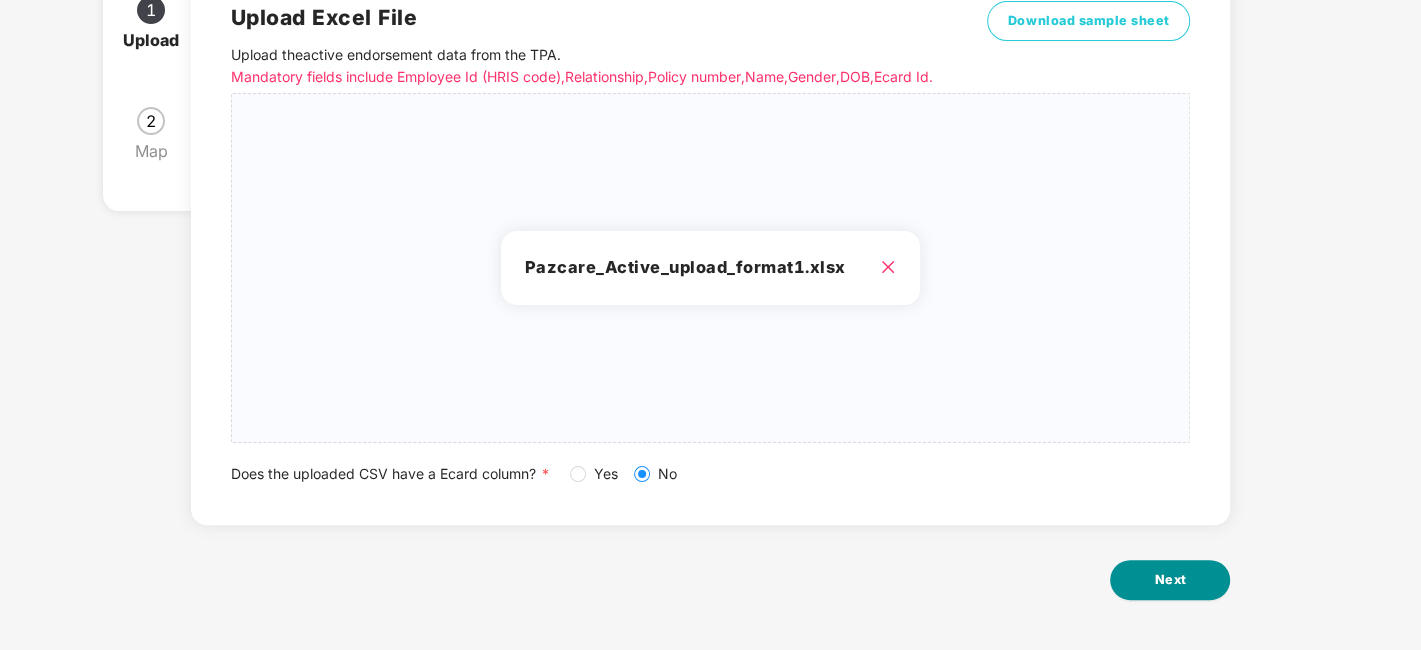 click on "Next" at bounding box center (1170, 580) 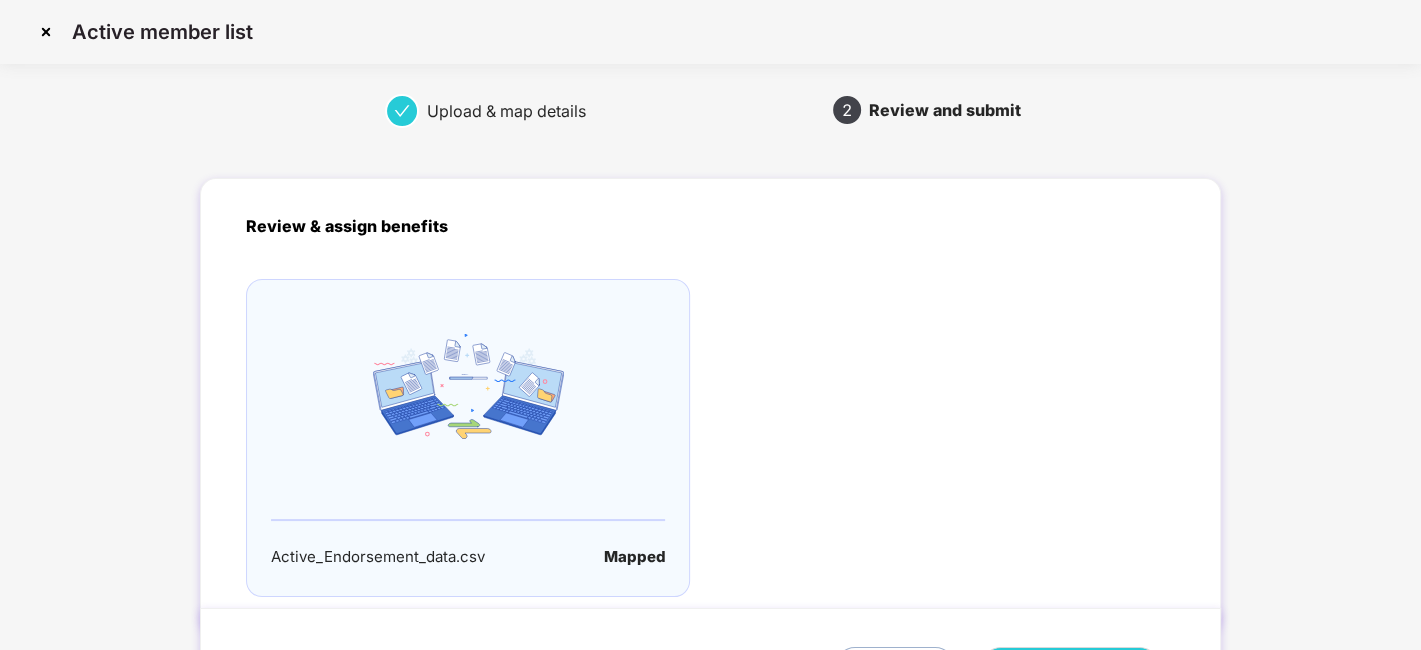 scroll, scrollTop: 132, scrollLeft: 0, axis: vertical 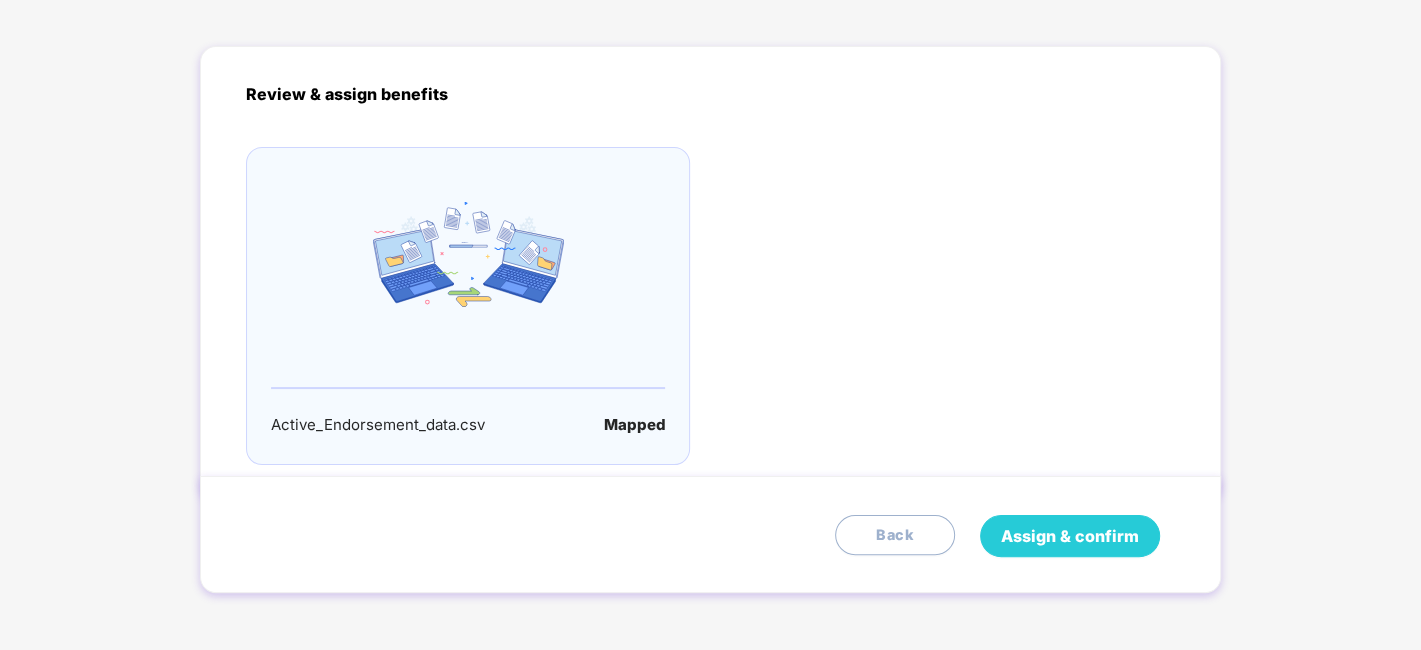 click on "Assign & confirm" at bounding box center (1070, 536) 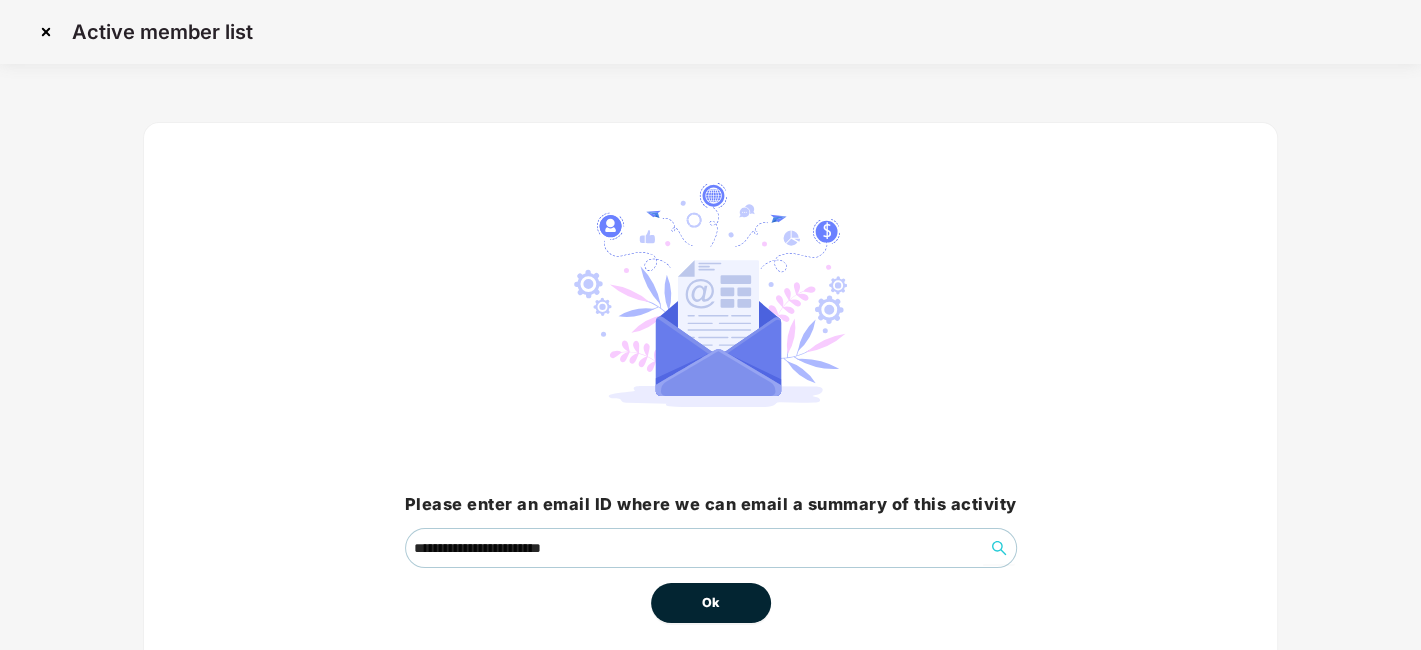 click on "Ok" at bounding box center [711, 603] 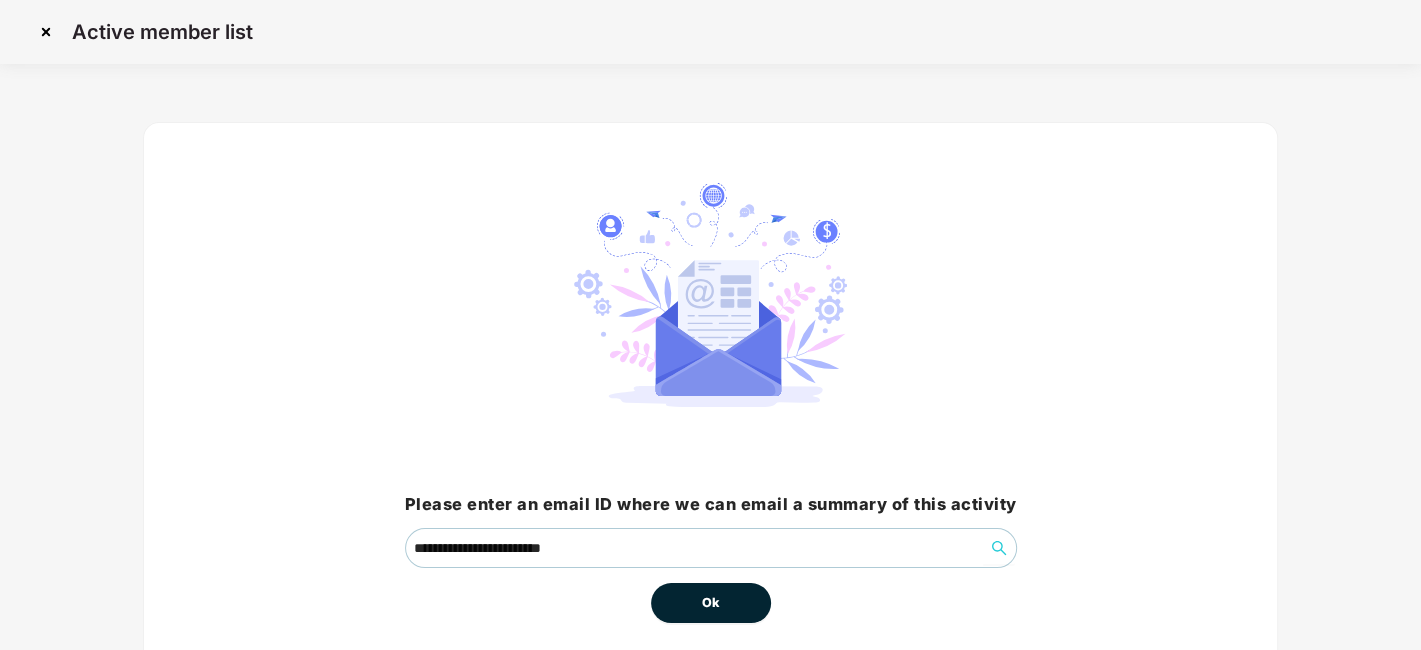 scroll, scrollTop: 86, scrollLeft: 0, axis: vertical 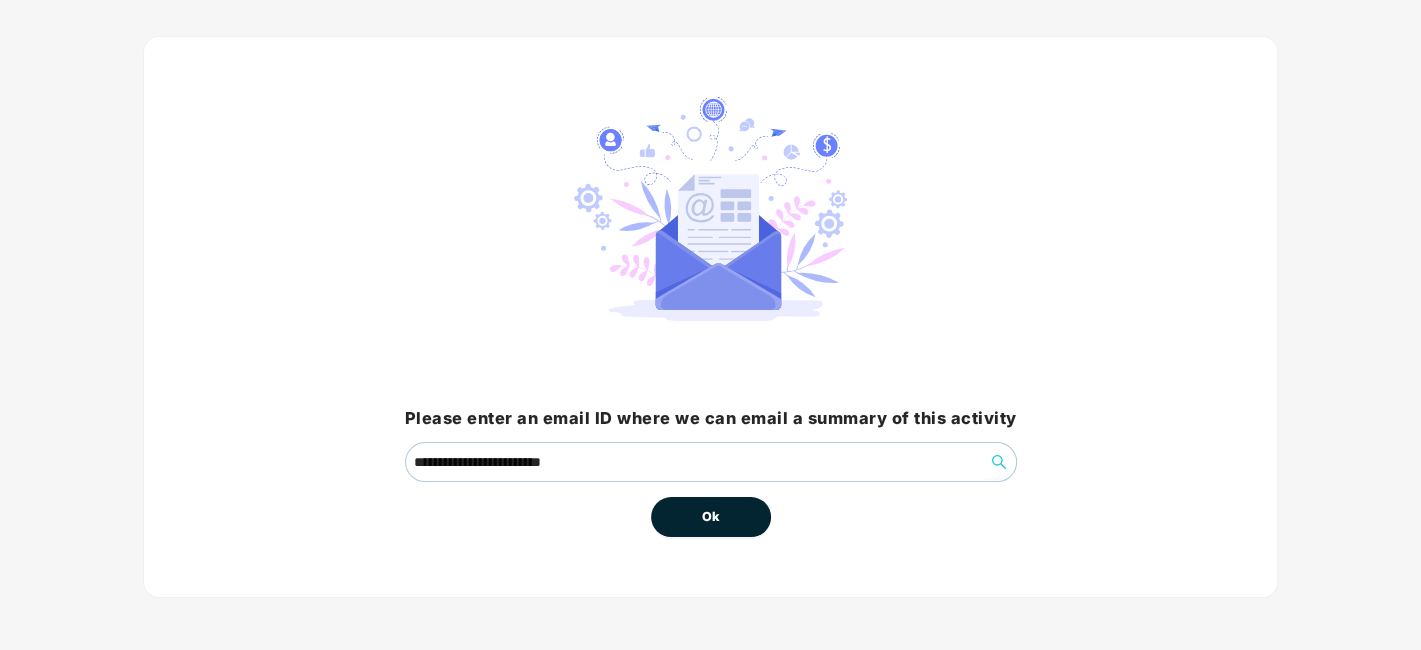 click on "Ok" at bounding box center [711, 517] 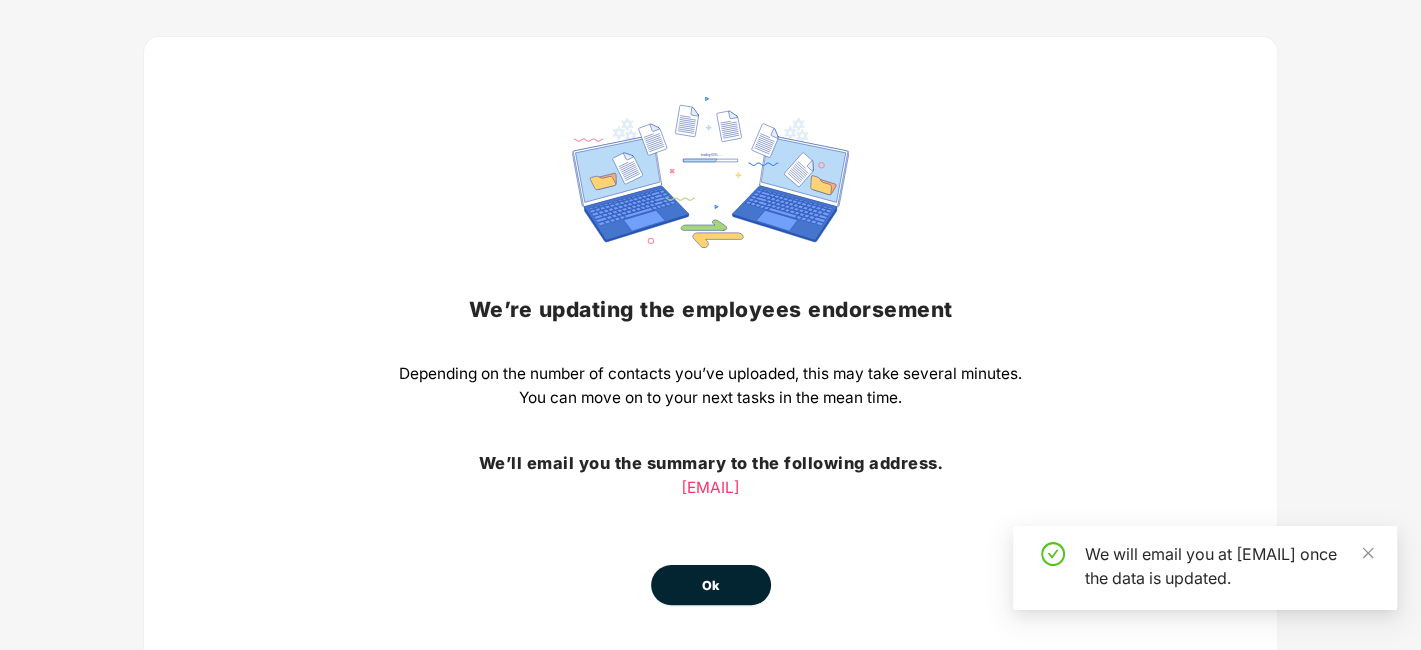 click on "Ok" at bounding box center [711, 586] 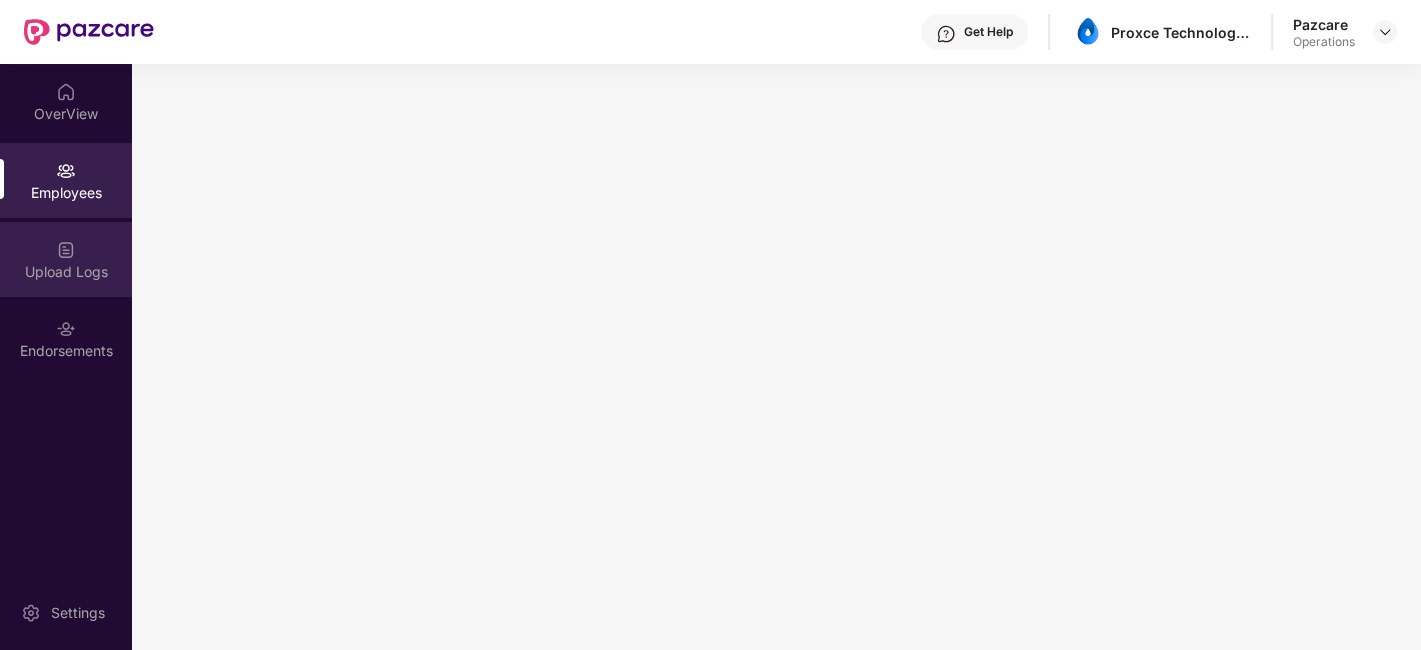 click on "Upload Logs" at bounding box center [66, 259] 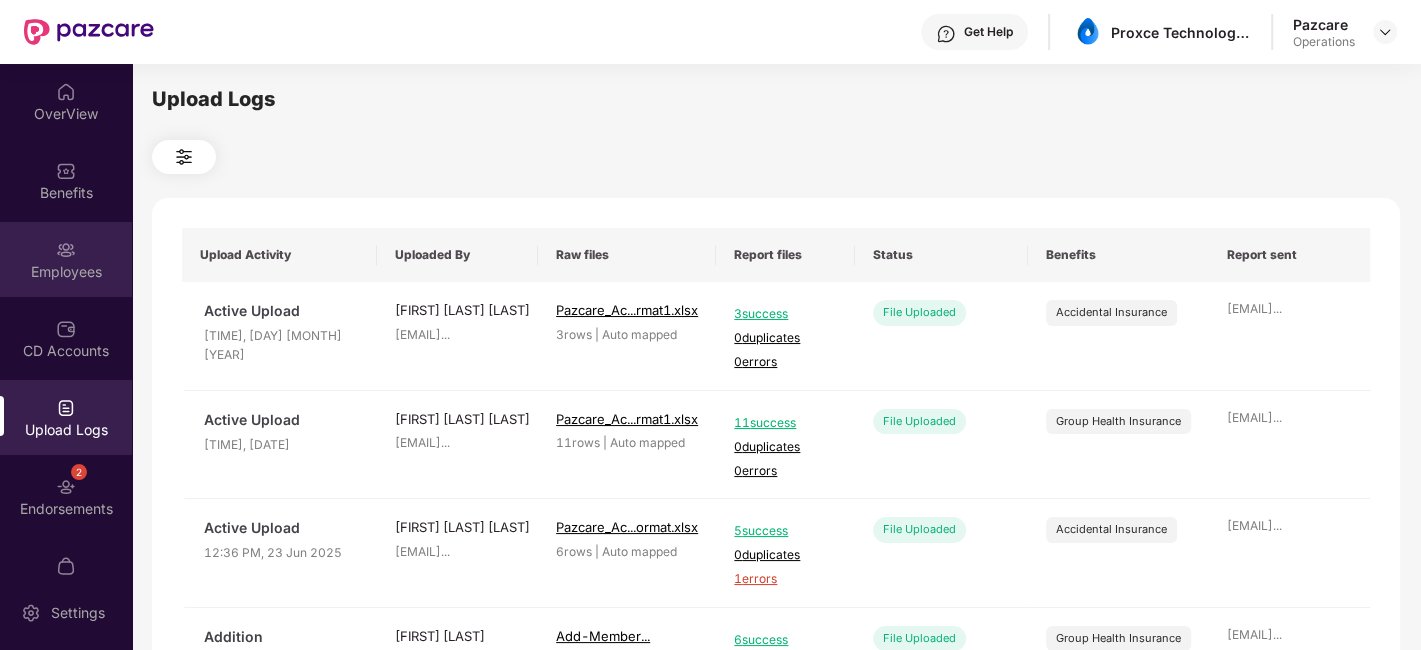 click on "Employees" at bounding box center (66, 259) 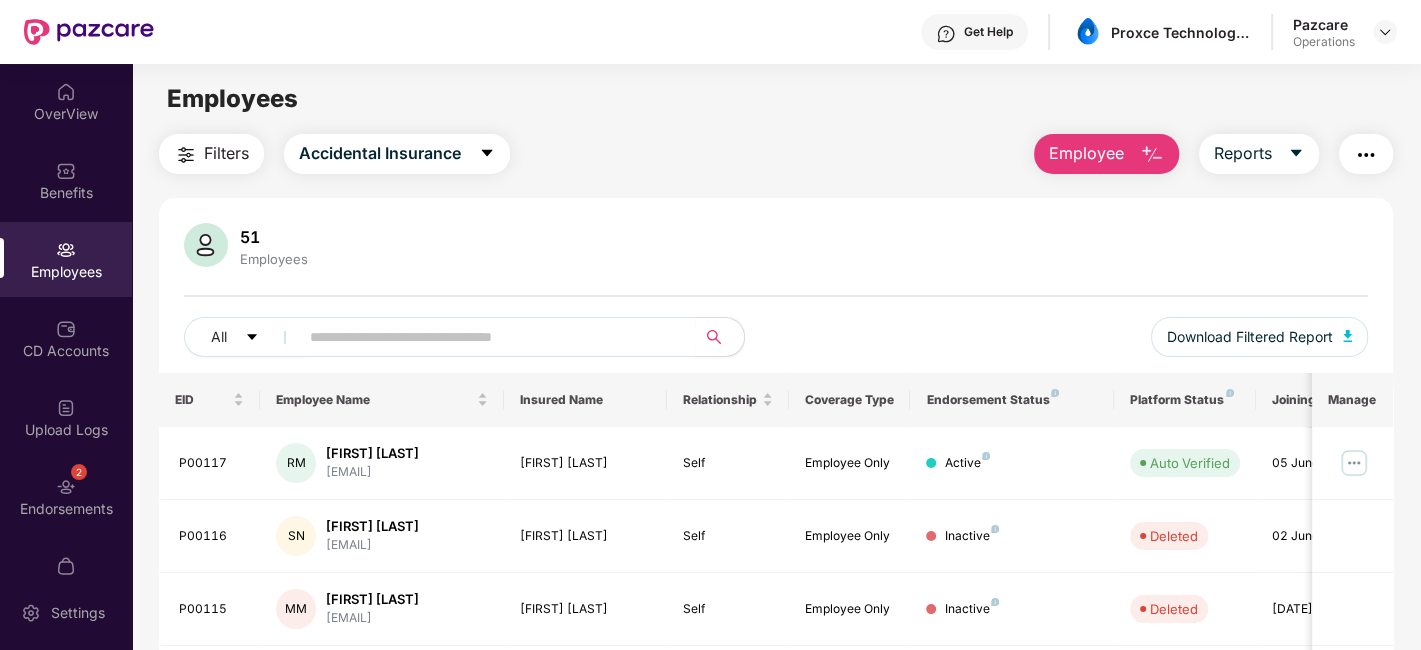 click on "Filters" at bounding box center [226, 153] 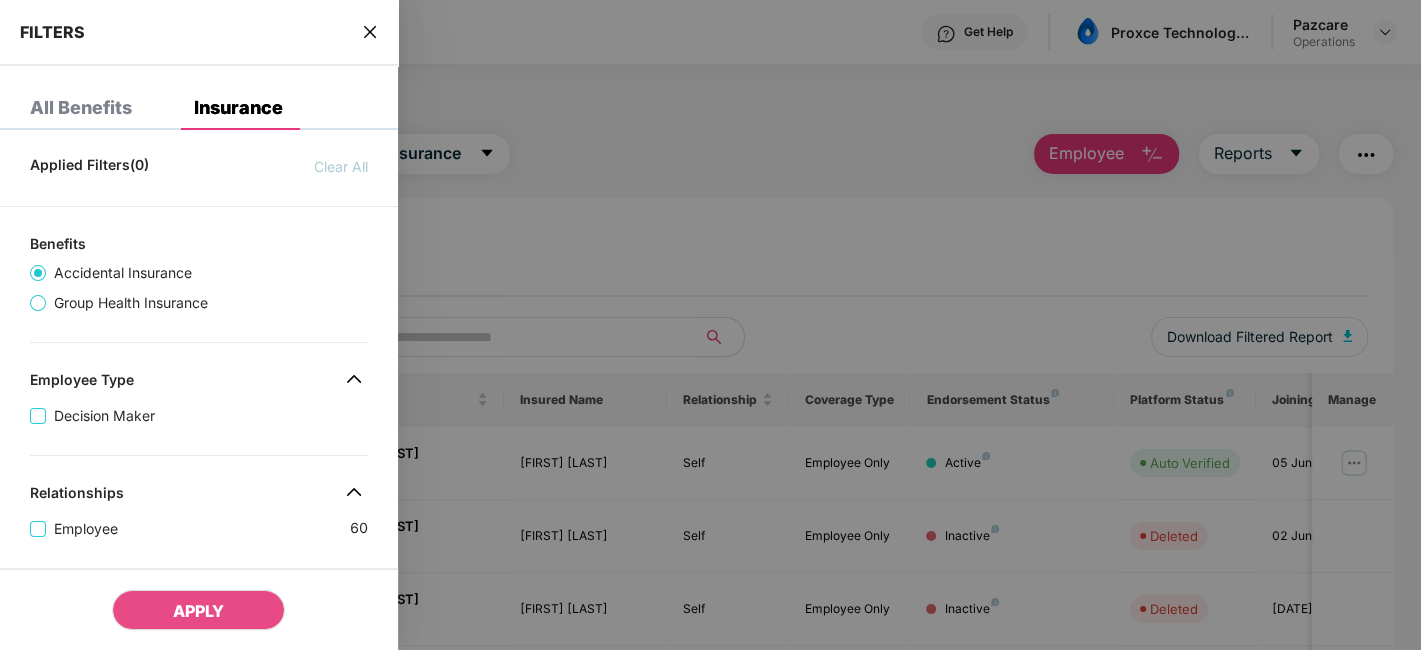 scroll, scrollTop: 574, scrollLeft: 0, axis: vertical 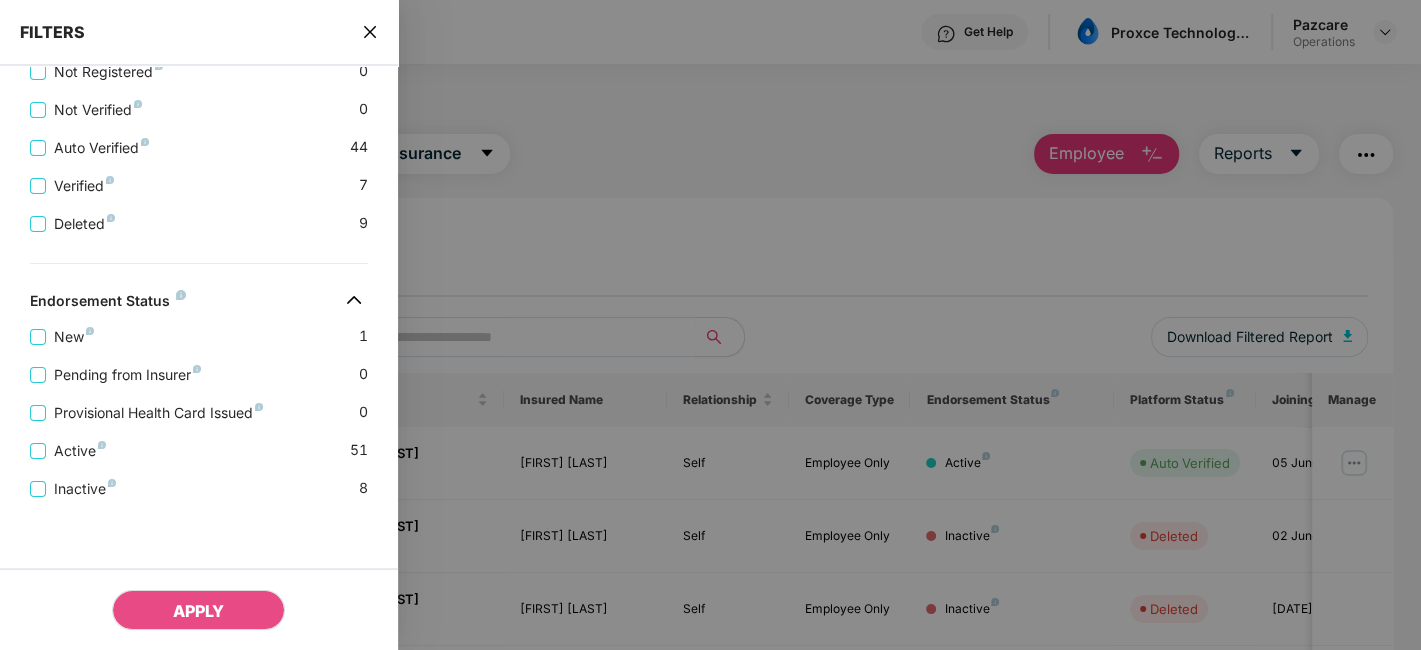 click 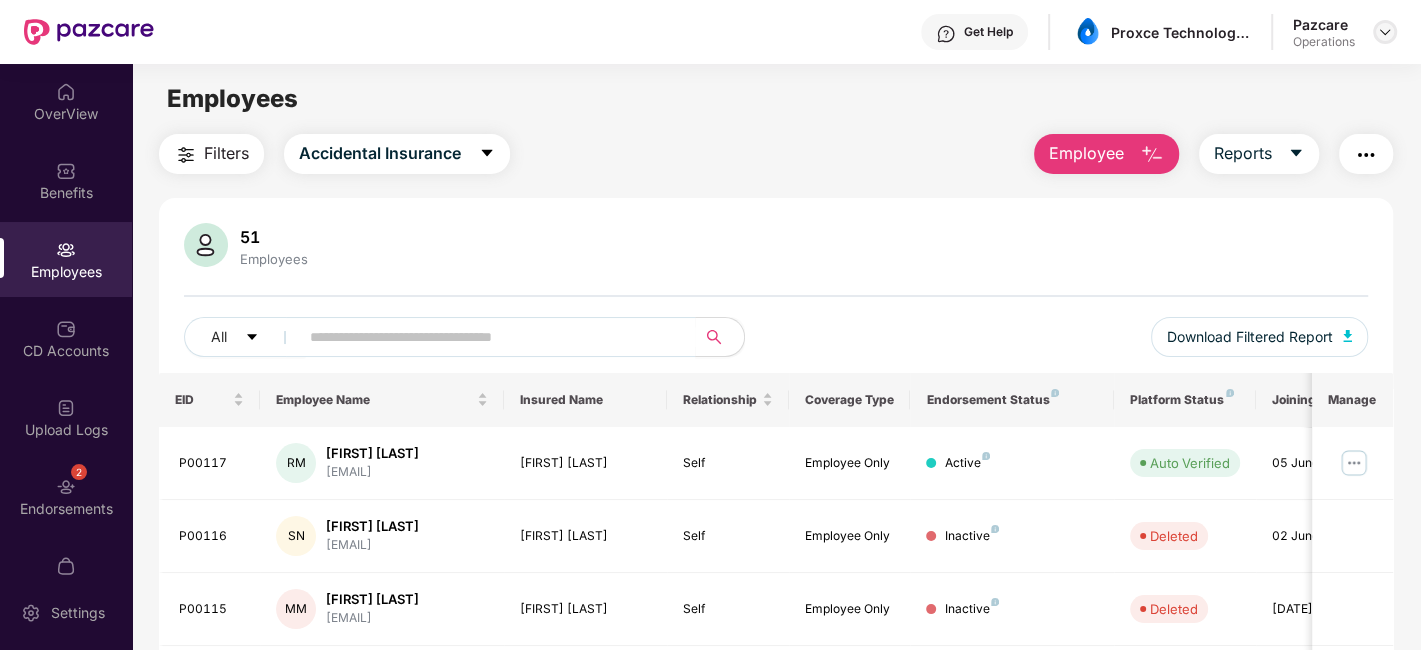 click at bounding box center [1385, 32] 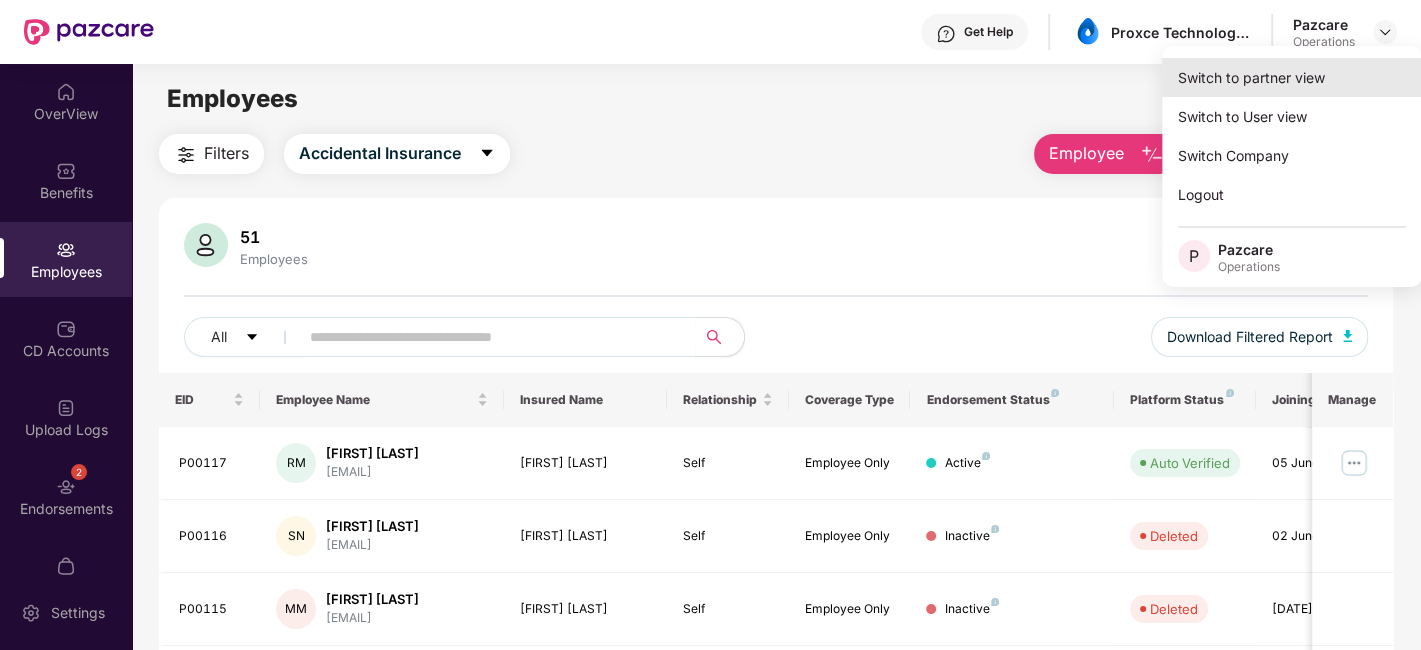 click on "Switch to partner view" at bounding box center (1292, 77) 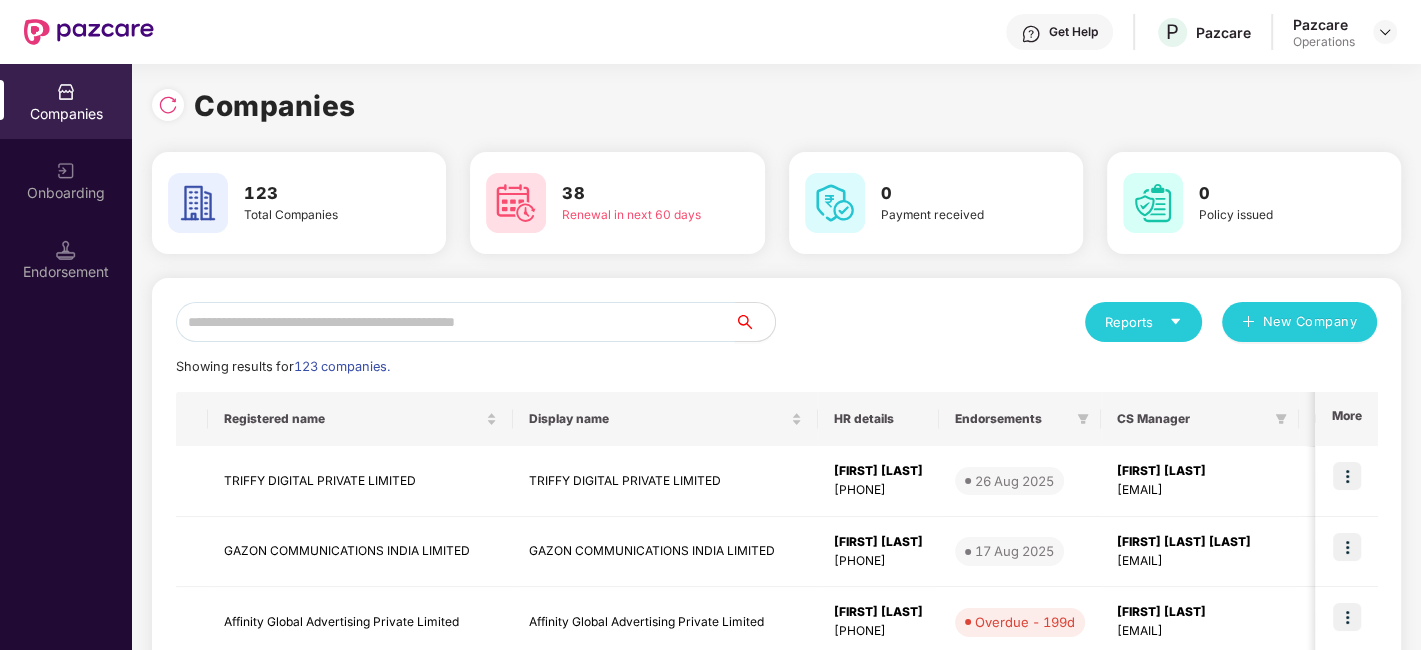 click at bounding box center [455, 322] 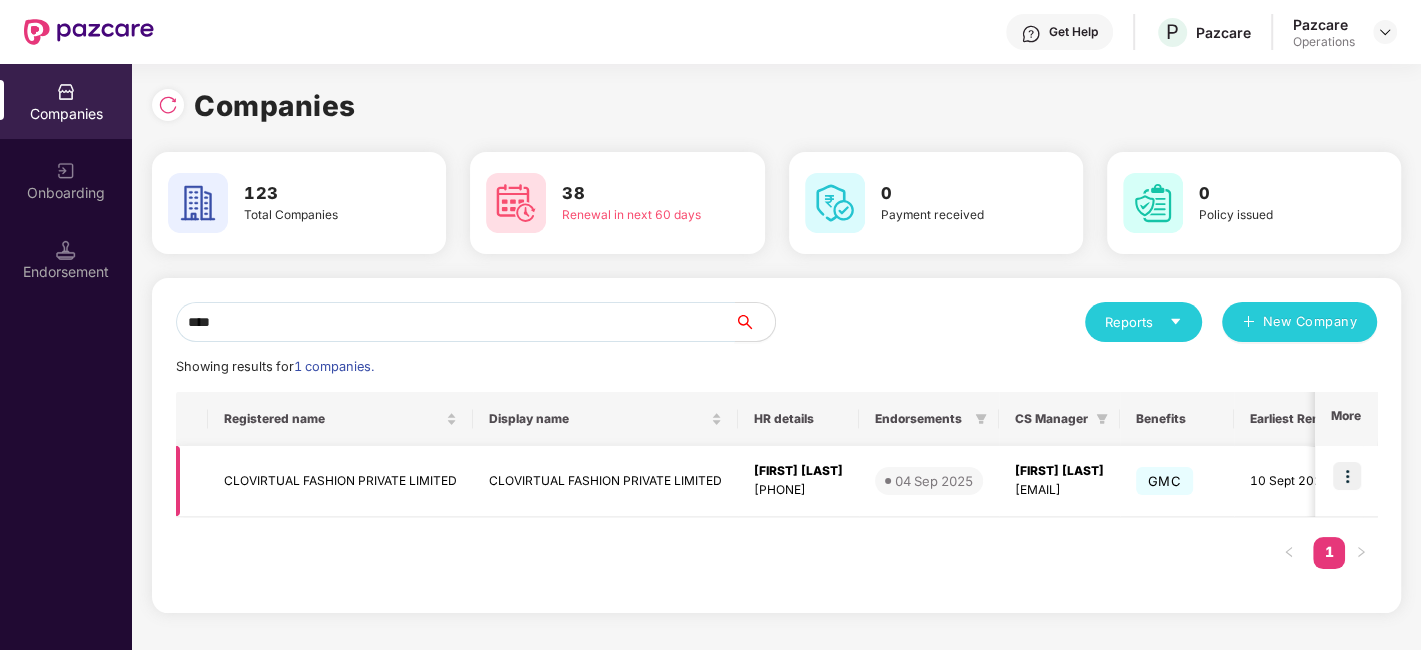 type on "****" 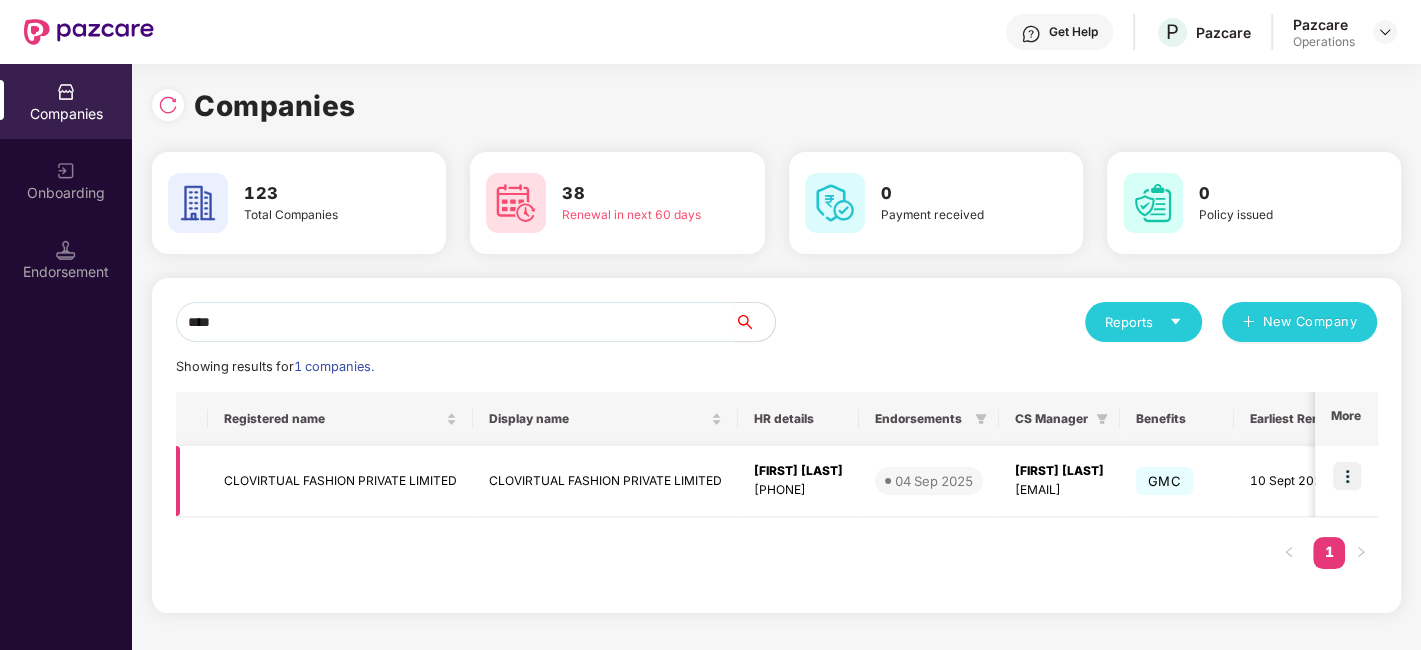 click on "CLOVIRTUAL FASHION PRIVATE LIMITED" at bounding box center (340, 481) 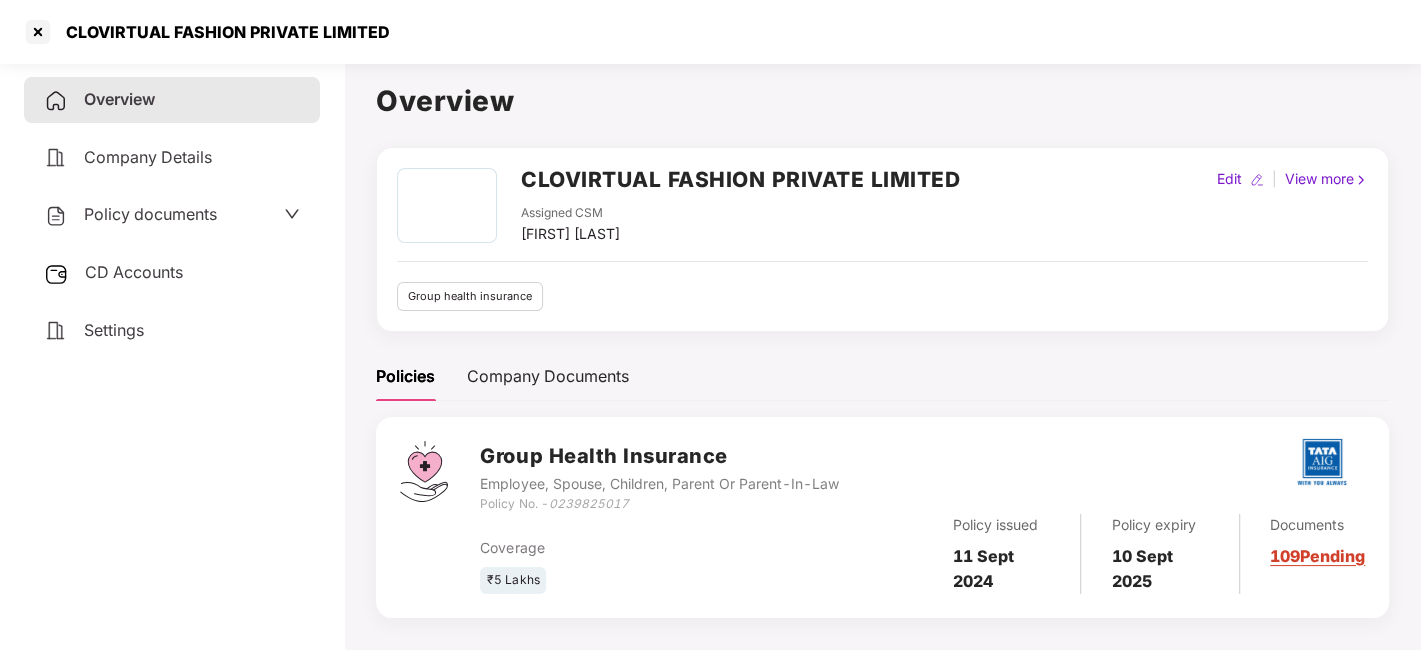 click on "Policy documents" at bounding box center (150, 214) 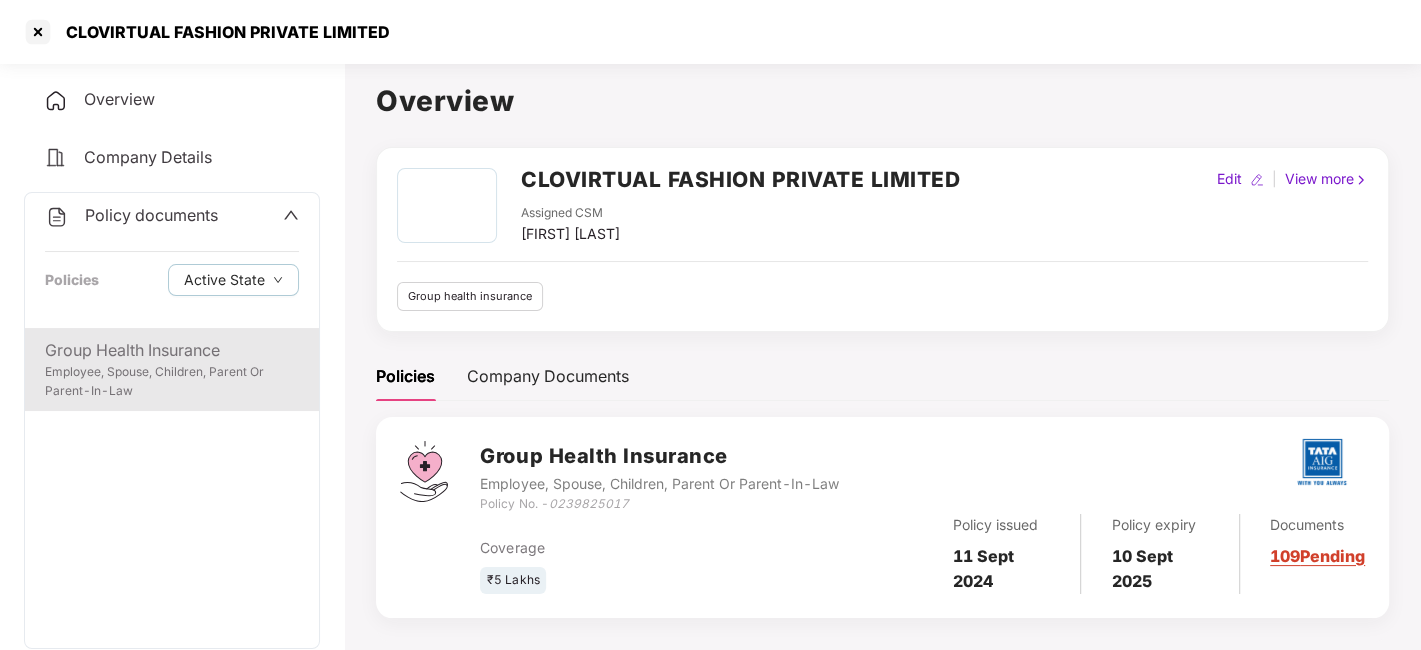 click on "Group Health Insurance" at bounding box center [172, 350] 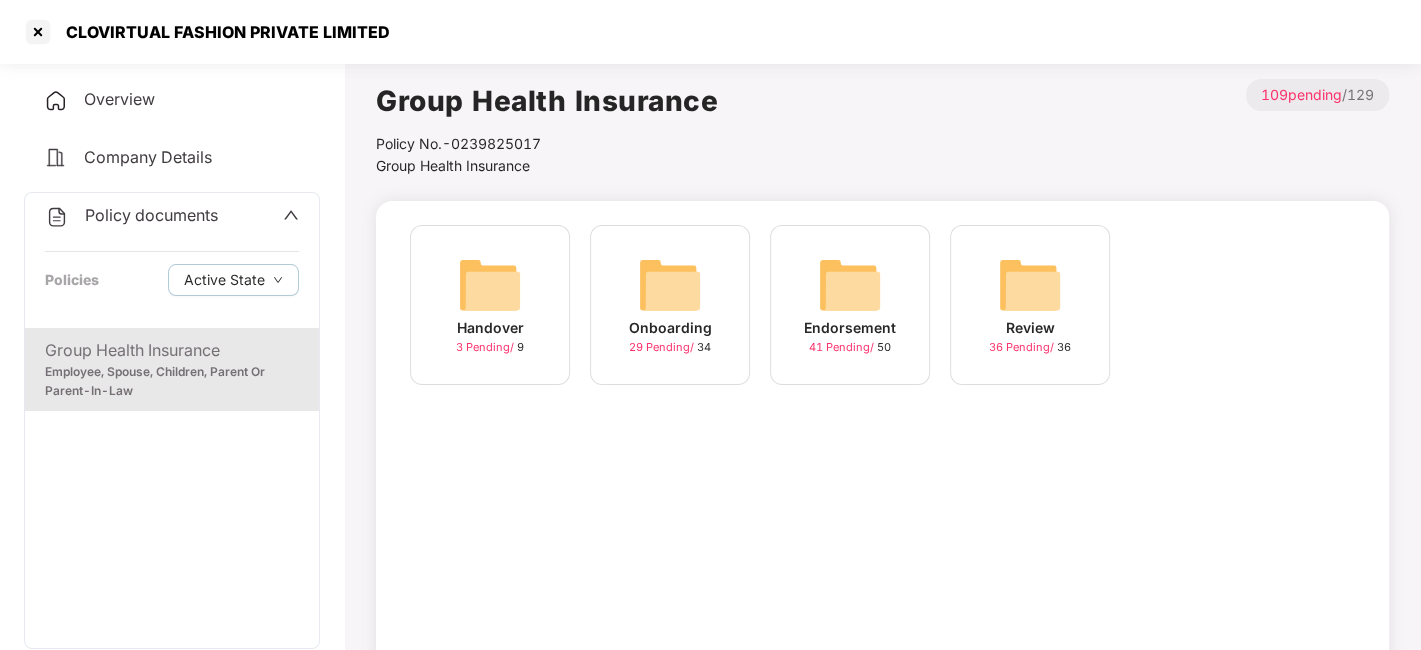 click on "Endorsement 41 Pending  /     50" at bounding box center (850, 305) 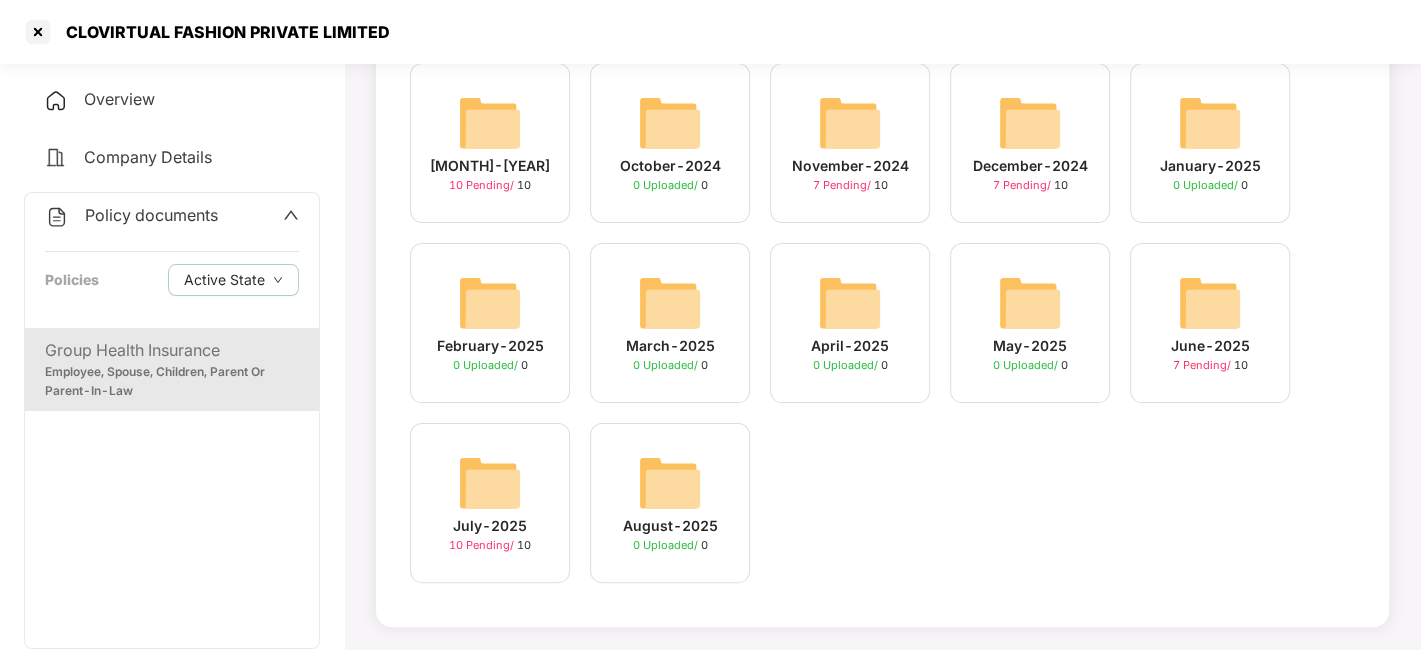 click at bounding box center [490, 483] 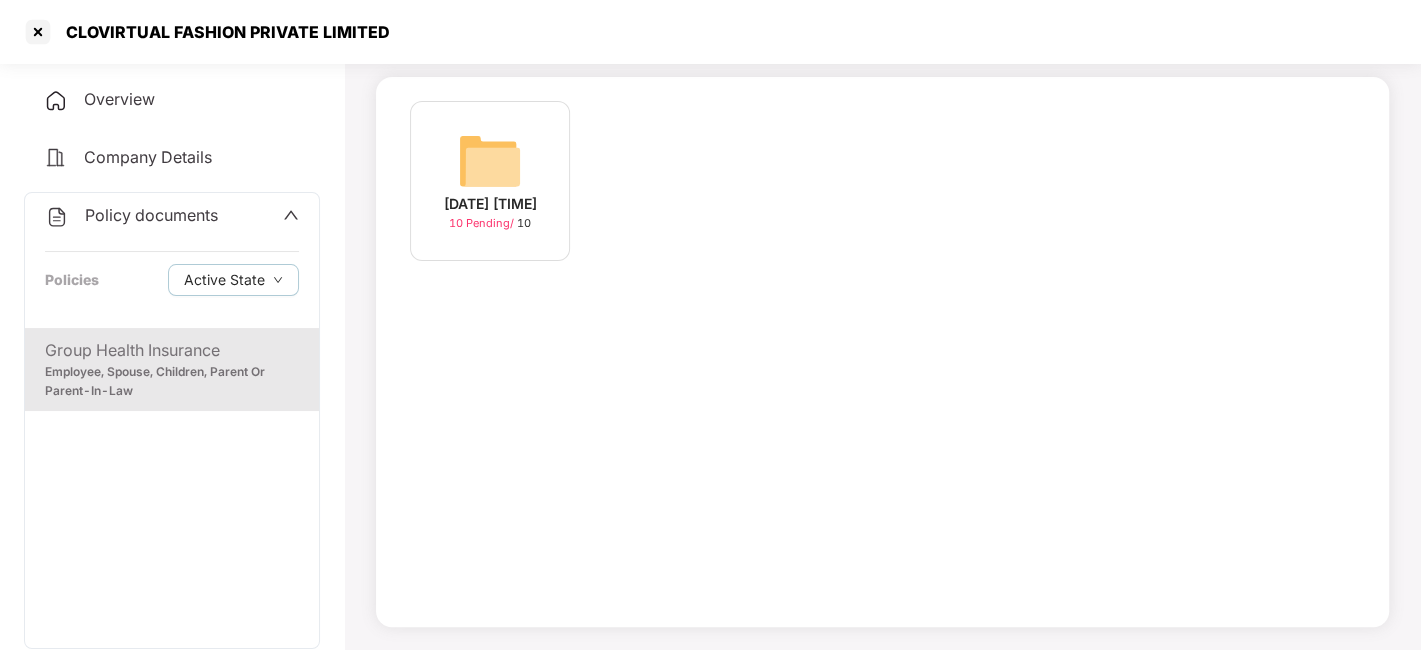 click at bounding box center (490, 161) 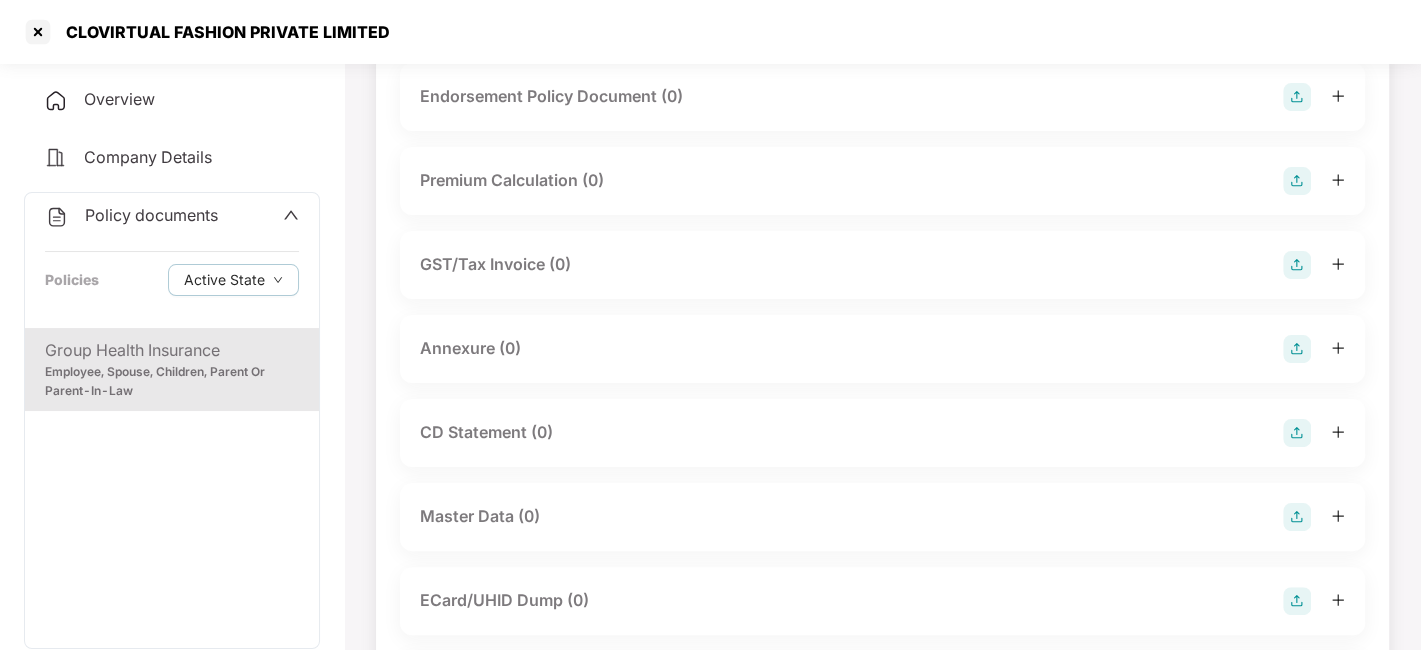 scroll, scrollTop: 0, scrollLeft: 0, axis: both 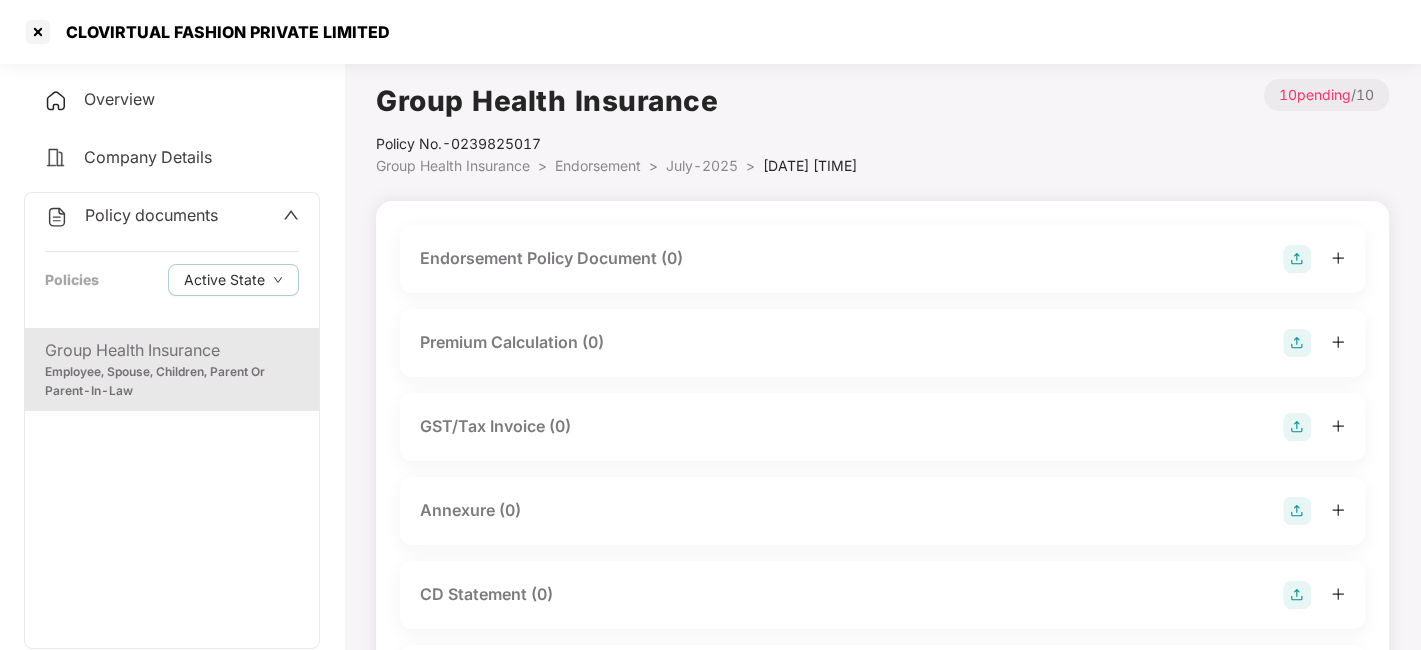 click at bounding box center (1297, 259) 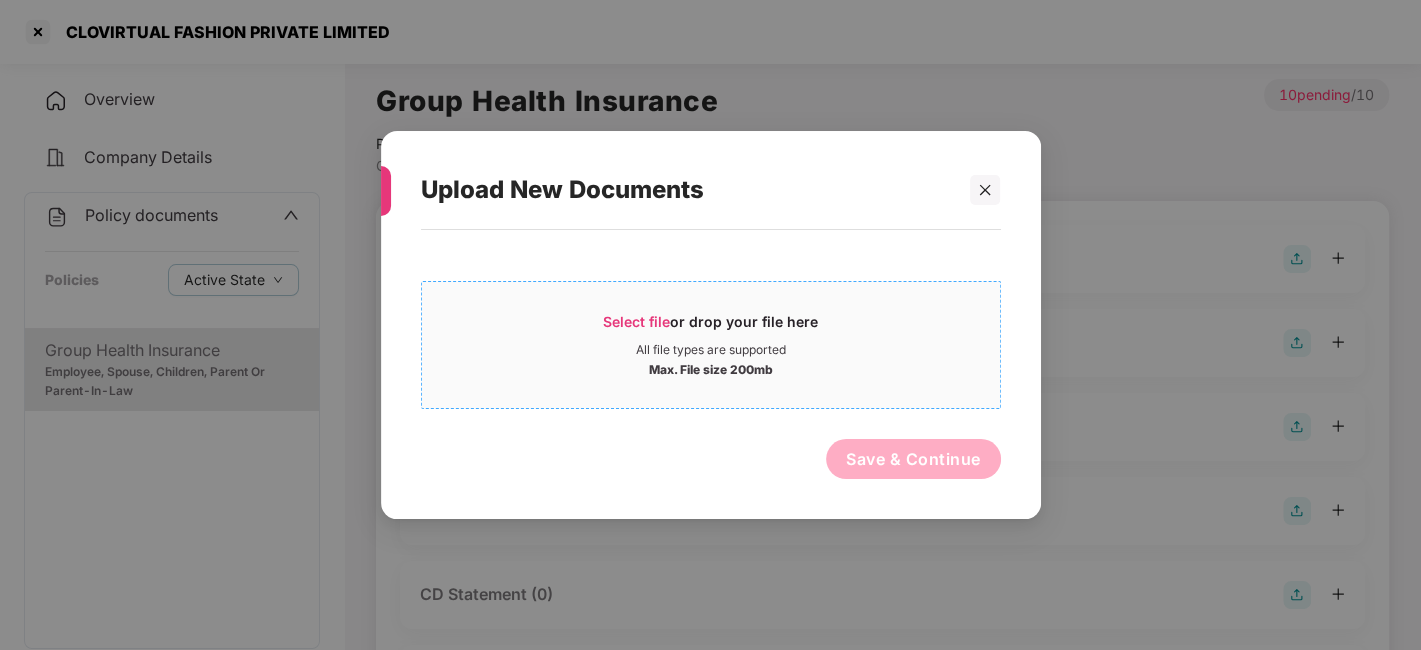 click on "Select file  or drop your file here All file types are supported Max. File size 200mb" at bounding box center [711, 345] 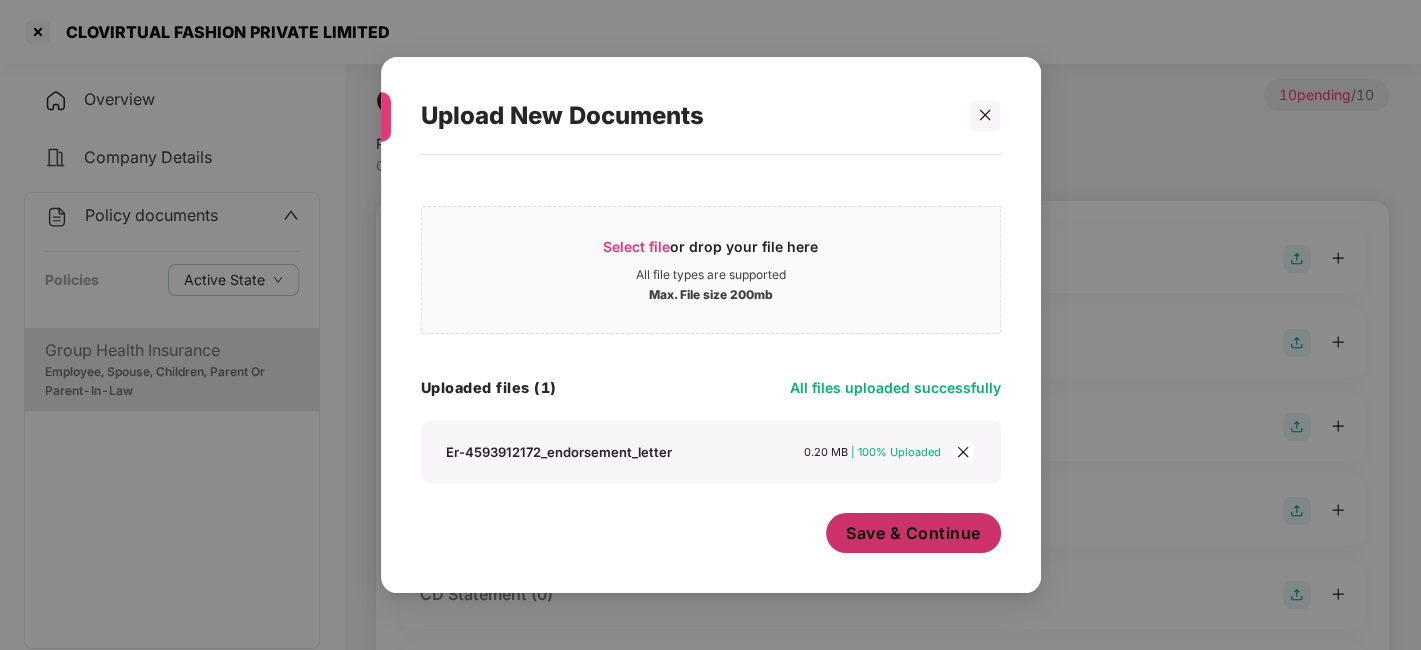 click on "Save & Continue" at bounding box center [913, 533] 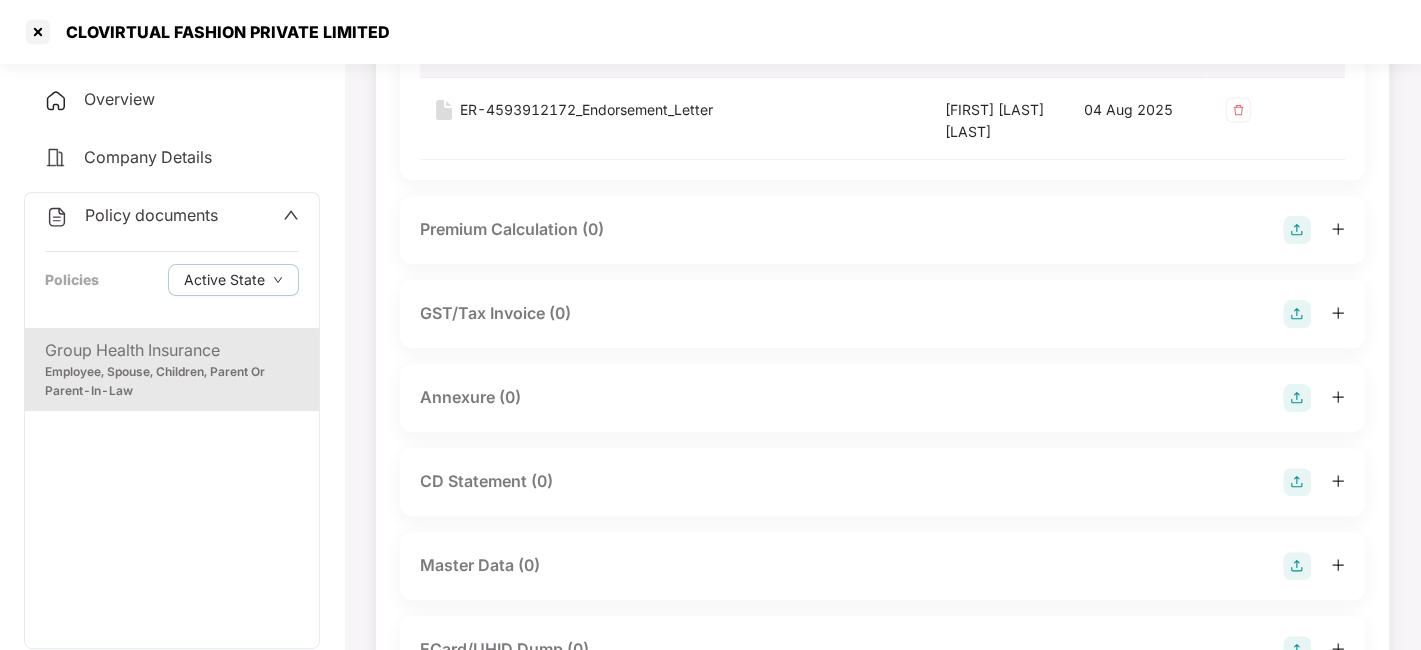 scroll, scrollTop: 290, scrollLeft: 0, axis: vertical 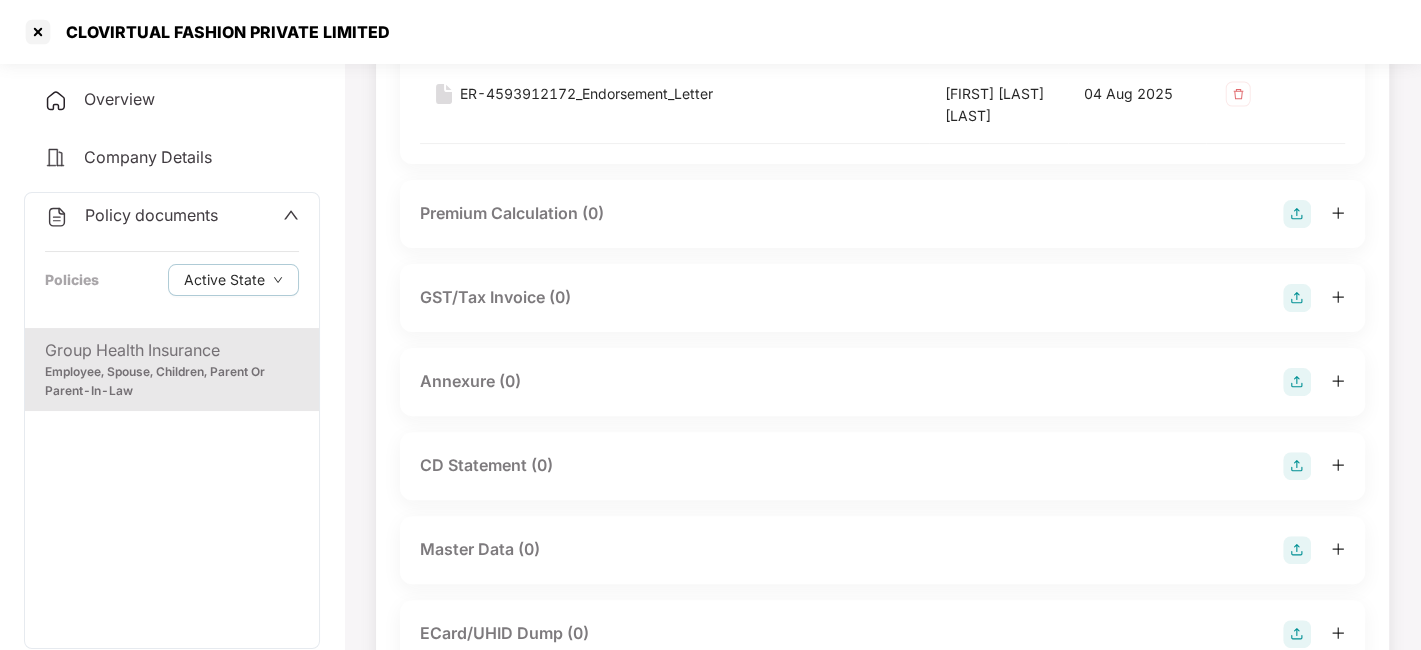 click at bounding box center (1297, 382) 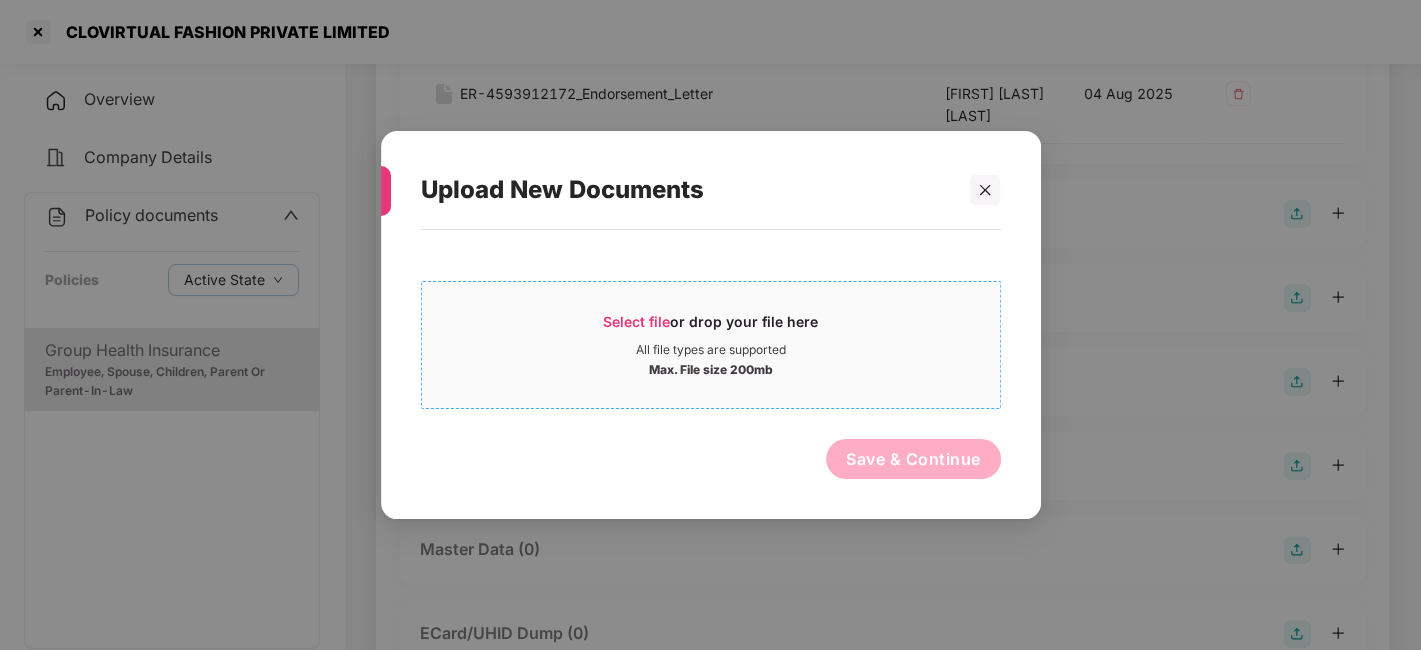 click on "All file types are supported" at bounding box center [711, 350] 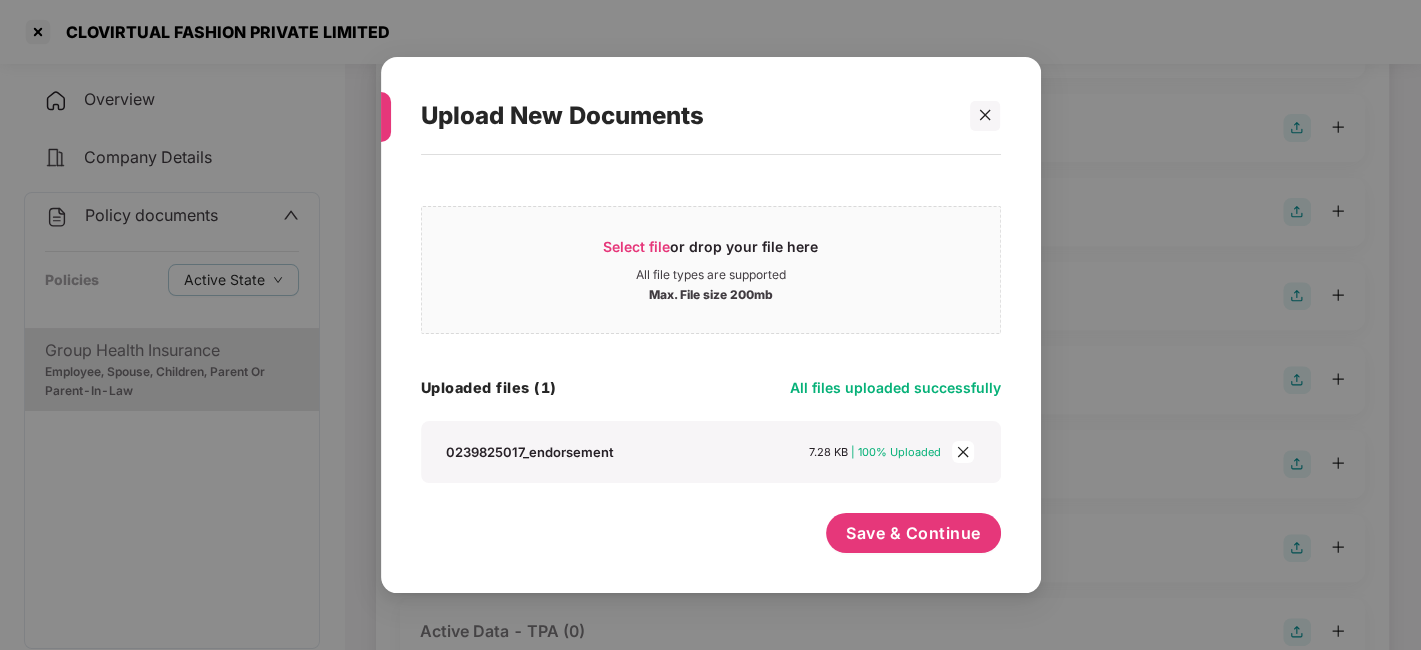scroll, scrollTop: 480, scrollLeft: 0, axis: vertical 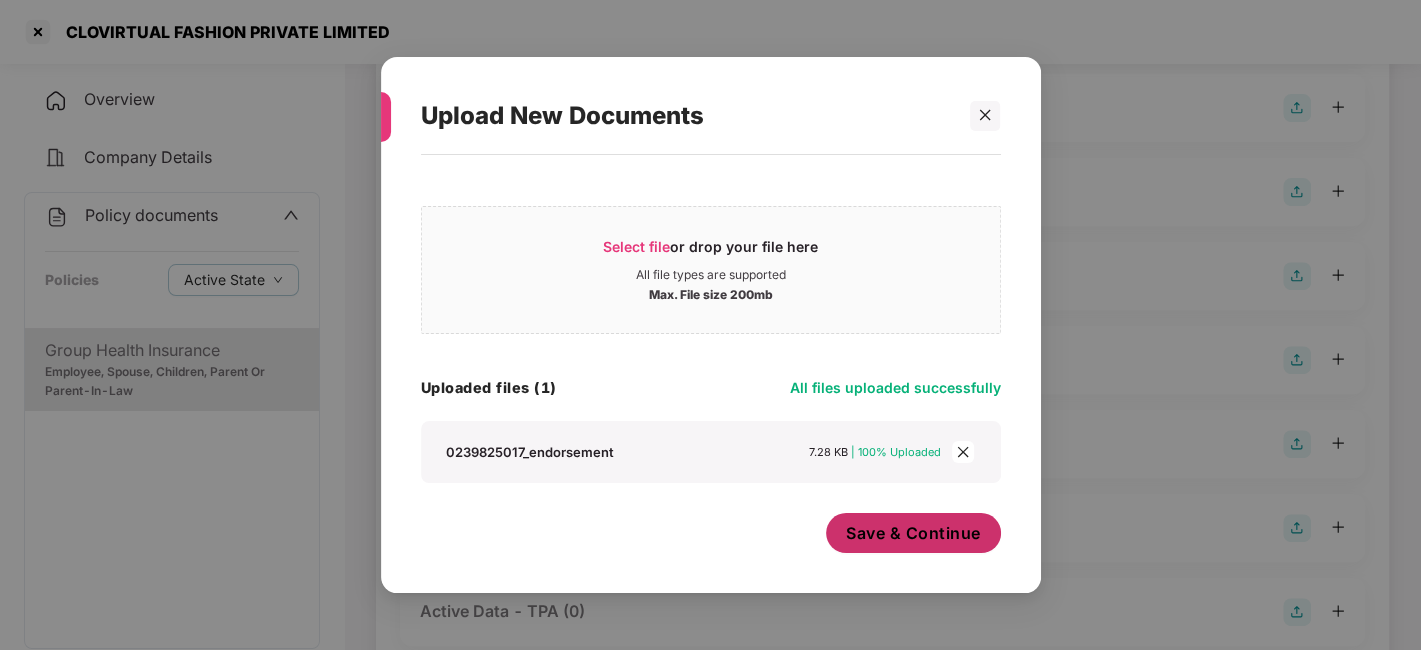 click on "Save & Continue" at bounding box center (913, 533) 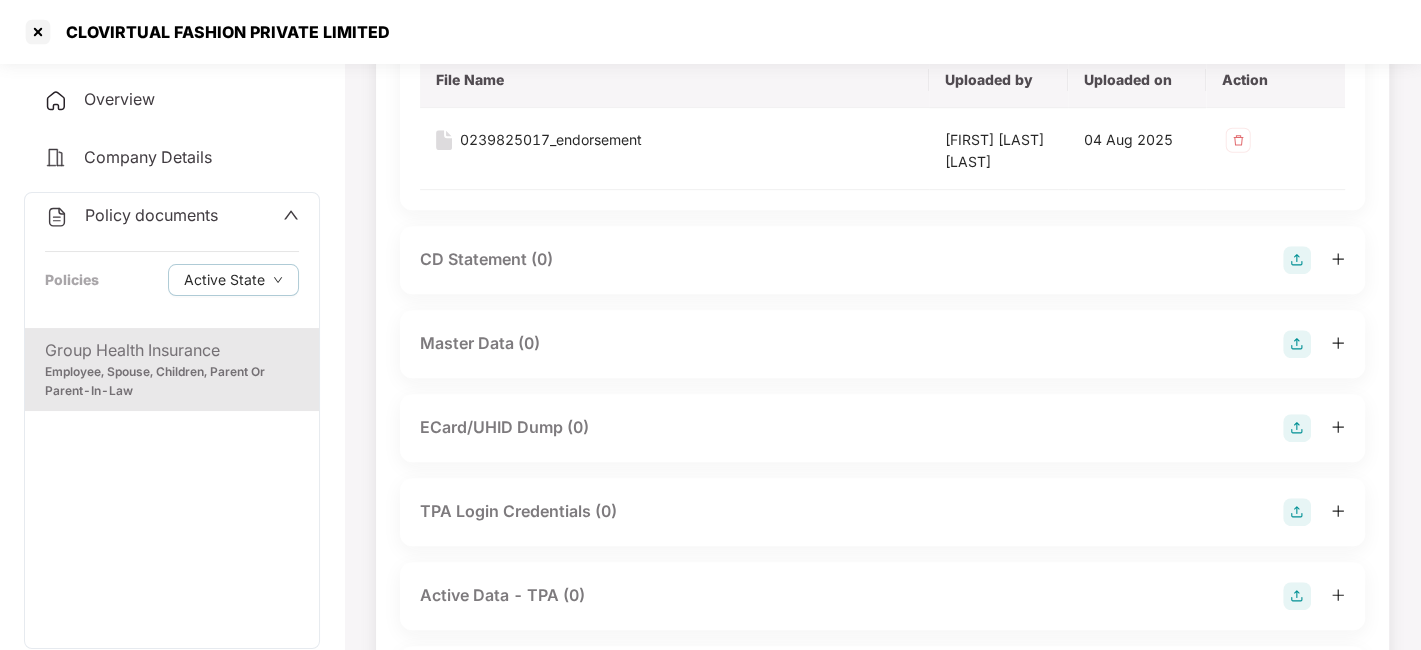 scroll, scrollTop: 730, scrollLeft: 0, axis: vertical 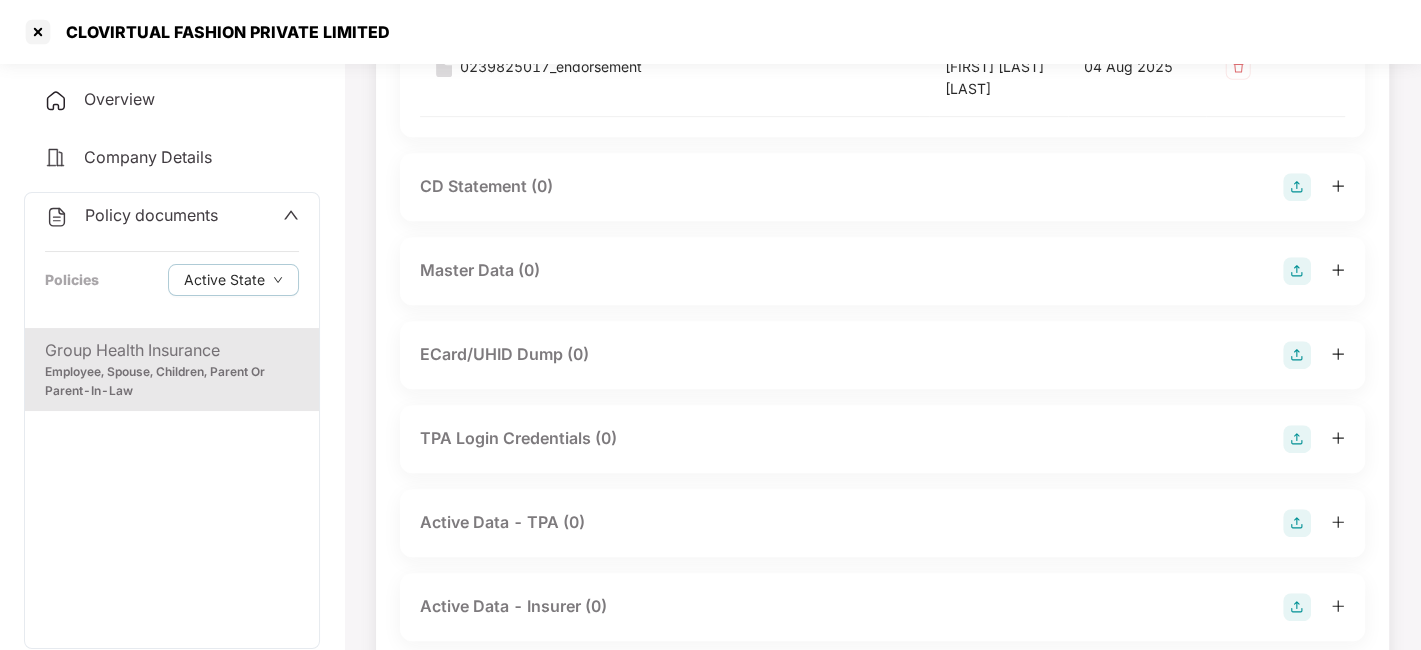click at bounding box center (1297, 271) 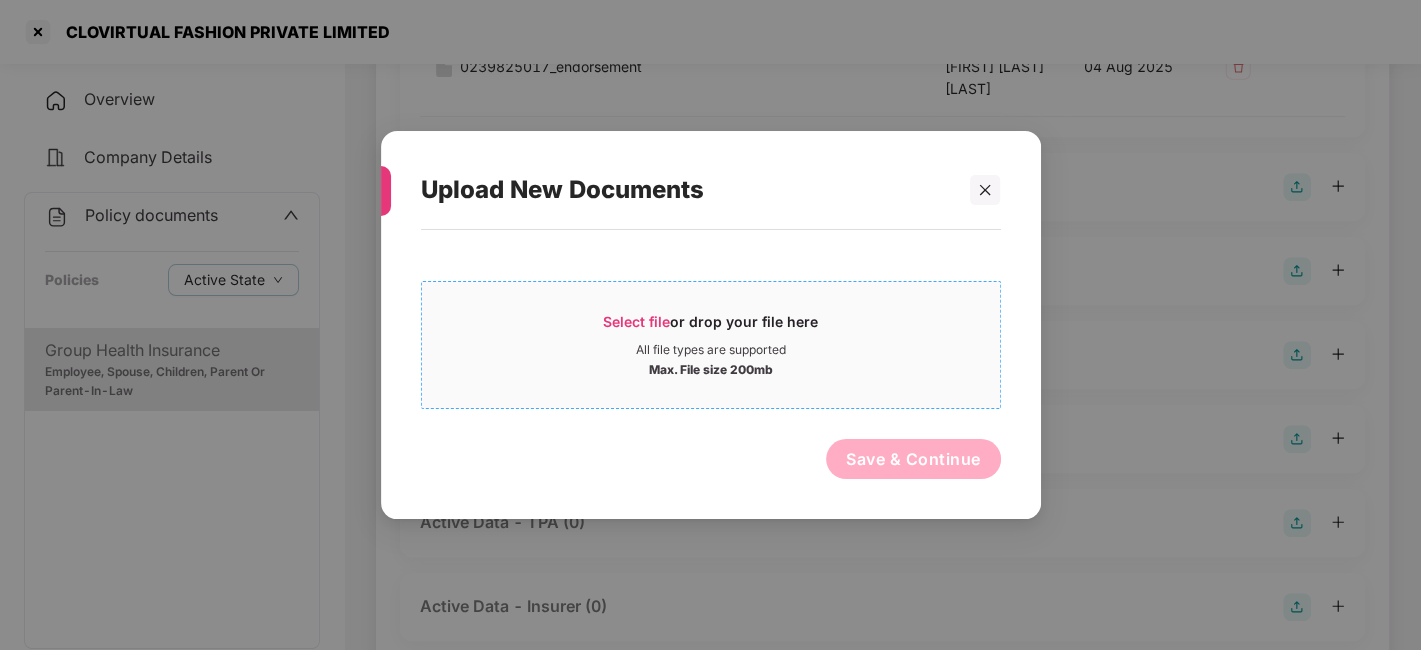 click on "All file types are supported" at bounding box center [711, 350] 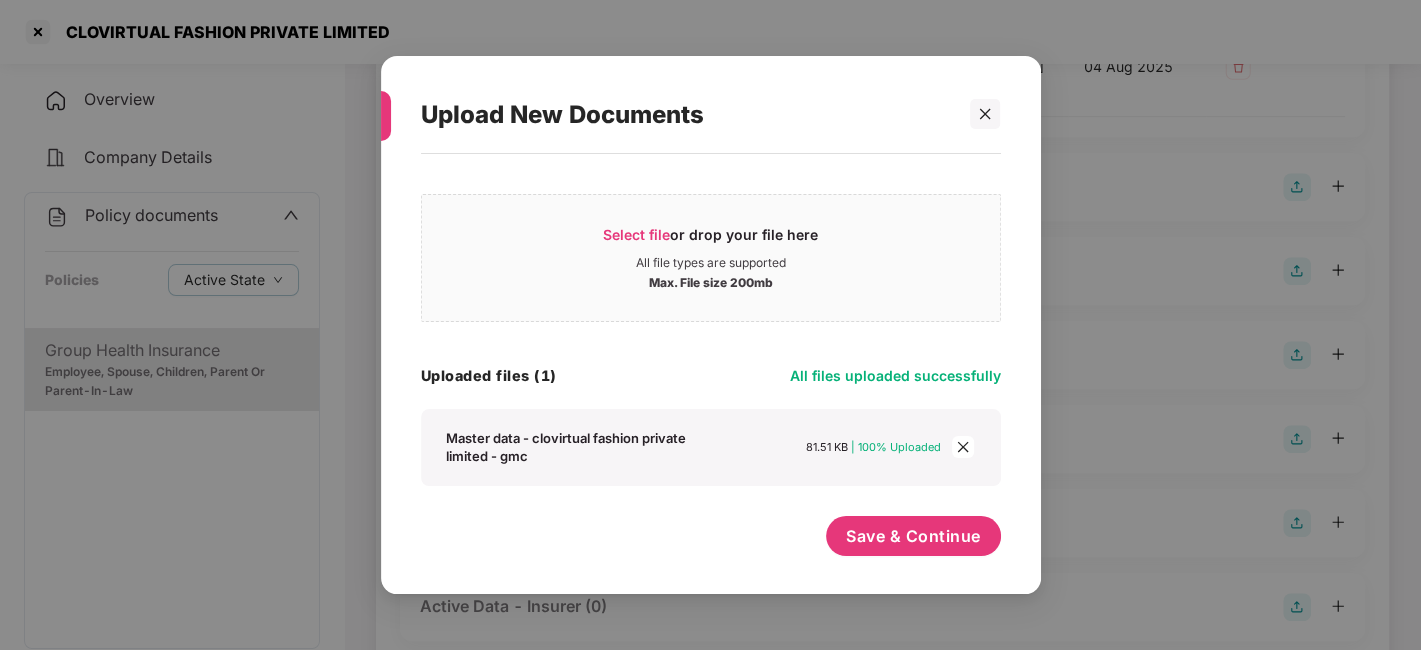 scroll, scrollTop: 11, scrollLeft: 0, axis: vertical 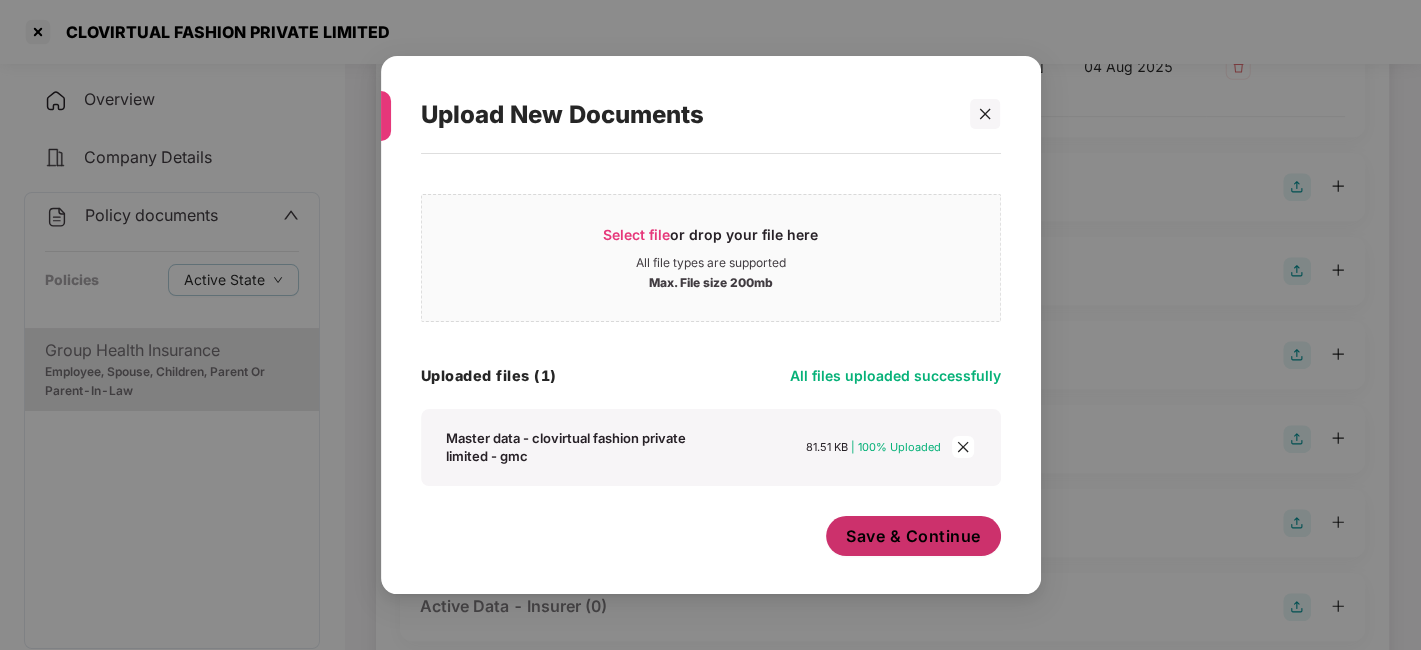 click on "Save & Continue" at bounding box center [913, 536] 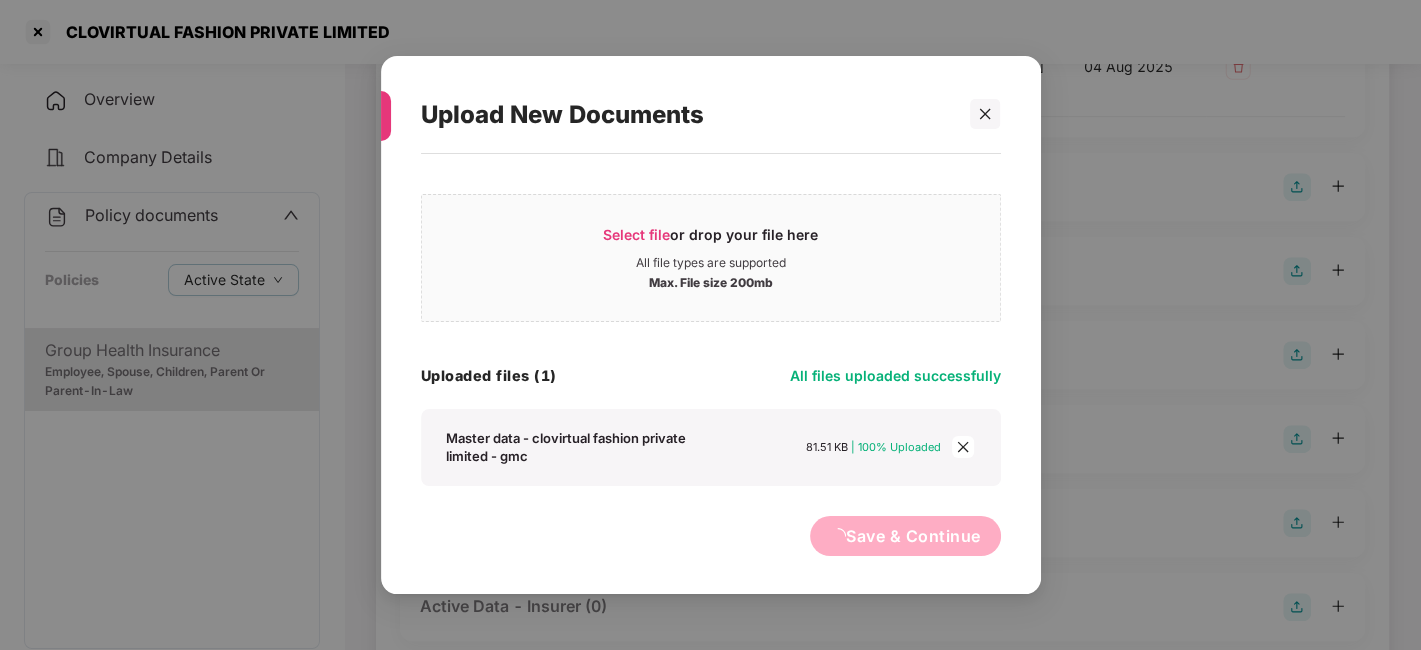 scroll, scrollTop: 0, scrollLeft: 0, axis: both 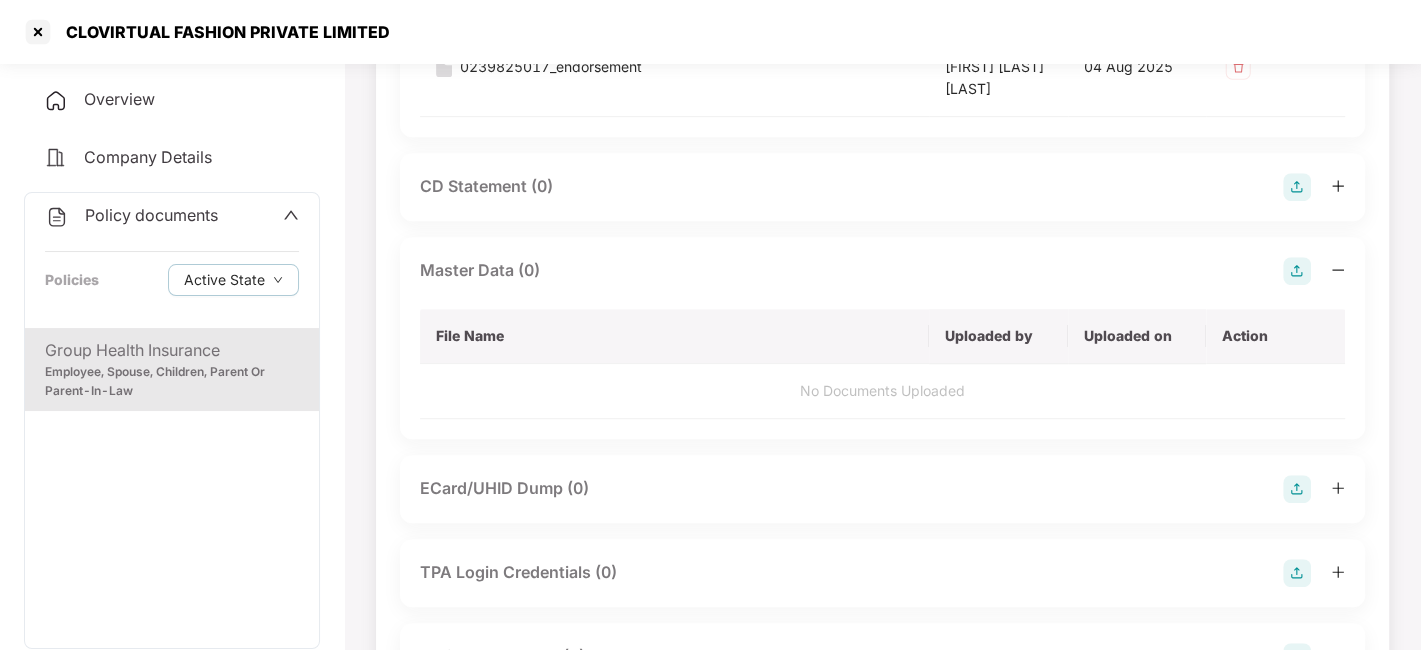click on "Policy documents" at bounding box center [151, 215] 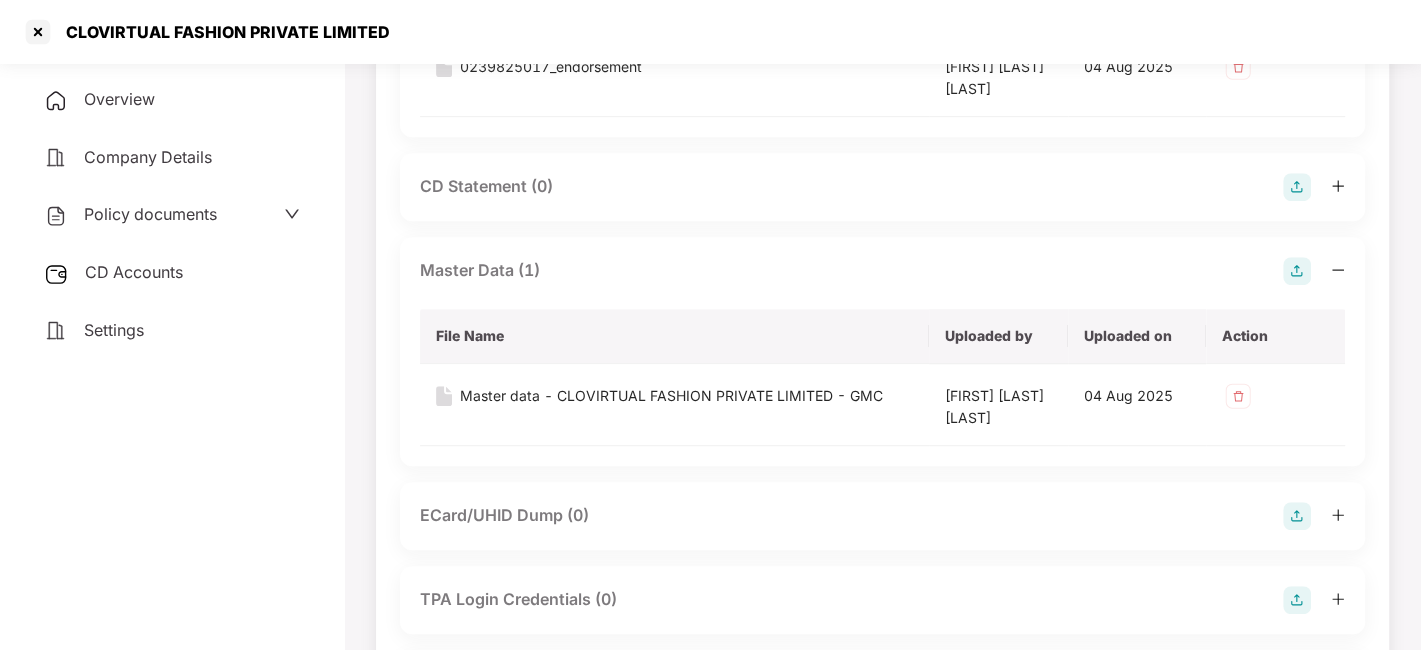 click on "CD Accounts" at bounding box center [134, 272] 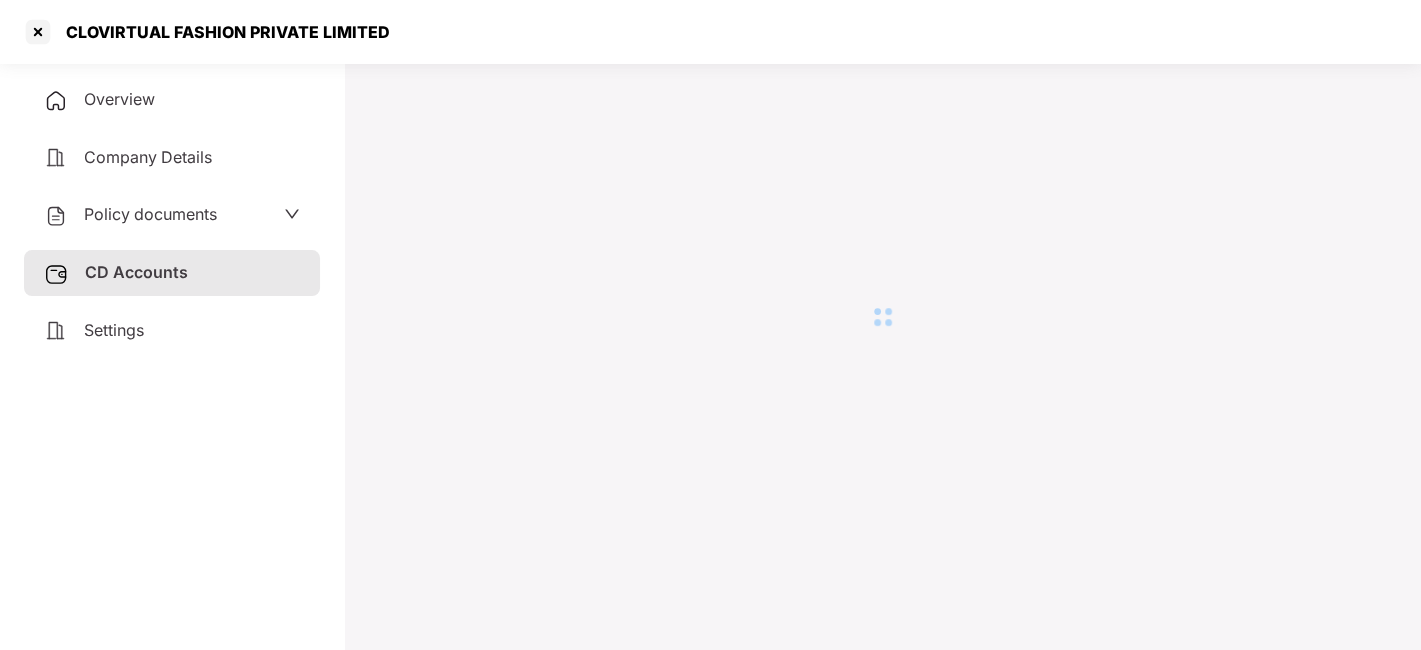 scroll, scrollTop: 54, scrollLeft: 0, axis: vertical 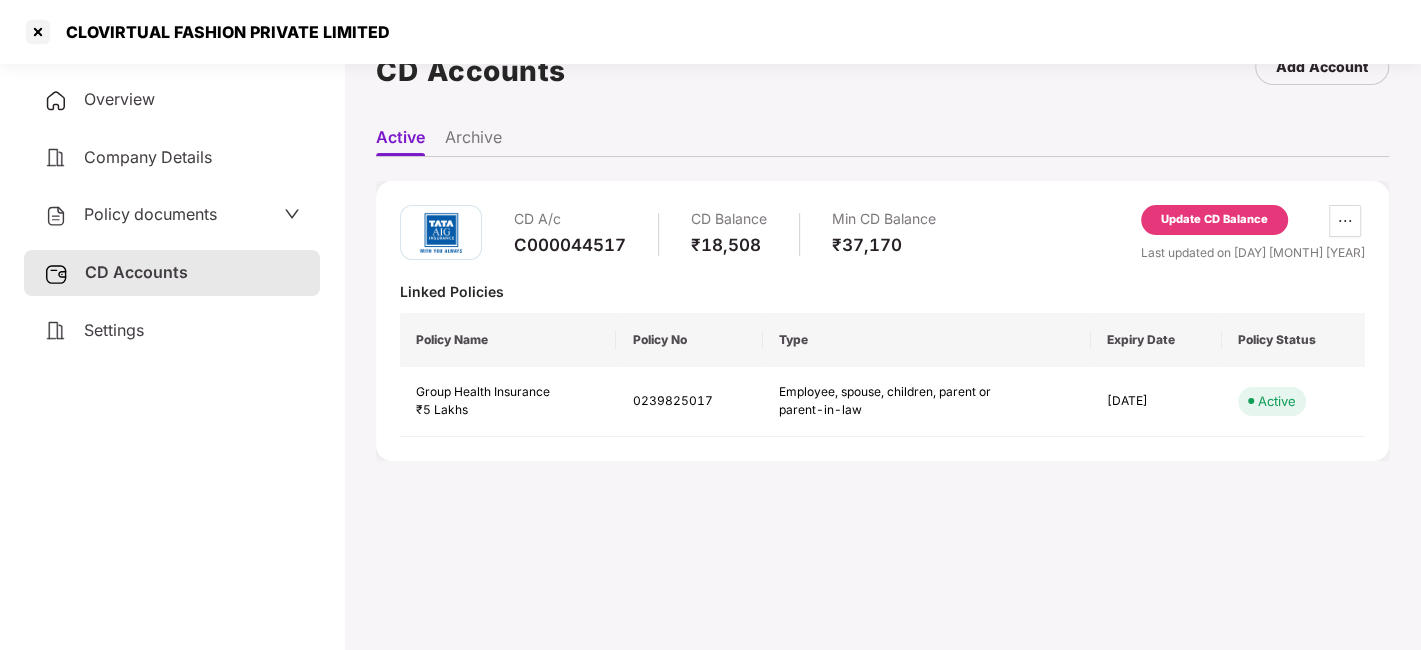 click on "Update CD Balance" at bounding box center (1214, 220) 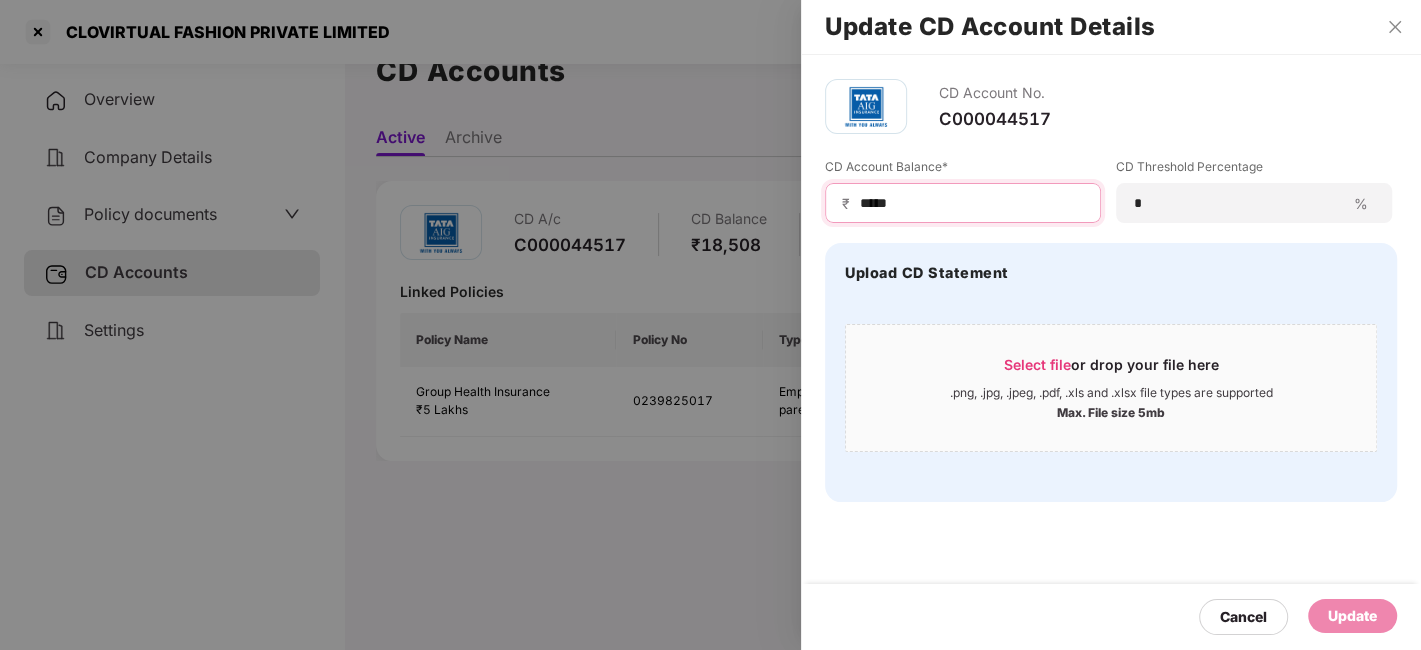 click on "*****" at bounding box center (971, 203) 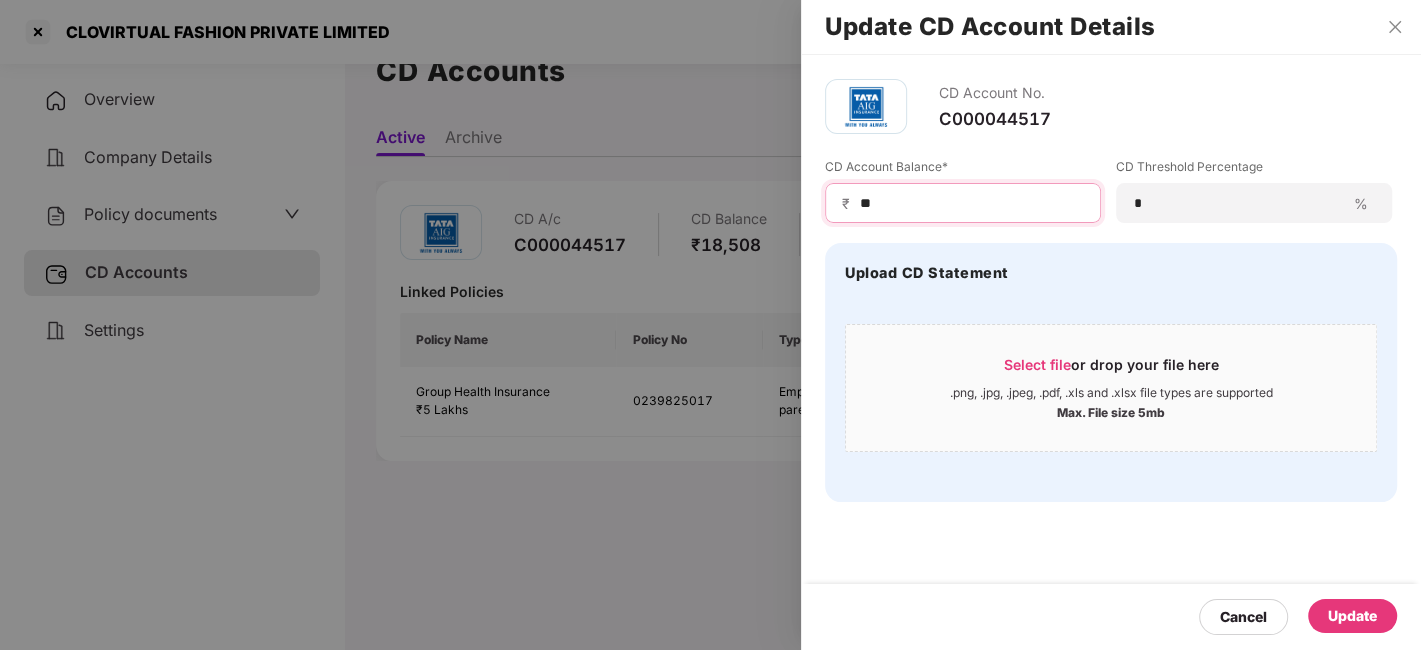 type on "*" 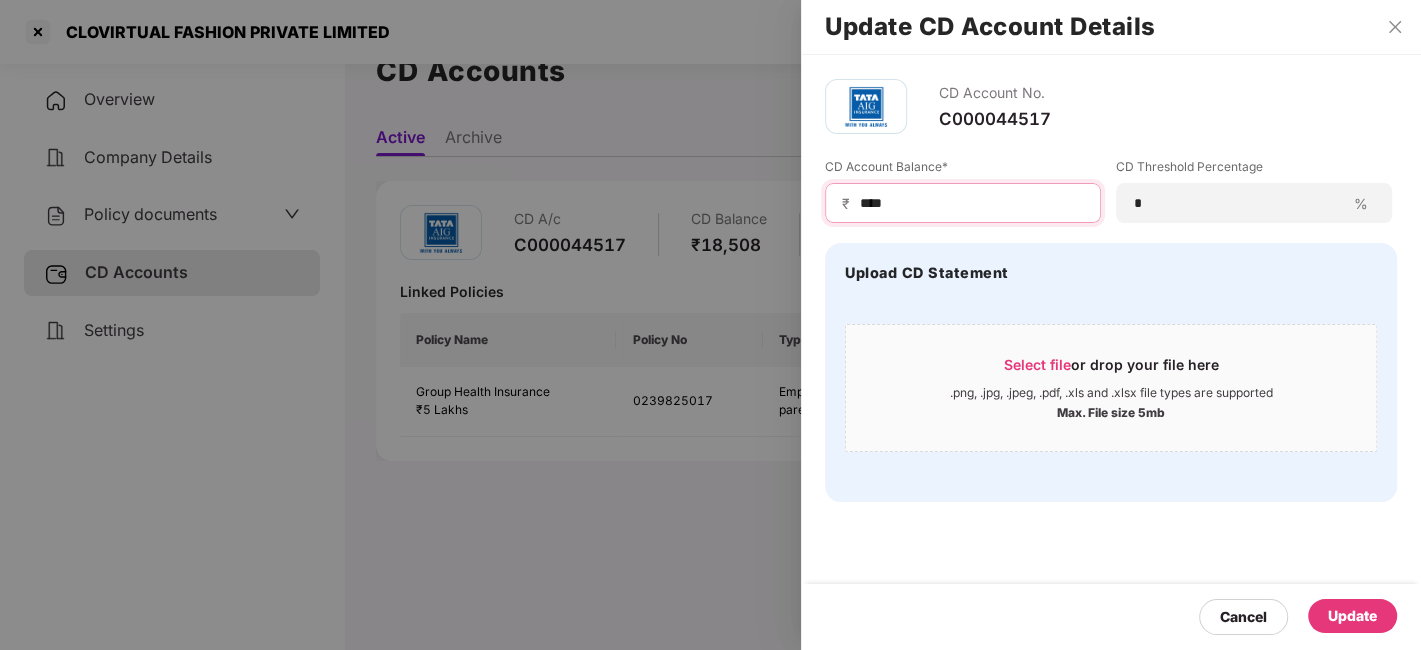 type on "****" 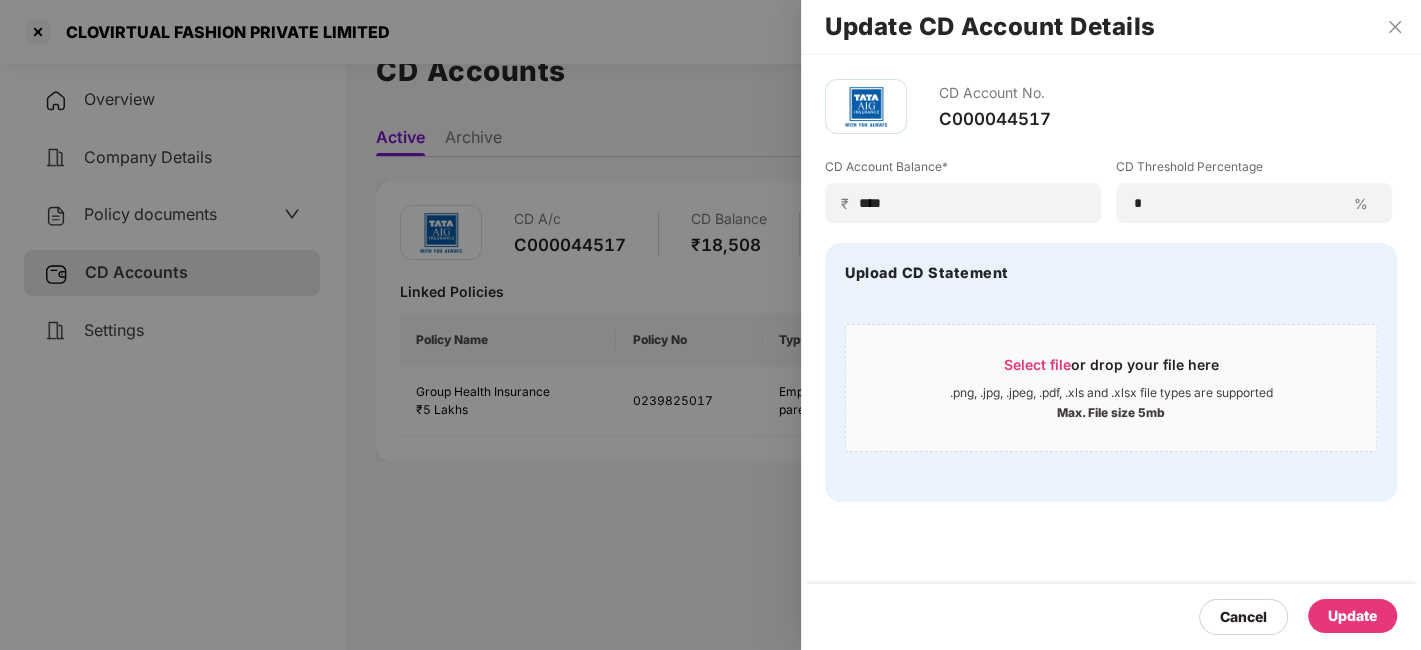 click on "Update" at bounding box center (1352, 616) 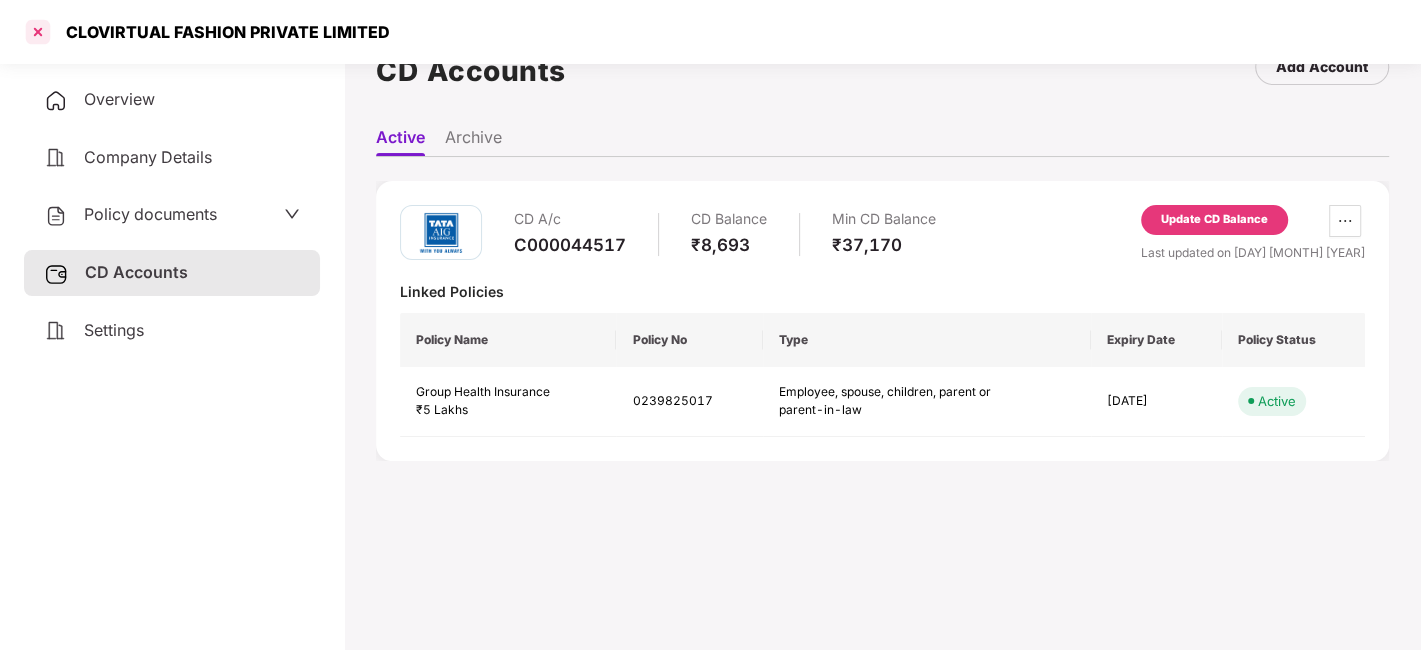 click at bounding box center (38, 32) 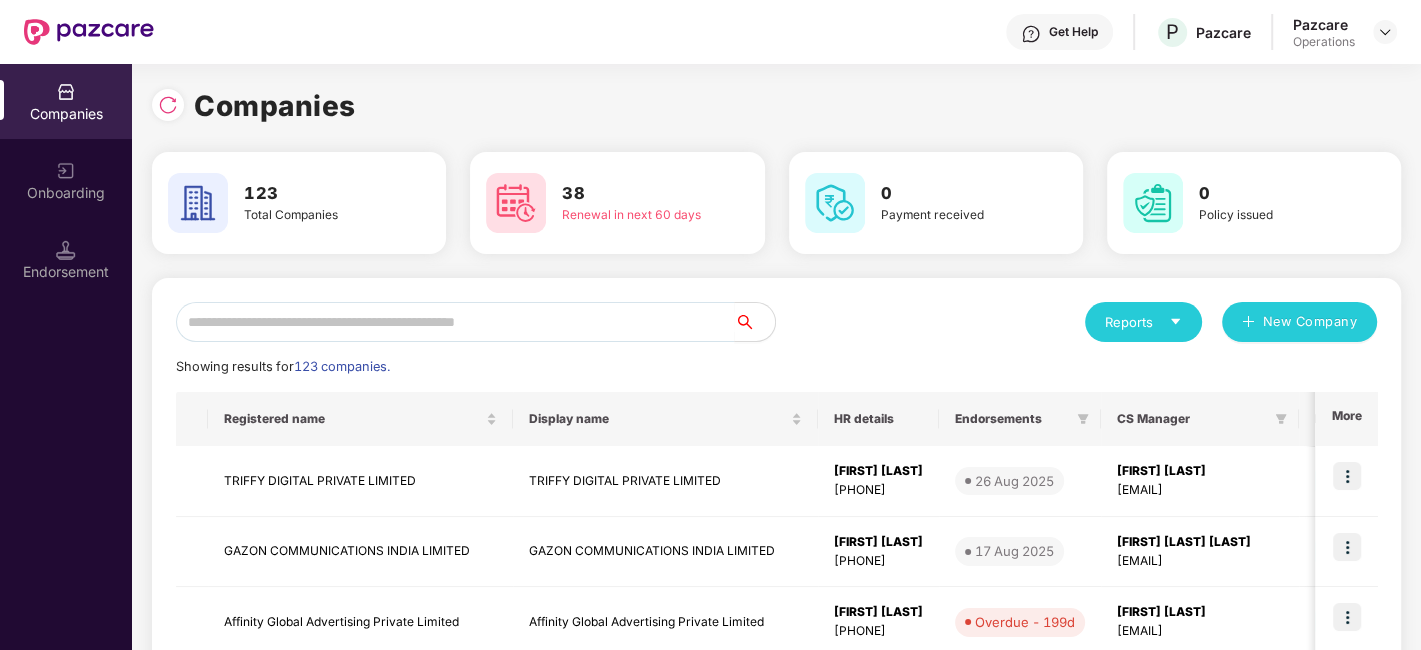 scroll, scrollTop: 0, scrollLeft: 0, axis: both 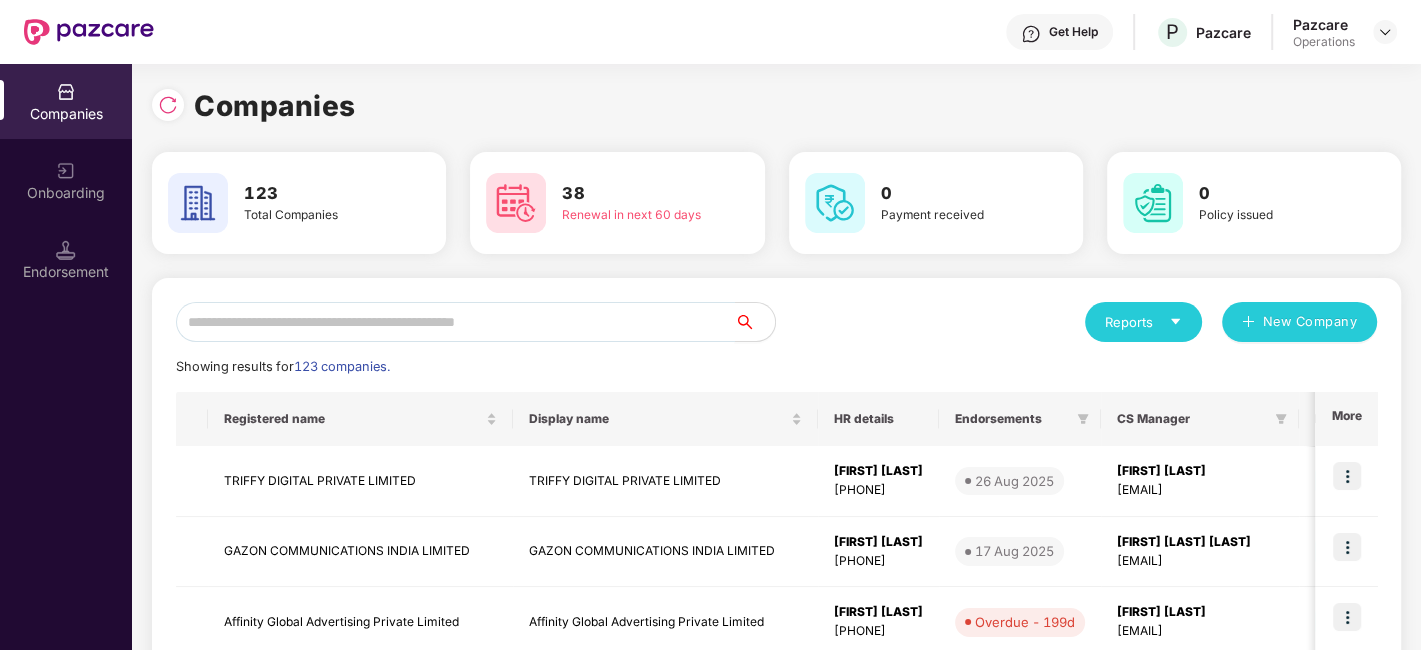 click at bounding box center (455, 322) 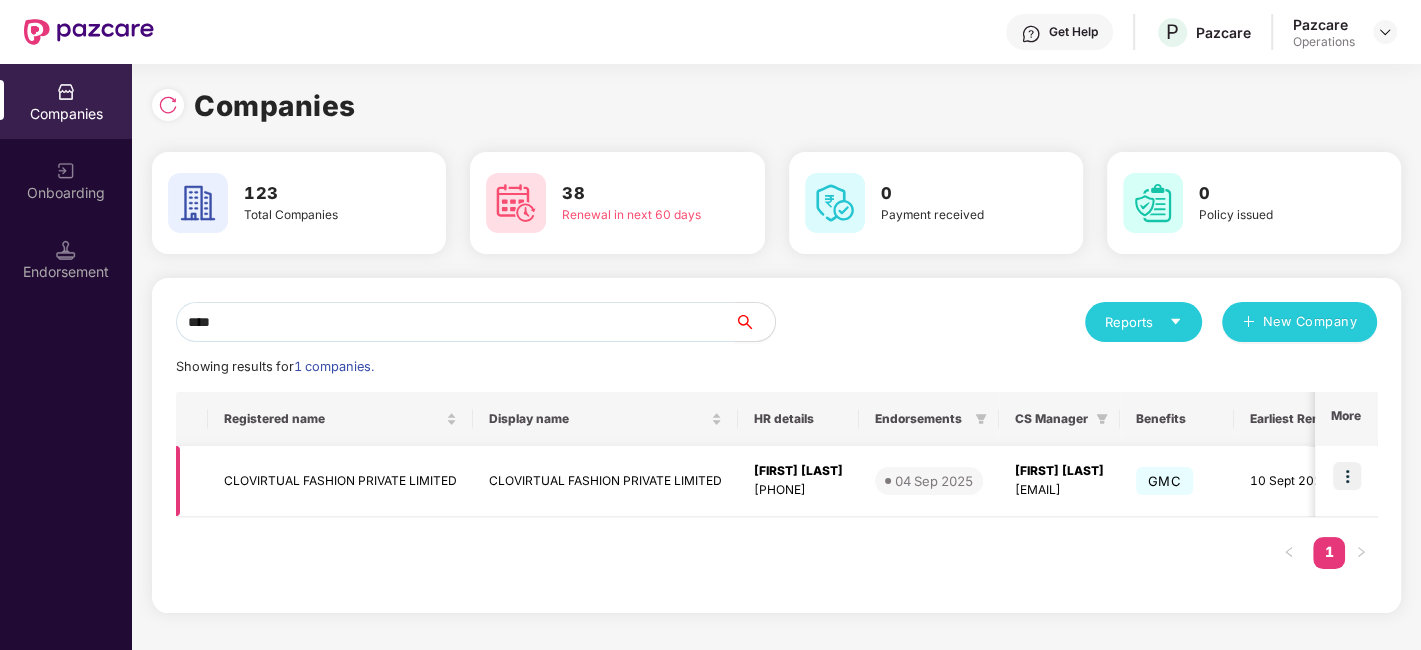 type on "****" 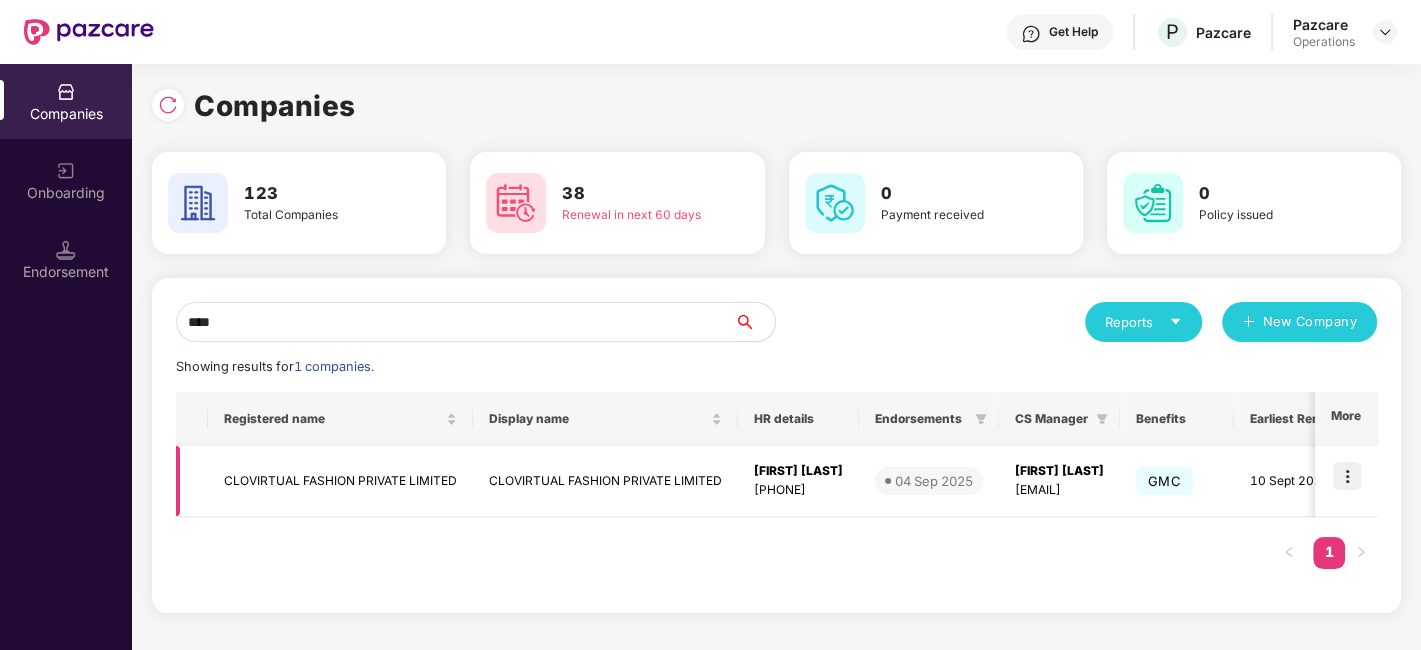 click at bounding box center (1347, 476) 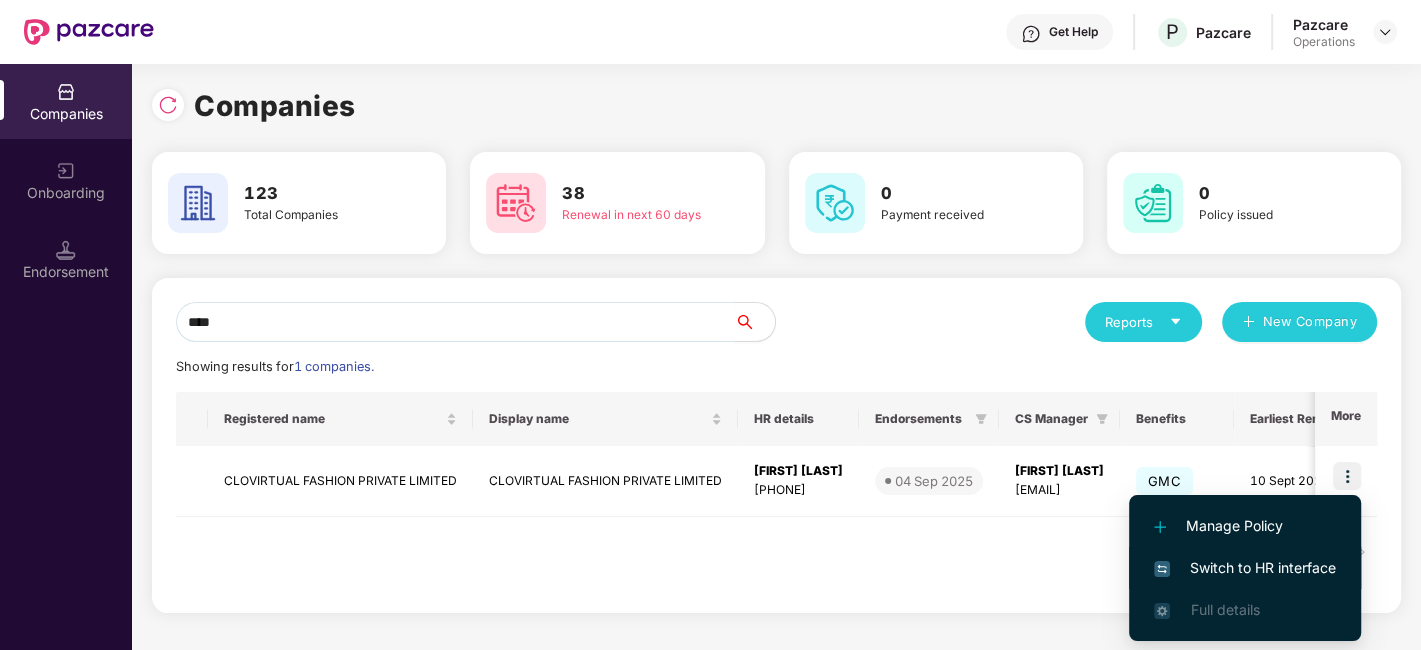 click on "Switch to HR interface" at bounding box center (1245, 568) 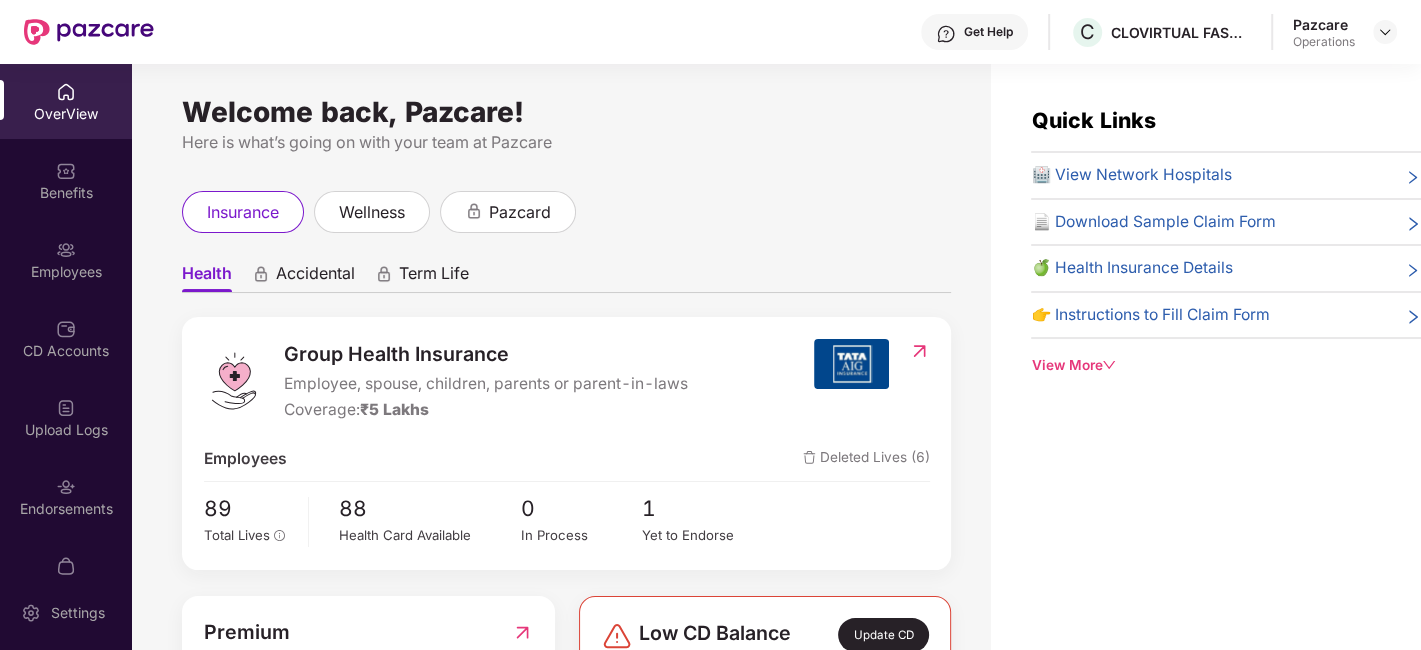 scroll, scrollTop: 41, scrollLeft: 0, axis: vertical 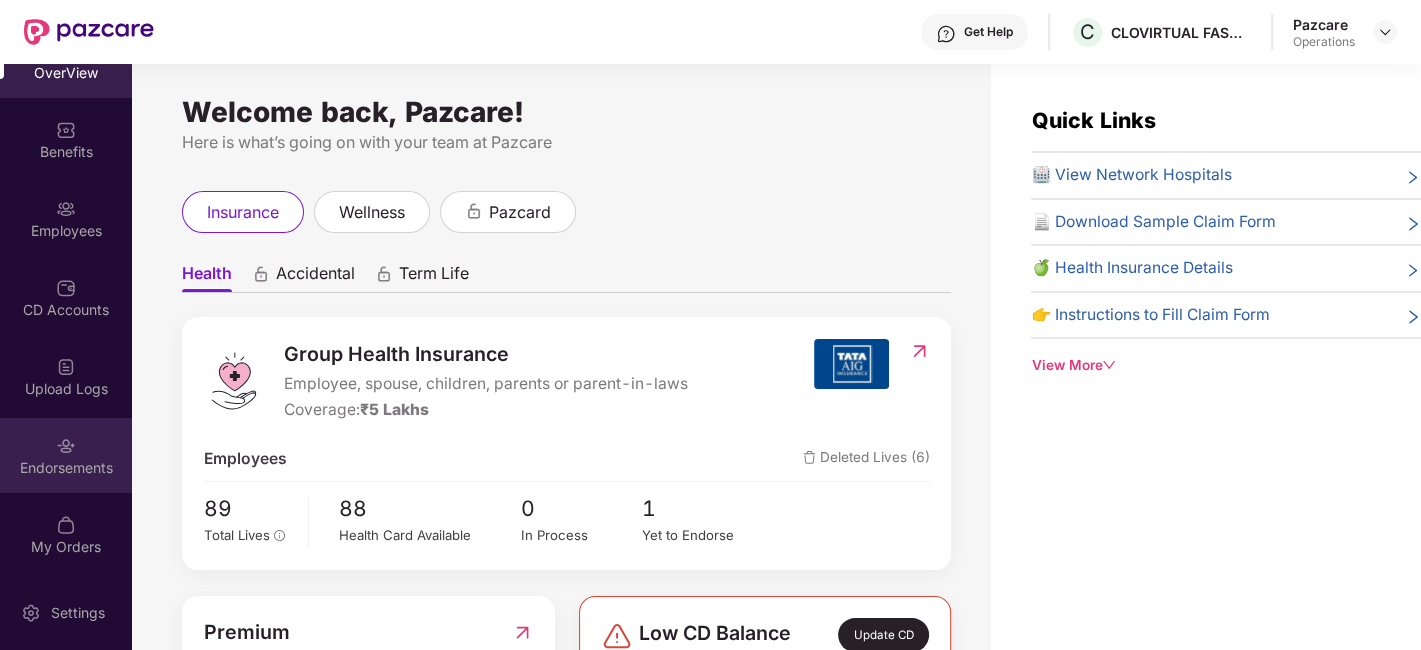 click on "Endorsements" at bounding box center [66, 455] 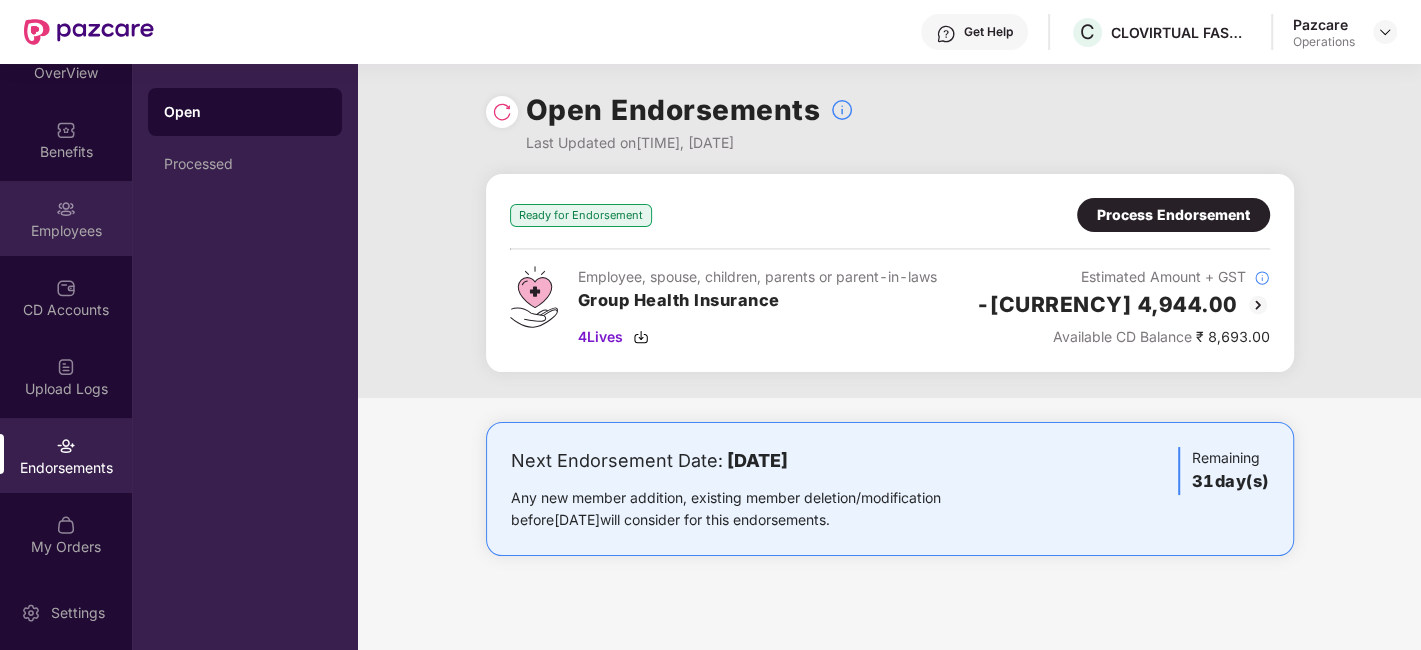 scroll, scrollTop: 0, scrollLeft: 0, axis: both 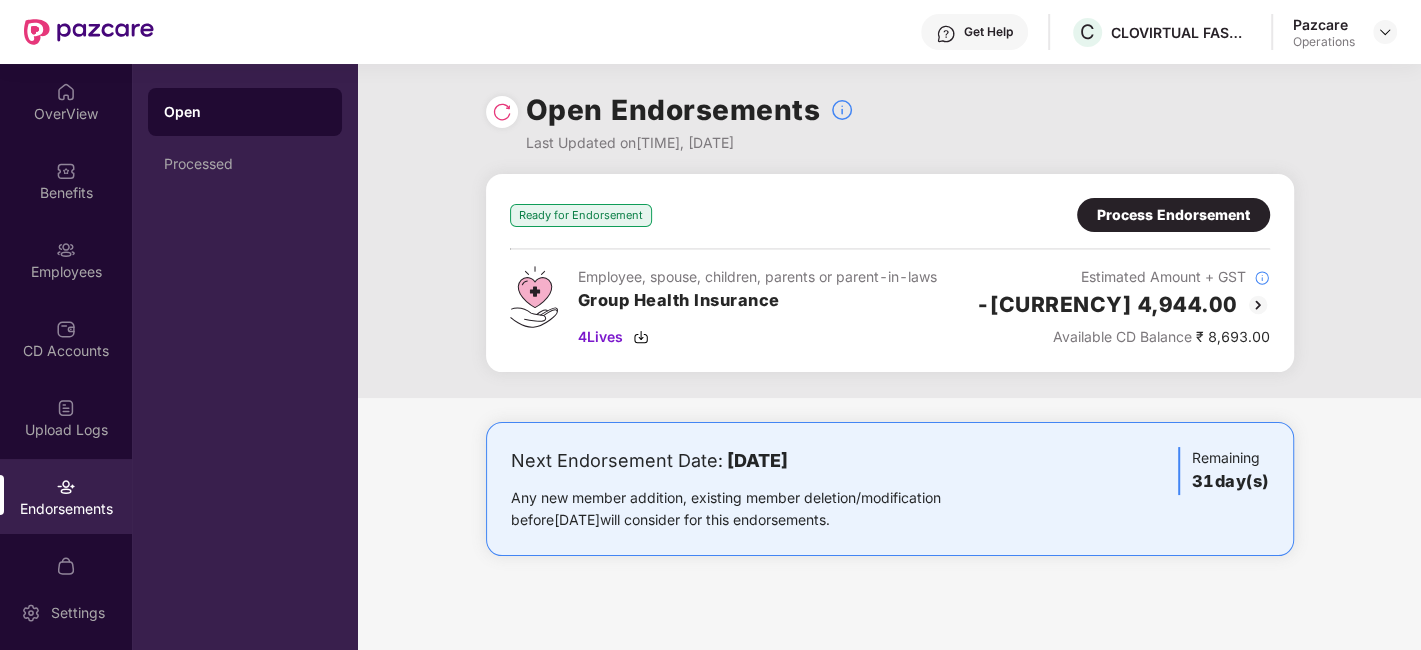 click on "Process Endorsement" at bounding box center [1173, 215] 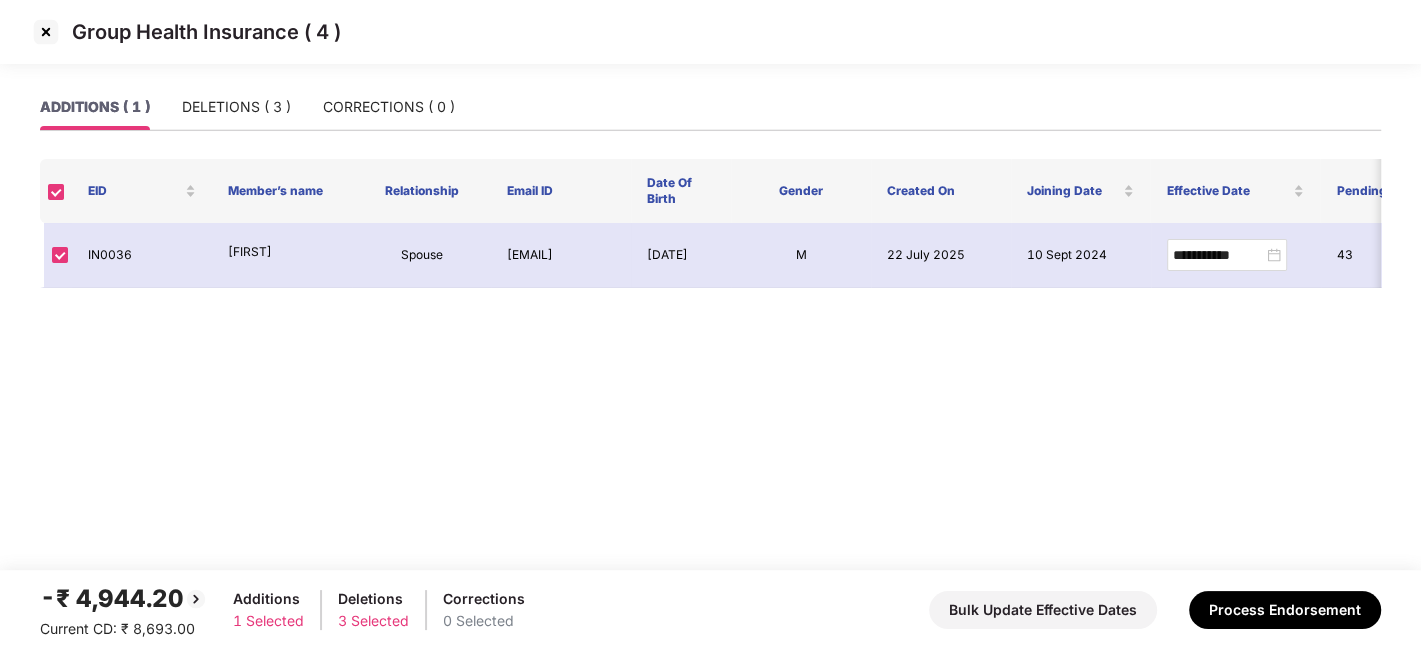 click at bounding box center [46, 32] 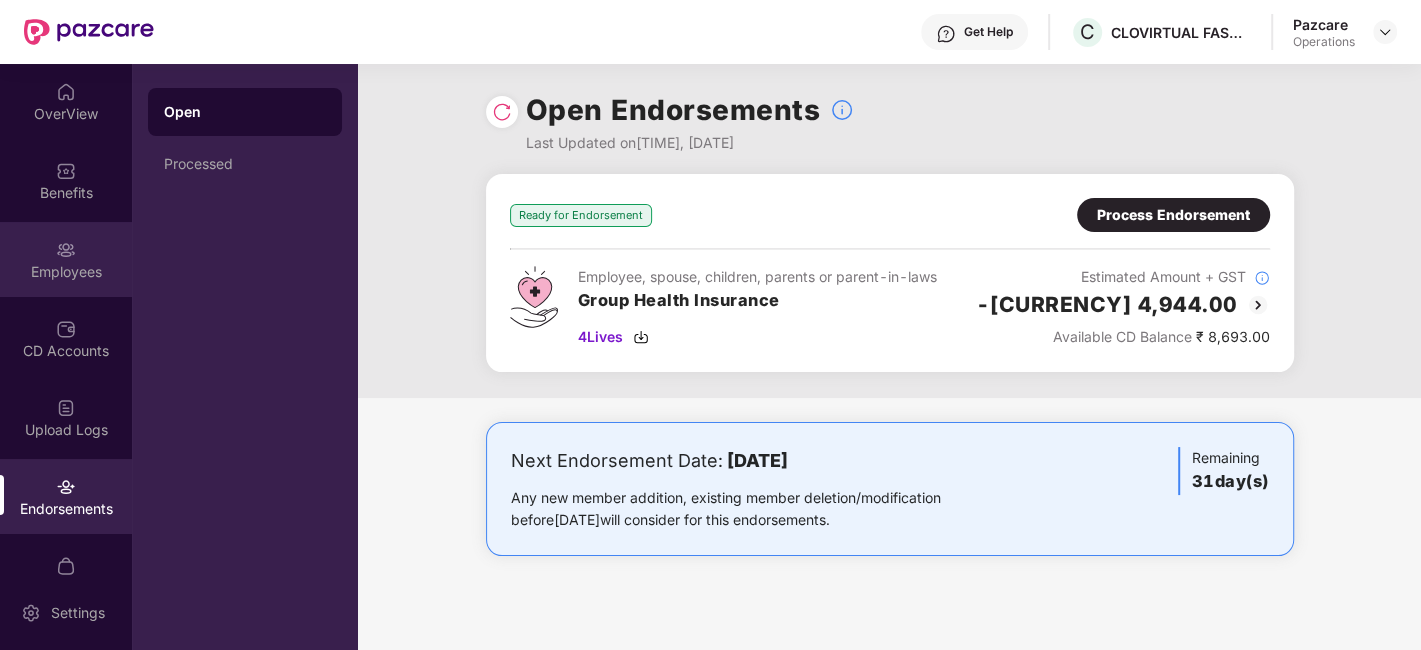 click at bounding box center [66, 250] 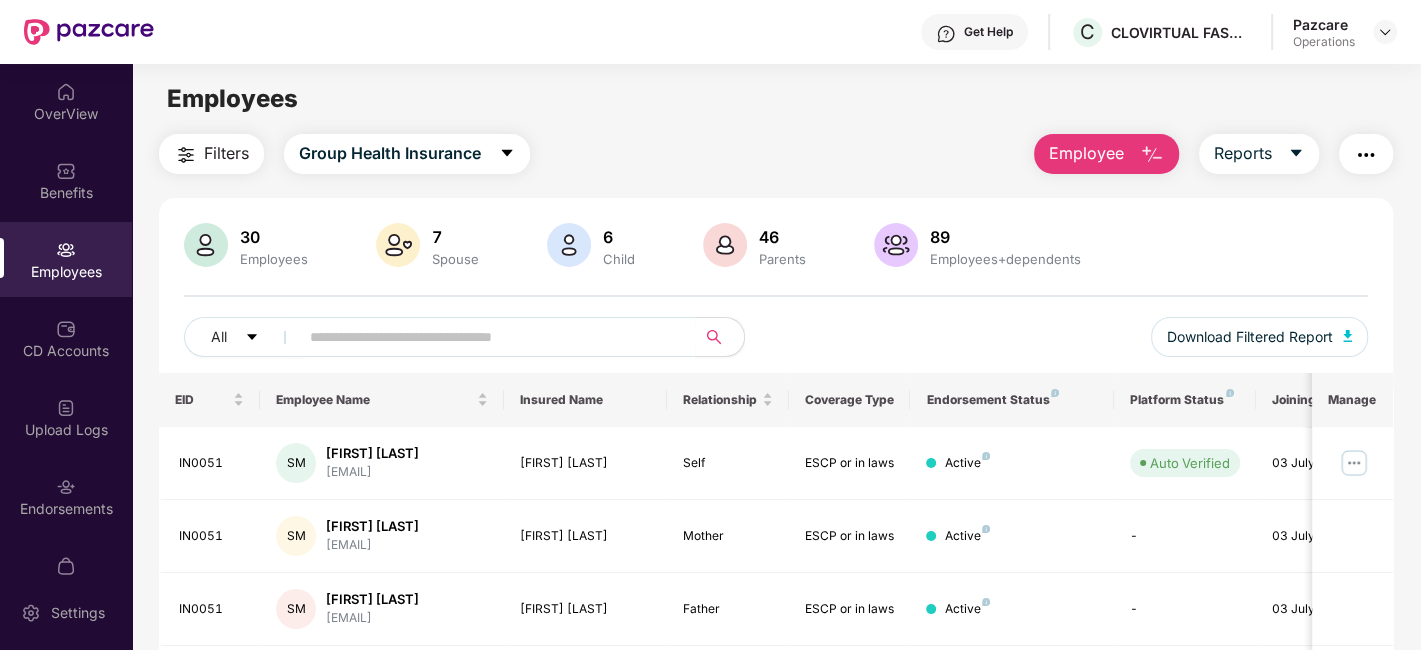 click on "Filters" at bounding box center (226, 153) 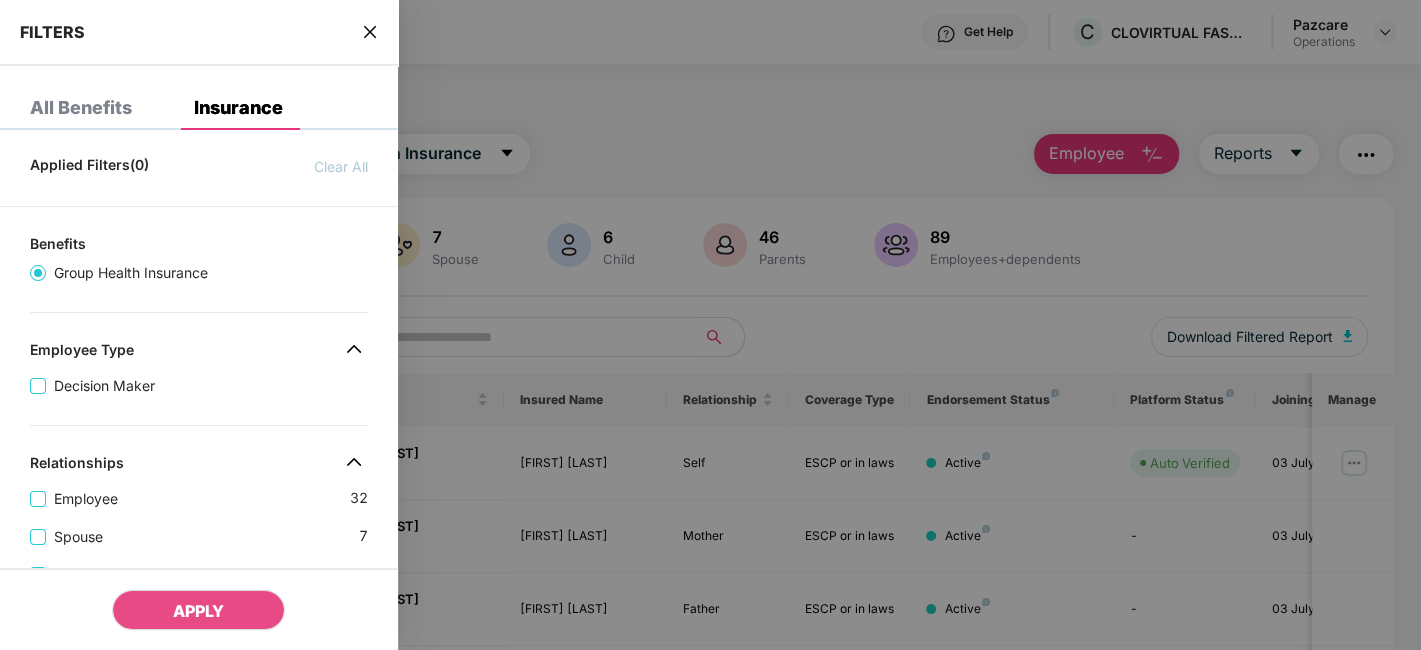 scroll, scrollTop: 774, scrollLeft: 0, axis: vertical 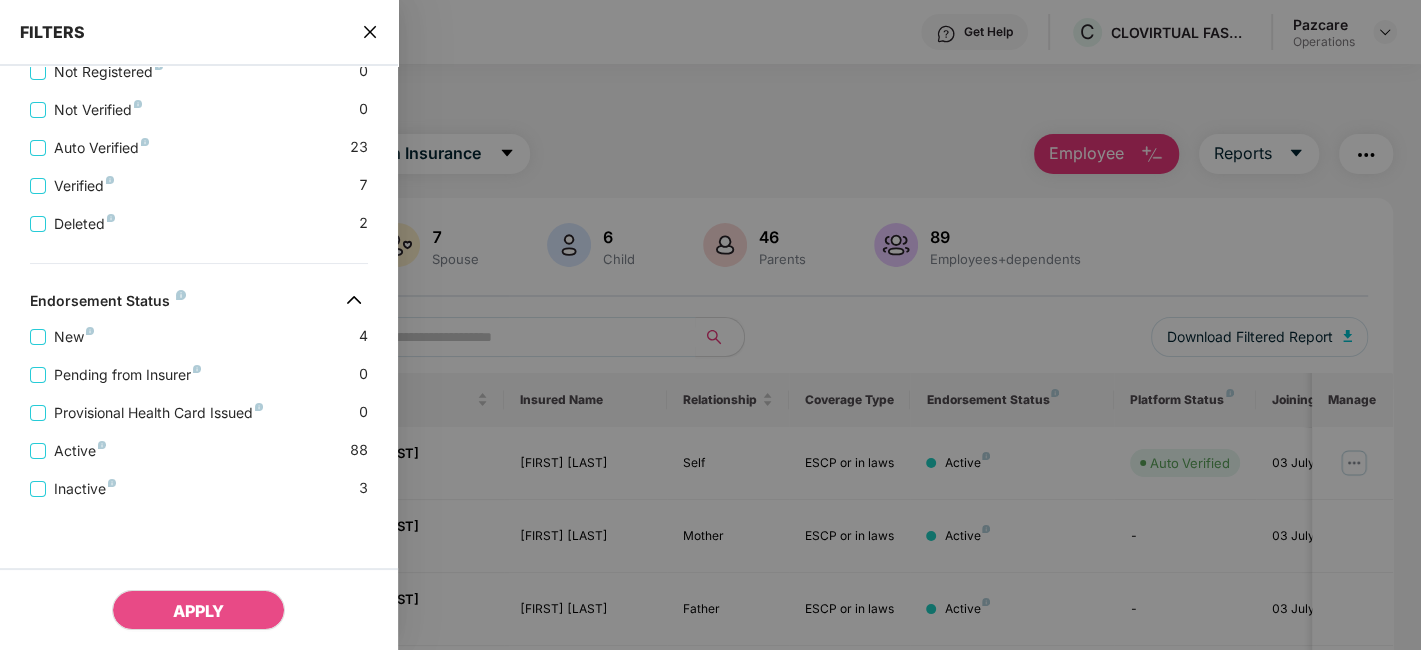 click 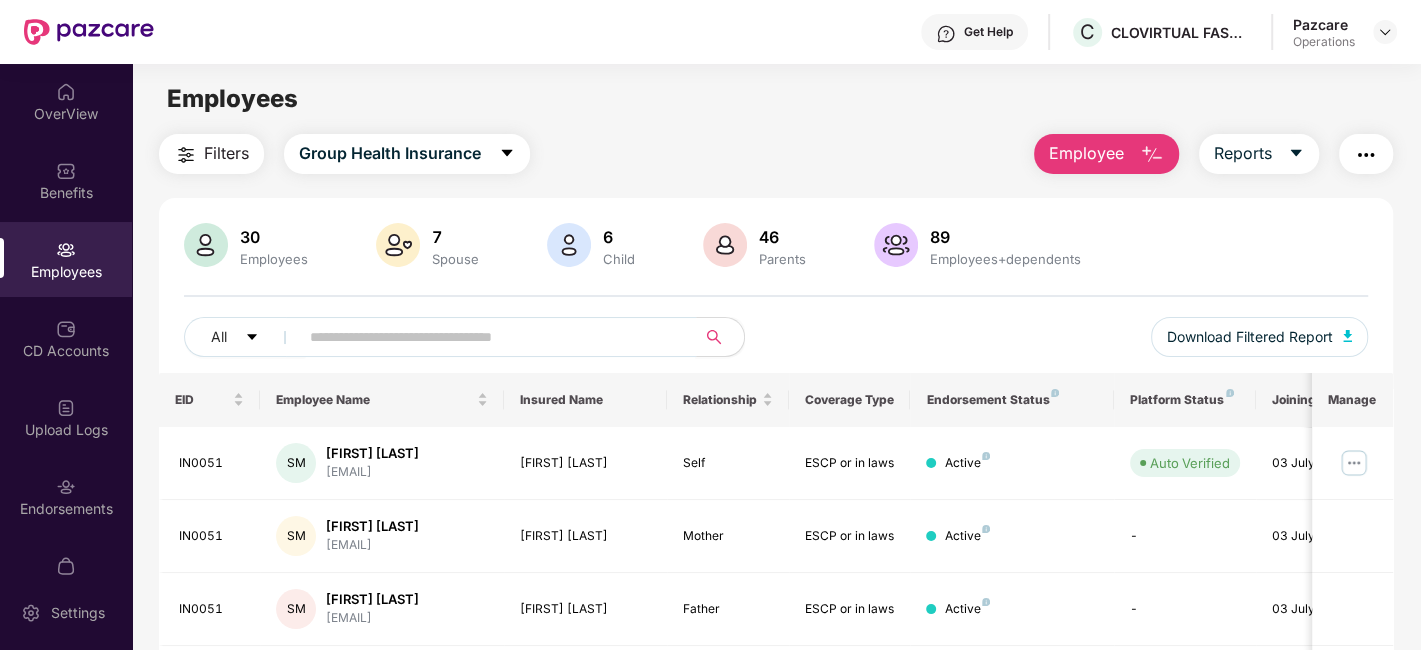 paste on "******" 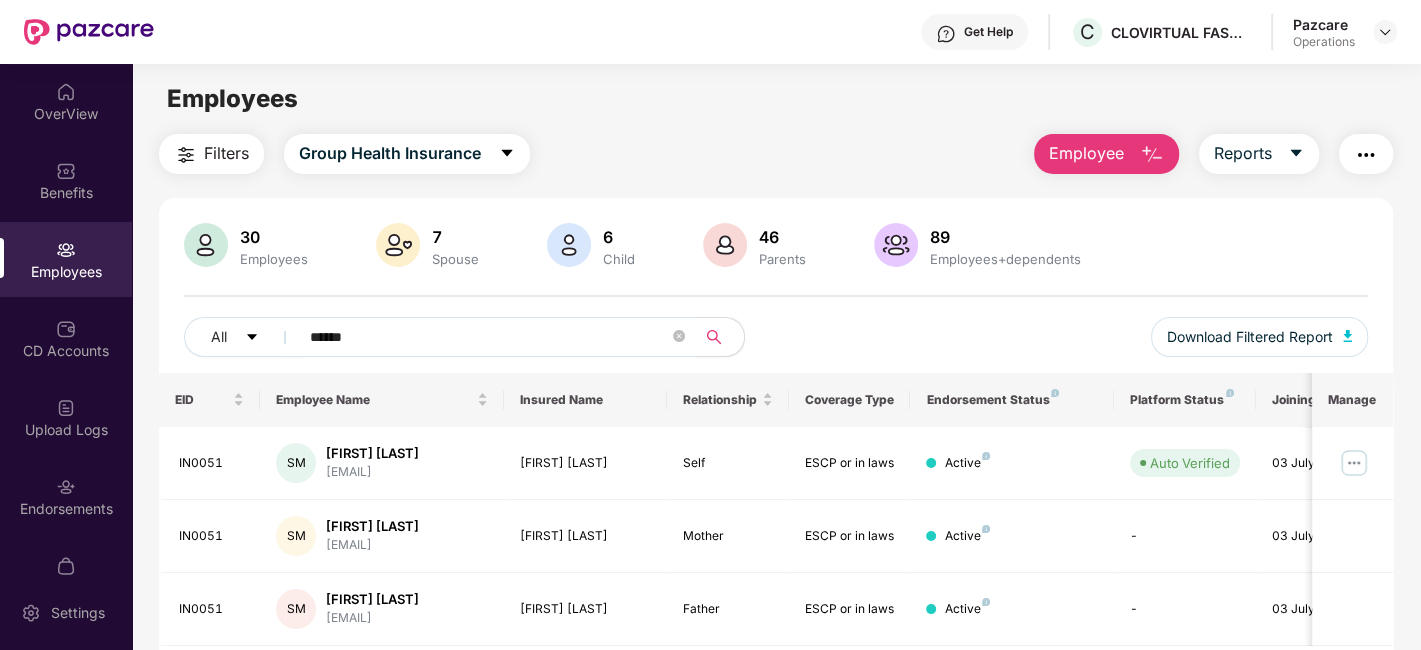 scroll, scrollTop: 65, scrollLeft: 0, axis: vertical 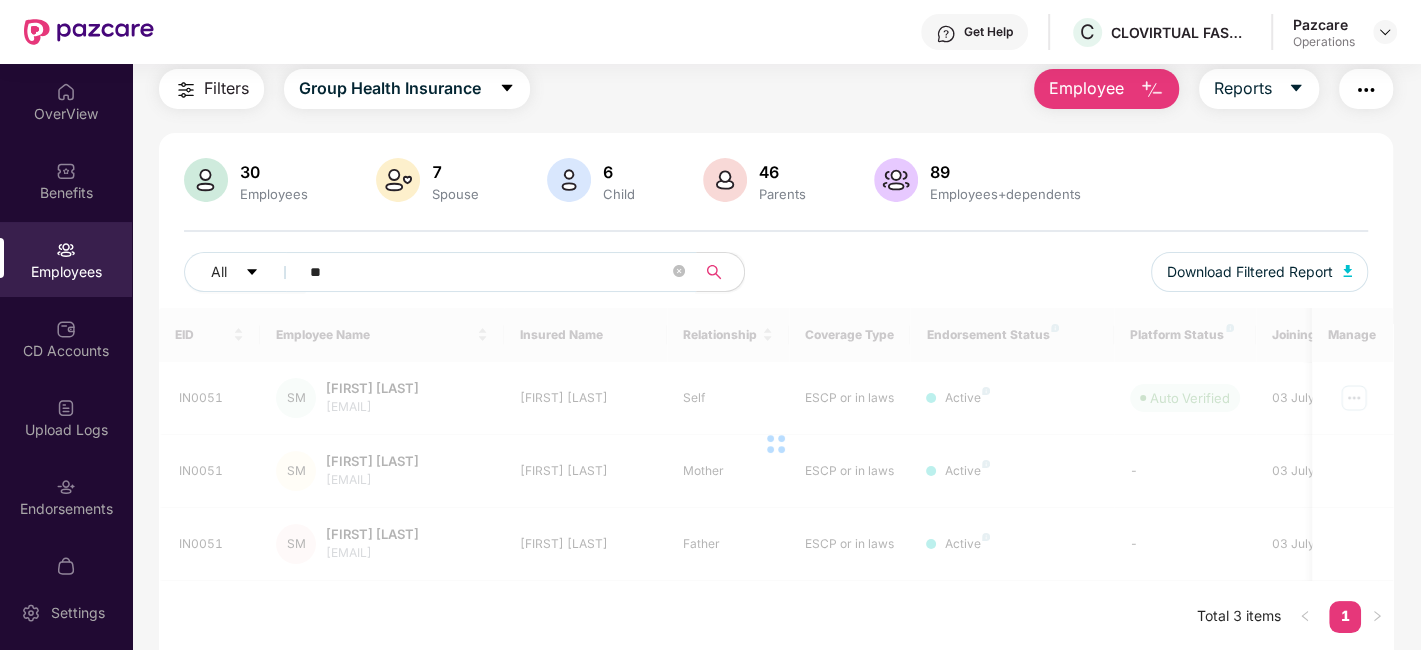 type on "*" 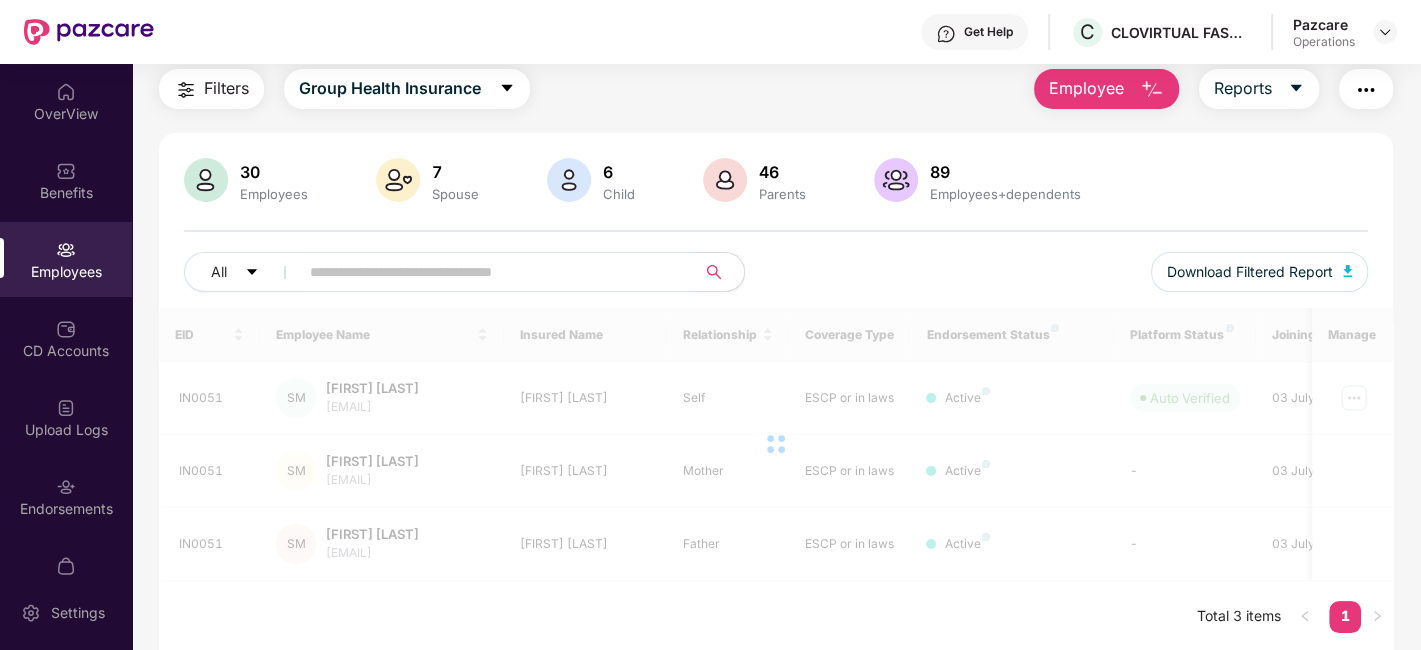 paste on "******" 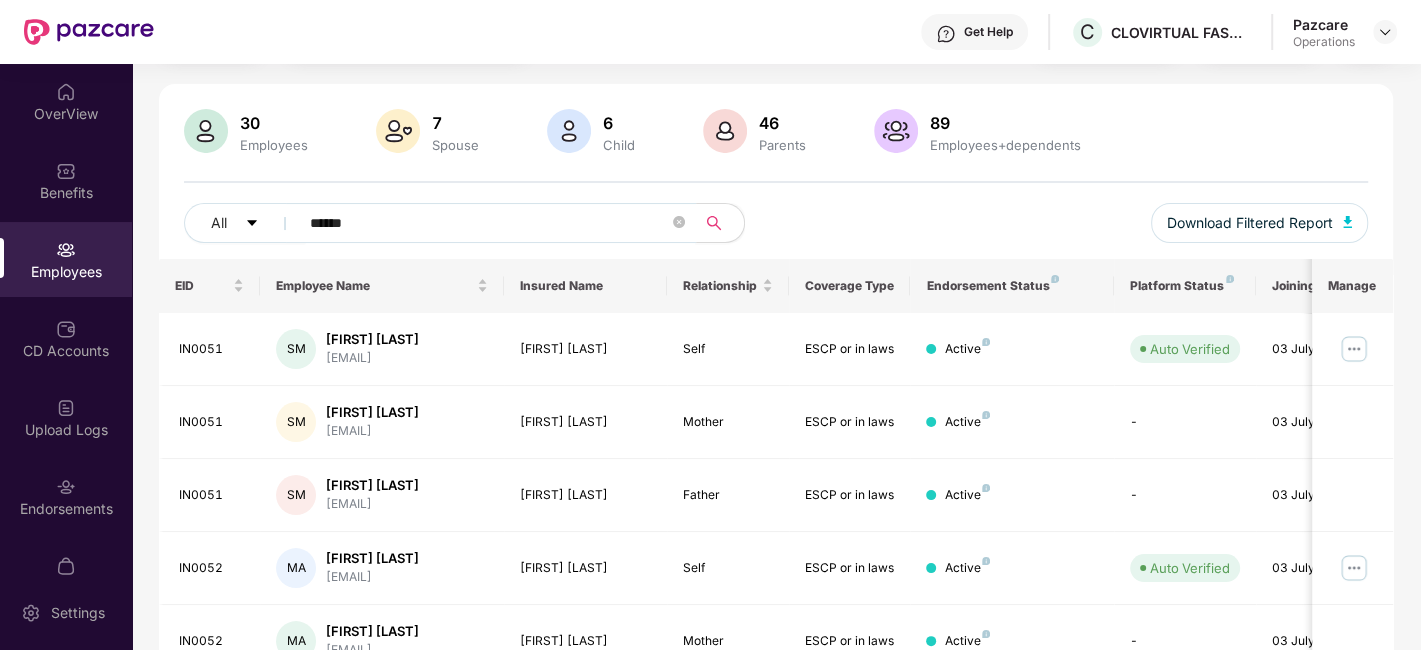 scroll, scrollTop: 114, scrollLeft: 0, axis: vertical 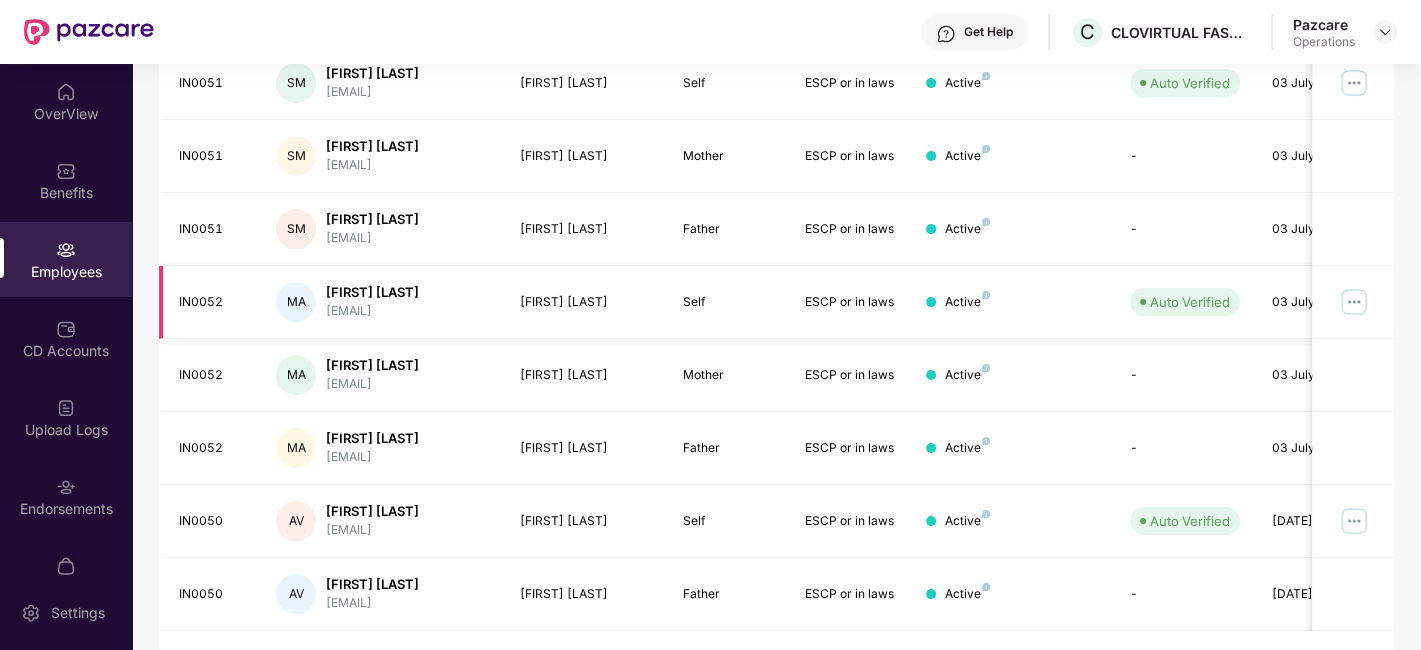 click on "MA [FIRST] [LAST]   [EMAIL]" at bounding box center (382, 302) 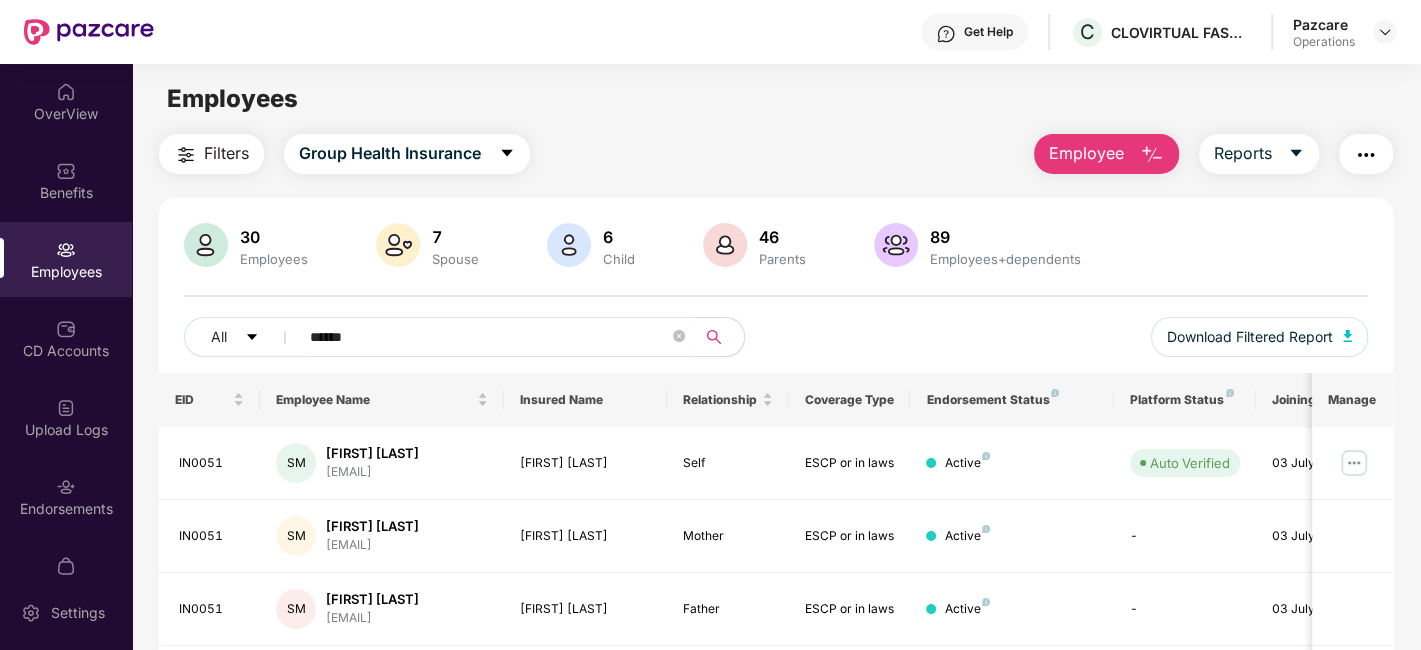 click at bounding box center (1366, 155) 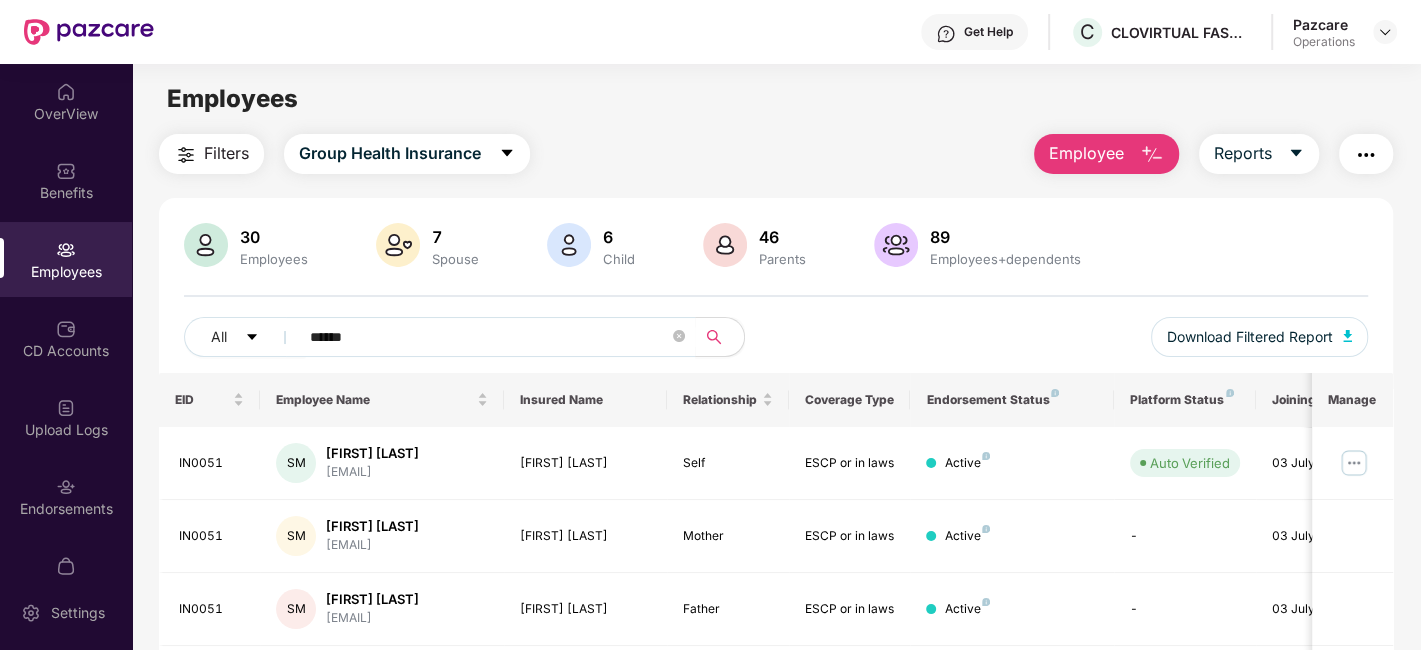 click on "Filters Group Health Insurance Employee  Reports 30 Employees 7 Spouse 6 Child 46 Parents 89 Employees+dependents All ****** Download Filtered Report EID Employee Name Insured Name Relationship Coverage Type Endorsement Status Platform Status Joining Date Manage                   IN0051 SM [FIRST] [LAST]   [EMAIL] [FIRST] [LAST] Self ESCP or in laws Active Auto Verified [DAY] [MONTH] [YEAR] IN0051 SM [FIRST] [LAST]   [EMAIL] [FIRST] [LAST] Mother ESCP or in laws Active - [DAY] [MONTH] [YEAR] IN0051 SM [FIRST] [LAST]   [EMAIL] [FIRST] [LAST] Father ESCP or in laws Active - [DAY] [MONTH] [YEAR] IN0052 MA [FIRST] [LAST]   [EMAIL] [FIRST] [LAST] Self ESCP or in laws Active Auto Verified [DAY] [MONTH] [YEAR] IN0052 MA [FIRST] [LAST]   [EMAIL] [FIRST] [LAST] Mother ESCP or in laws Active - [DAY] [MONTH] [YEAR] IN0052 MA [FIRST] [LAST]   [EMAIL] [FIRST] [LAST] Father ESCP or in laws Active -" at bounding box center (776, 608) 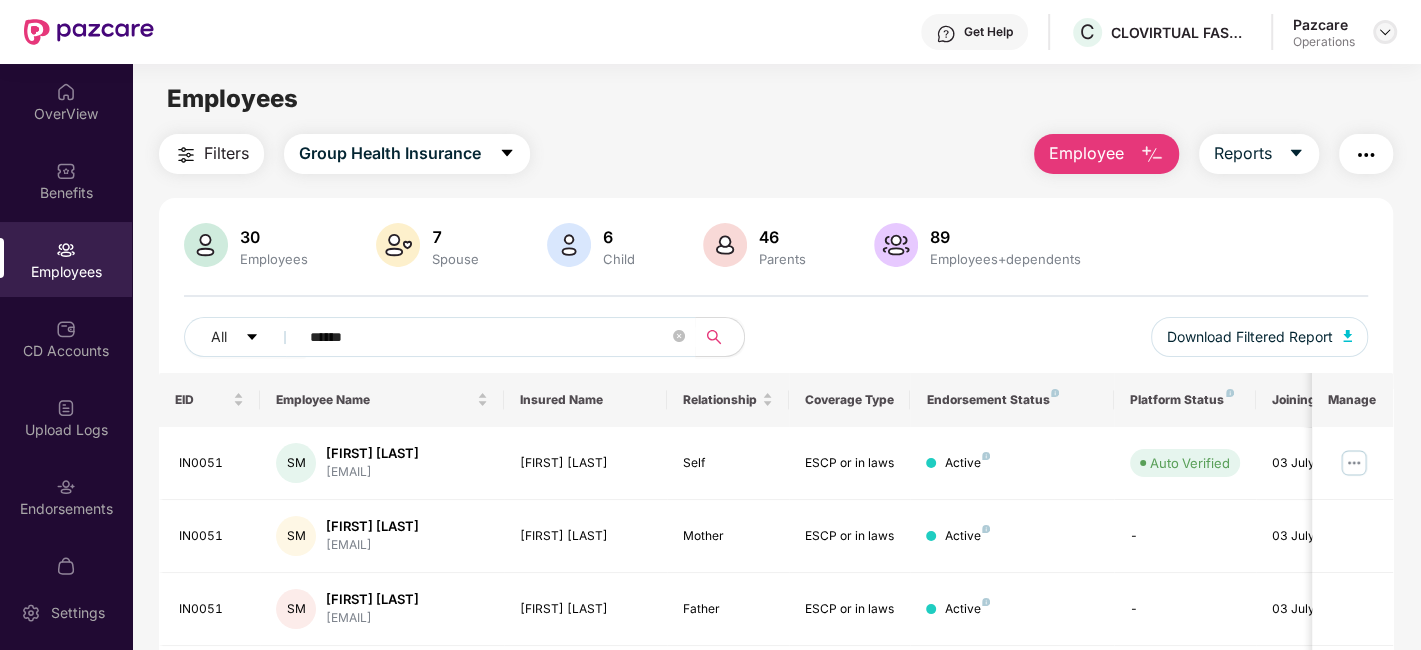 click at bounding box center [1385, 32] 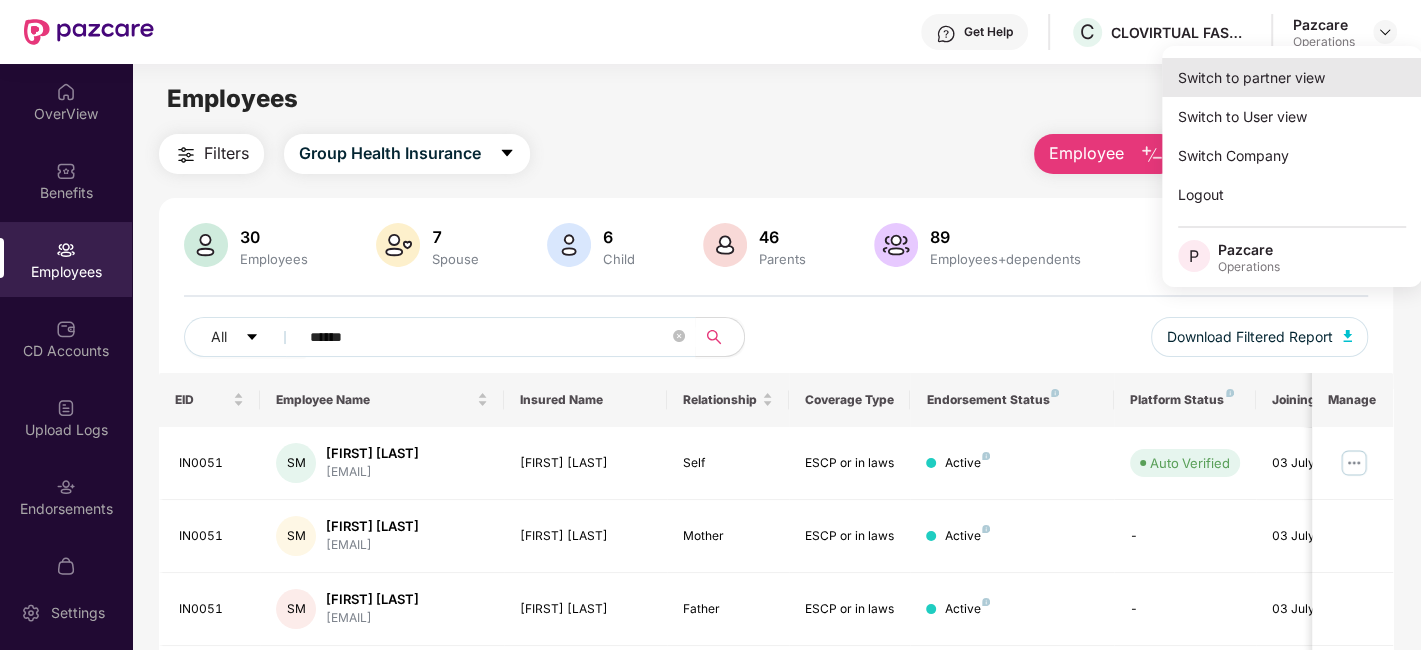 click on "Switch to partner view" at bounding box center [1292, 77] 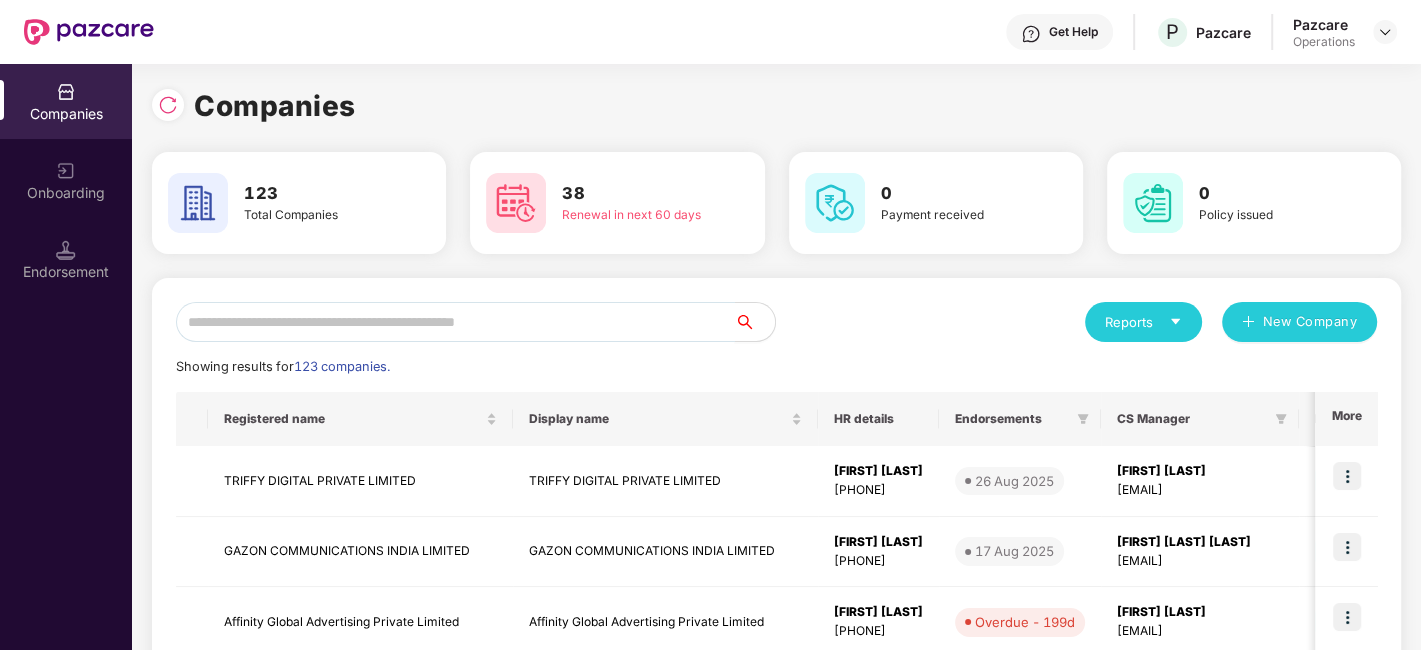 click at bounding box center [455, 322] 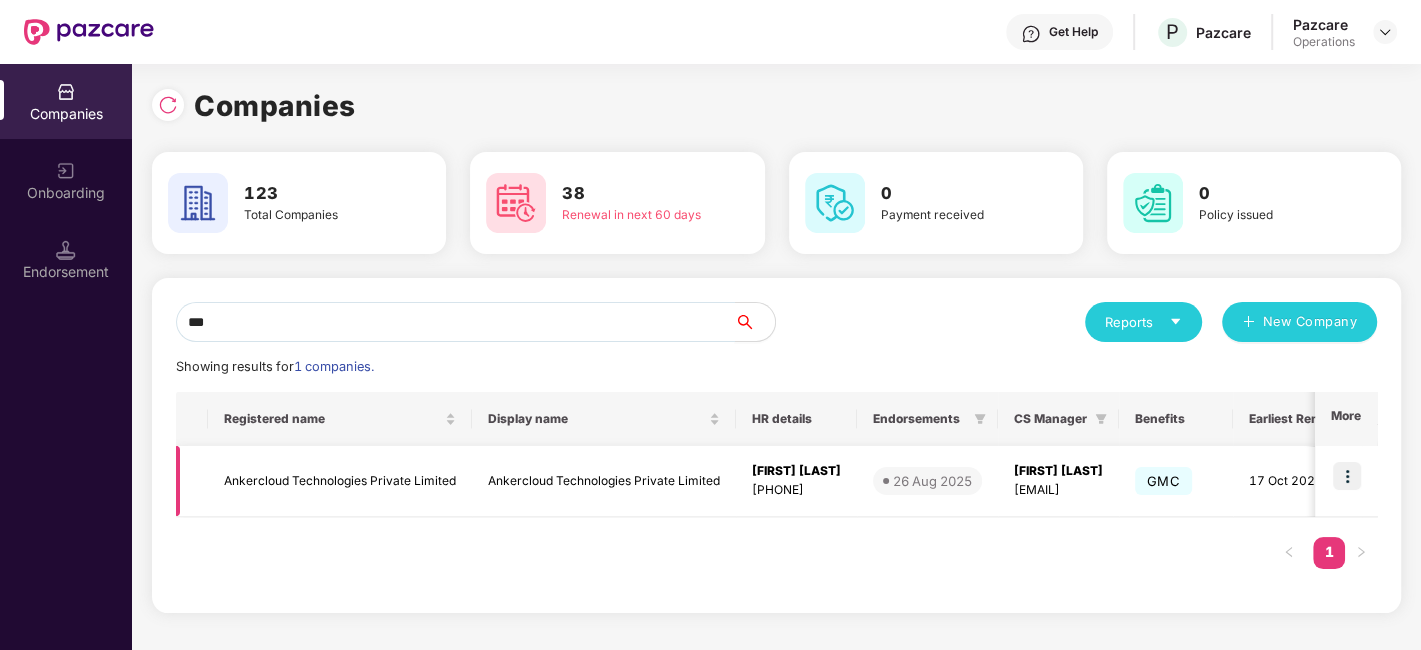 type on "***" 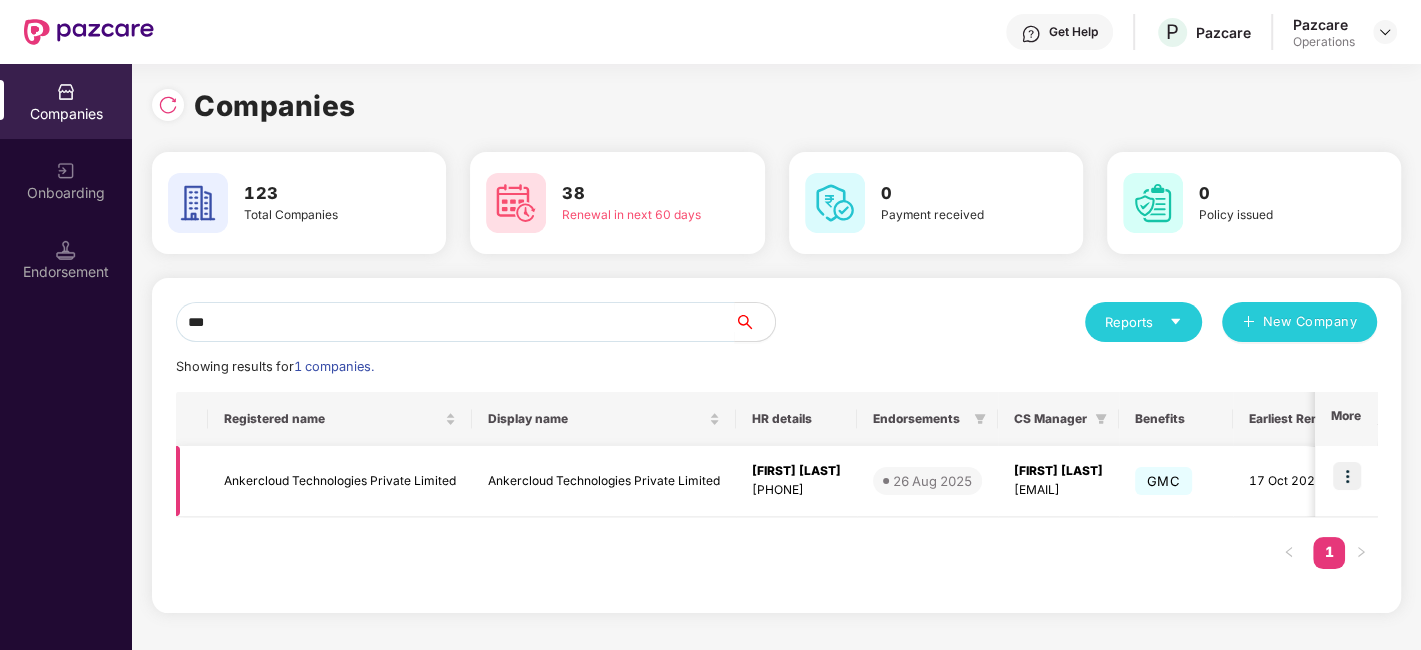 click on "Ankercloud Technologies Private Limited" at bounding box center [340, 481] 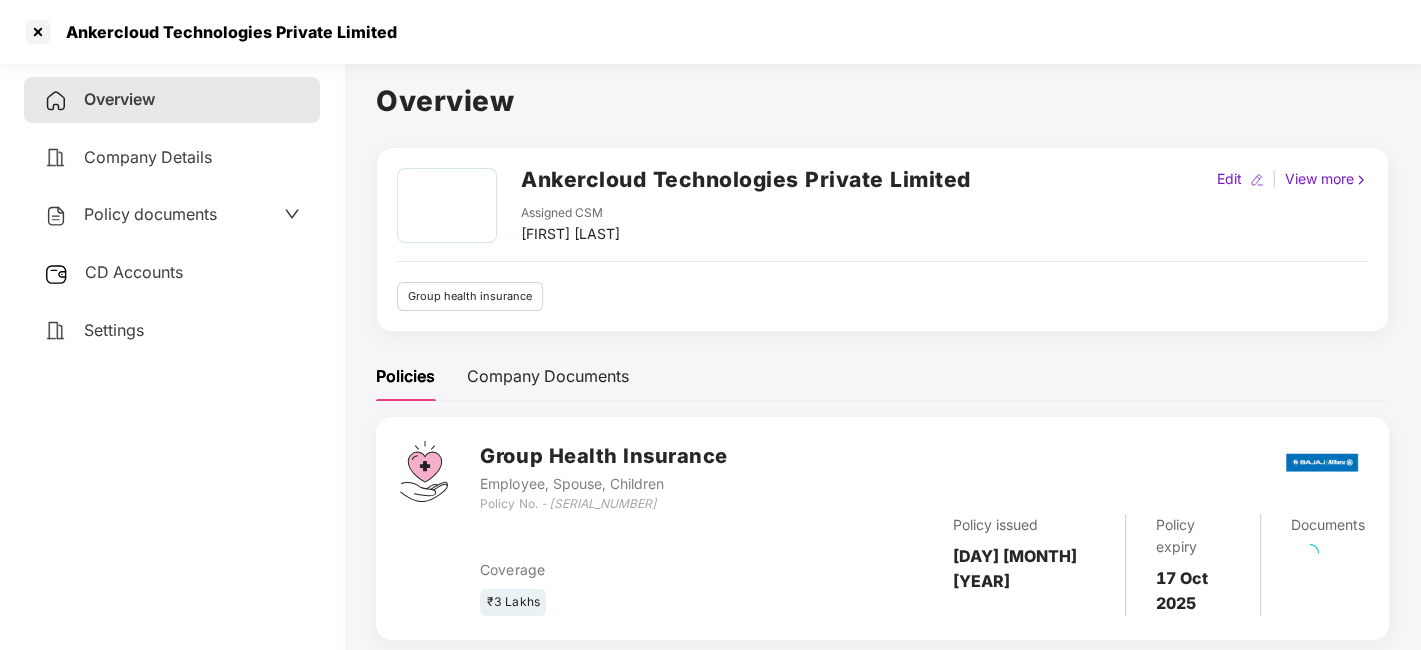 click on "Policy documents" at bounding box center [150, 214] 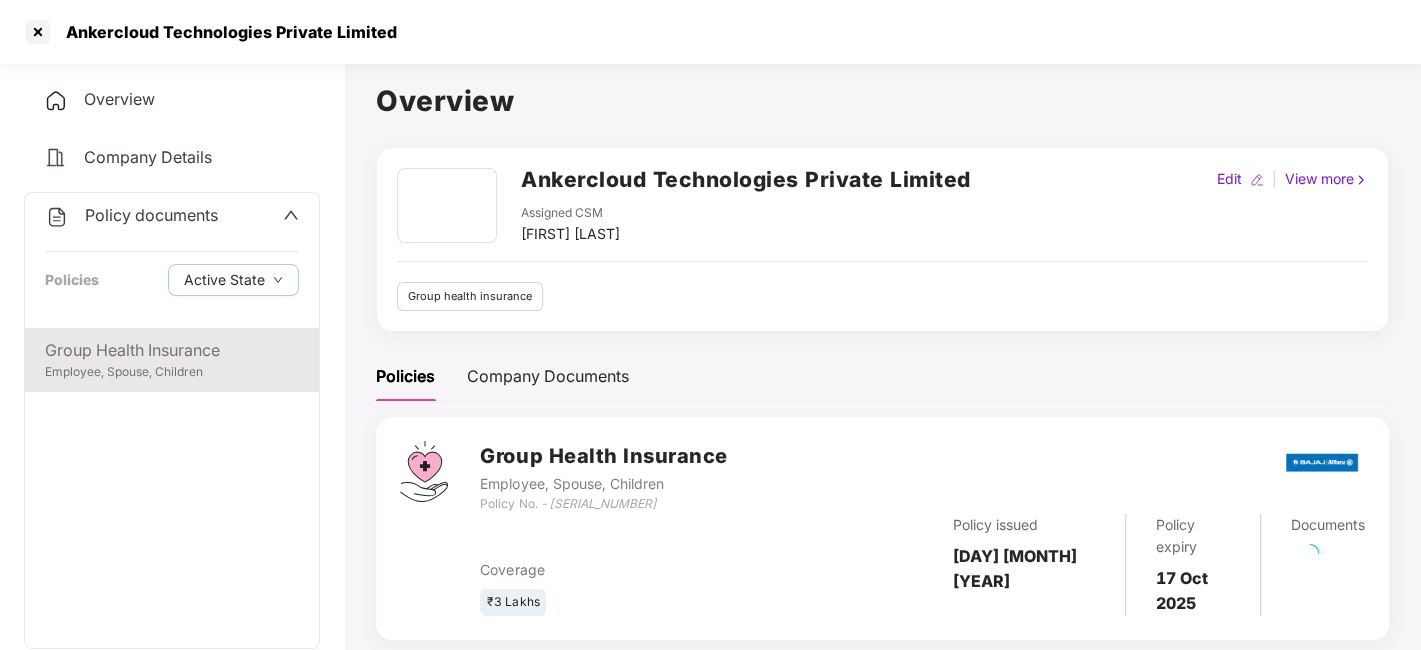 click on "Group Health Insurance" at bounding box center [172, 350] 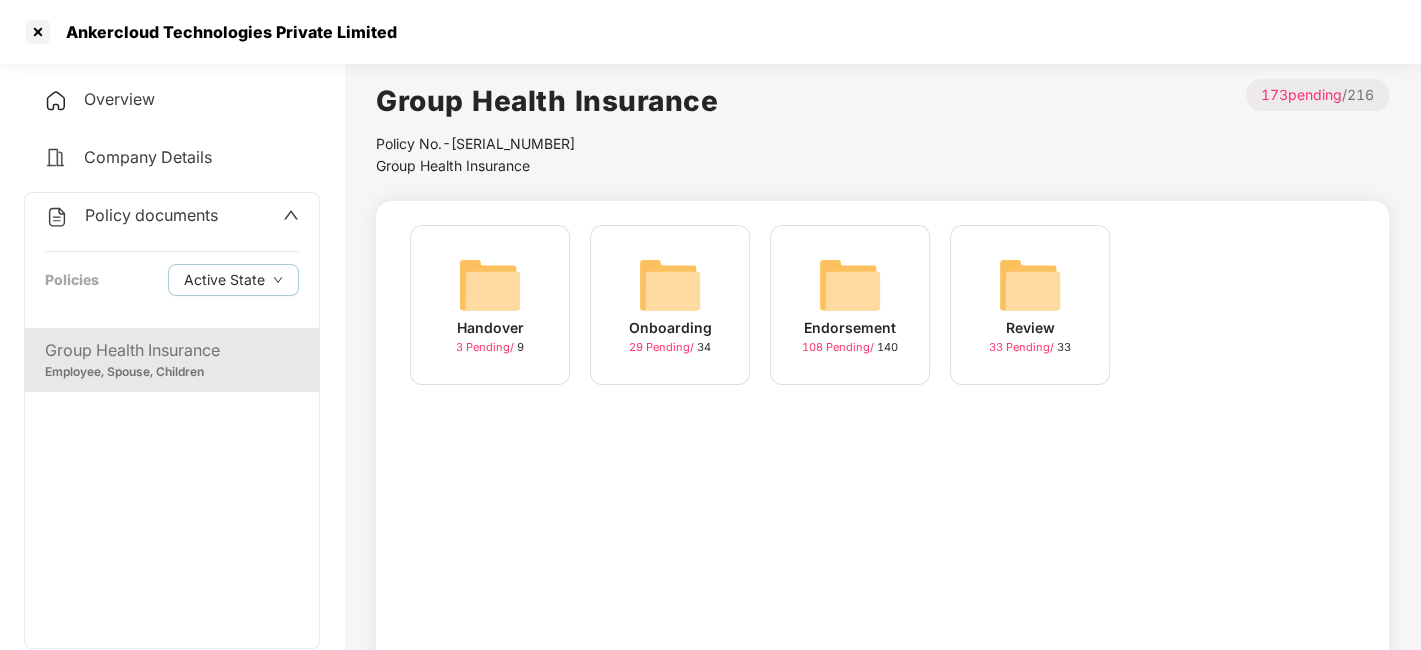 click at bounding box center (850, 285) 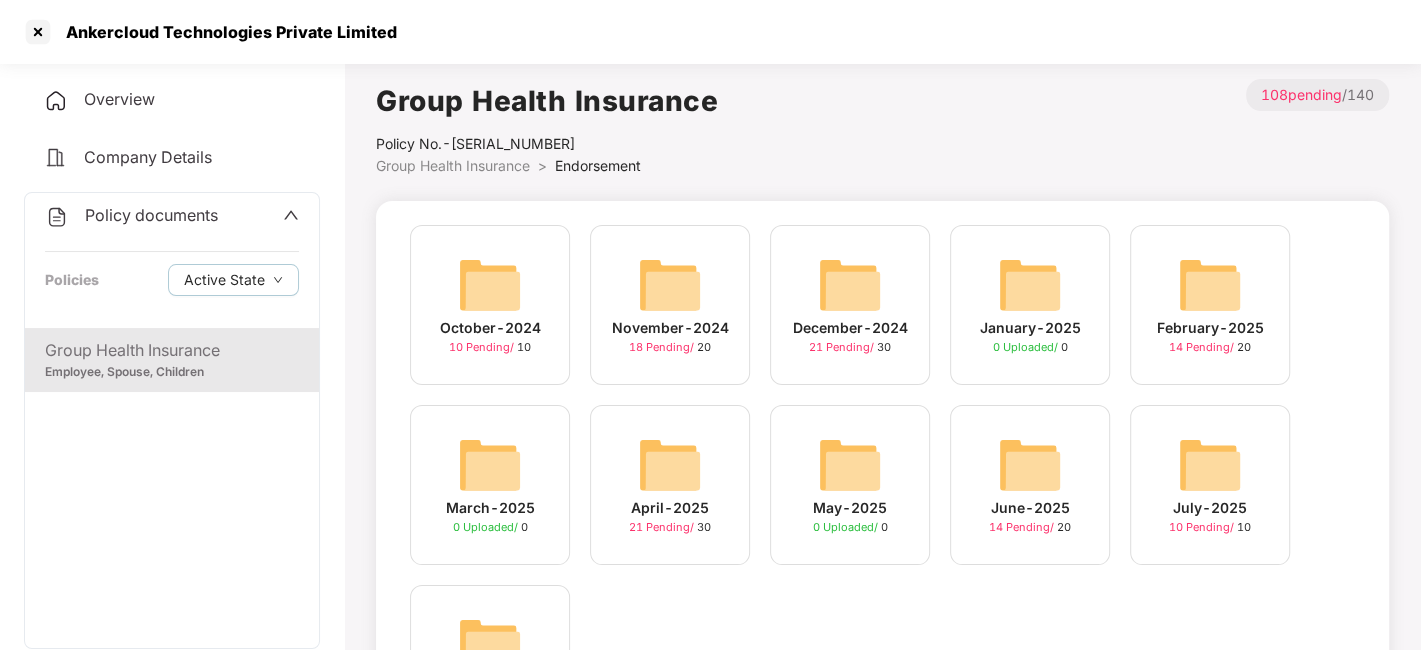 scroll, scrollTop: 162, scrollLeft: 0, axis: vertical 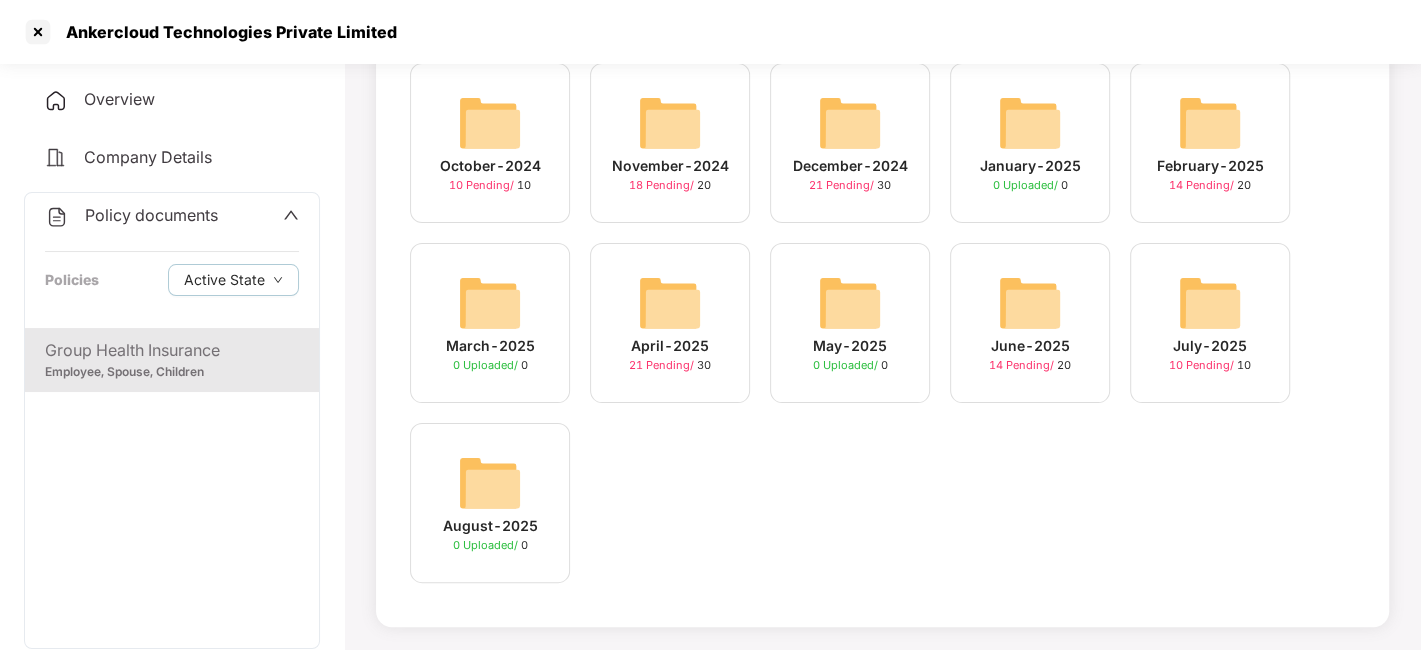 click on "[MONTH]-[YEAR] [NUMBER] Pending / [NUMBER]" at bounding box center (1210, 323) 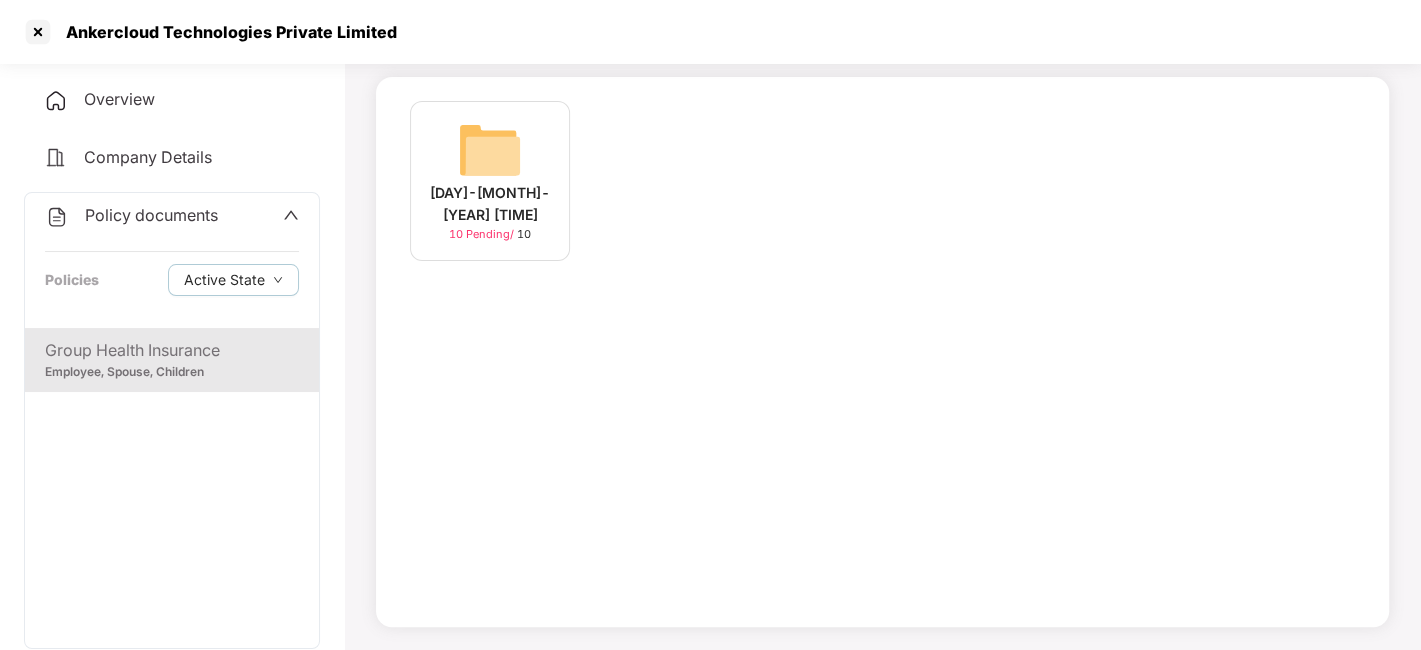click on "[DAY]-[MONTH]-[YEAR] [TIME] [NUMBER] Pending  /     [NUMBER]" at bounding box center [490, 181] 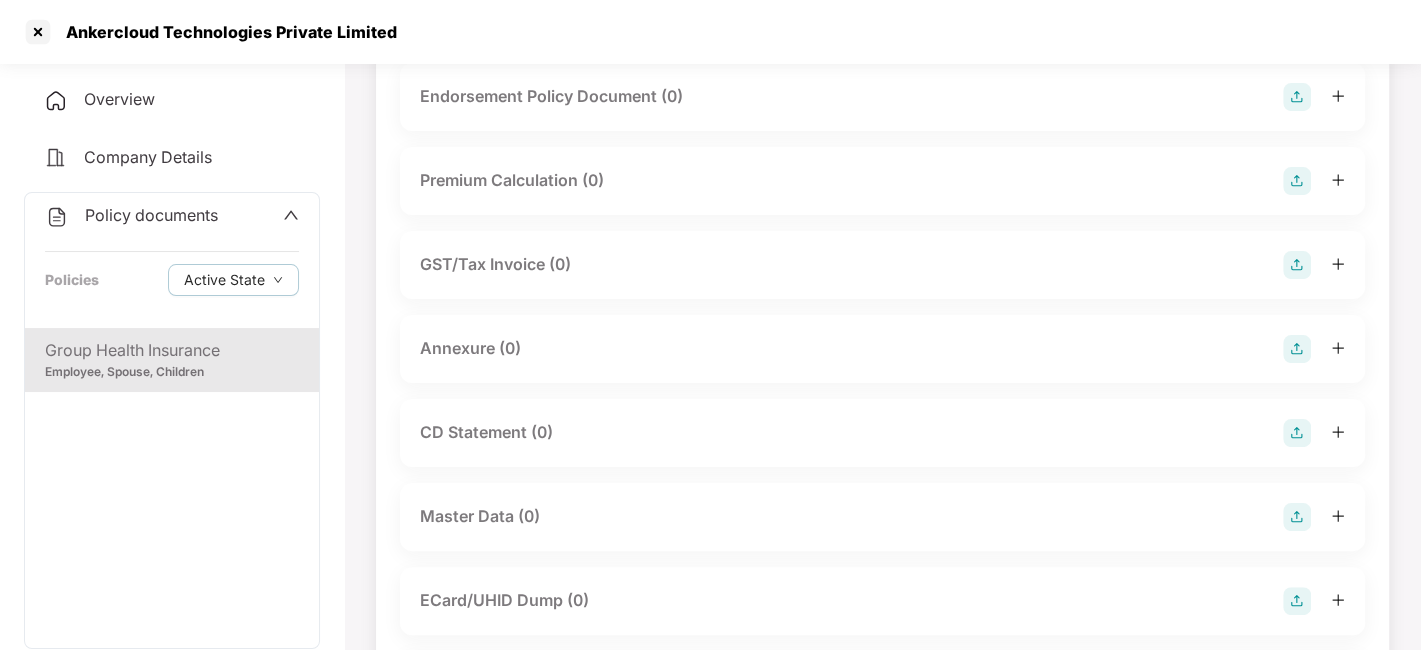 scroll, scrollTop: 0, scrollLeft: 0, axis: both 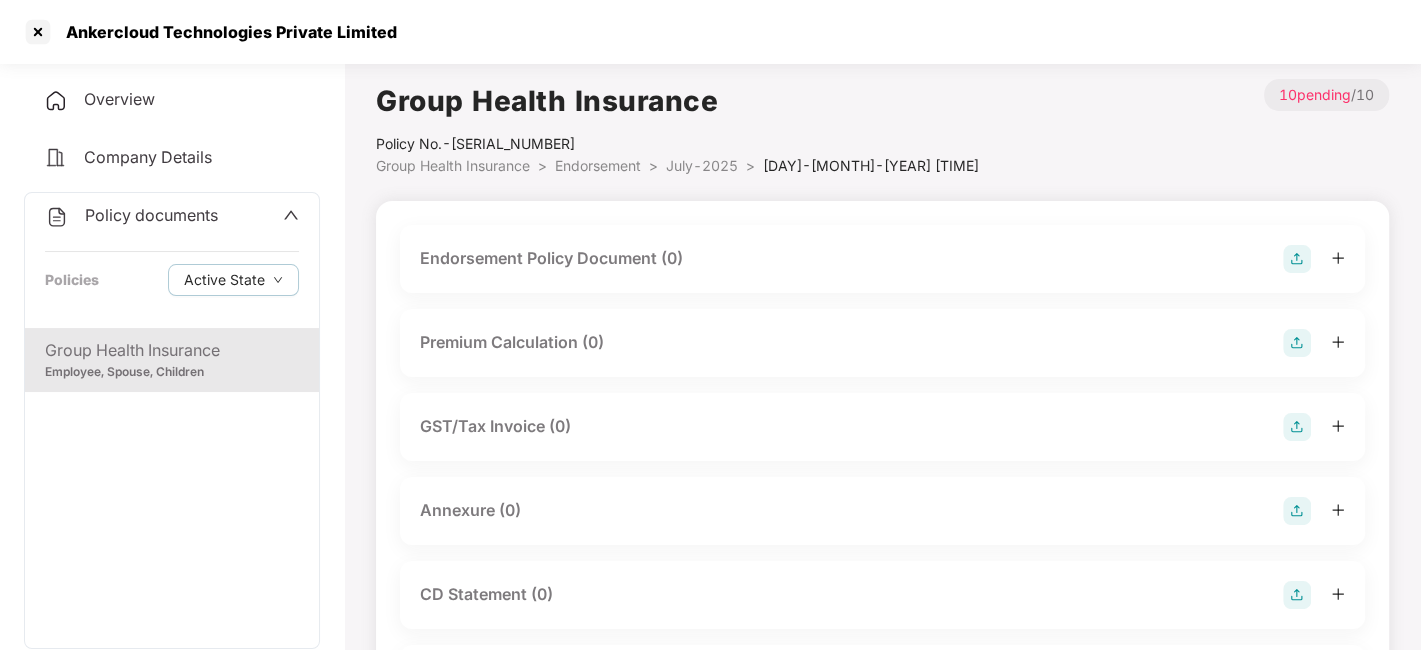 click at bounding box center [1297, 259] 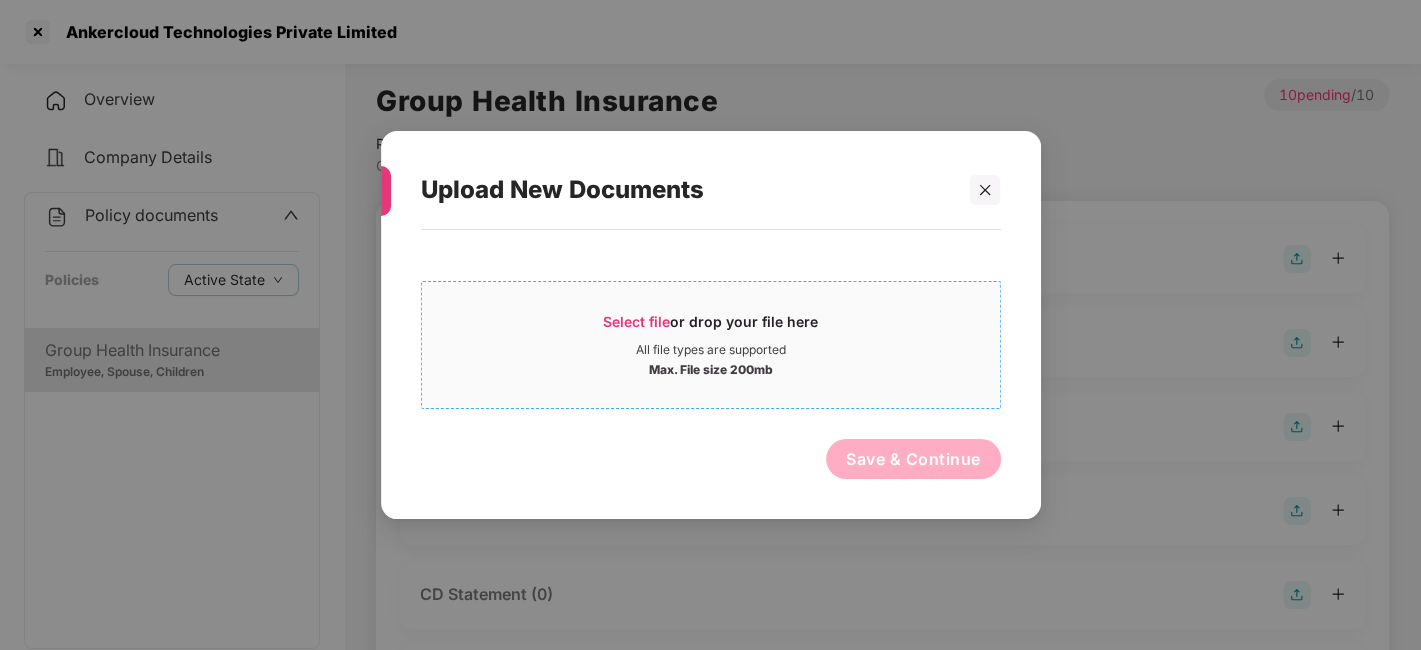 click on "Select file  or drop your file here All file types are supported Max. File size 200mb" at bounding box center (711, 345) 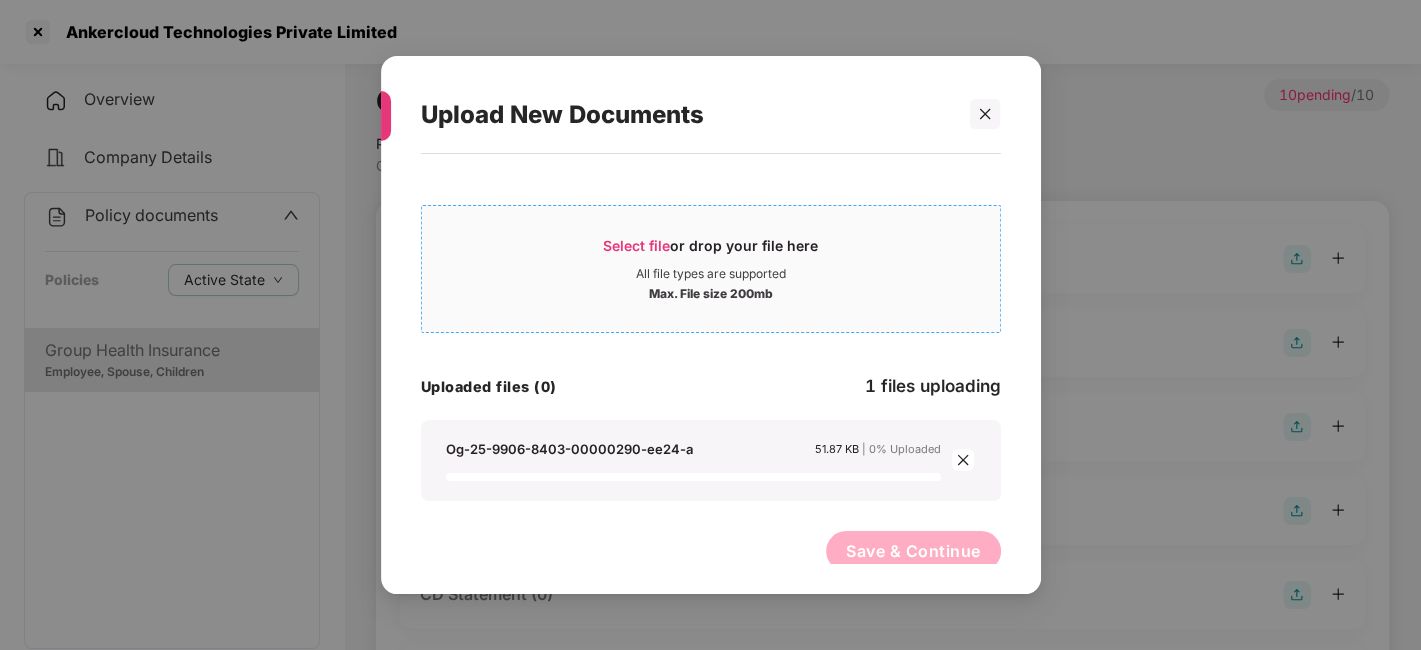 click on "Max. File size 200mb" at bounding box center [711, 292] 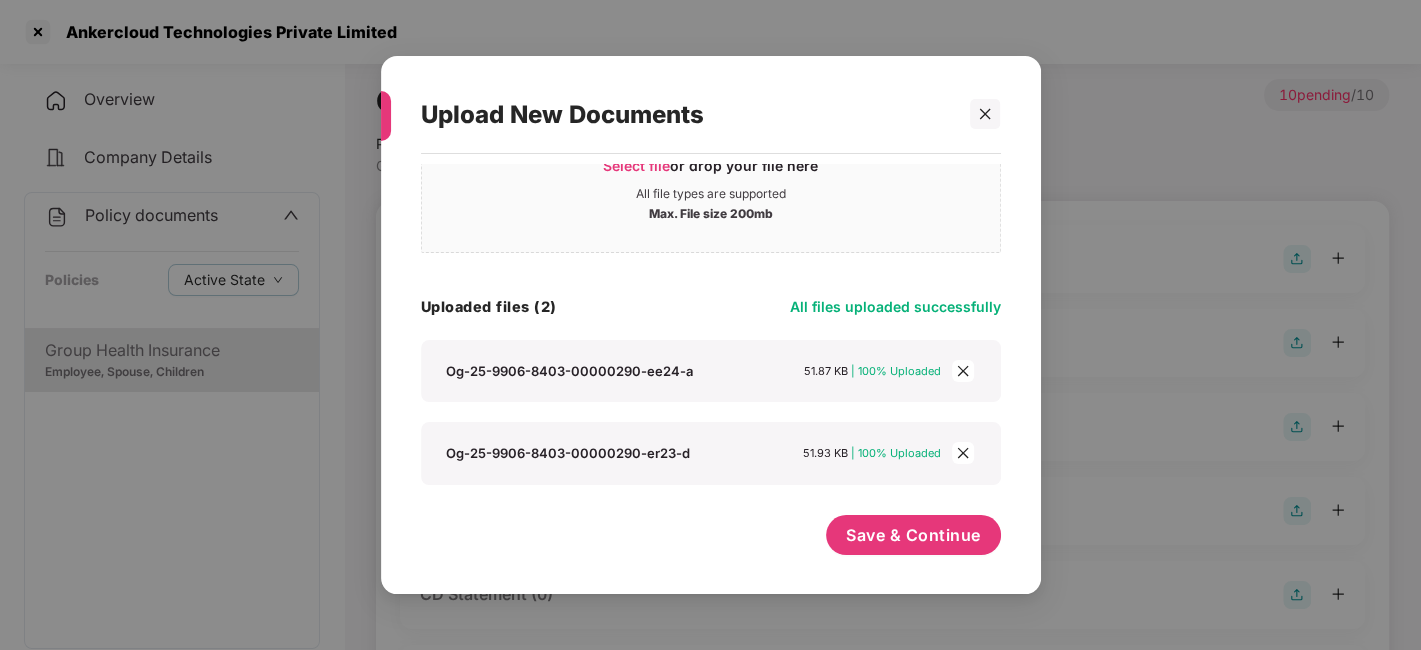 scroll, scrollTop: 79, scrollLeft: 0, axis: vertical 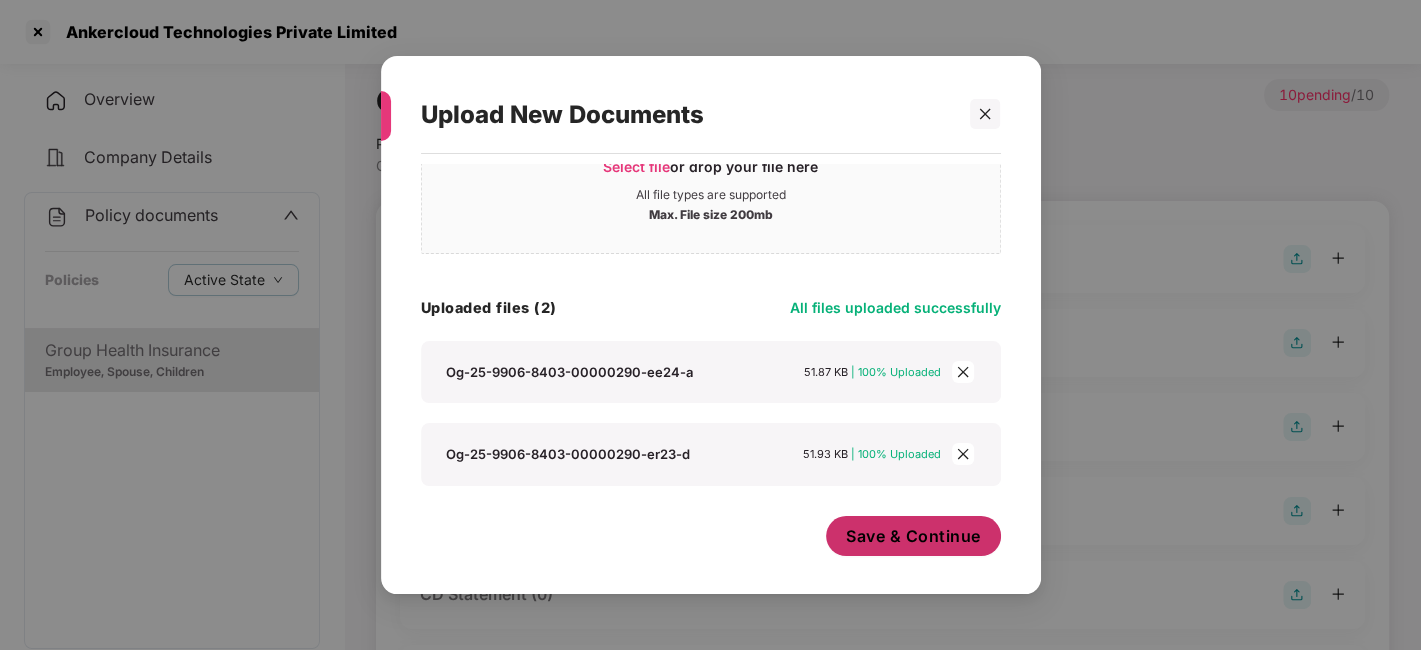 click on "Save & Continue" at bounding box center [913, 536] 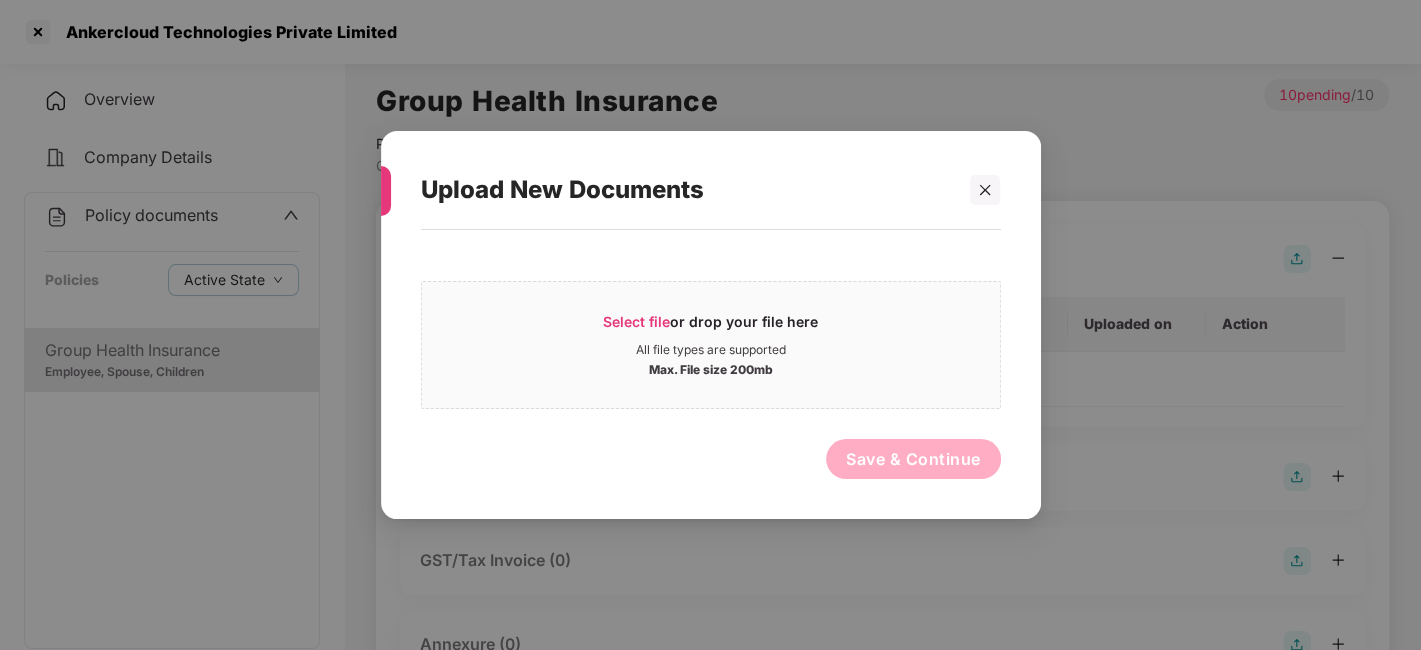 scroll, scrollTop: 0, scrollLeft: 0, axis: both 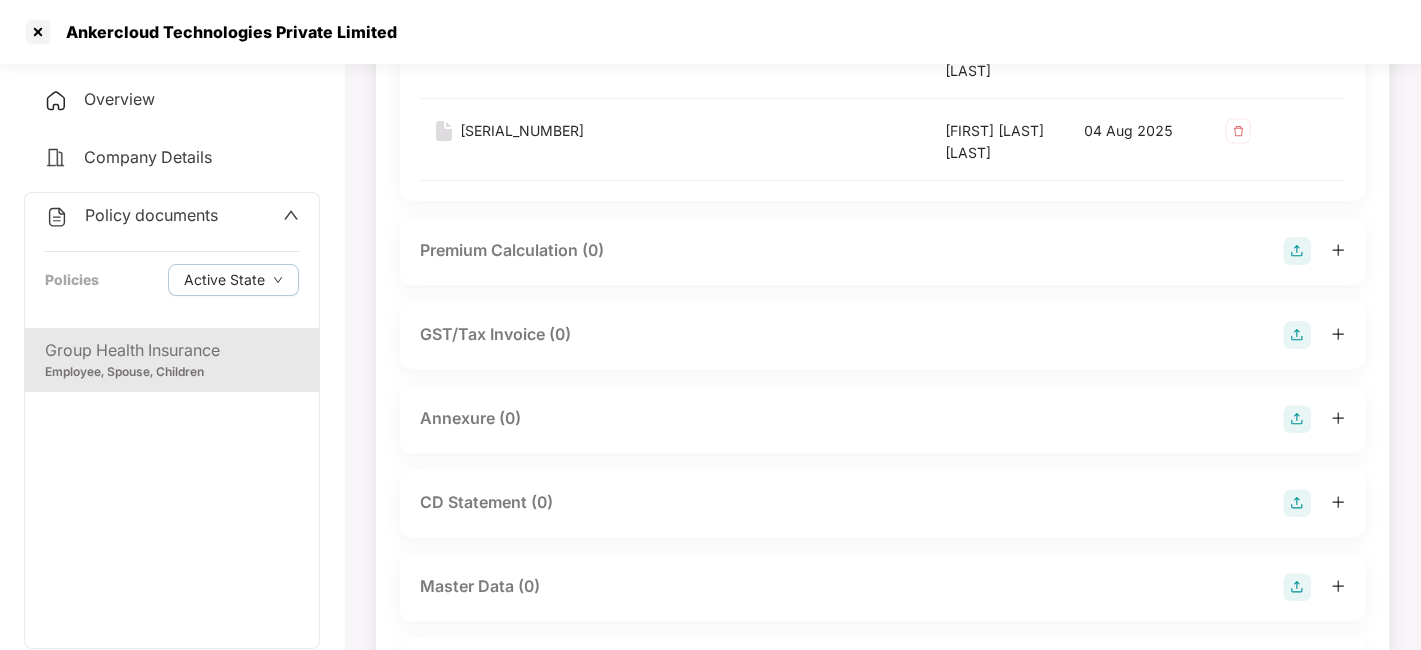 click at bounding box center [1297, 419] 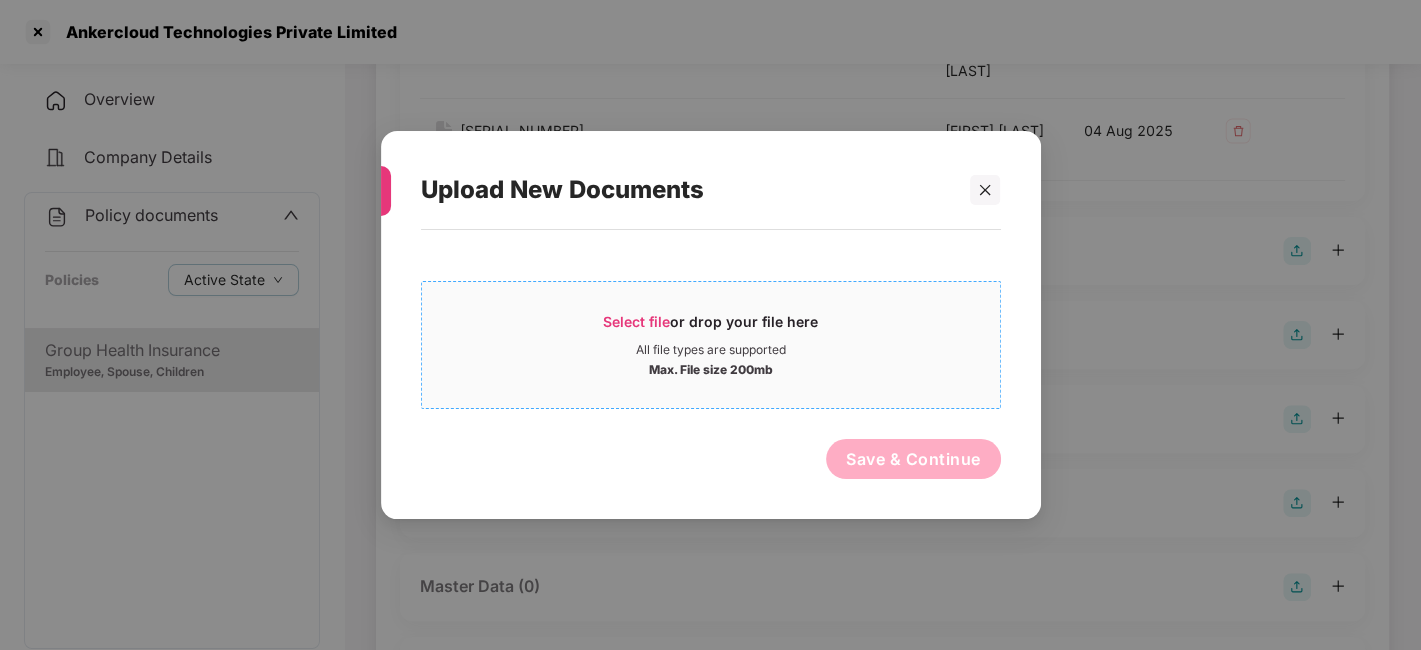 click on "Max. File size 200mb" at bounding box center (711, 368) 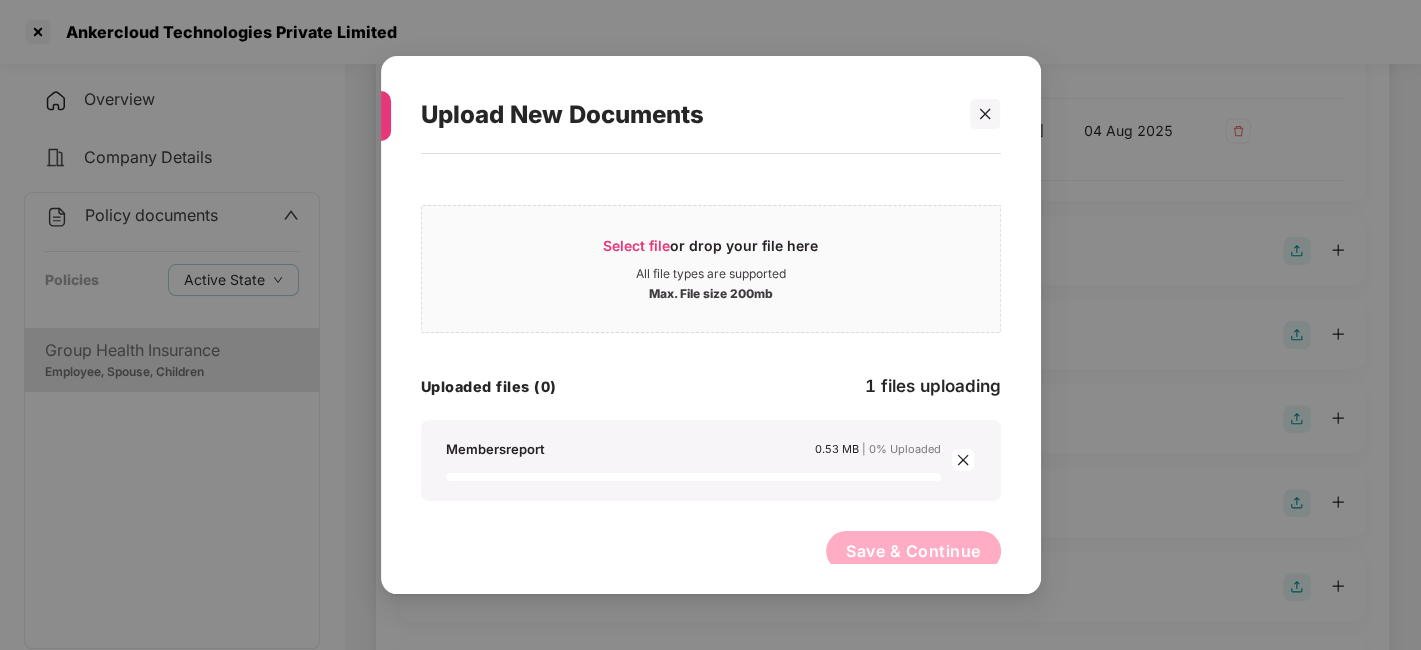 scroll, scrollTop: 15, scrollLeft: 0, axis: vertical 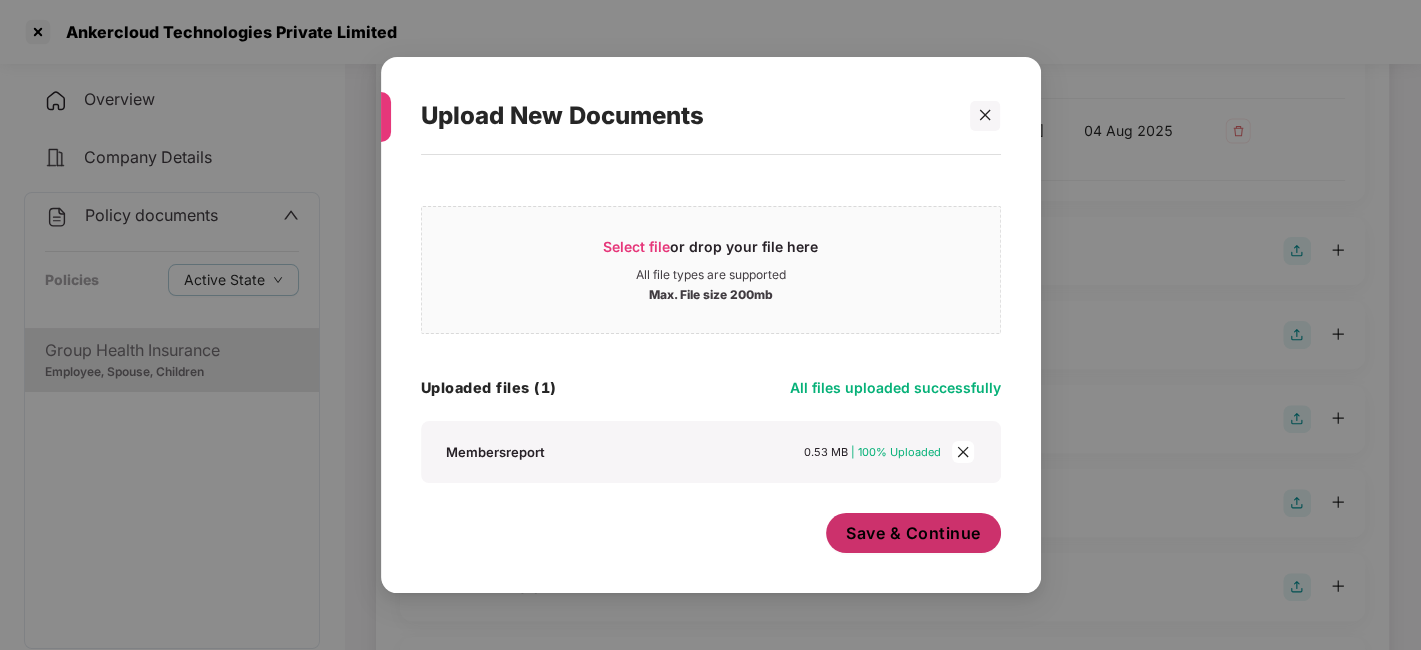 click on "Save & Continue" at bounding box center [913, 533] 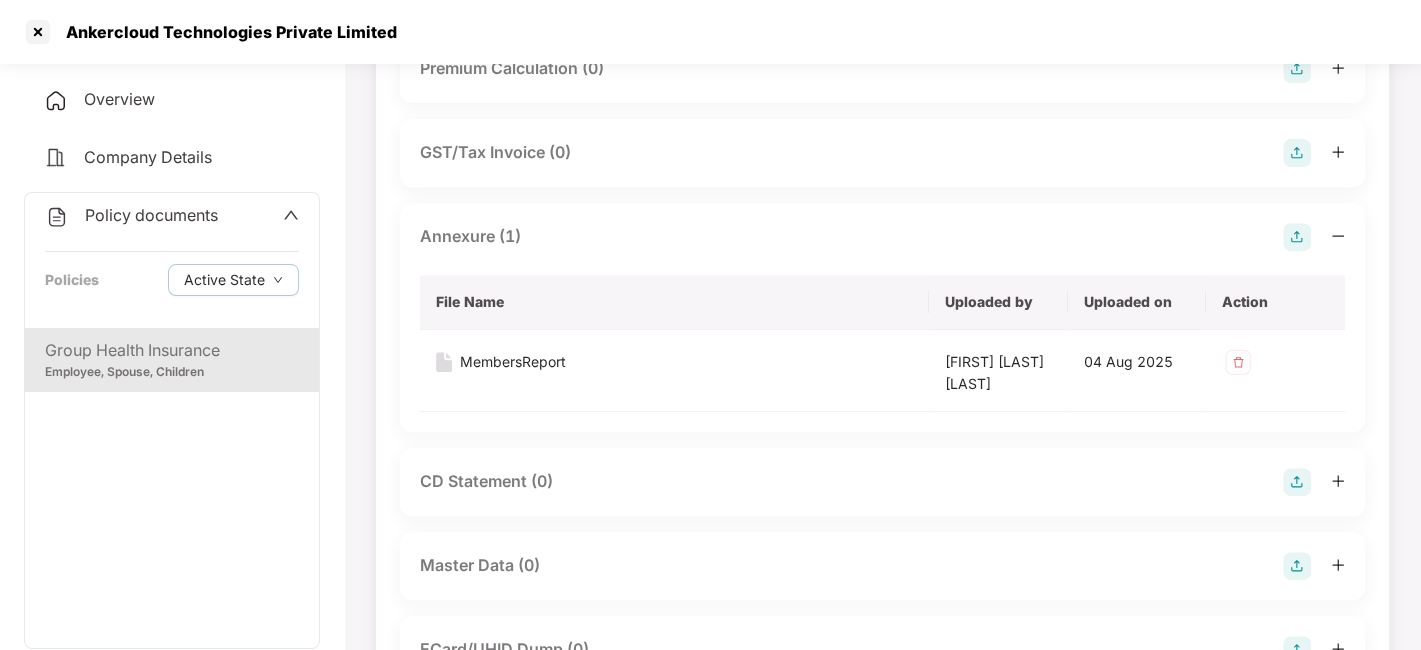 scroll, scrollTop: 685, scrollLeft: 0, axis: vertical 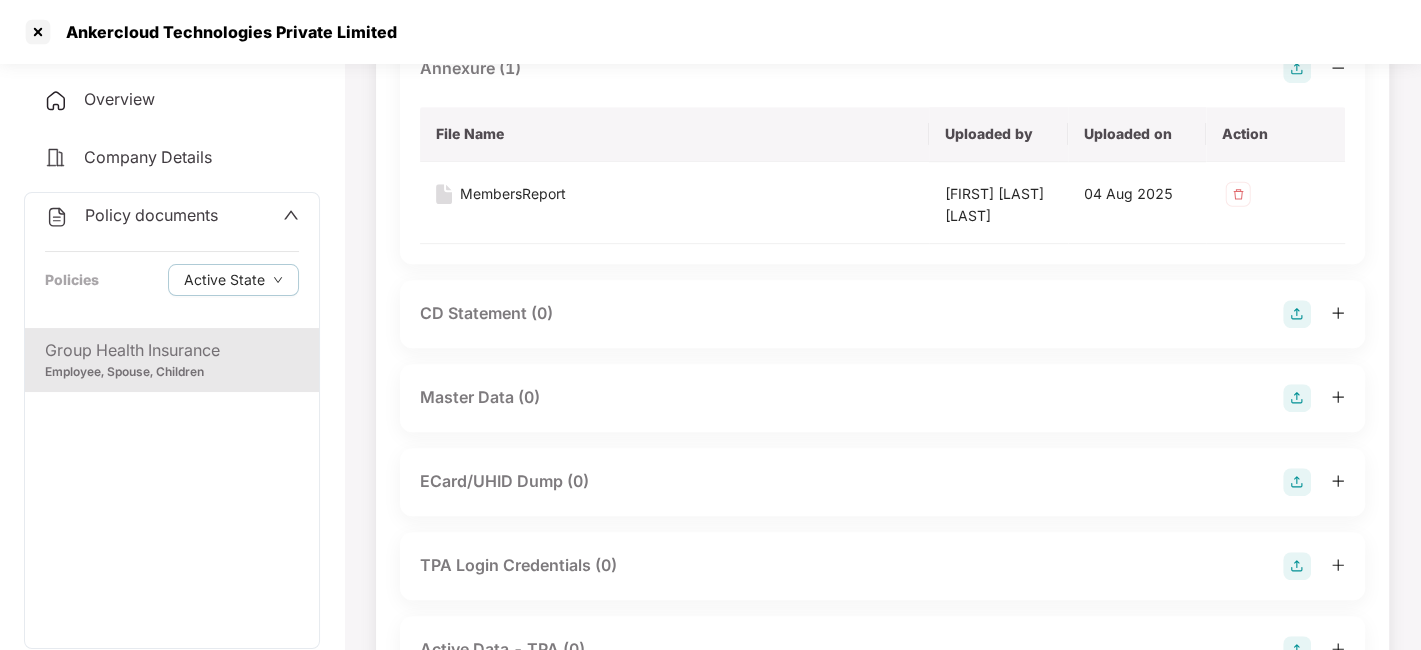 click at bounding box center [1297, 398] 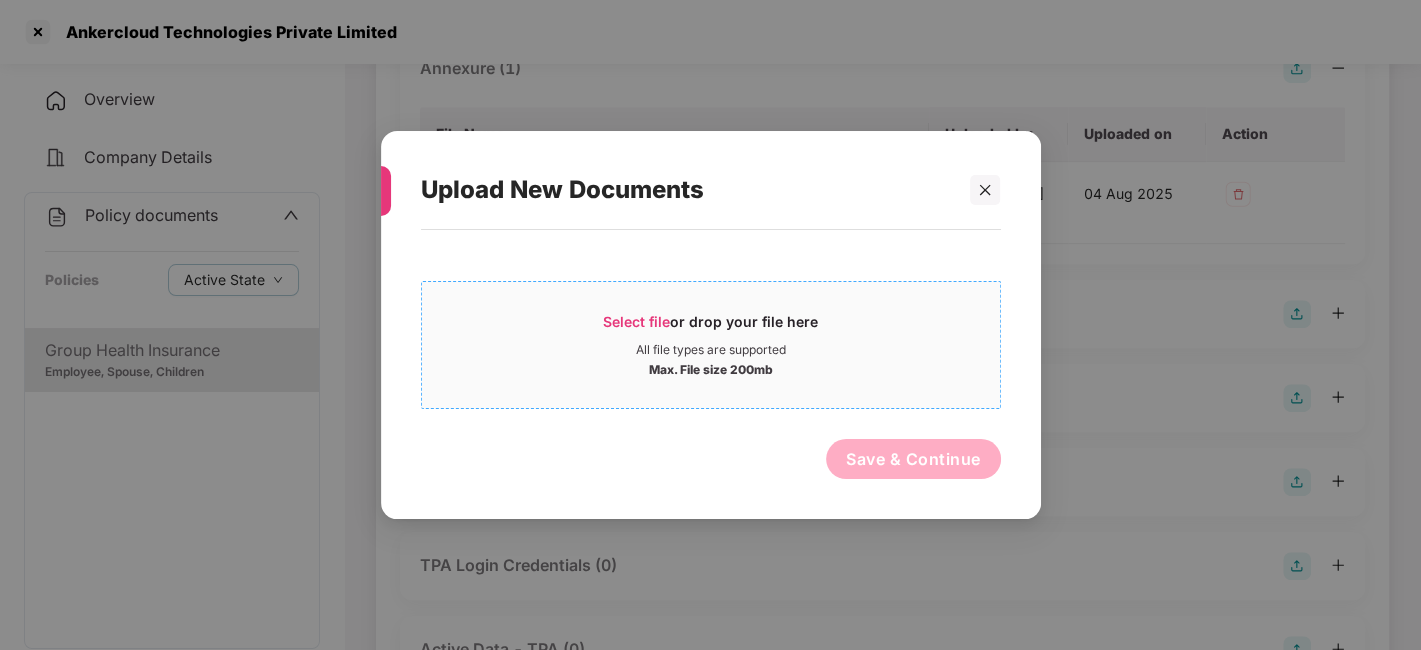 click on "Select file  or drop your file here All file types are supported Max. File size 200mb" at bounding box center [711, 345] 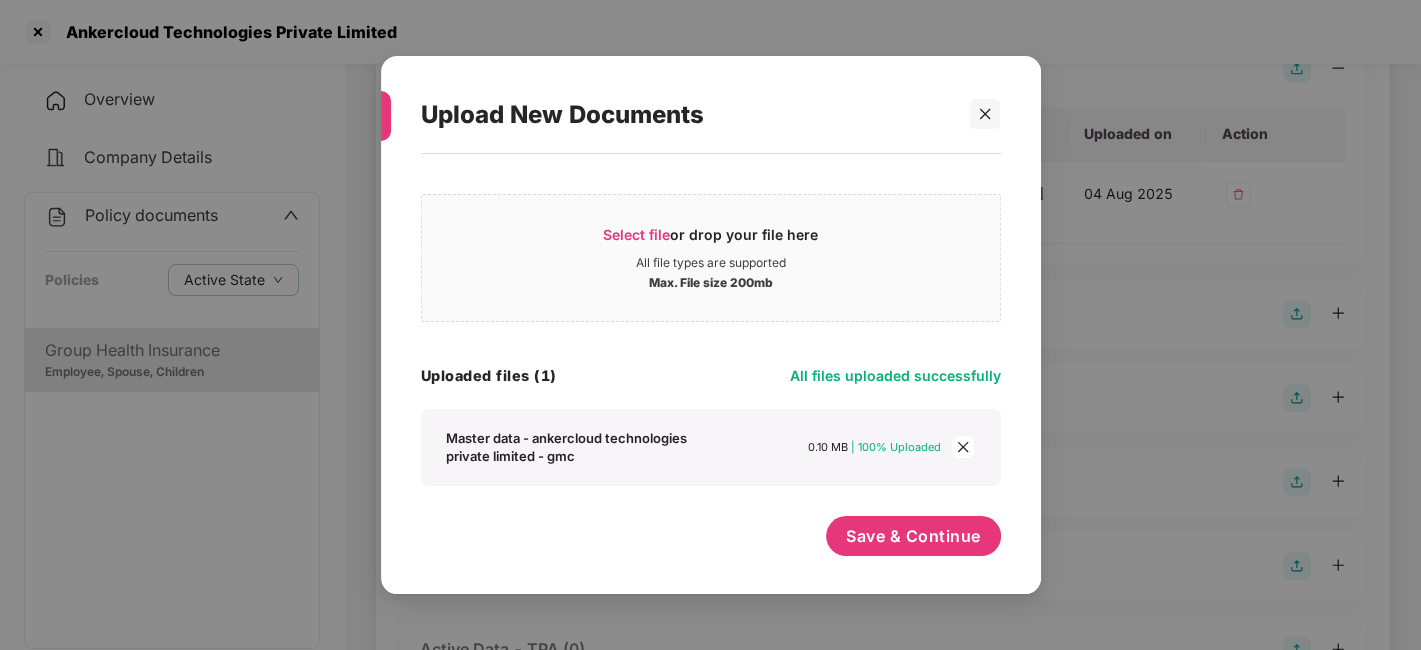 scroll, scrollTop: 11, scrollLeft: 0, axis: vertical 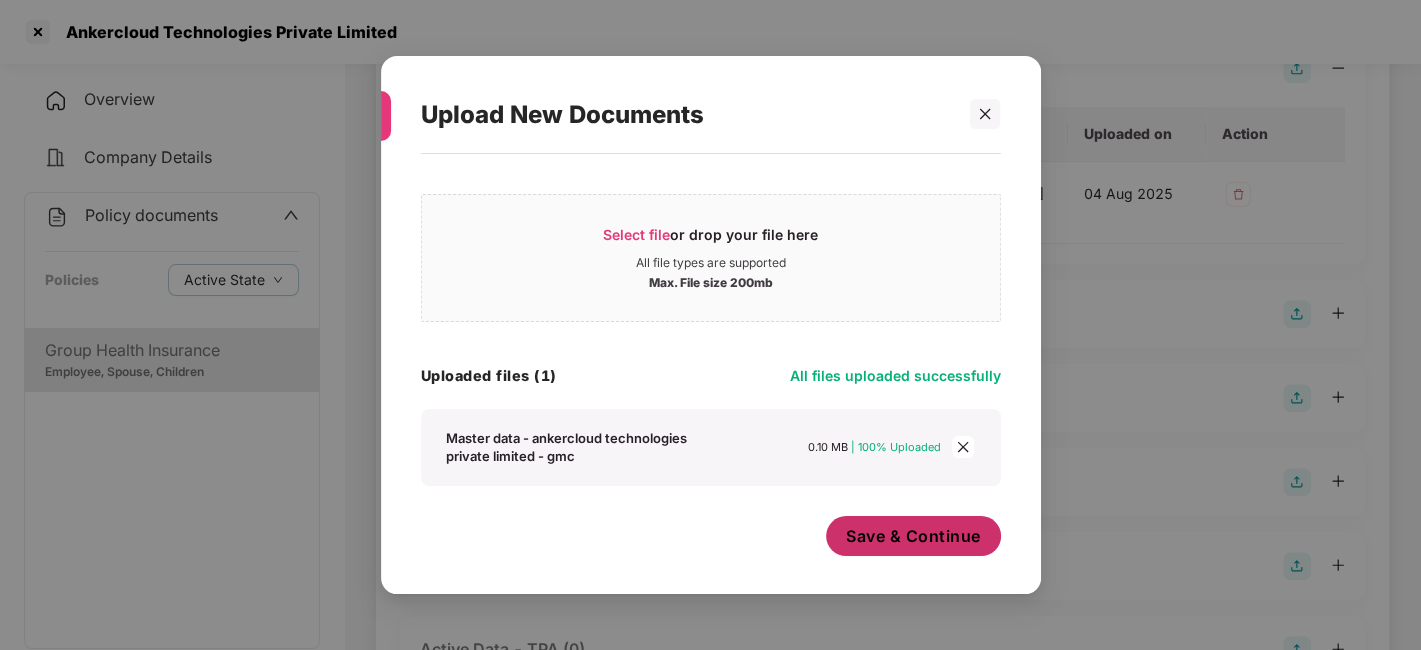 click on "Save & Continue" at bounding box center (913, 536) 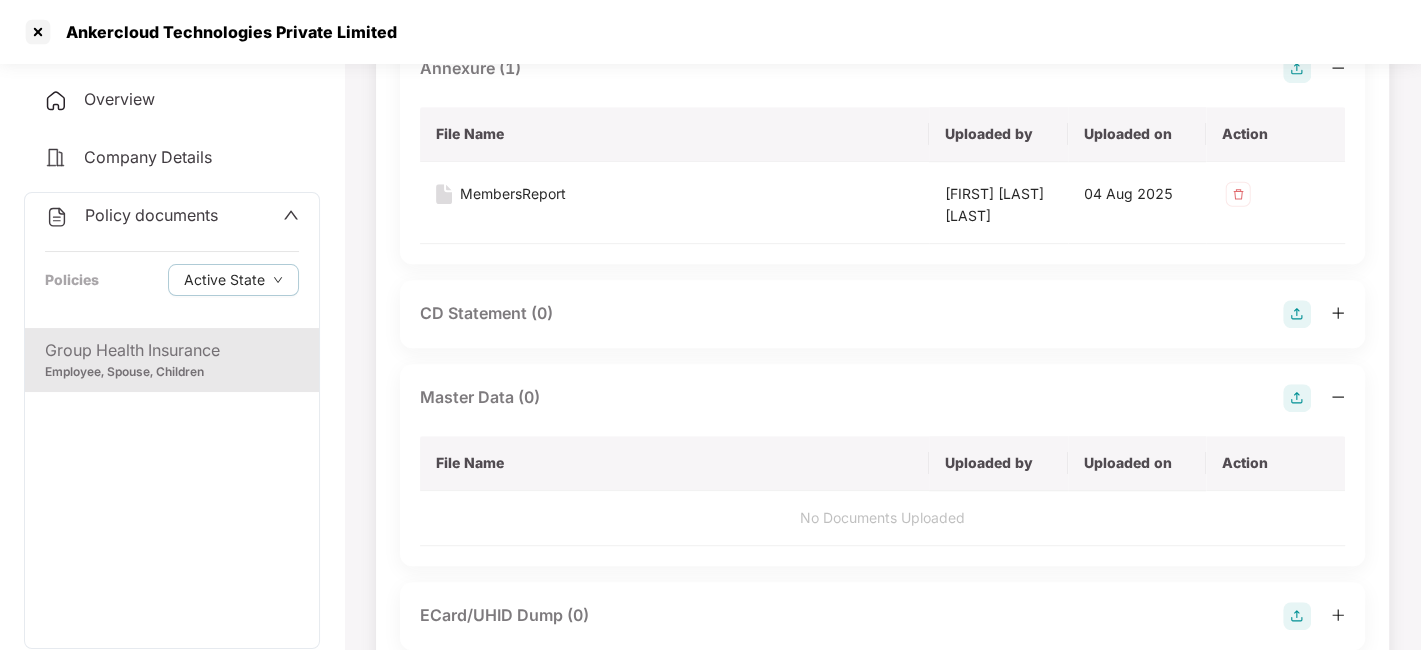 scroll, scrollTop: 0, scrollLeft: 0, axis: both 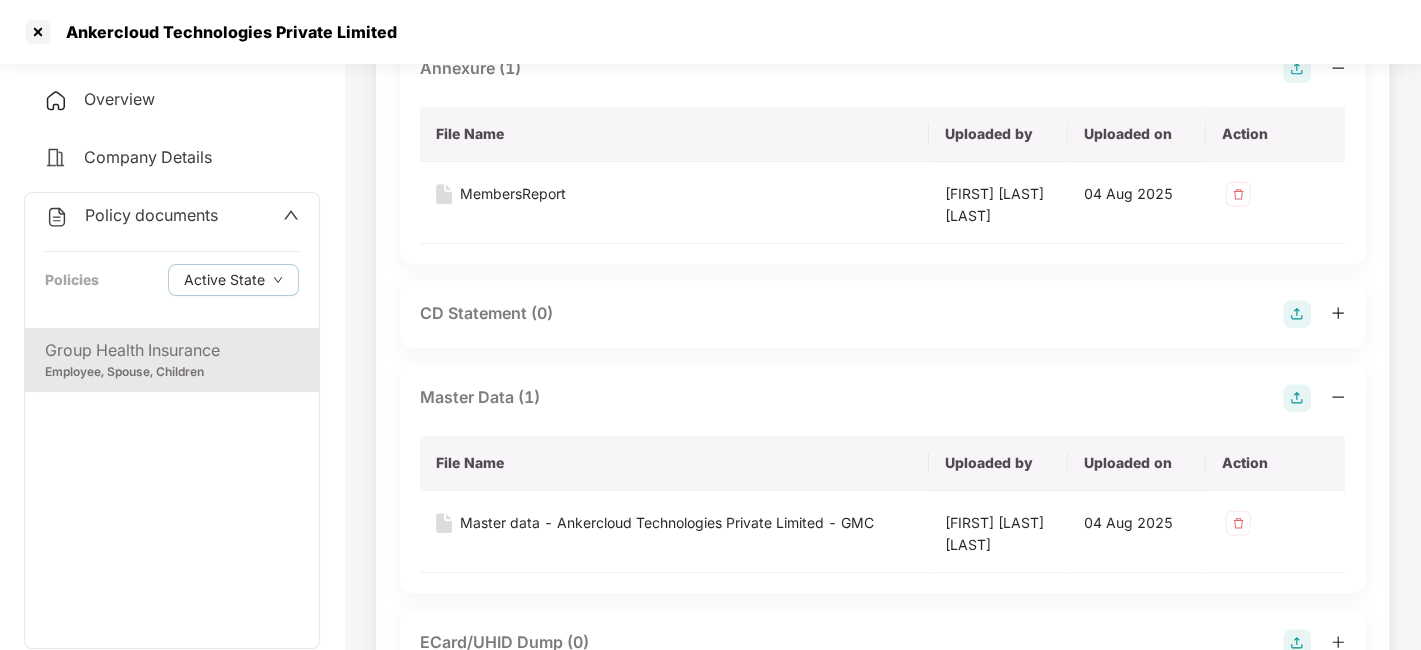 click on "Policy documents" at bounding box center (151, 215) 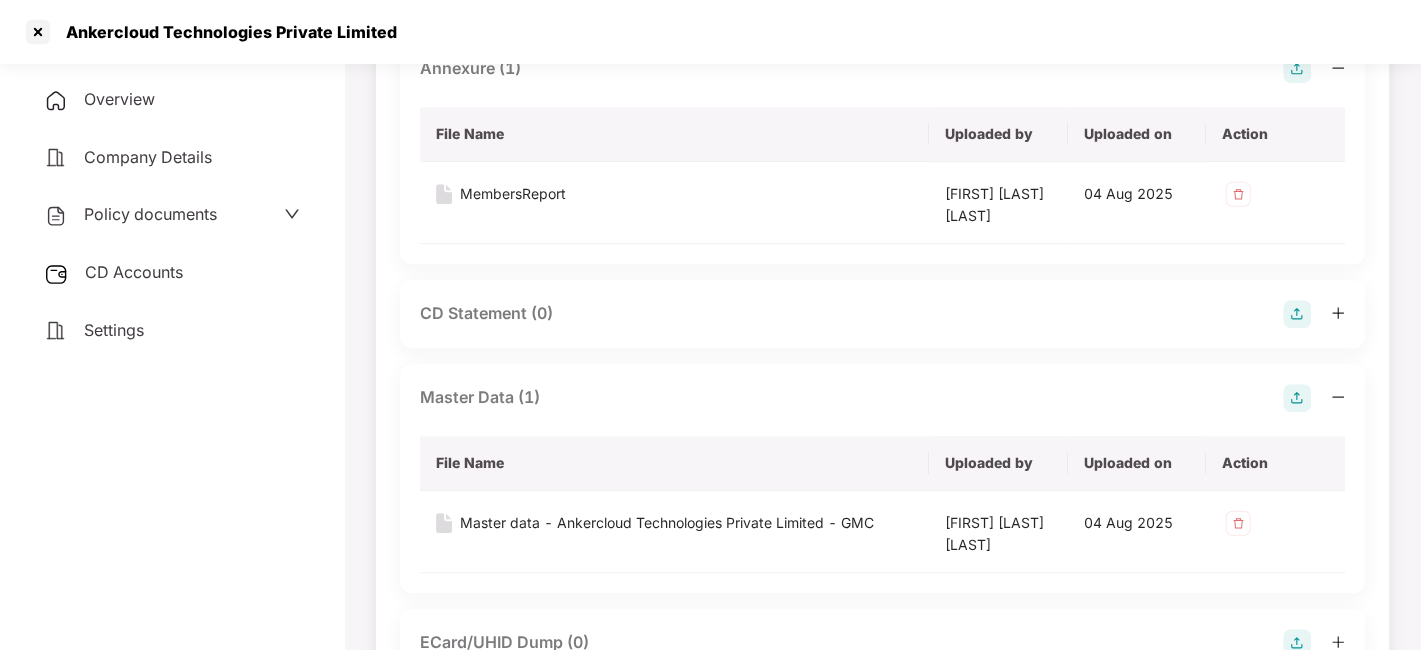 click on "CD Accounts" at bounding box center (134, 272) 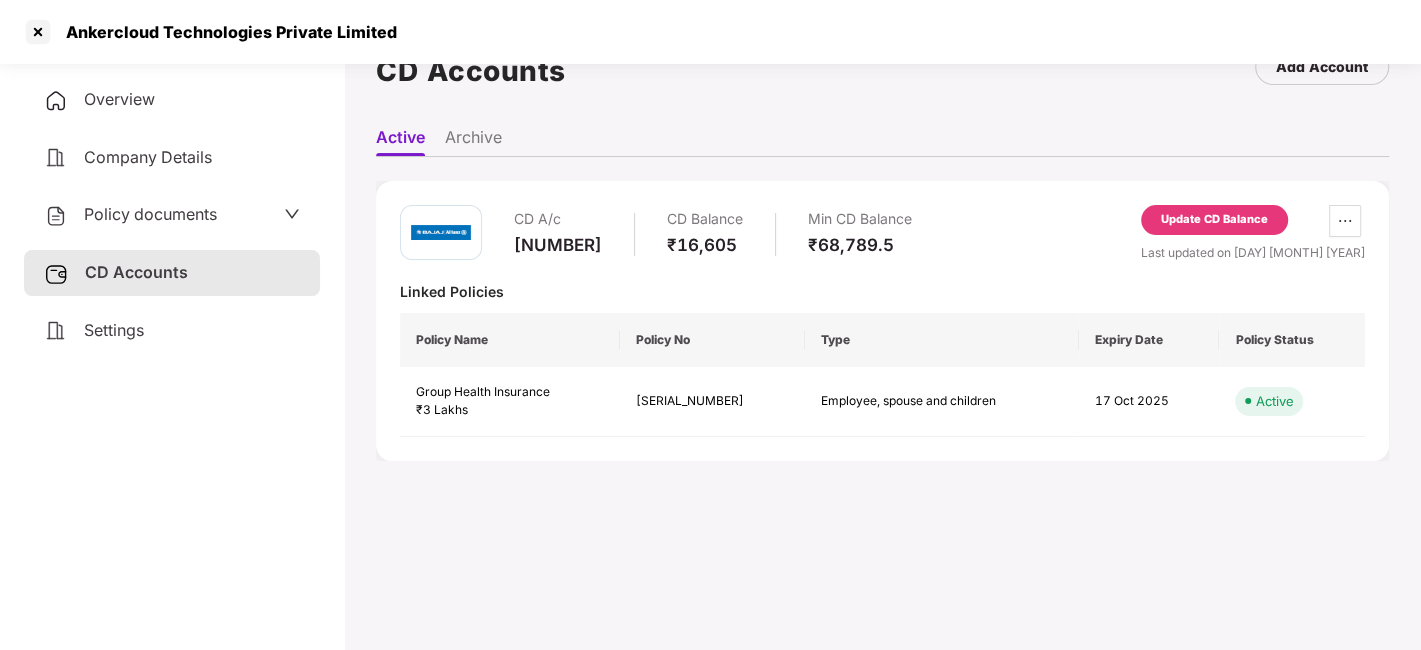 click on "Update CD Balance" at bounding box center [1214, 220] 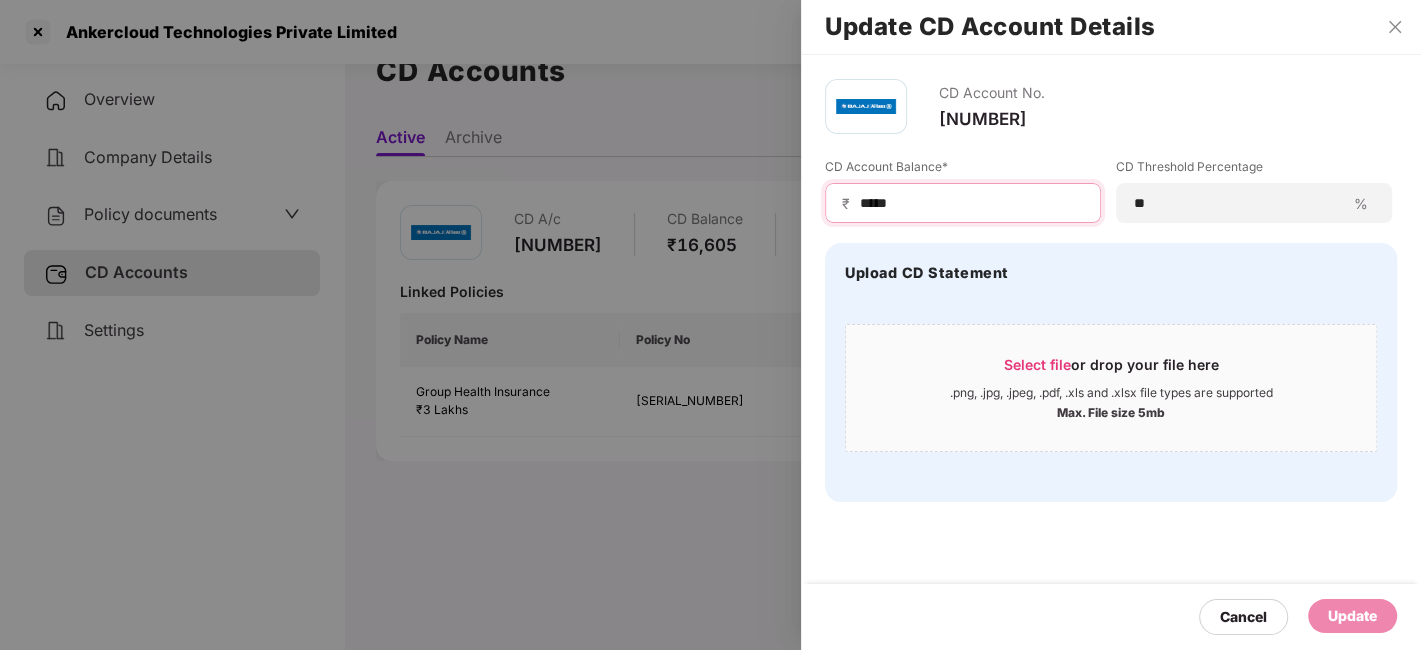 click on "*****" at bounding box center (971, 203) 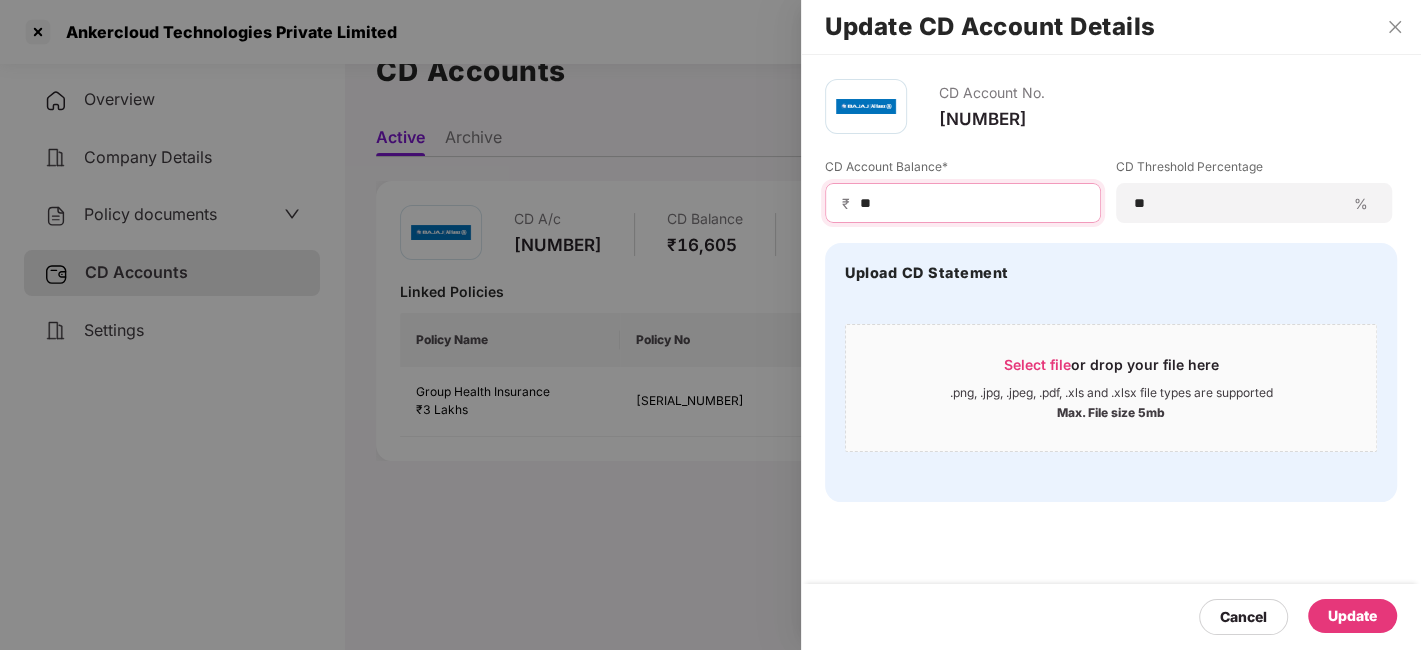 type on "*" 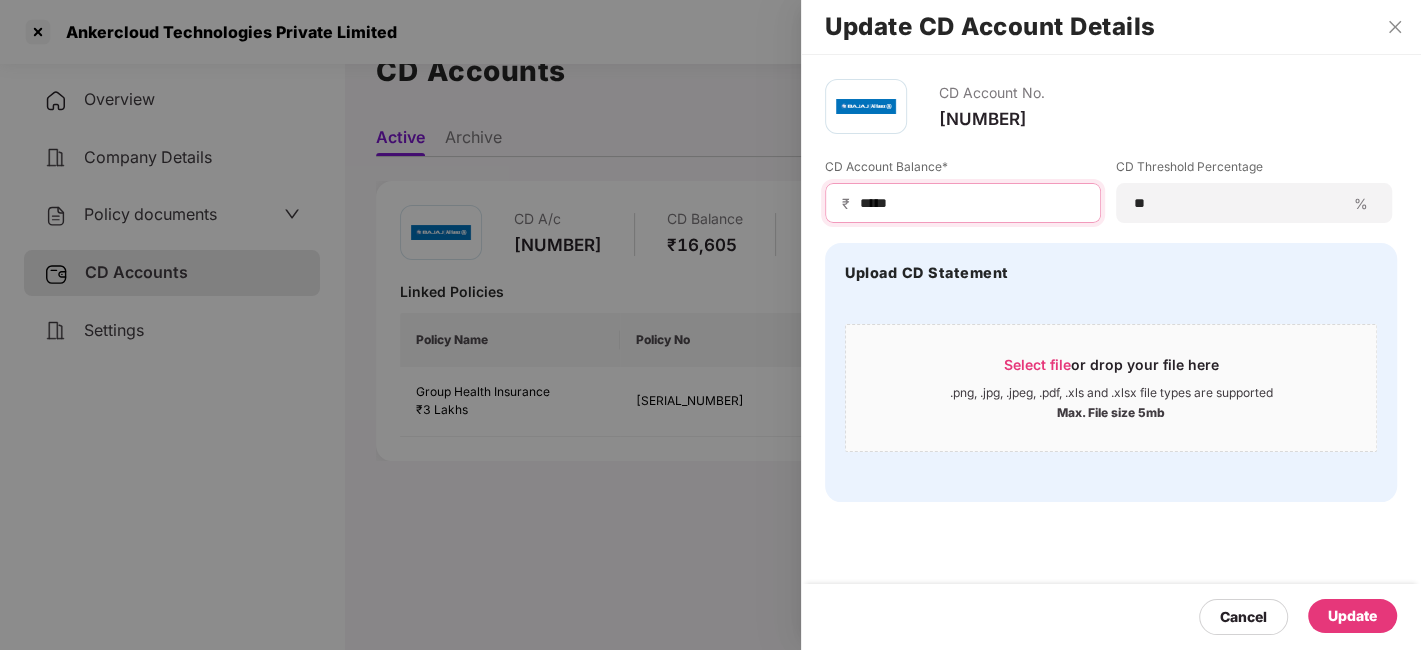 type on "*****" 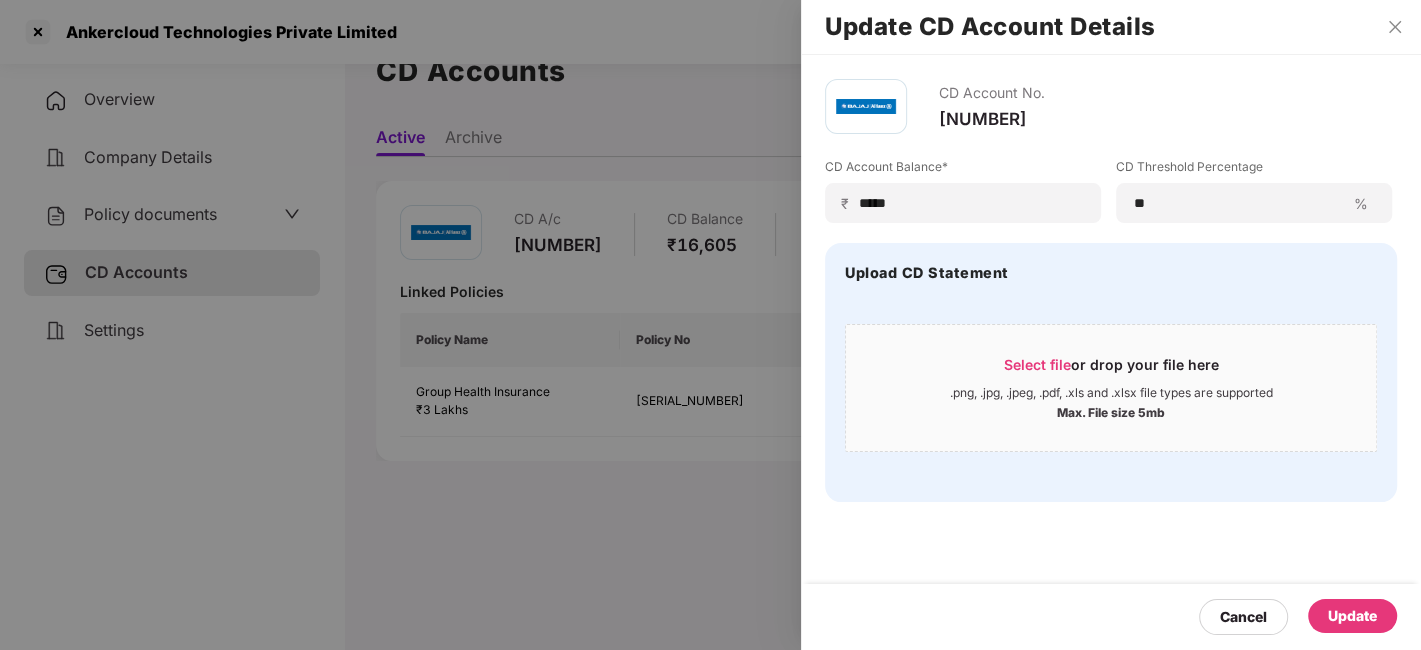 click on "Update" at bounding box center [1352, 616] 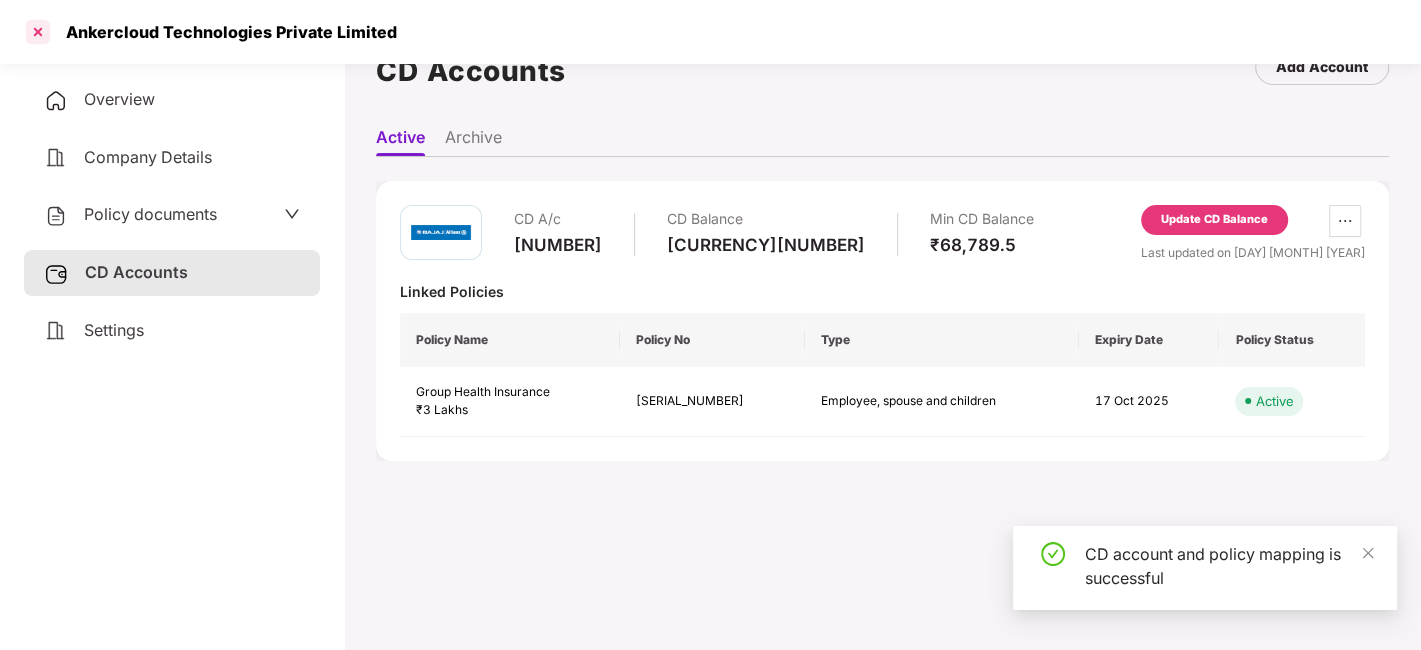 click at bounding box center [38, 32] 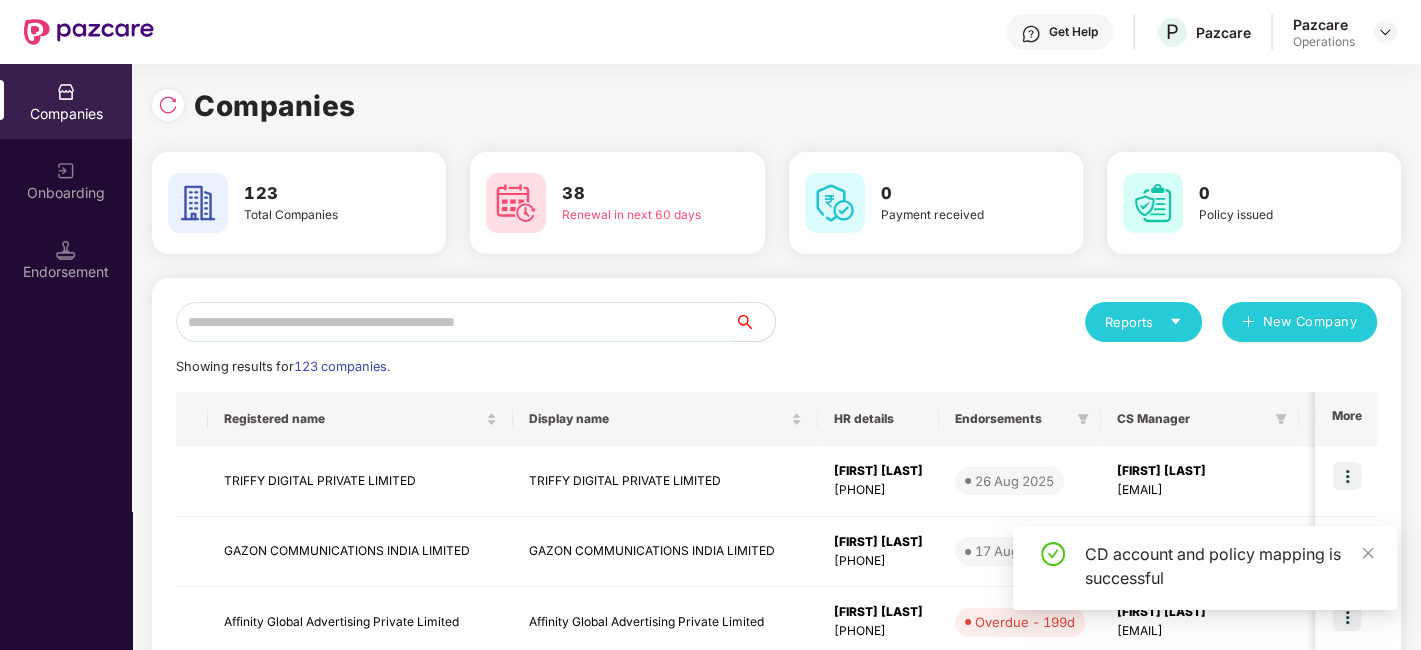 scroll, scrollTop: 0, scrollLeft: 0, axis: both 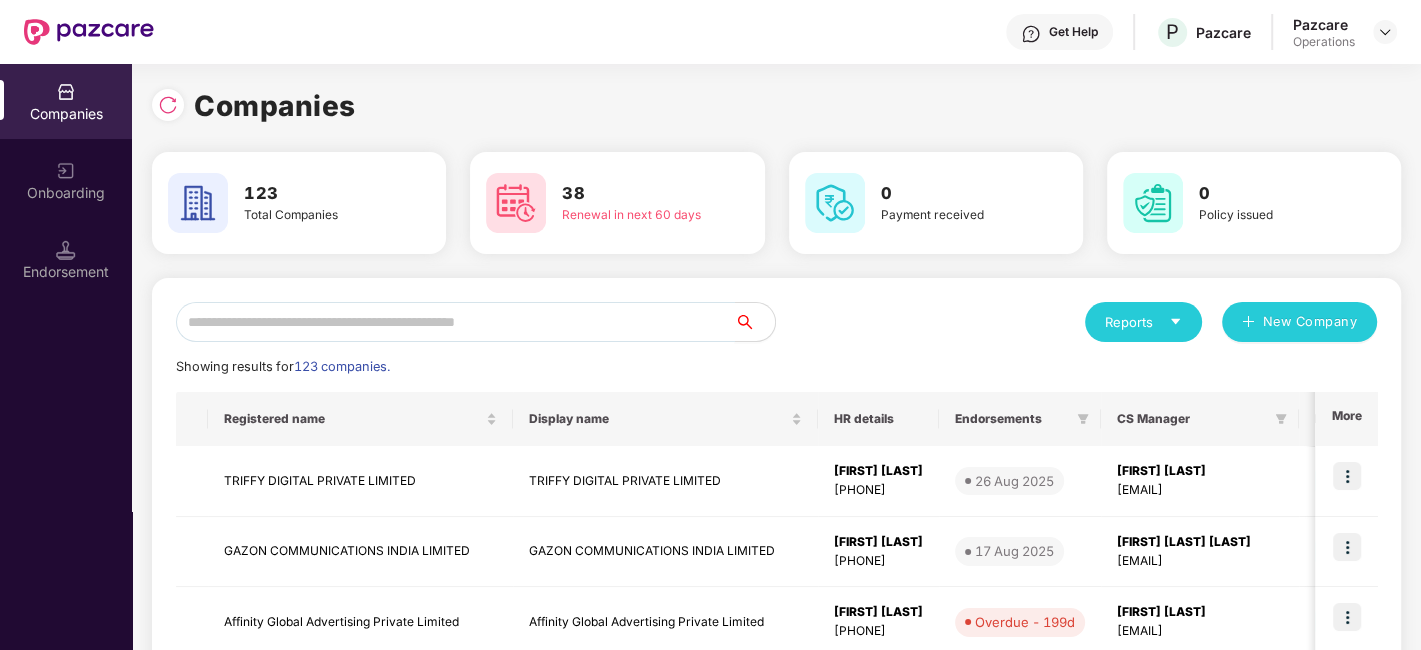 click at bounding box center [455, 322] 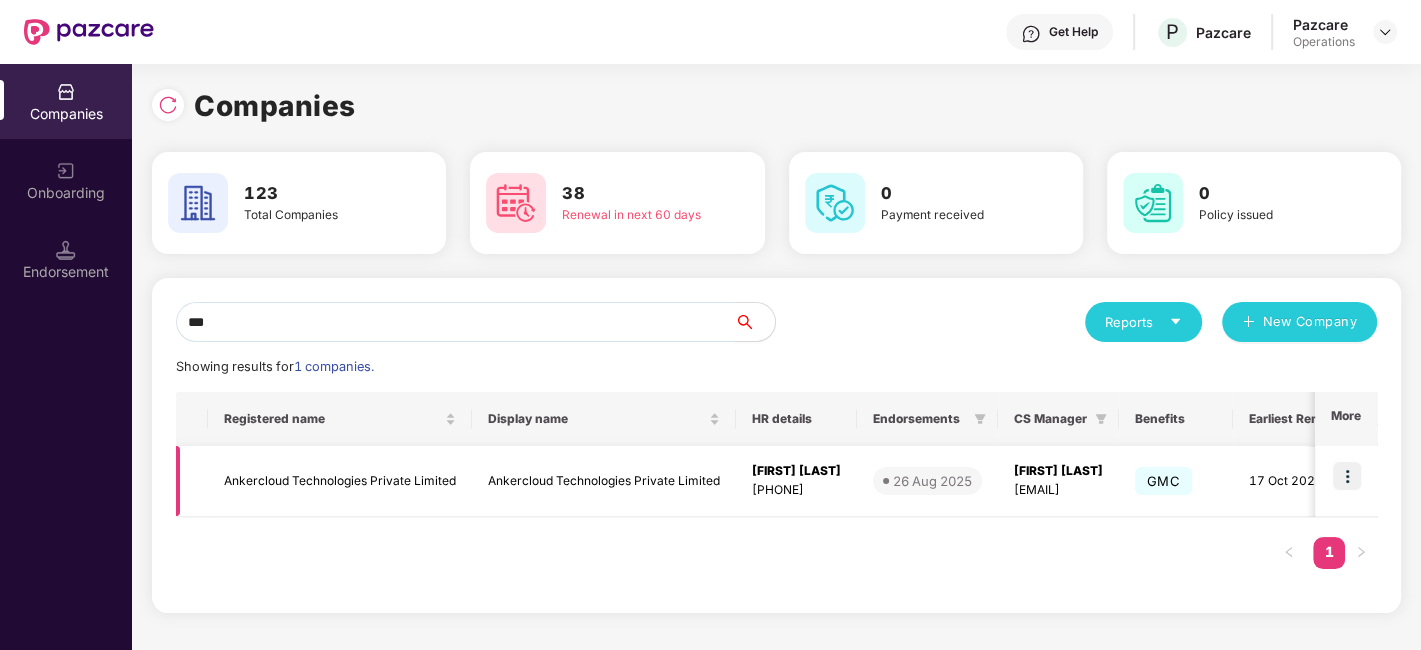 type on "***" 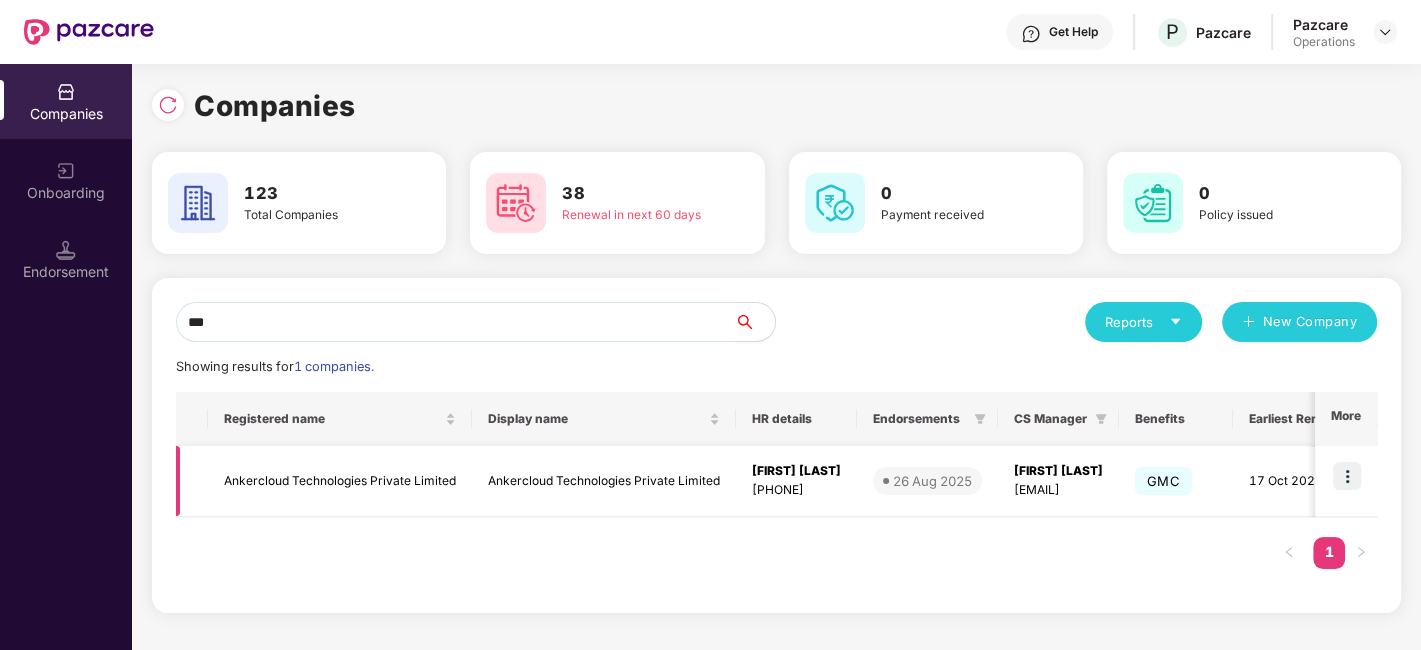 click at bounding box center (1347, 476) 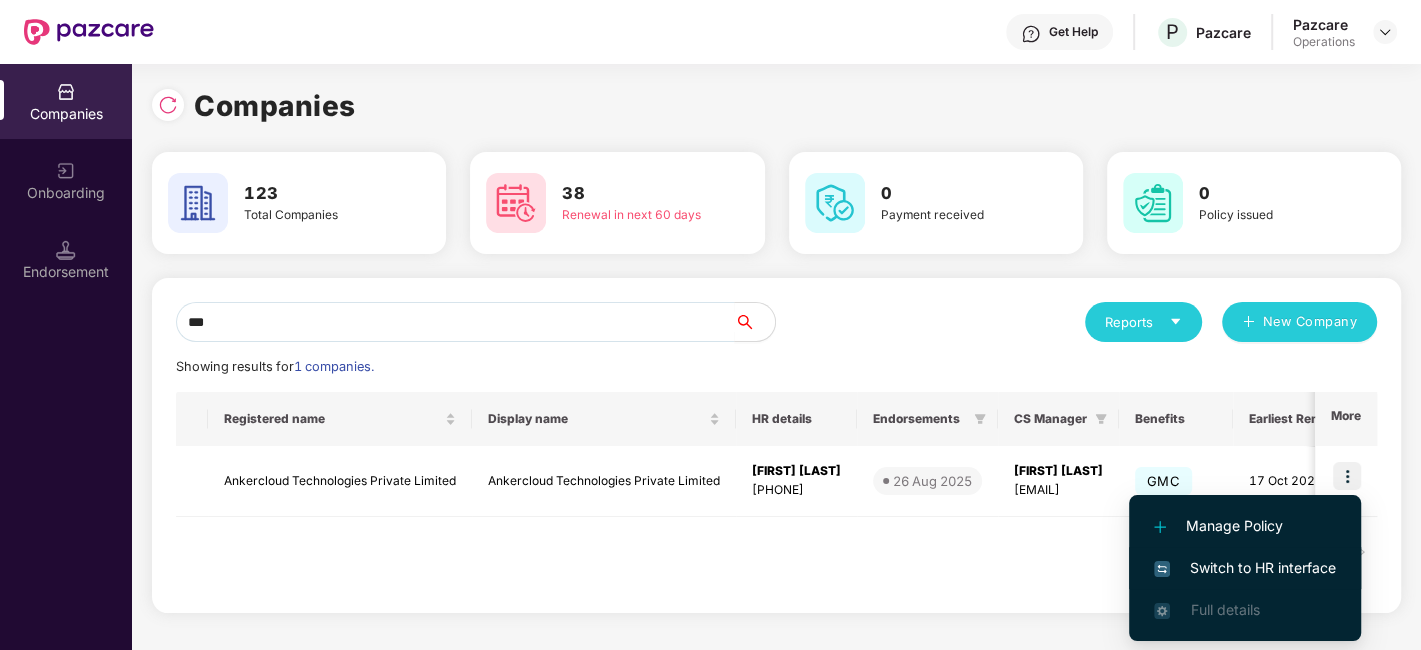 click on "Switch to HR interface" at bounding box center (1245, 568) 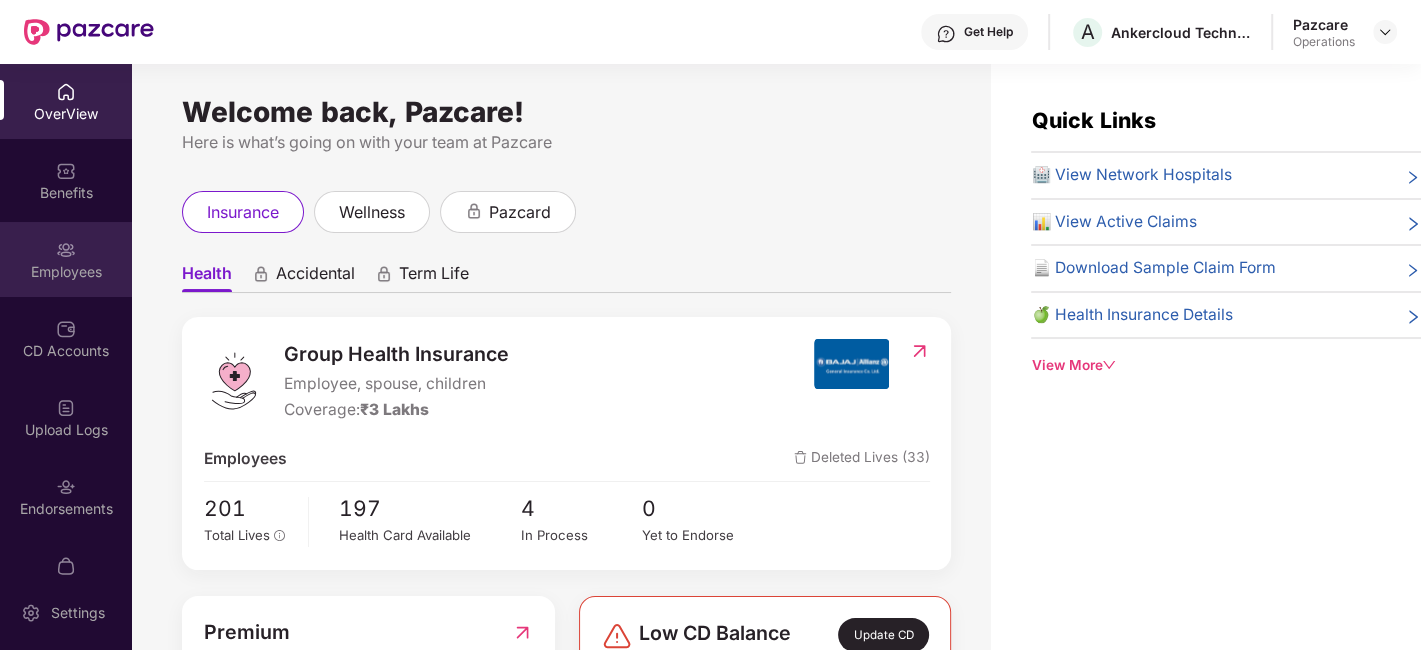 click on "Employees" at bounding box center (66, 259) 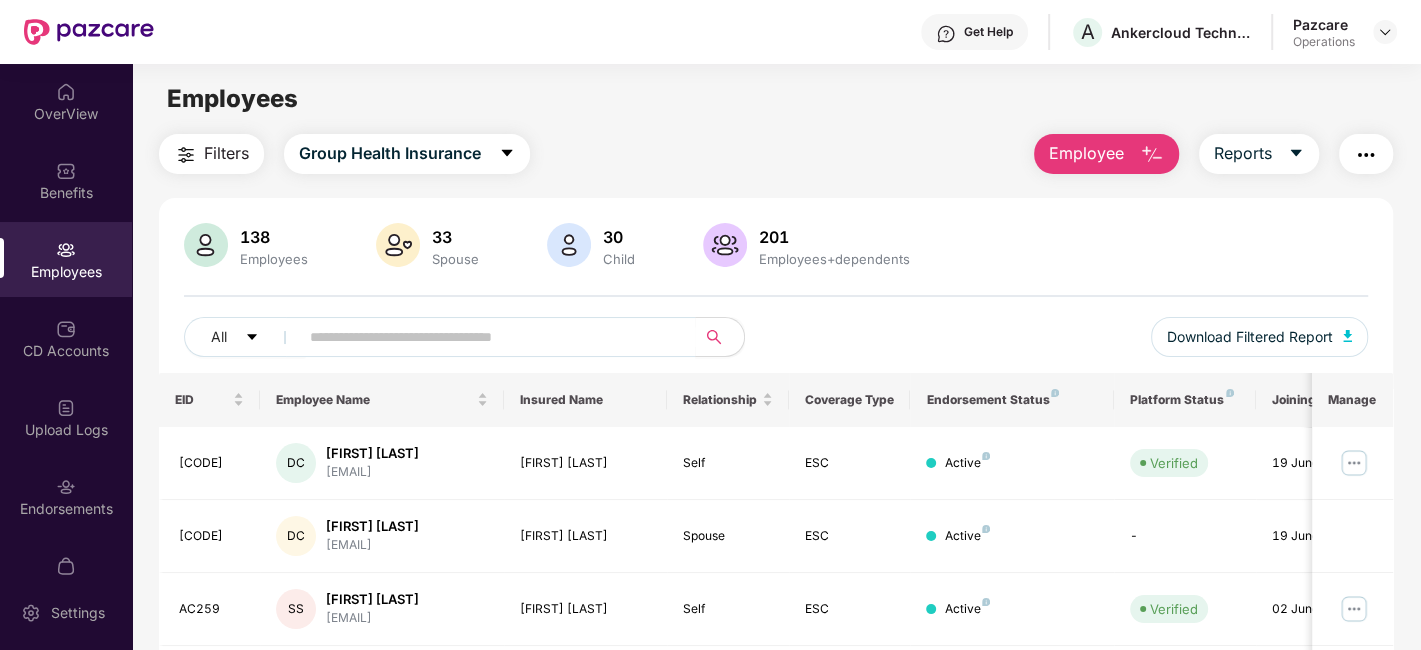 click on "Filters" at bounding box center [226, 153] 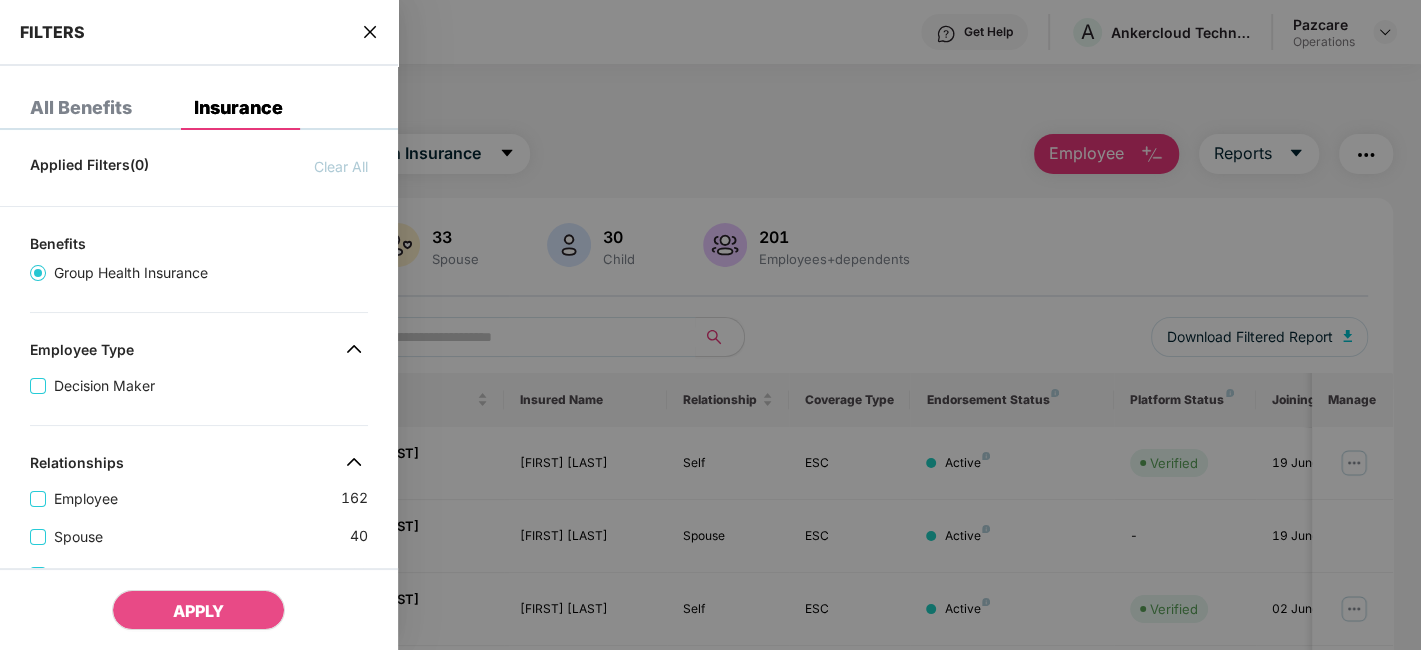 scroll, scrollTop: 620, scrollLeft: 0, axis: vertical 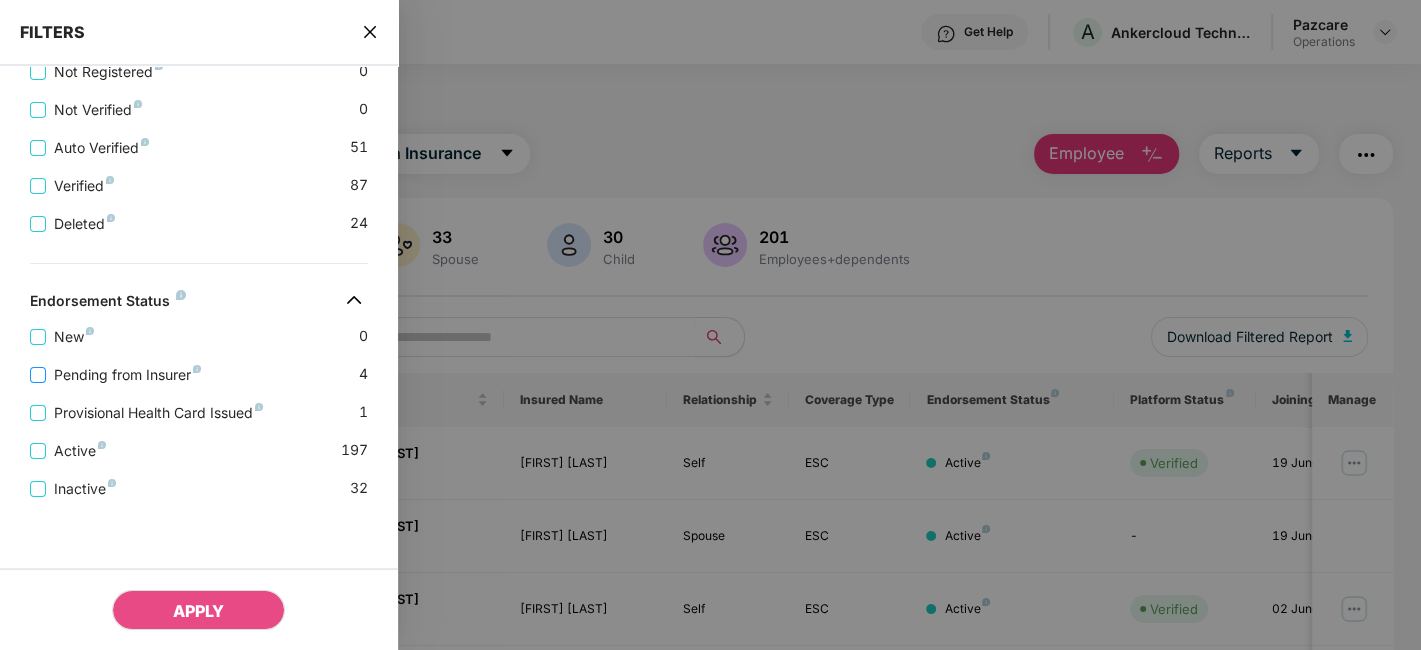click on "Pending from Insurer" at bounding box center [127, 375] 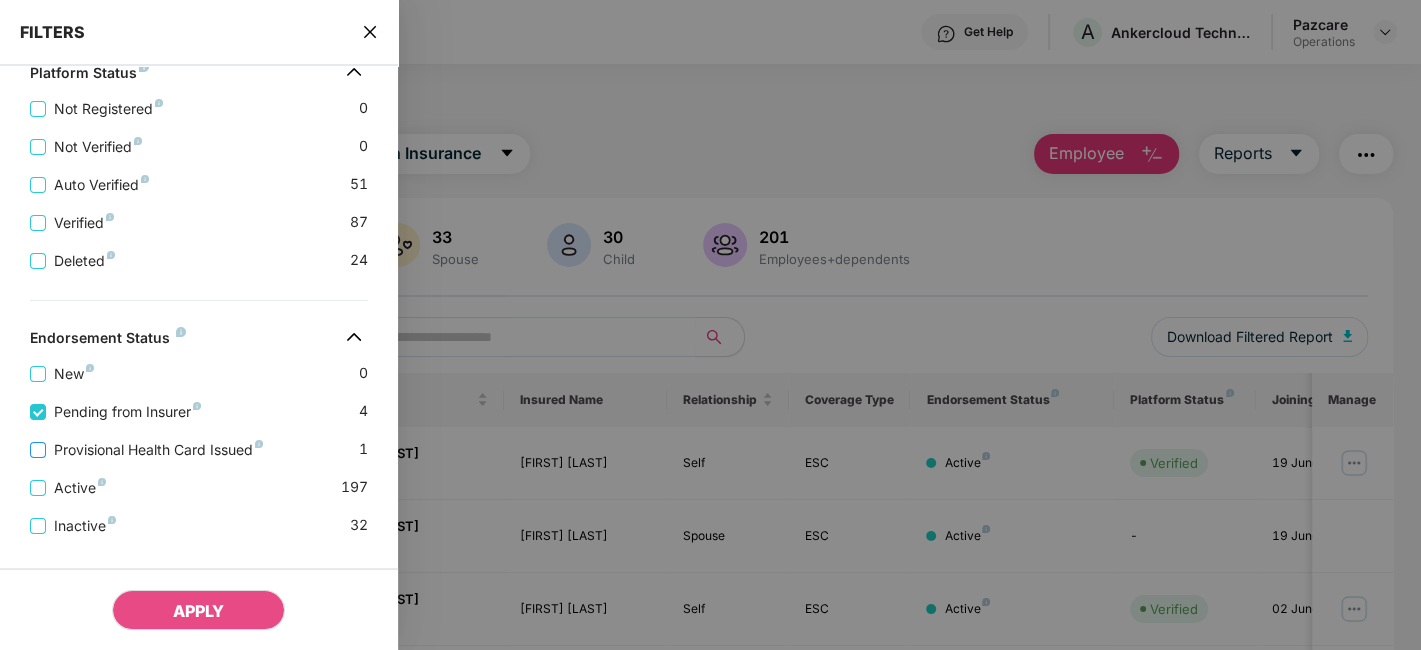 click on "Provisional Health Card Issued" at bounding box center [158, 450] 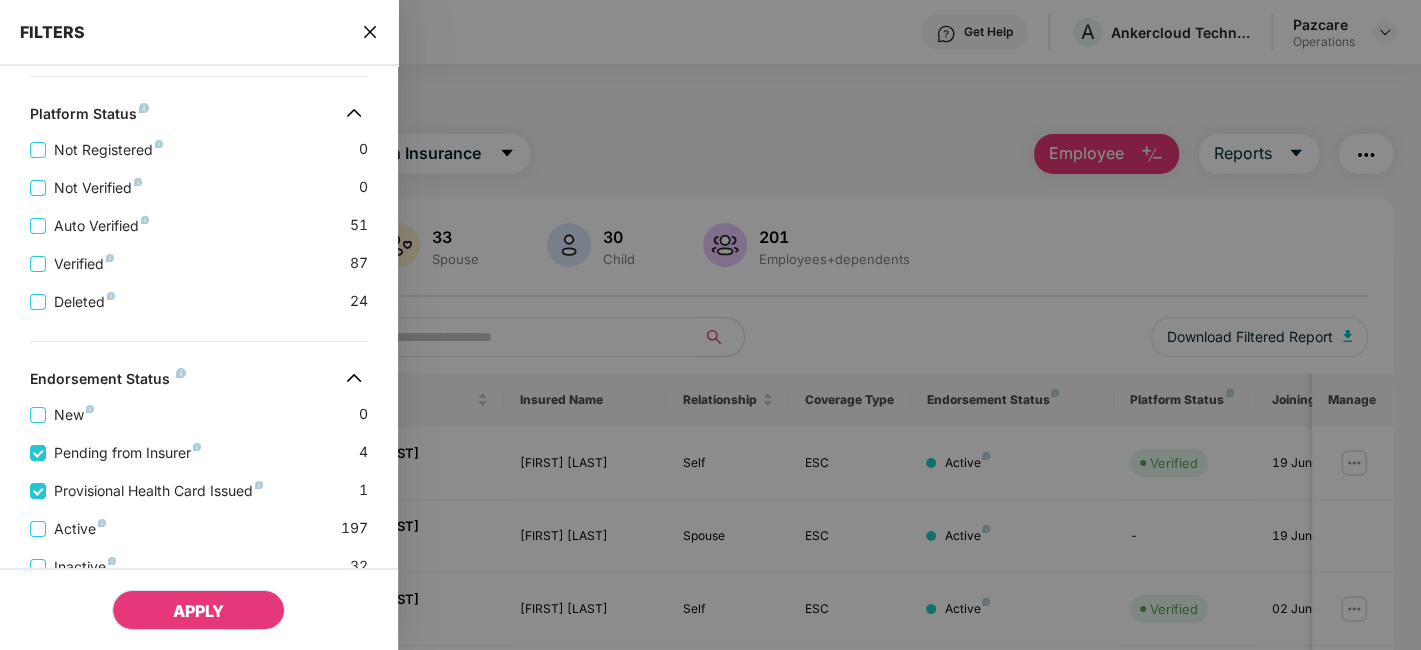 click on "APPLY" at bounding box center [198, 611] 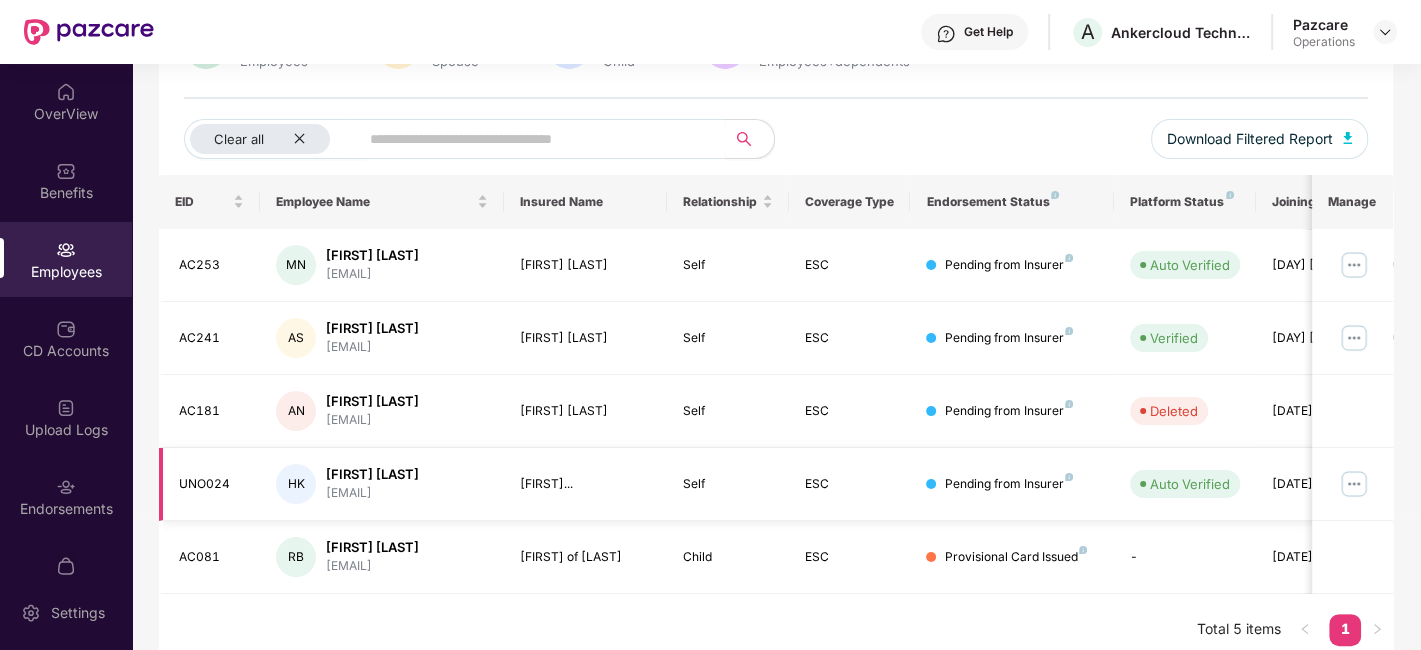 scroll, scrollTop: 196, scrollLeft: 0, axis: vertical 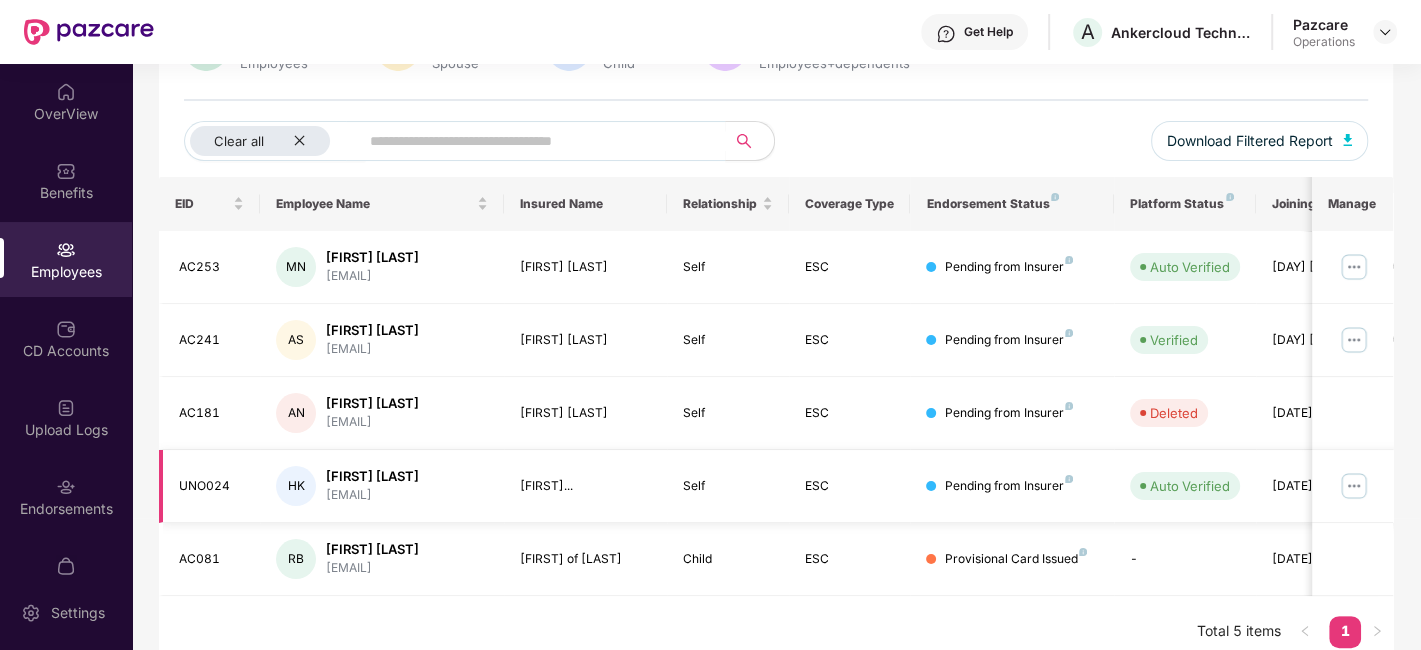 type 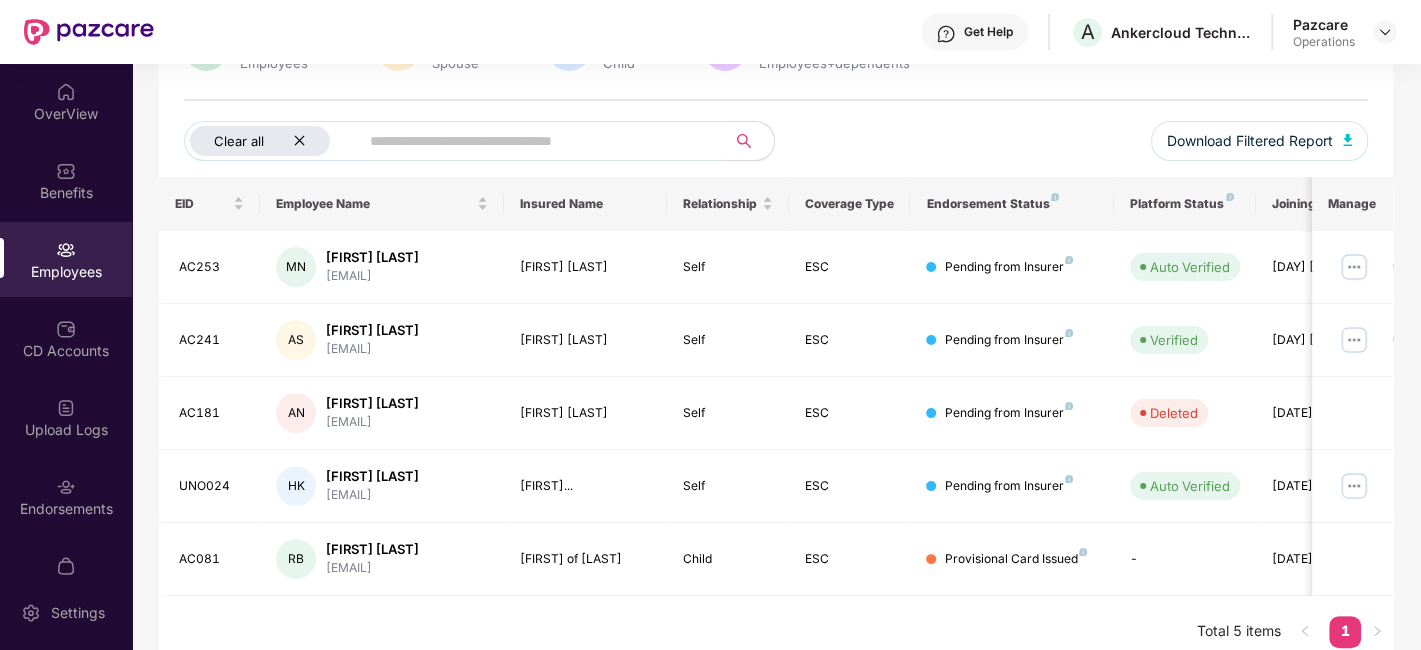 click 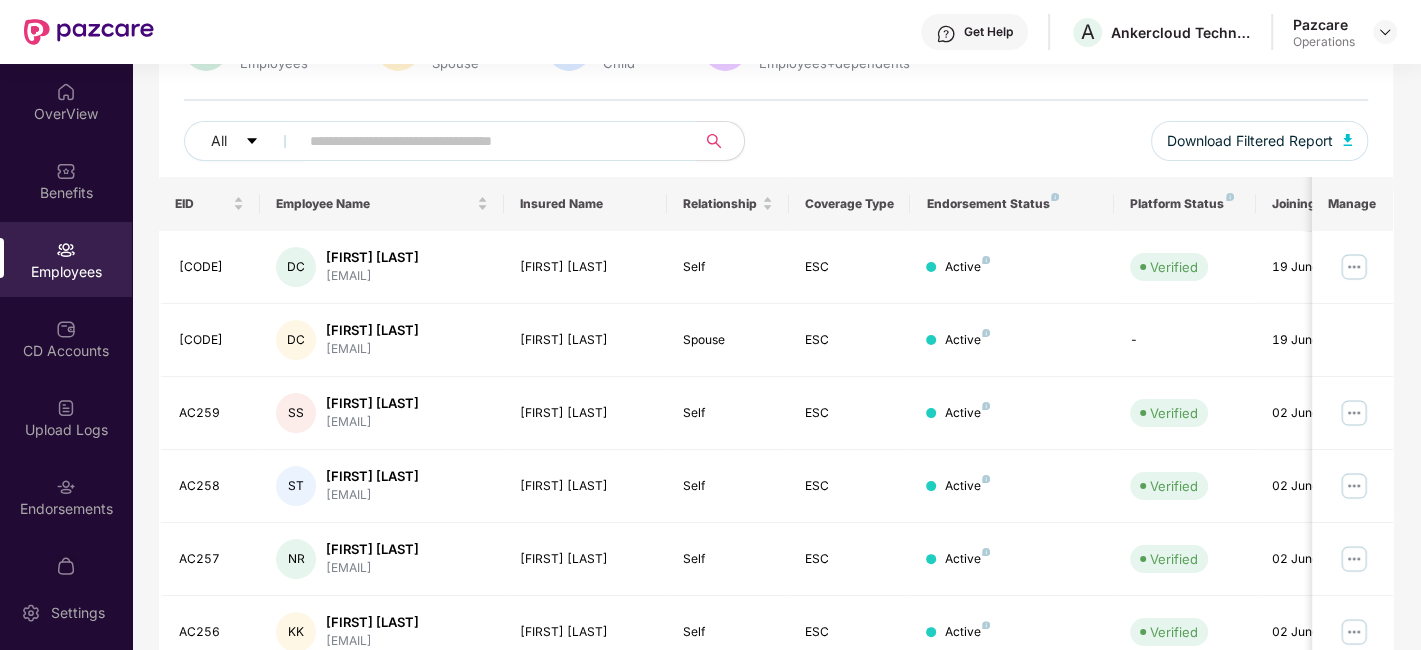 click at bounding box center (489, 141) 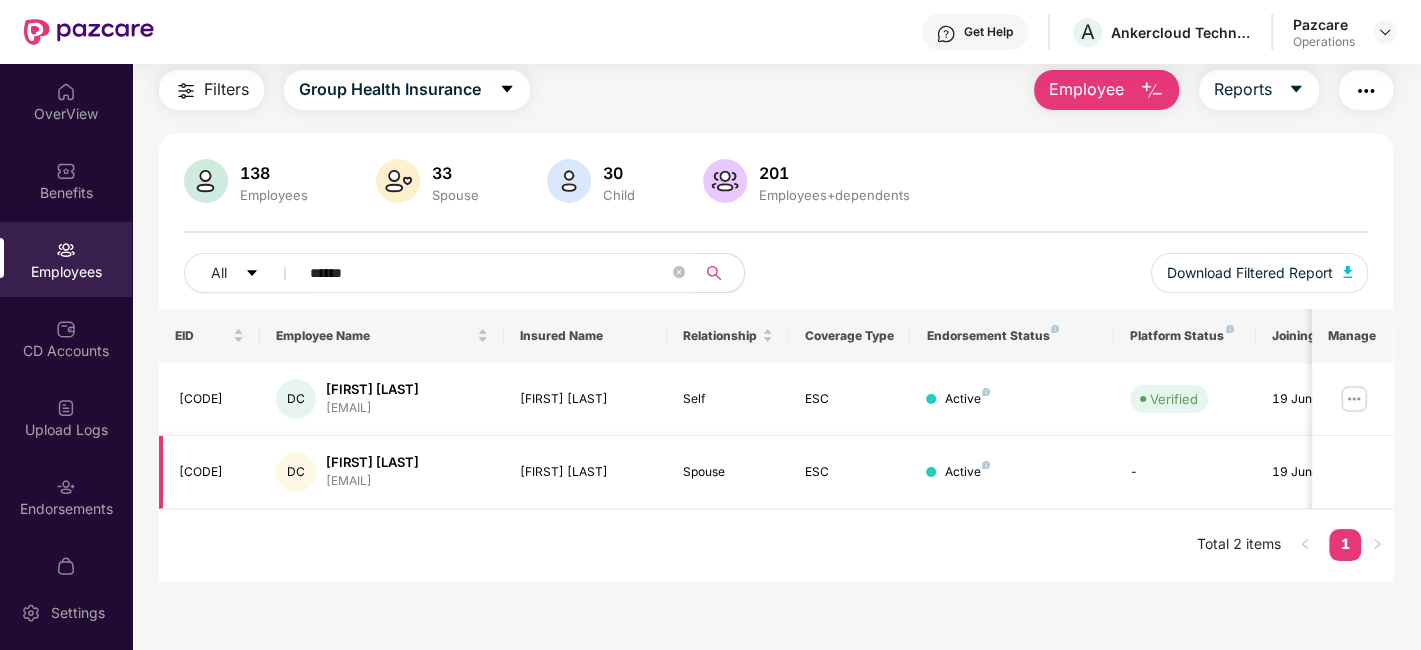 scroll, scrollTop: 63, scrollLeft: 0, axis: vertical 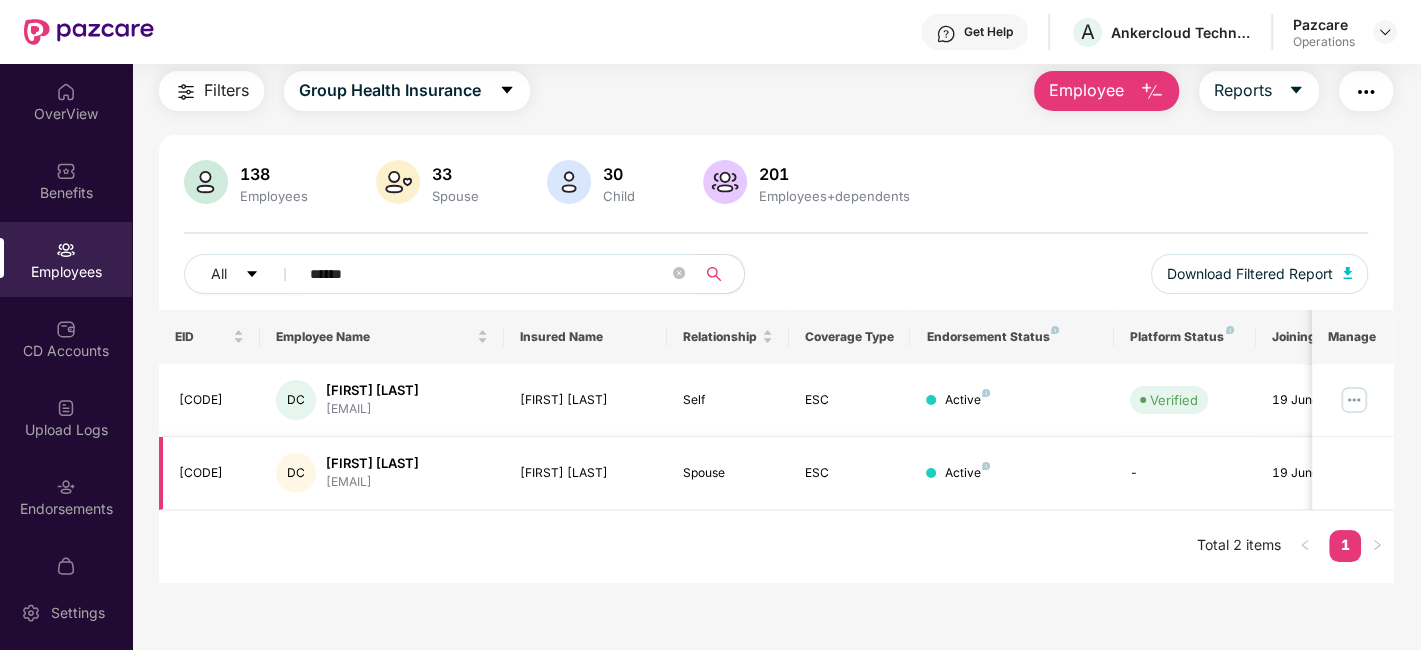 type on "******" 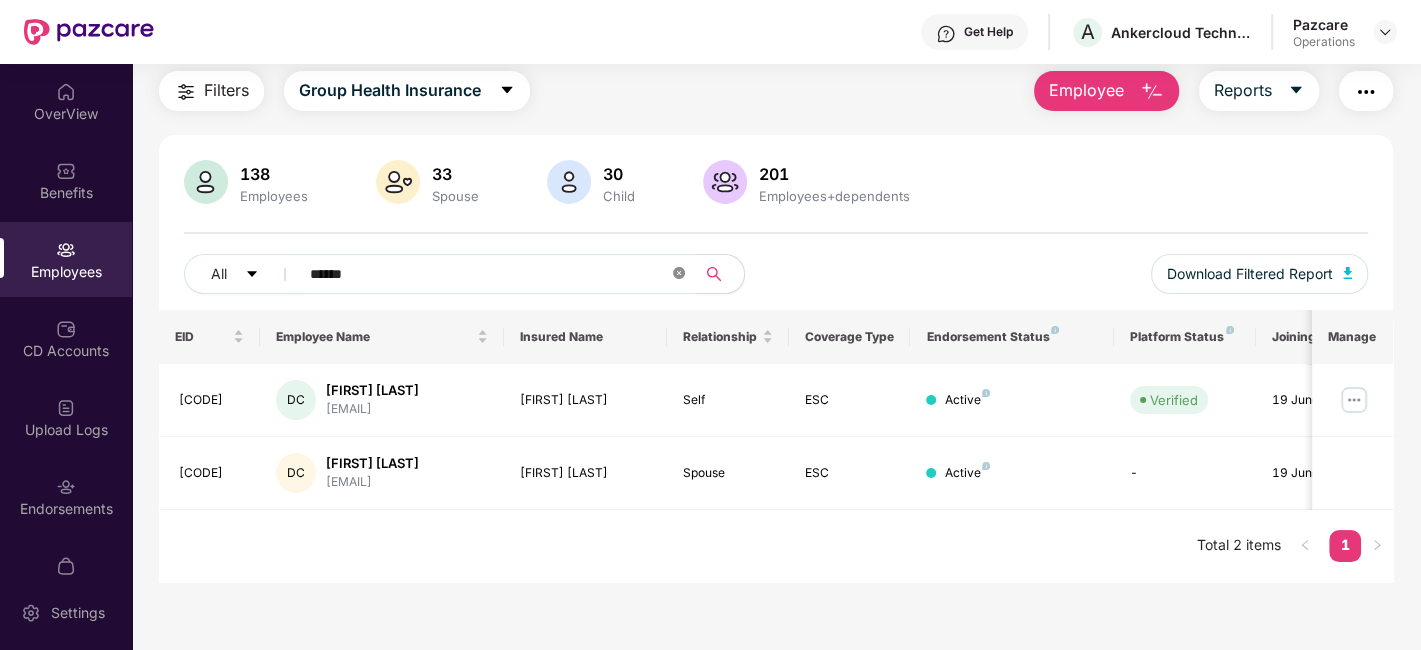 click 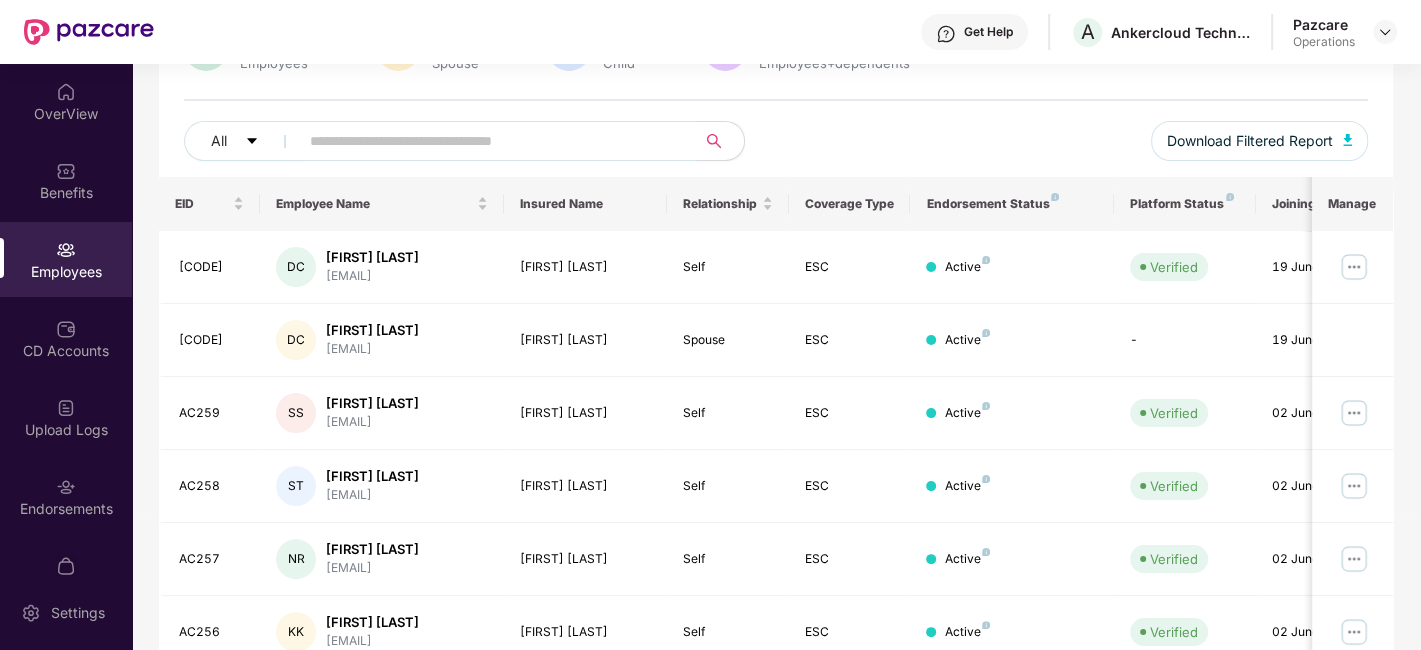 scroll, scrollTop: 0, scrollLeft: 0, axis: both 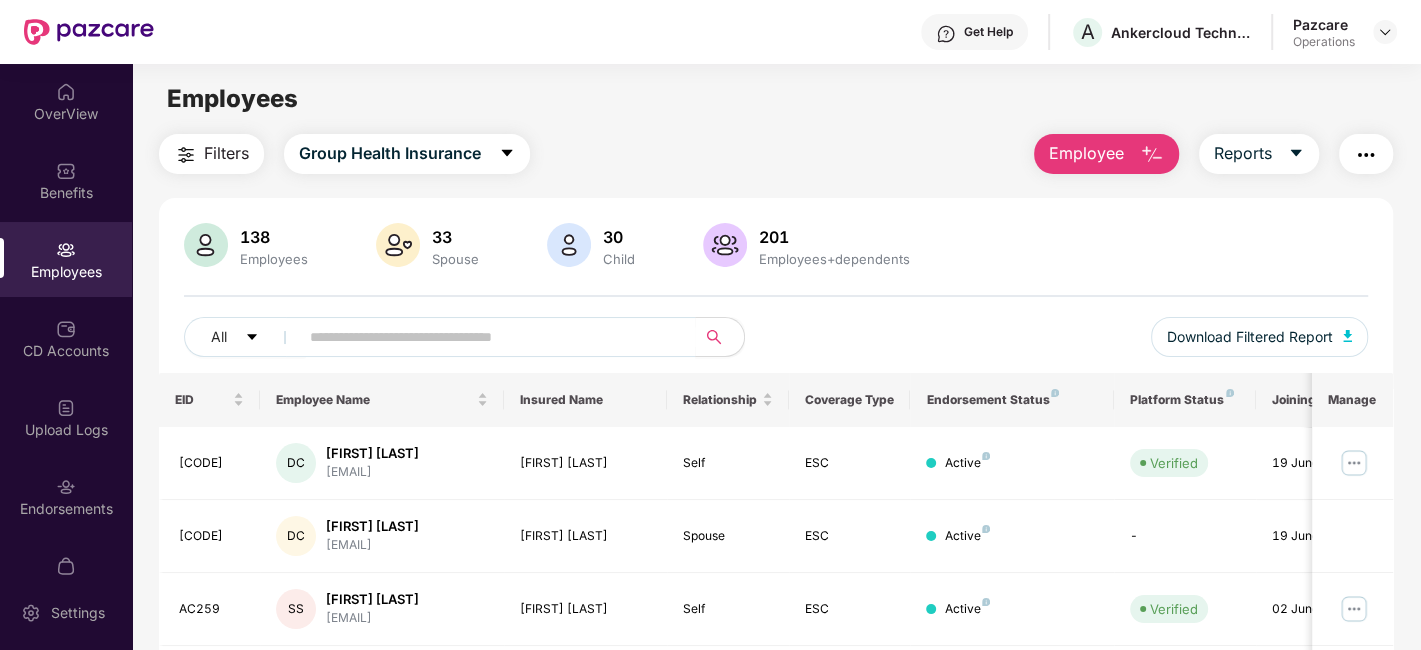 click at bounding box center (1366, 155) 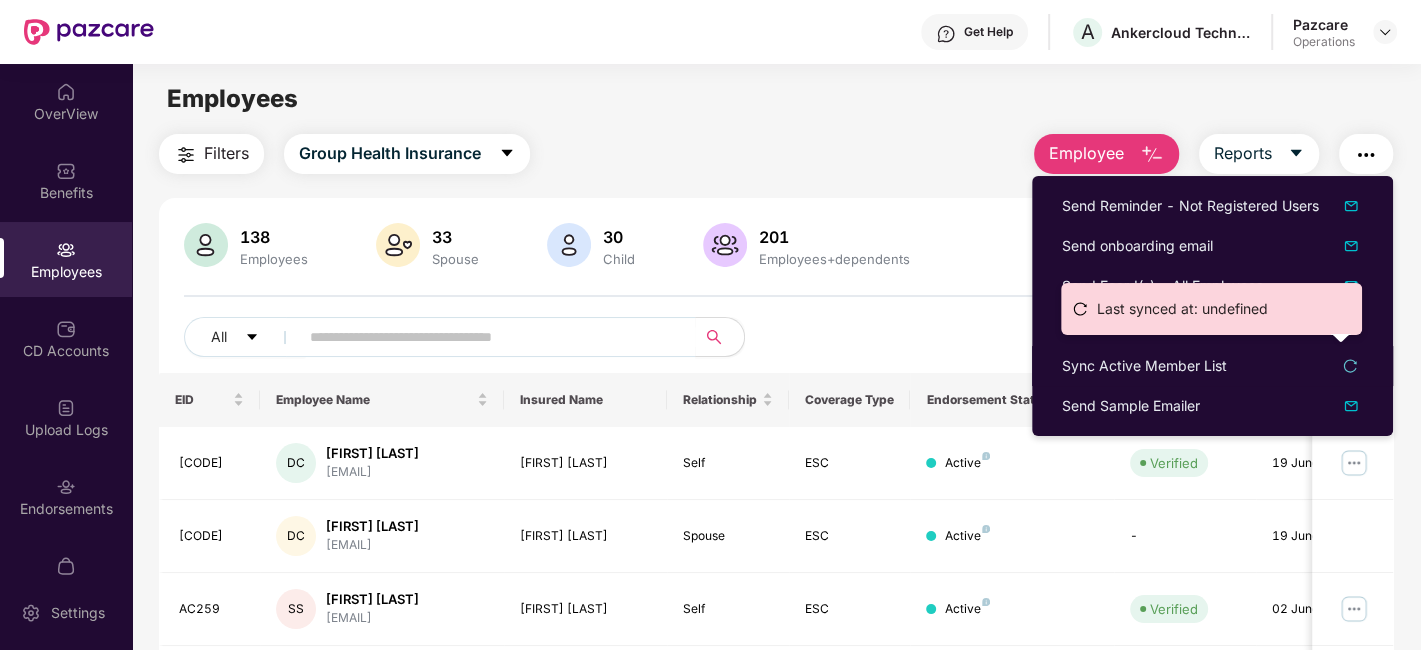 click on "Last synced at: undefined" at bounding box center [1211, 309] 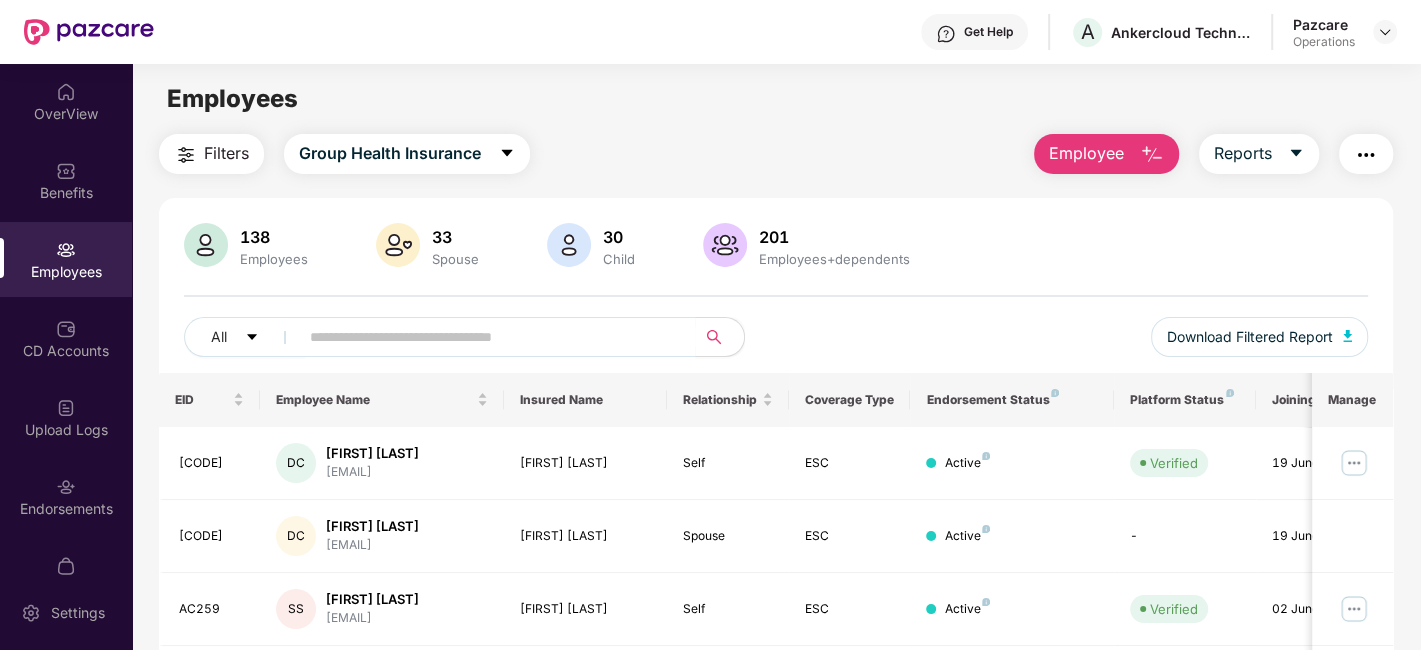 click at bounding box center [1366, 154] 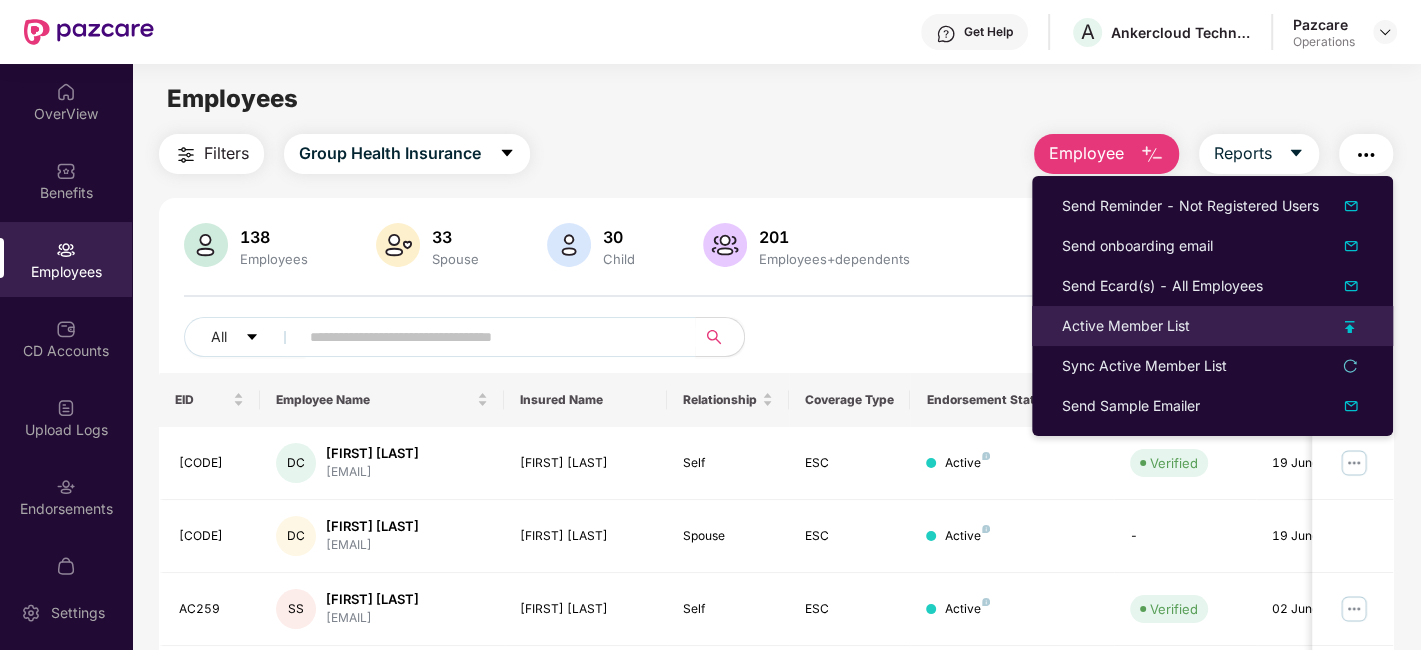click on "Active Member List" at bounding box center (1126, 326) 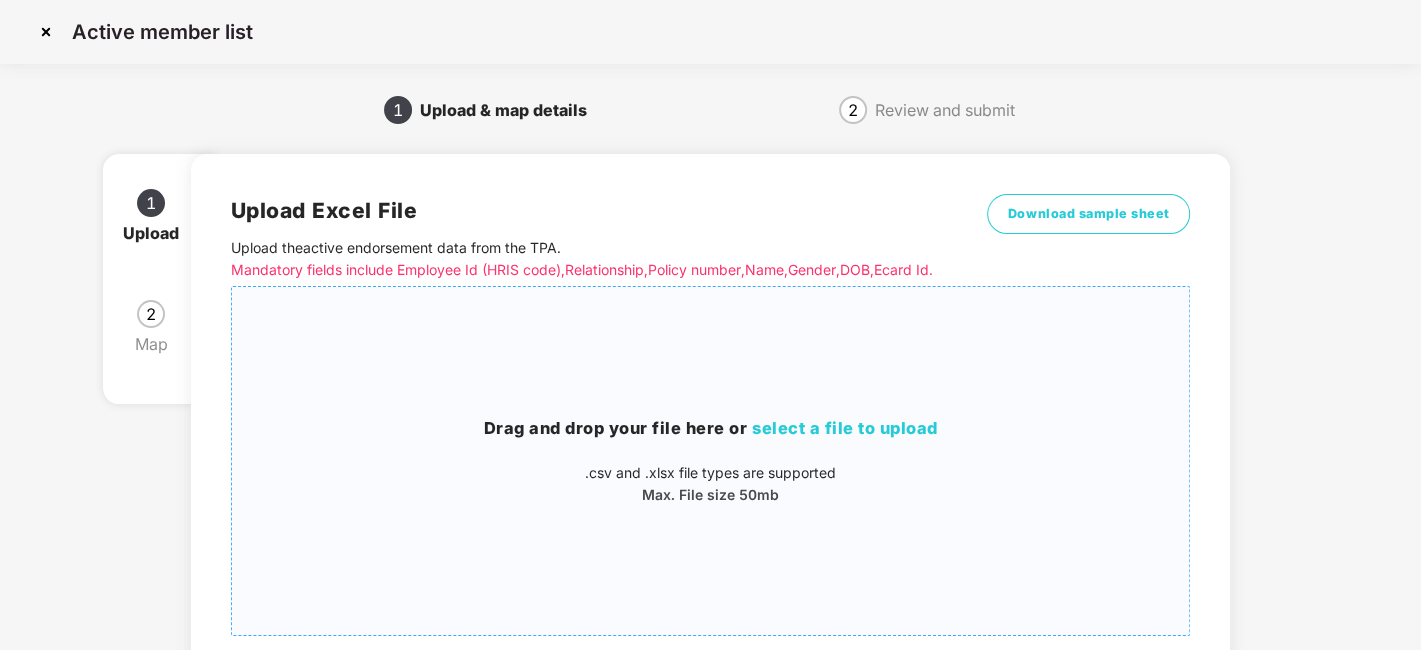 click on "Drag and drop your file here or  select a file to upload .csv and .xlsx file types are supported Max. File size 50mb" at bounding box center (711, 461) 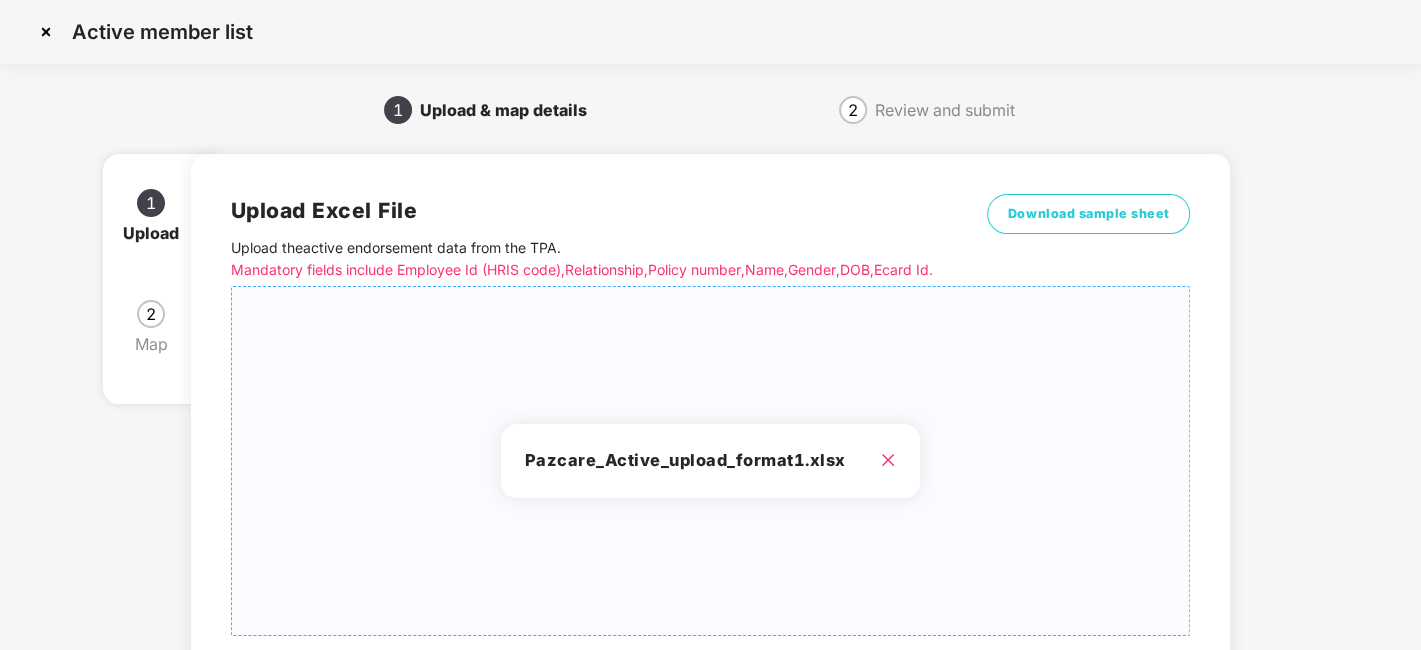 scroll, scrollTop: 214, scrollLeft: 0, axis: vertical 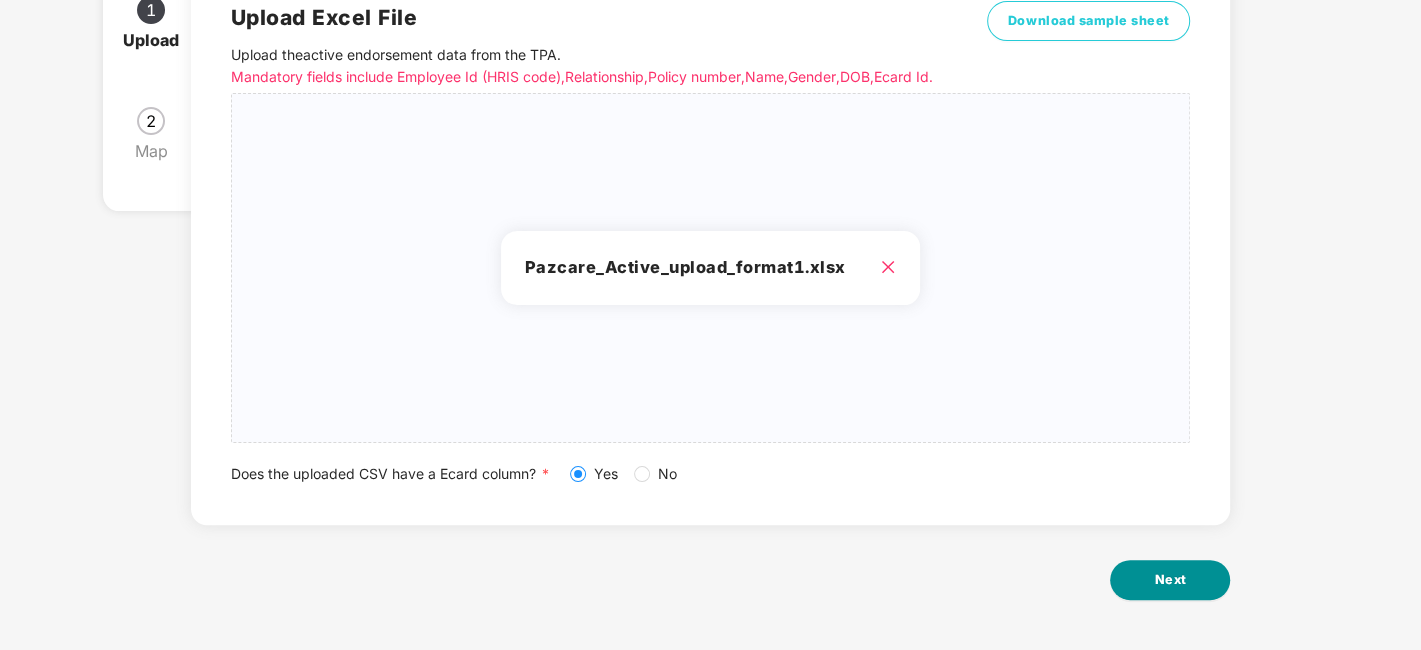 click on "Next" at bounding box center (1170, 580) 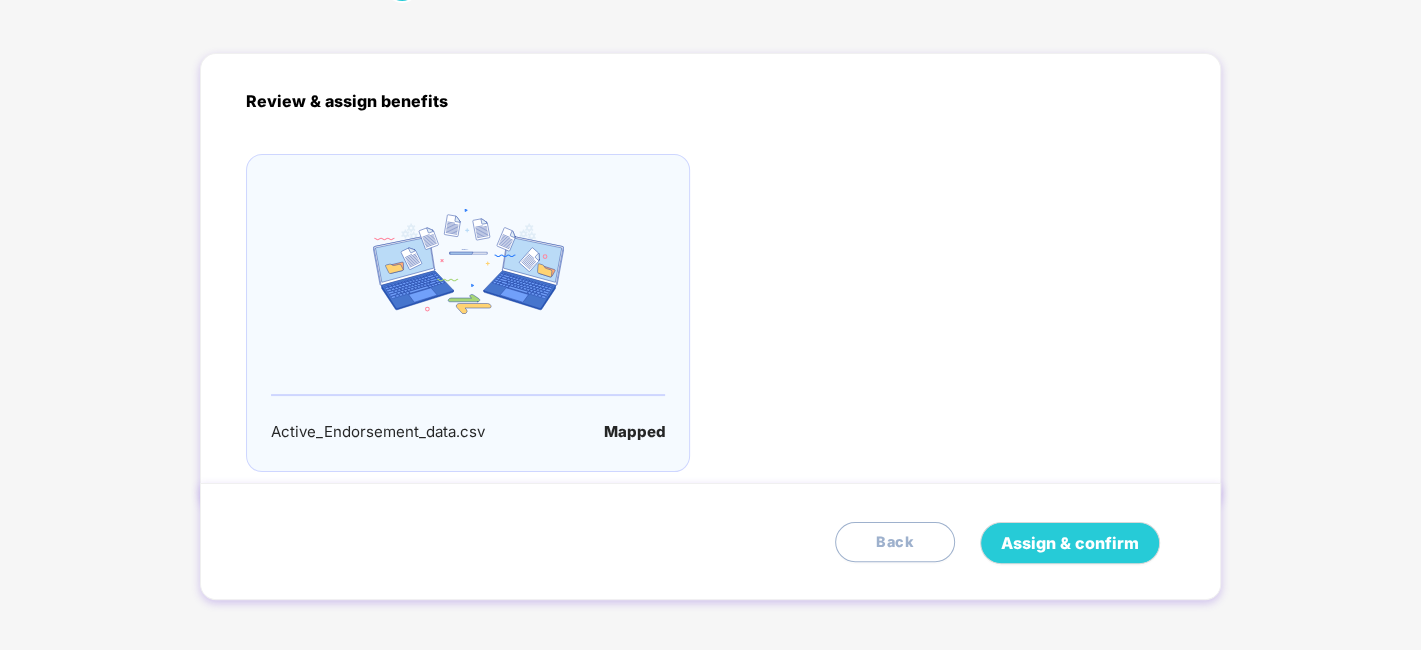 scroll, scrollTop: 132, scrollLeft: 0, axis: vertical 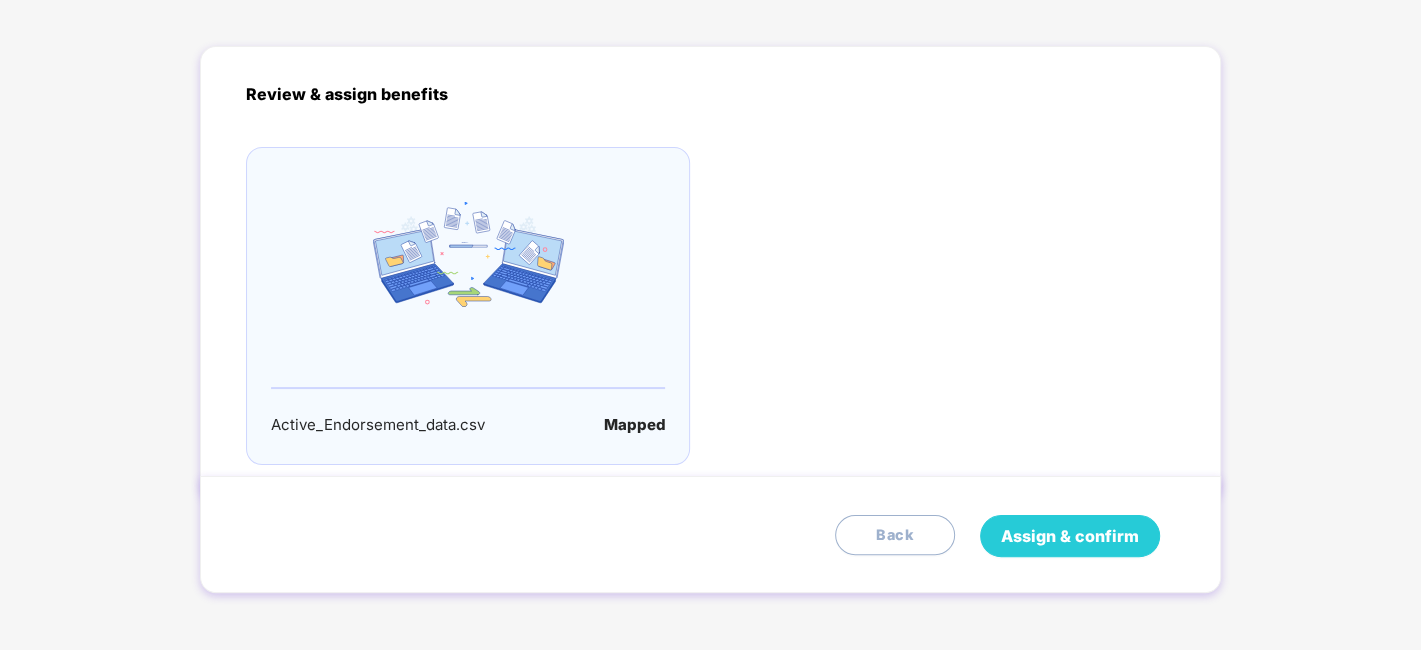 click on "Assign & confirm" at bounding box center (1070, 536) 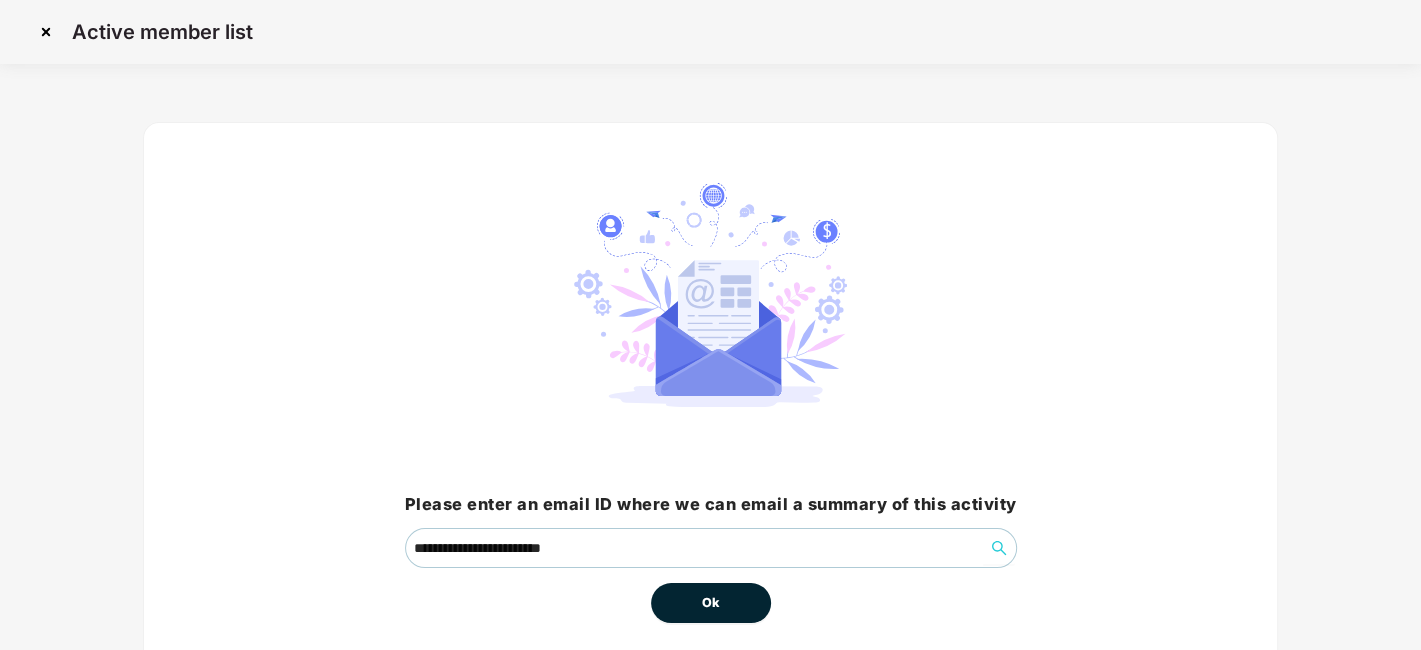 click on "Ok" at bounding box center (711, 603) 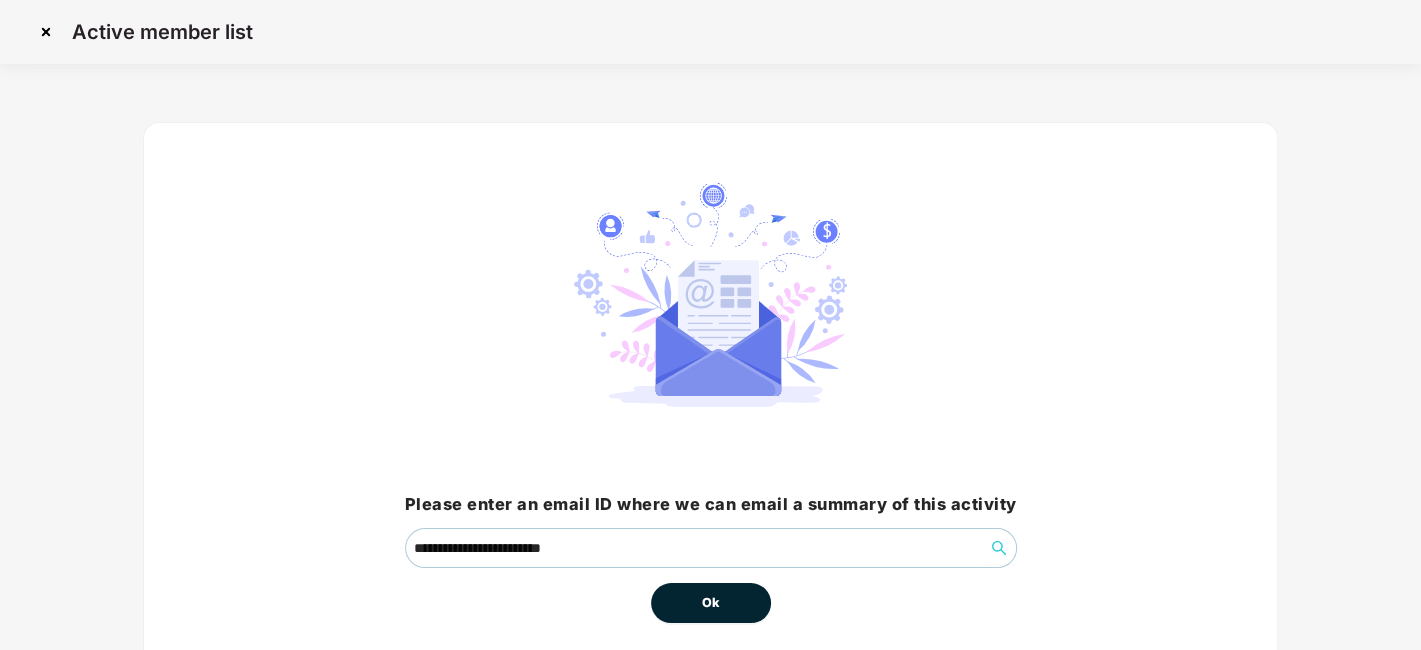 scroll, scrollTop: 86, scrollLeft: 0, axis: vertical 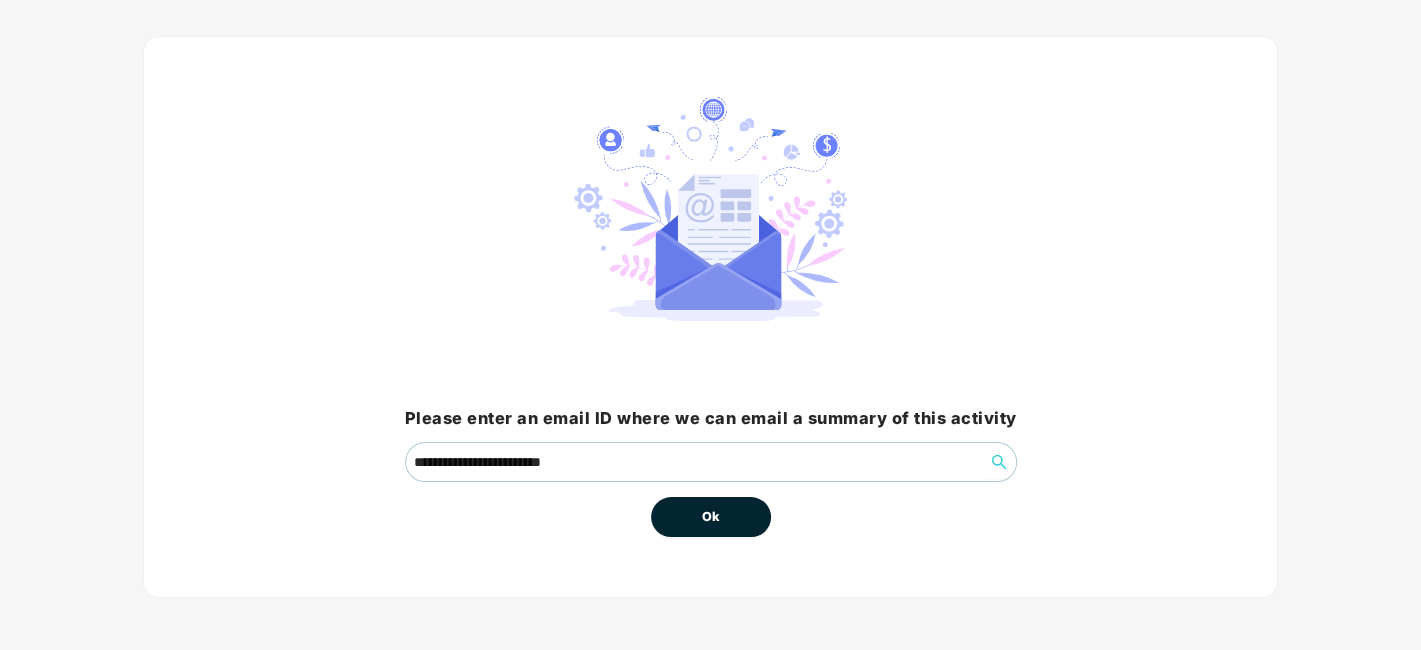 click on "Ok" at bounding box center [711, 517] 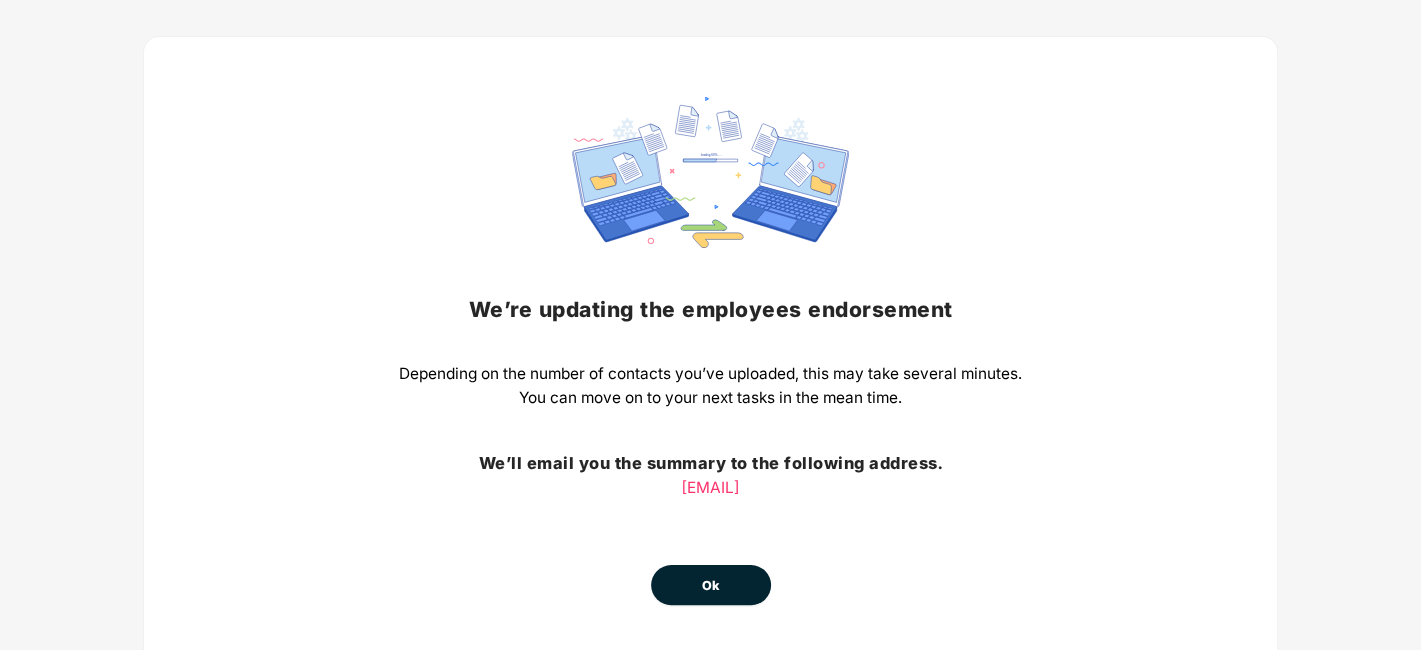 click on "Ok" at bounding box center [711, 586] 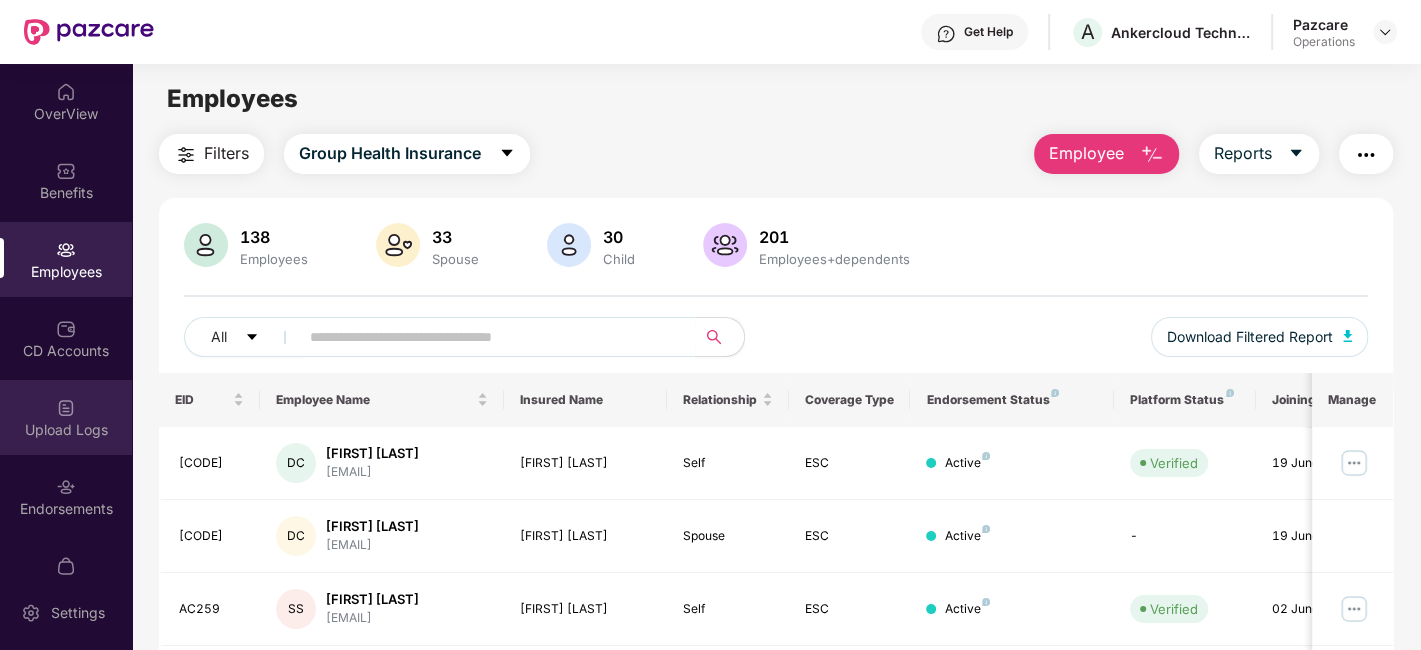 click on "Upload Logs" at bounding box center [66, 417] 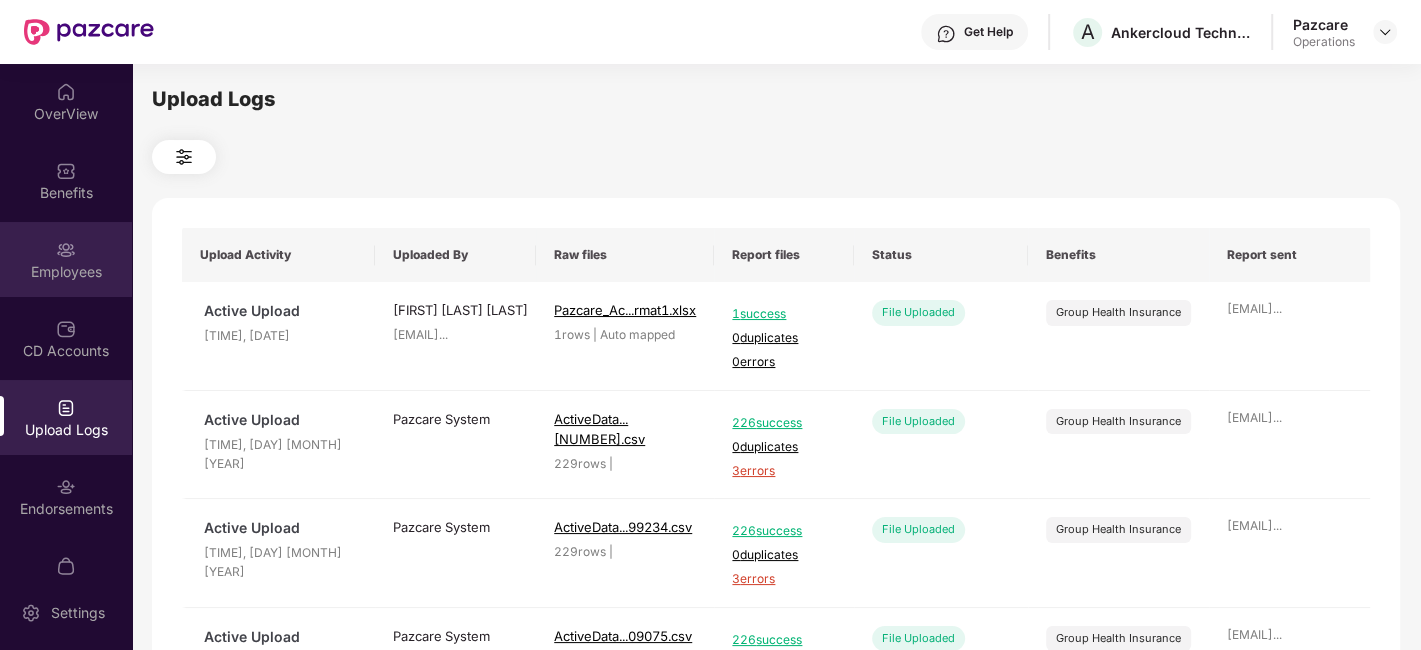 click on "Employees" at bounding box center [66, 272] 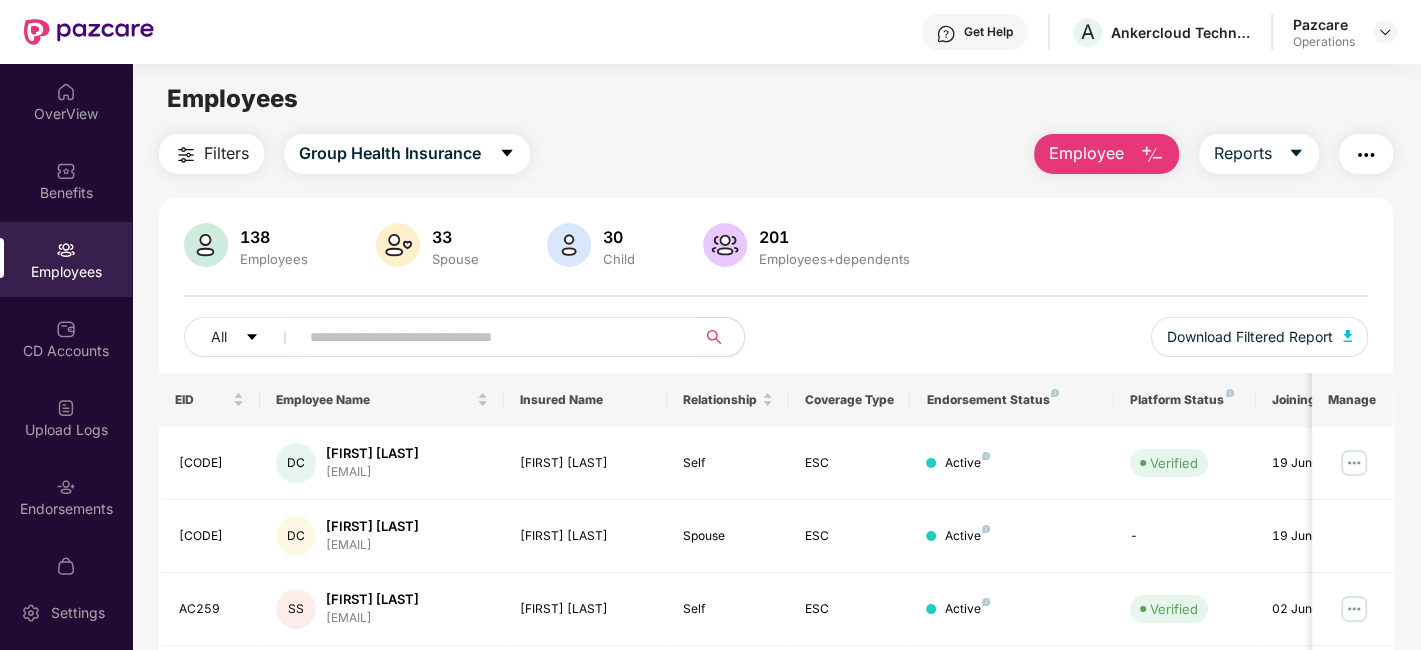 paste on "*****" 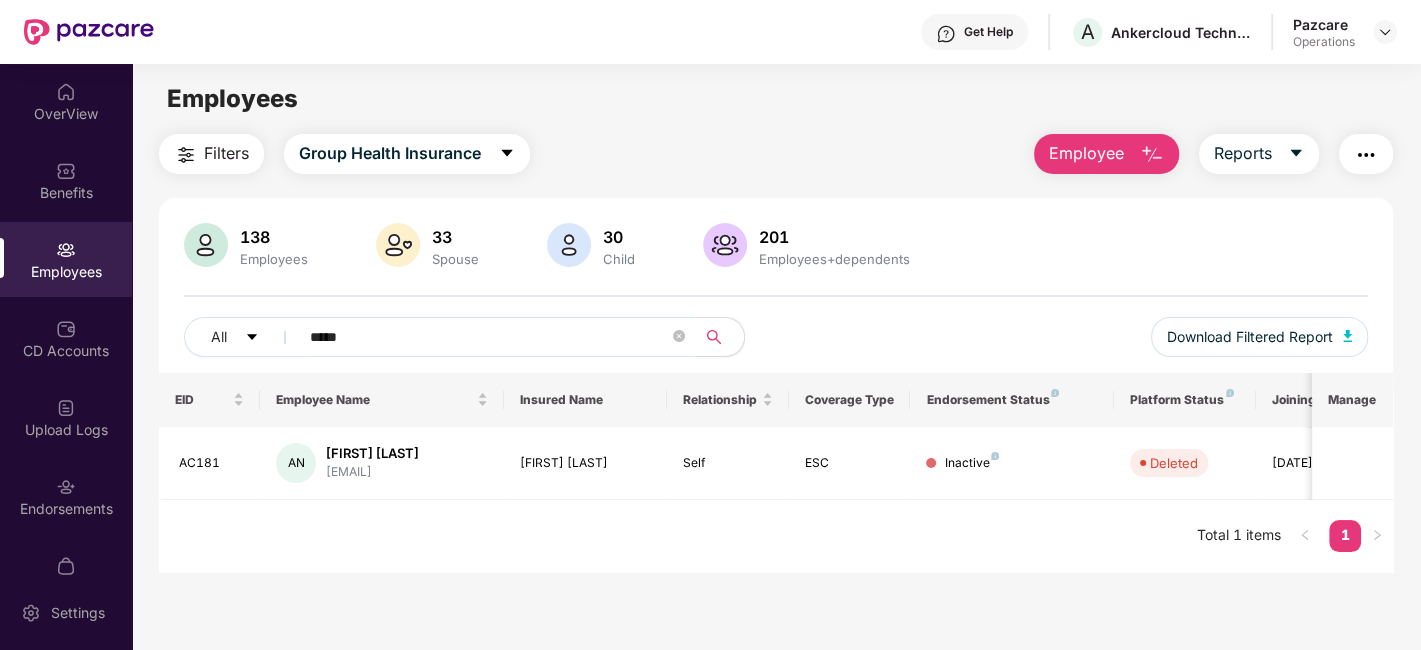 type on "*****" 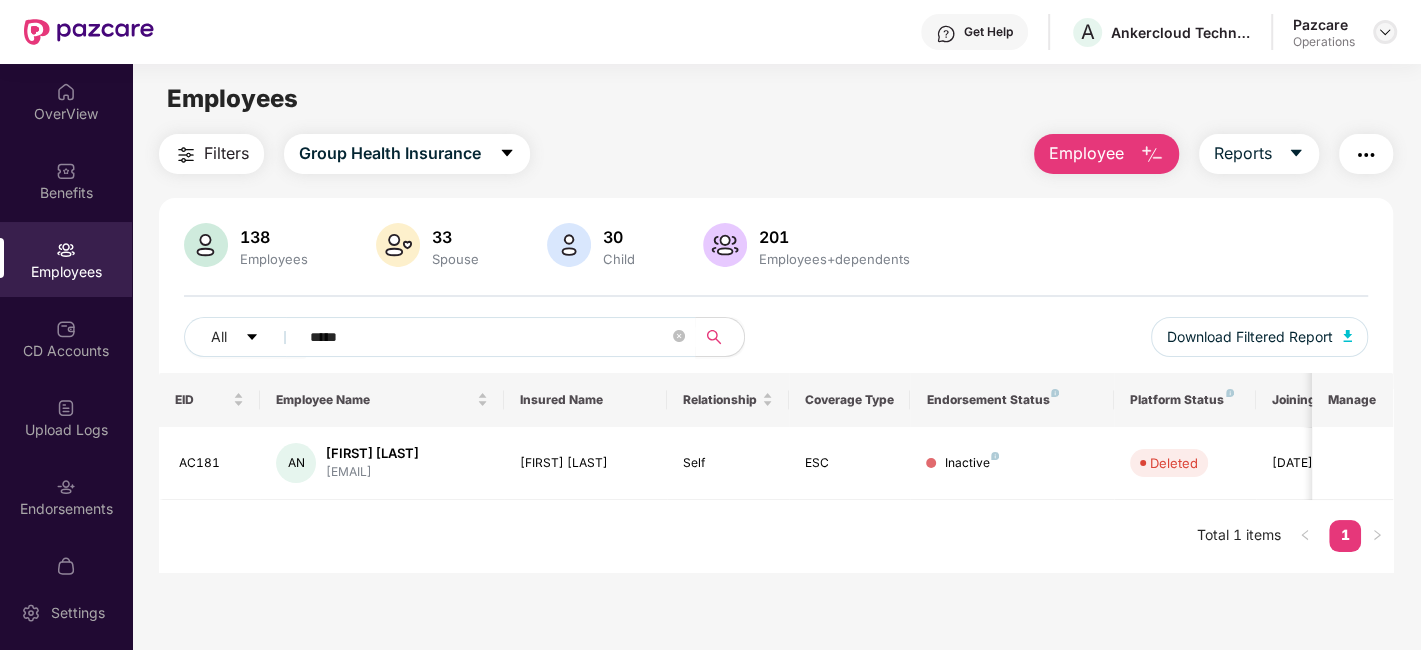 click at bounding box center [1385, 32] 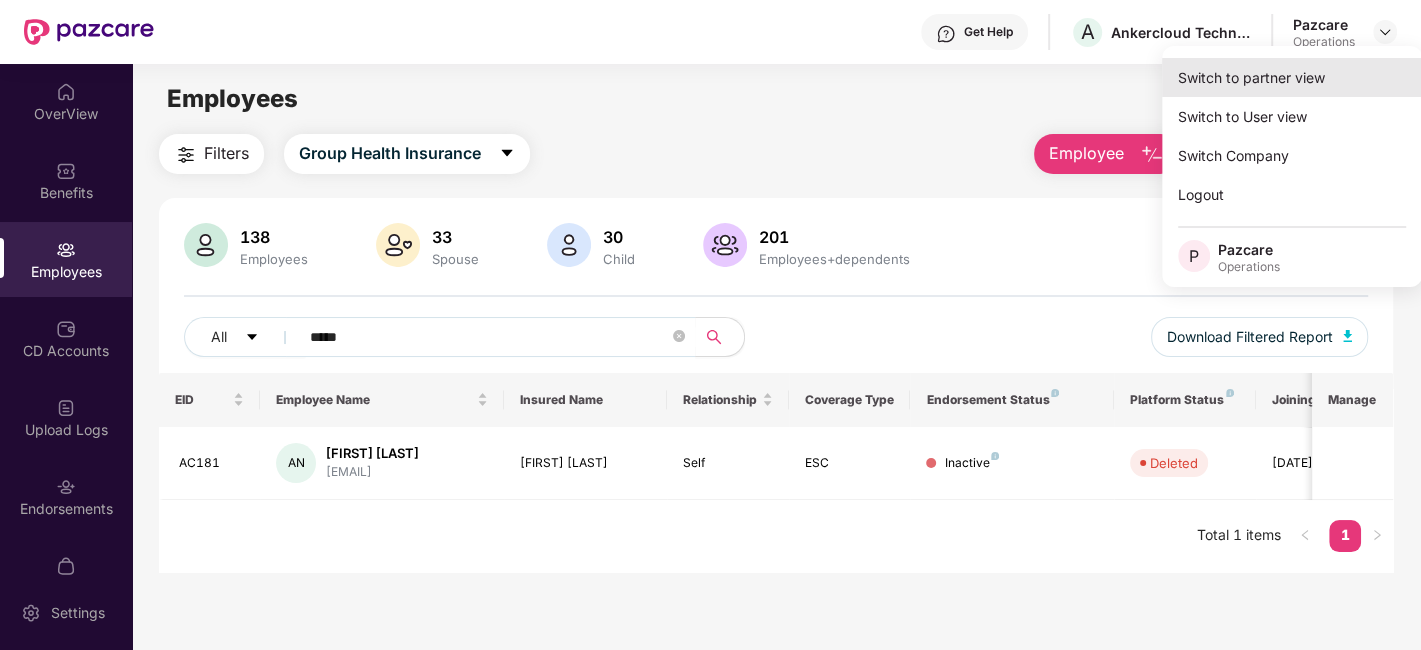 click on "Switch to partner view" at bounding box center [1292, 77] 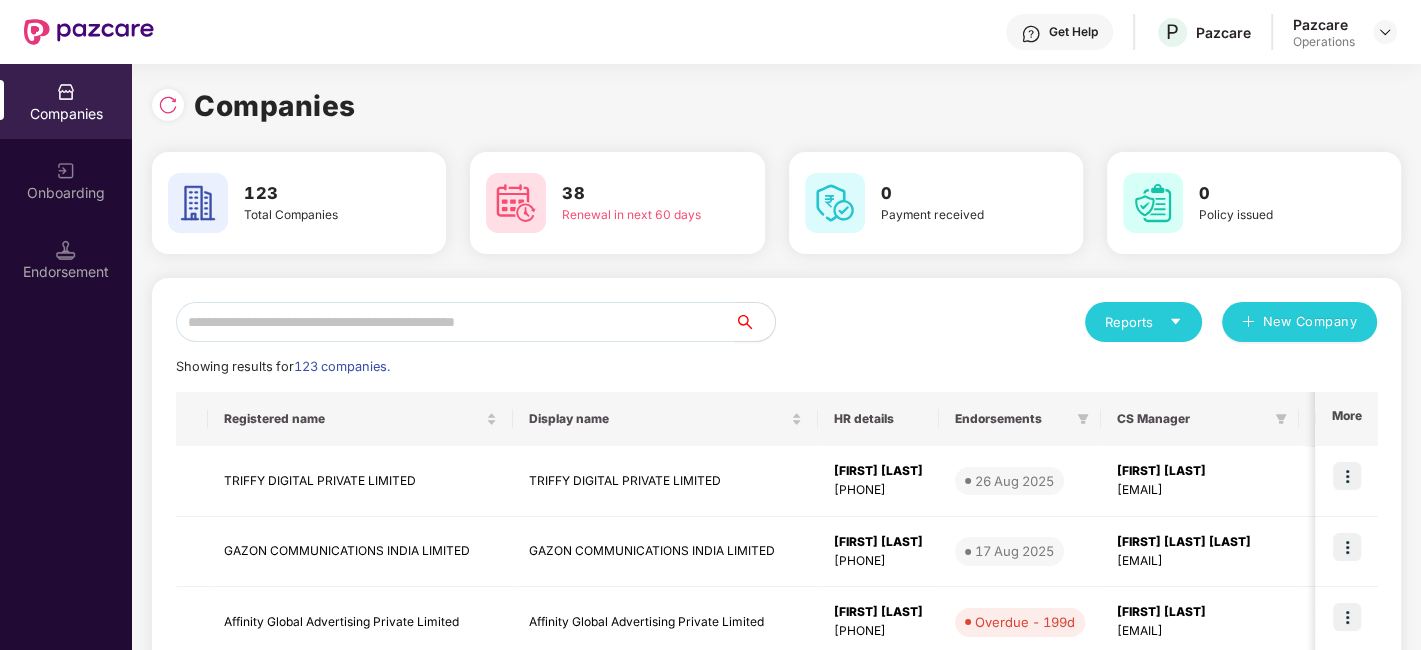 click at bounding box center [455, 322] 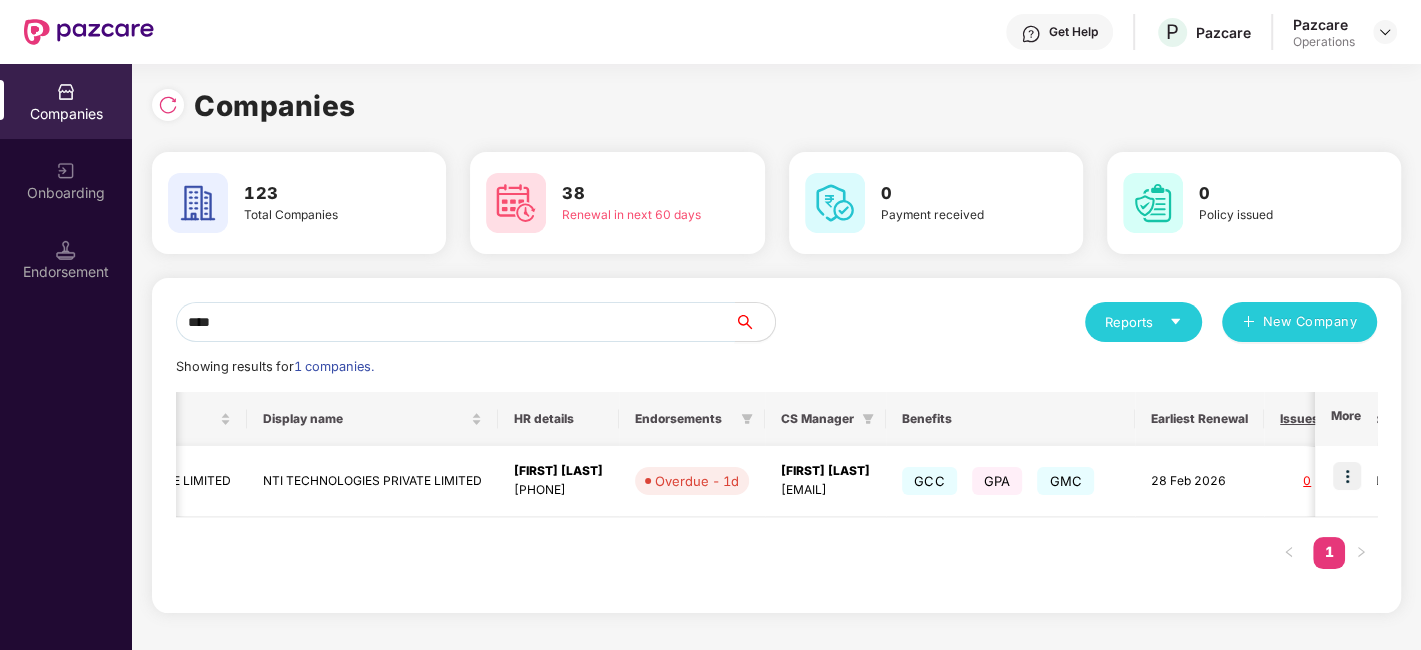 scroll, scrollTop: 0, scrollLeft: 213, axis: horizontal 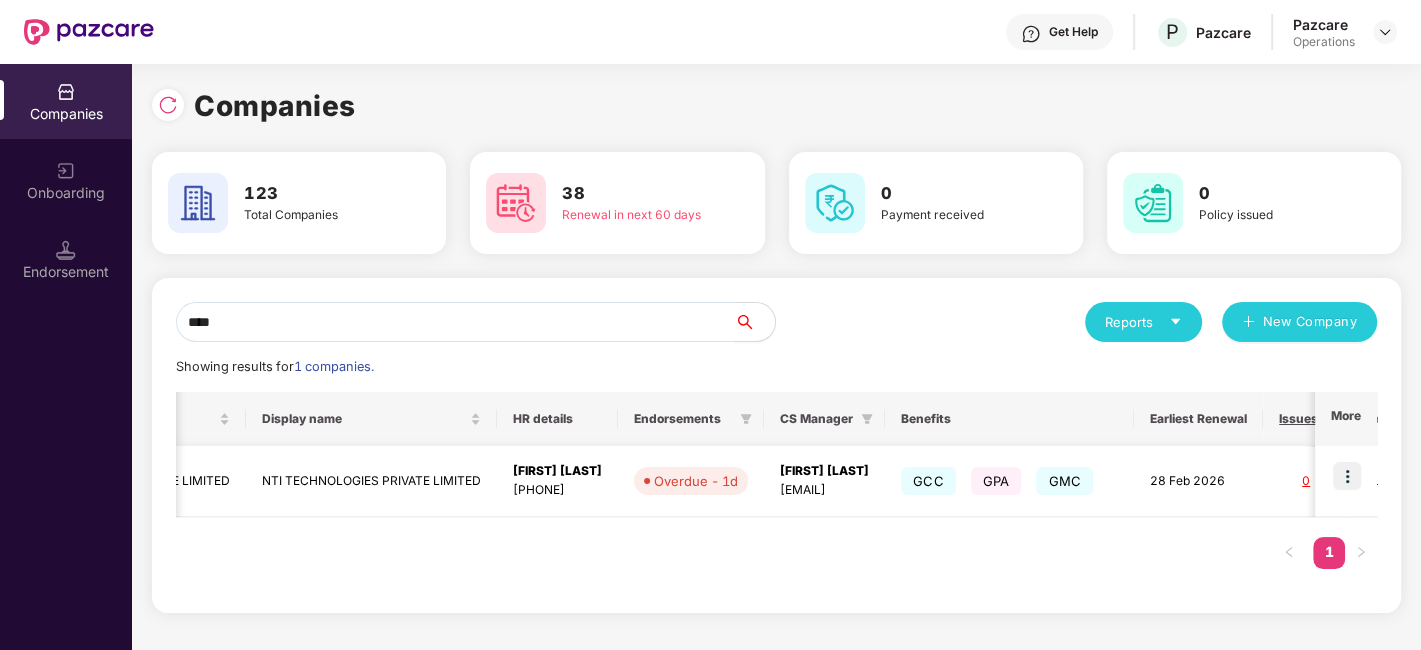 type on "***" 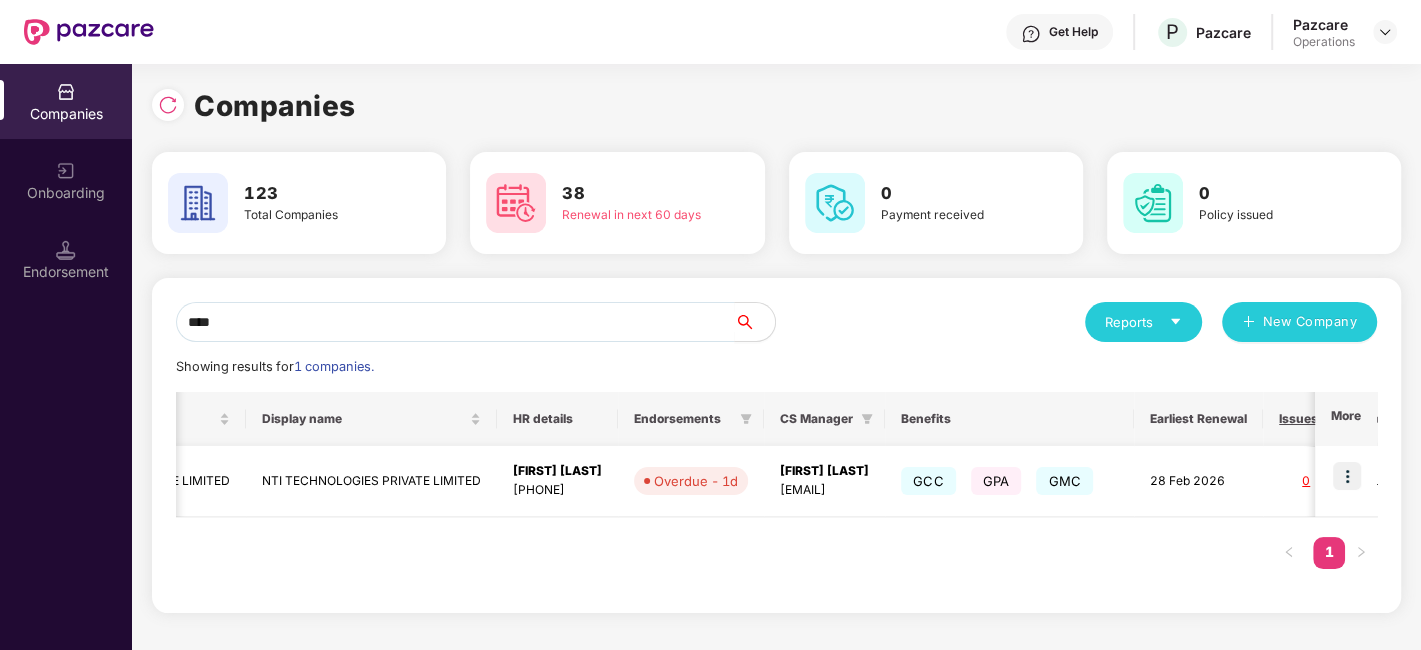 click at bounding box center (1347, 476) 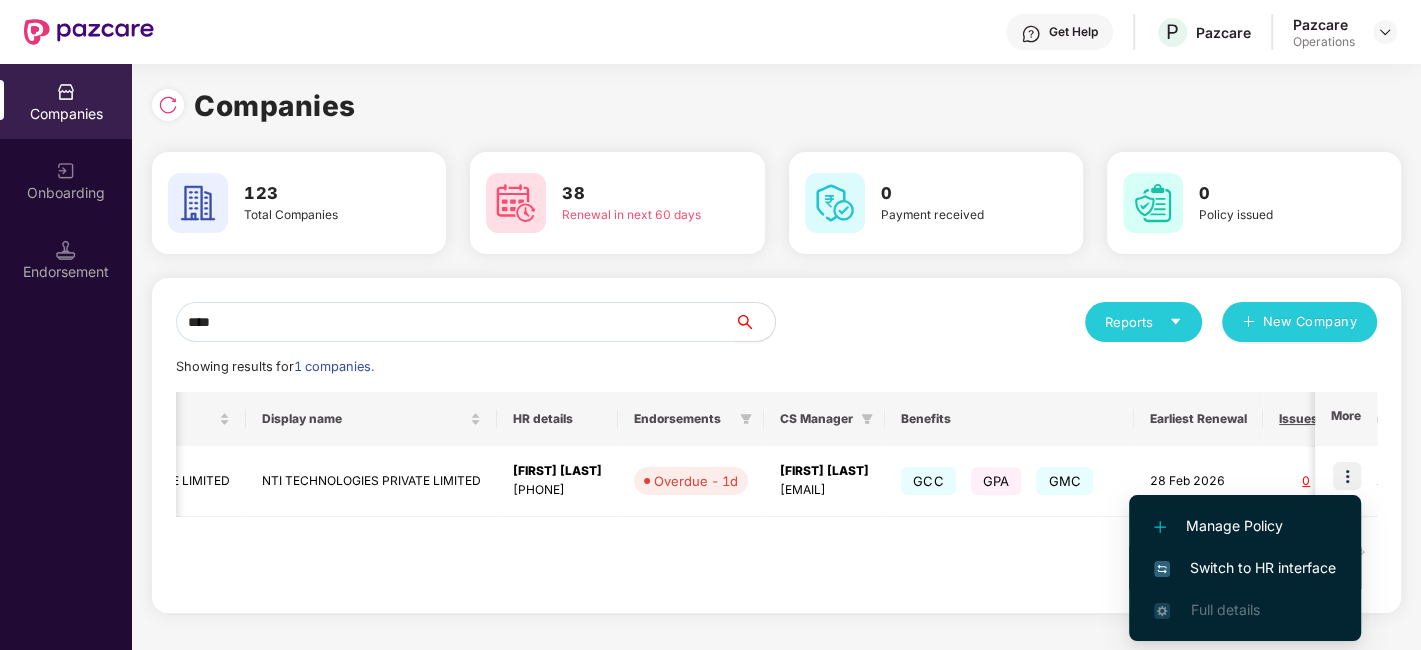 click on "Switch to HR interface" at bounding box center [1245, 568] 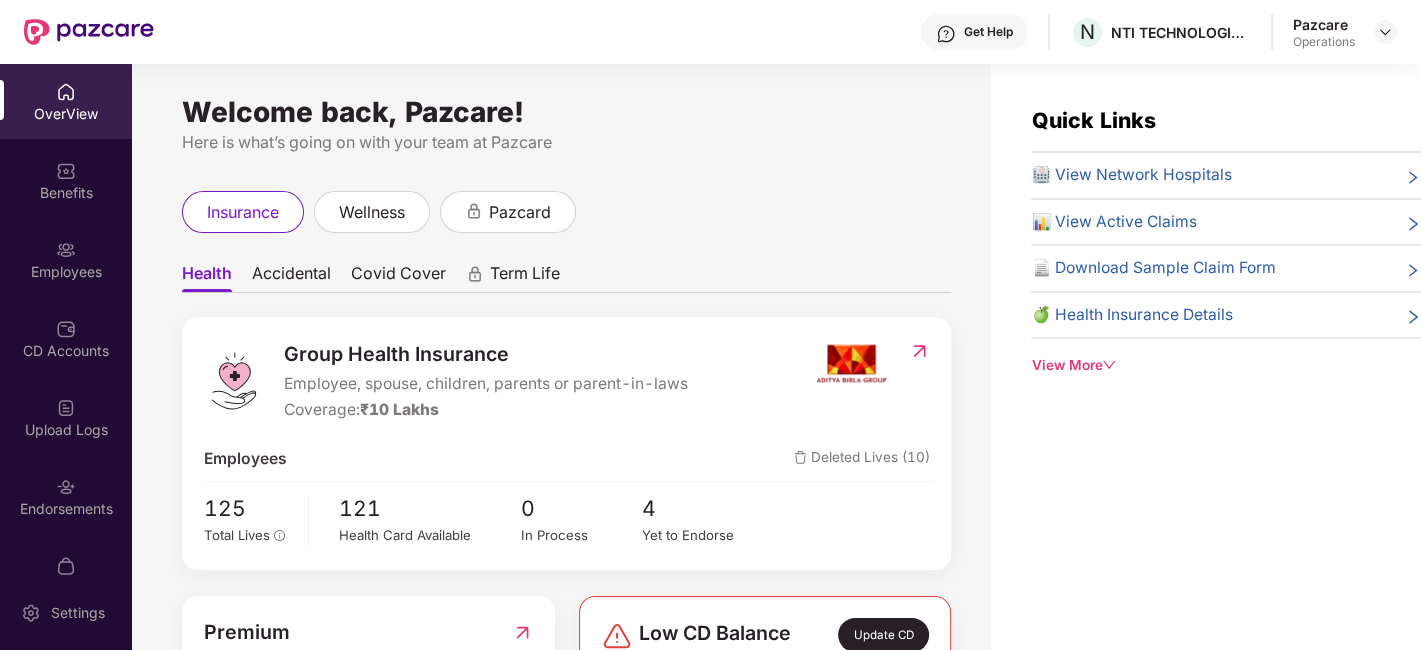 scroll, scrollTop: 41, scrollLeft: 0, axis: vertical 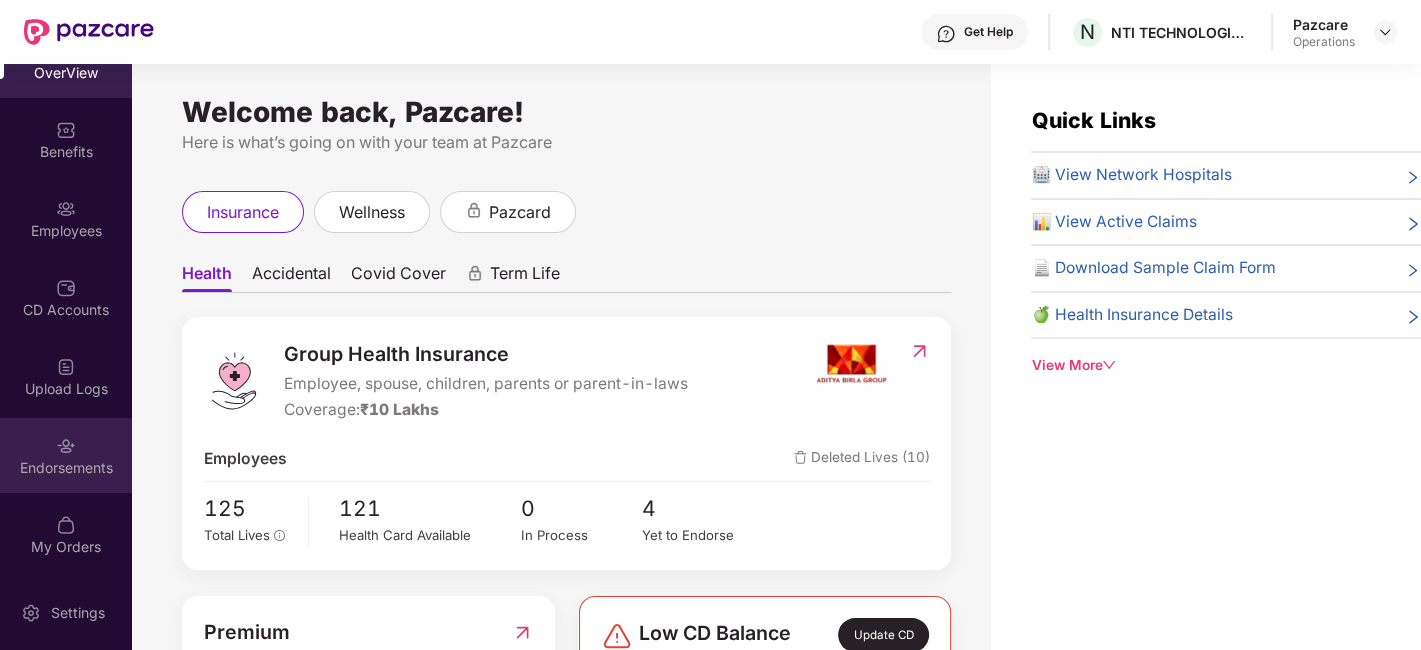 click on "Endorsements" at bounding box center (66, 455) 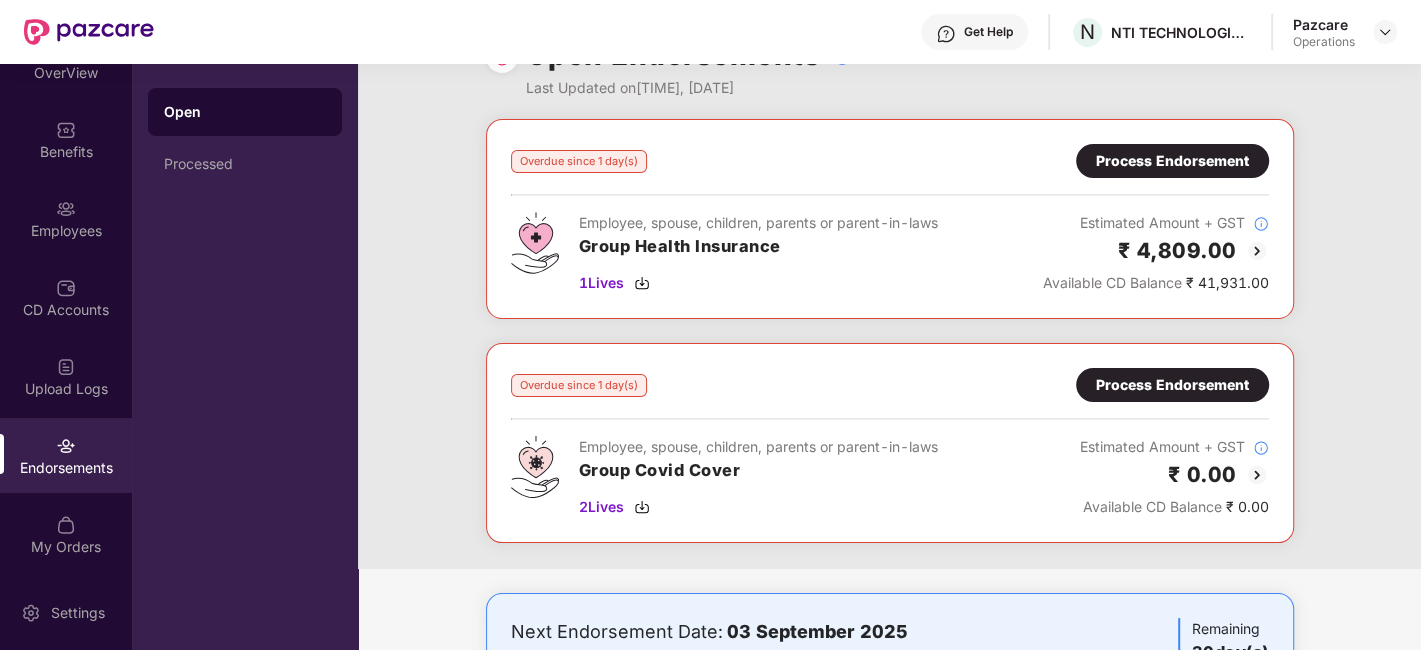scroll, scrollTop: 57, scrollLeft: 0, axis: vertical 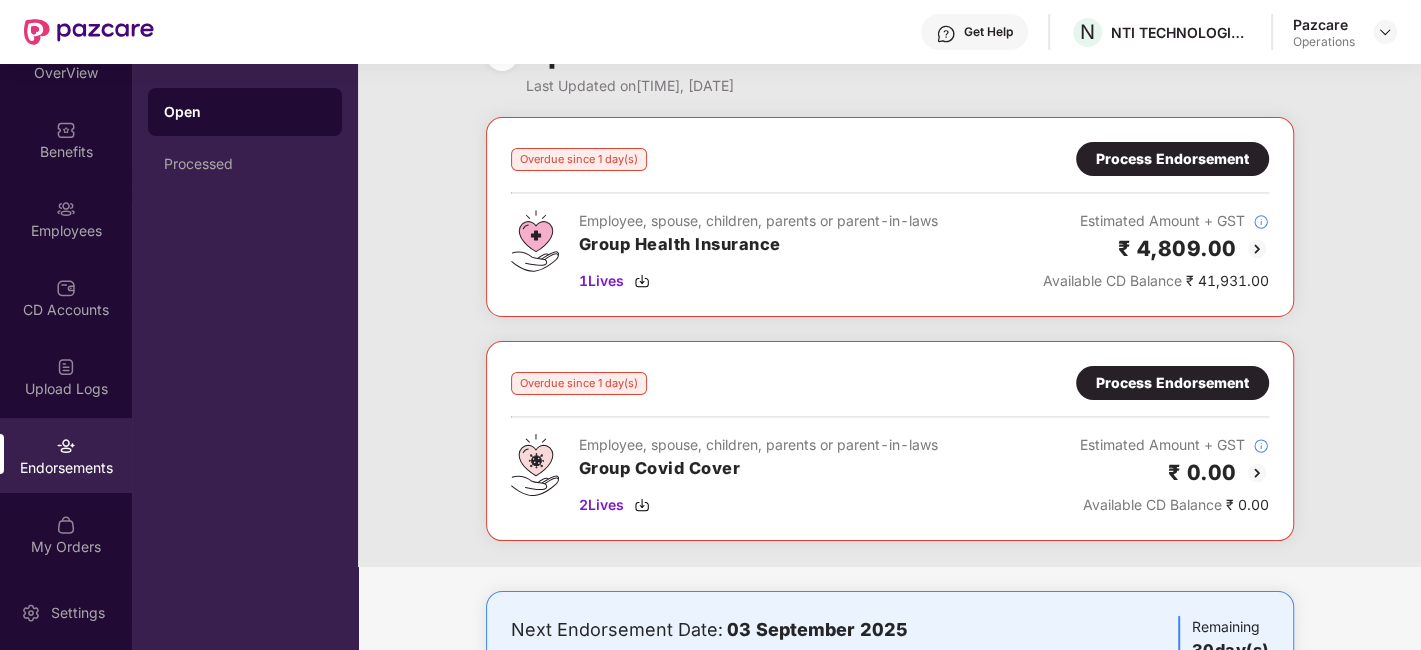 click on "Process Endorsement" at bounding box center (1172, 159) 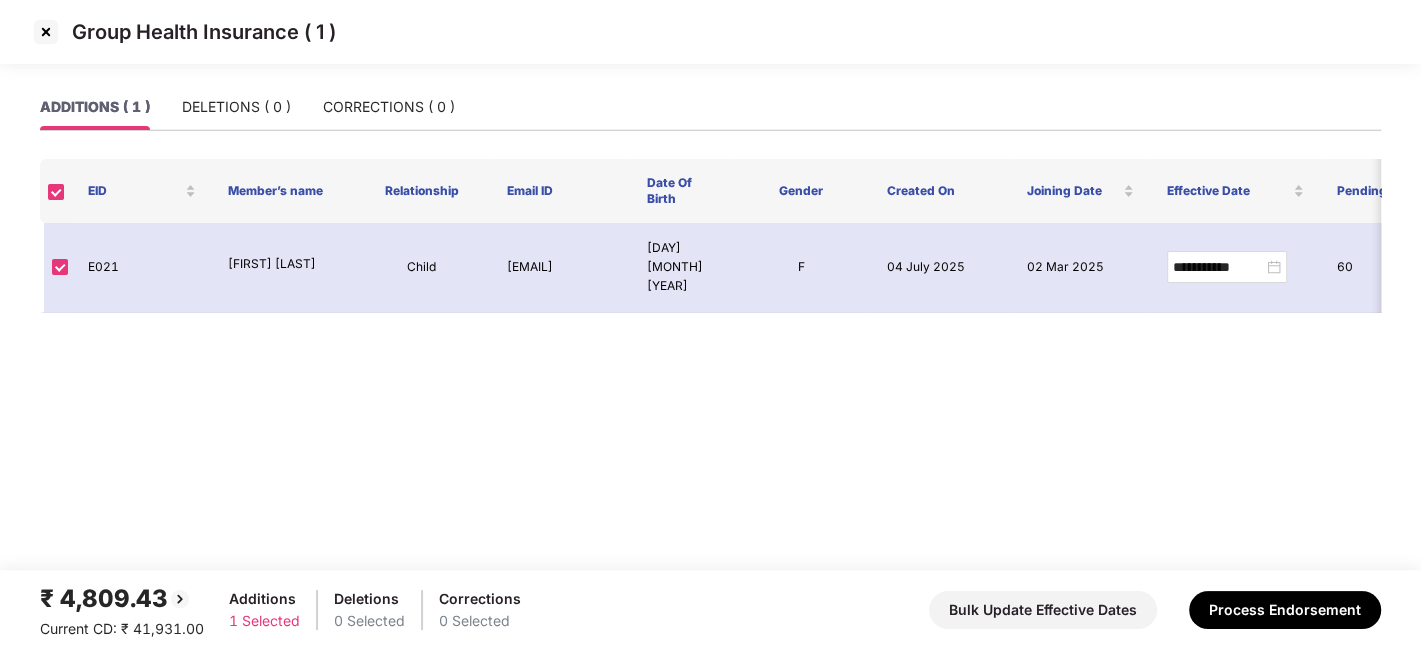 click at bounding box center (46, 32) 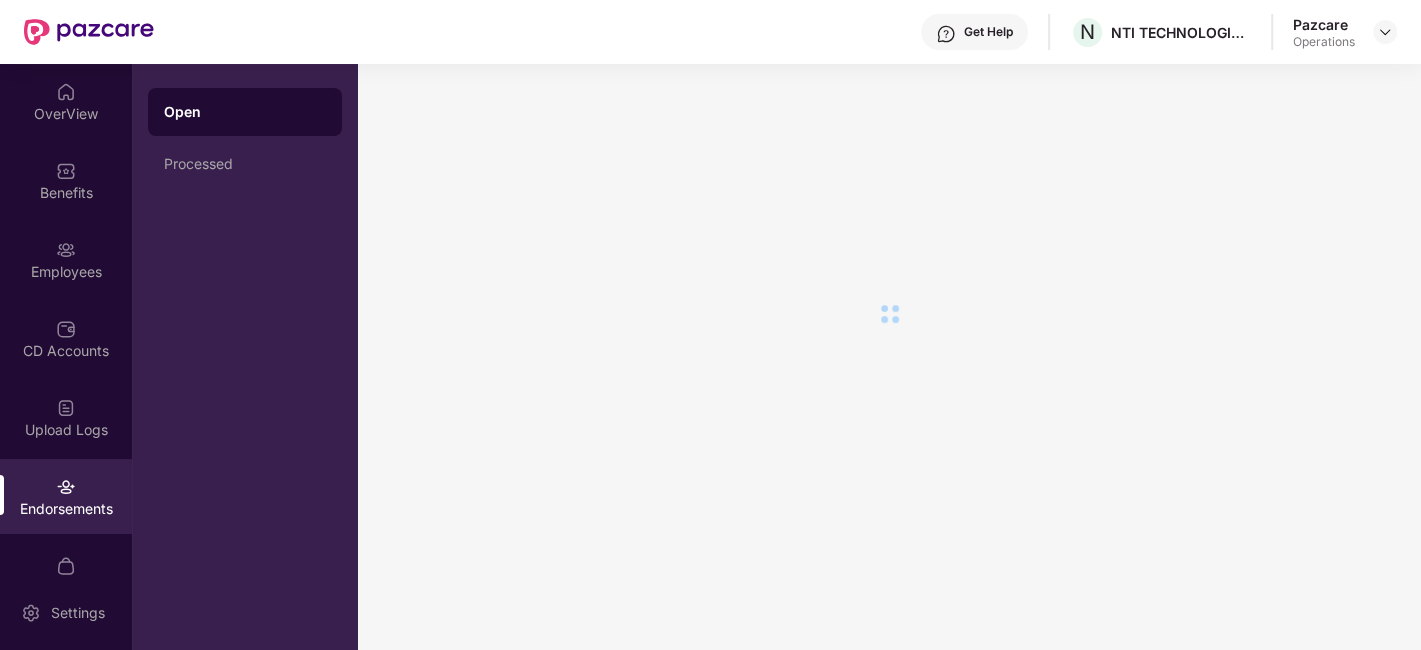 scroll, scrollTop: 0, scrollLeft: 0, axis: both 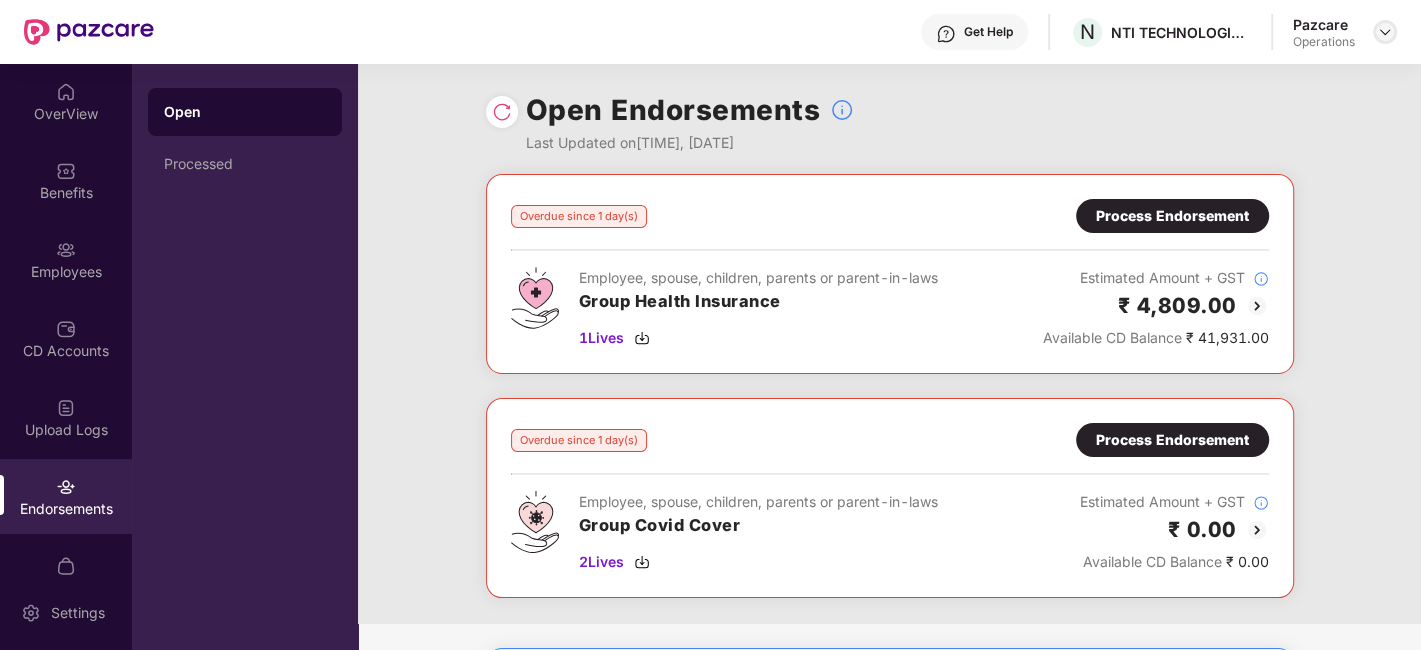 click at bounding box center (1385, 32) 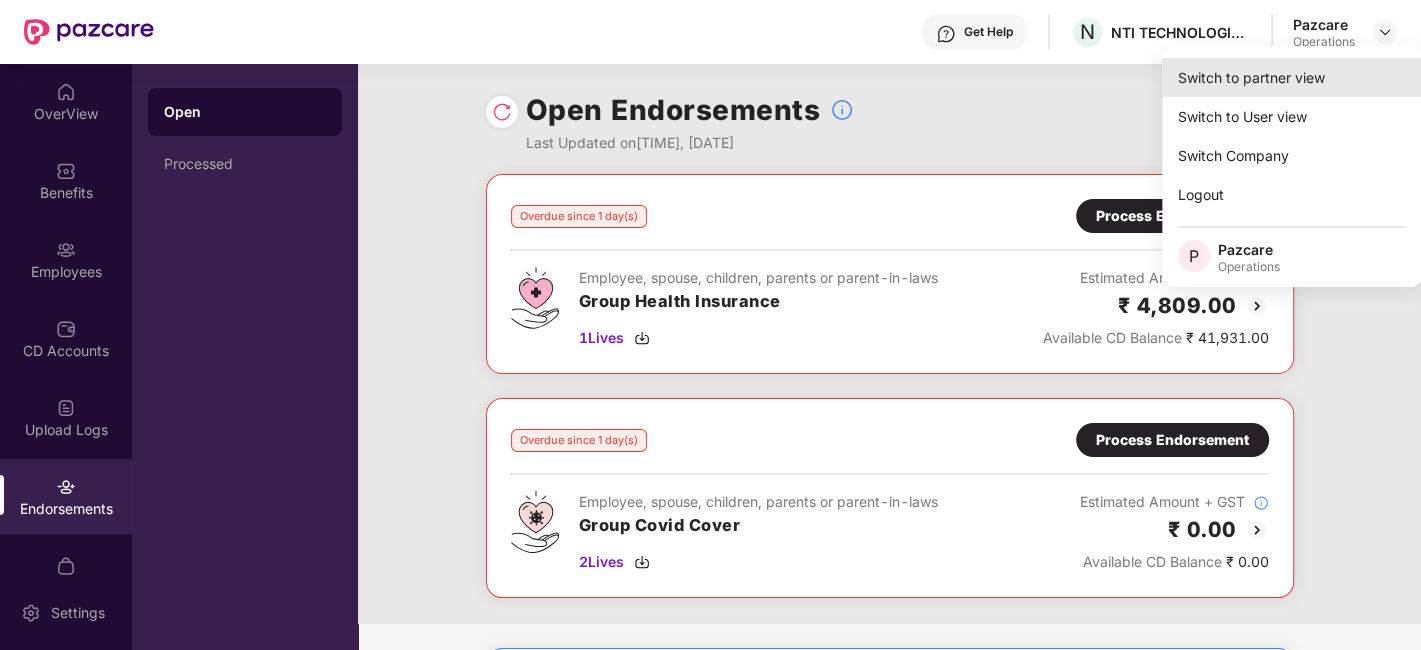 click on "Switch to partner view" at bounding box center [1292, 77] 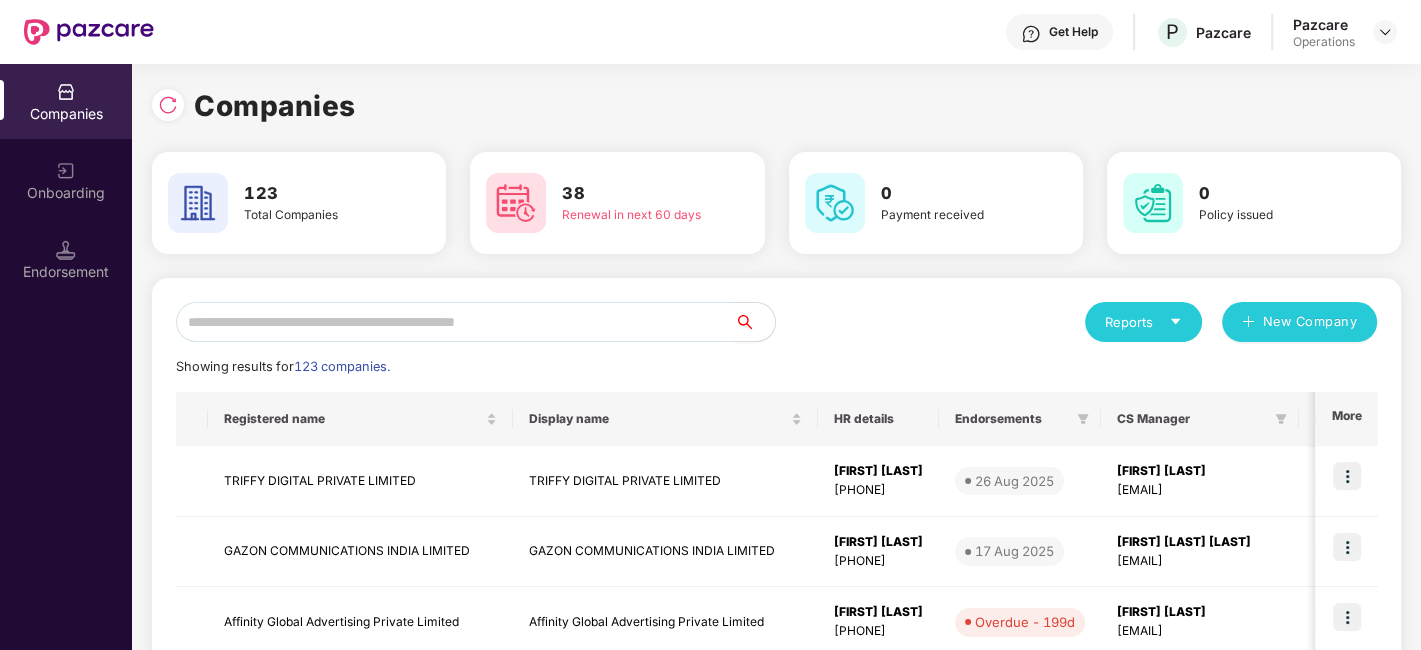 click at bounding box center [455, 322] 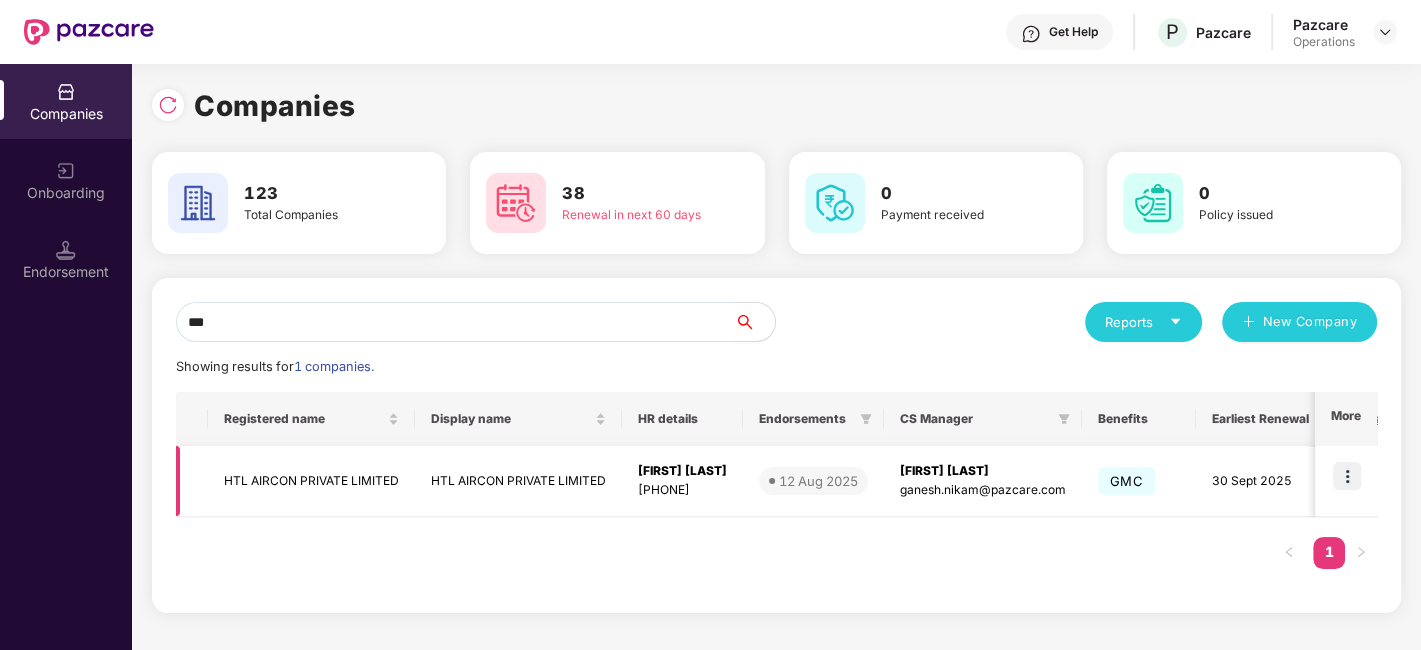type on "***" 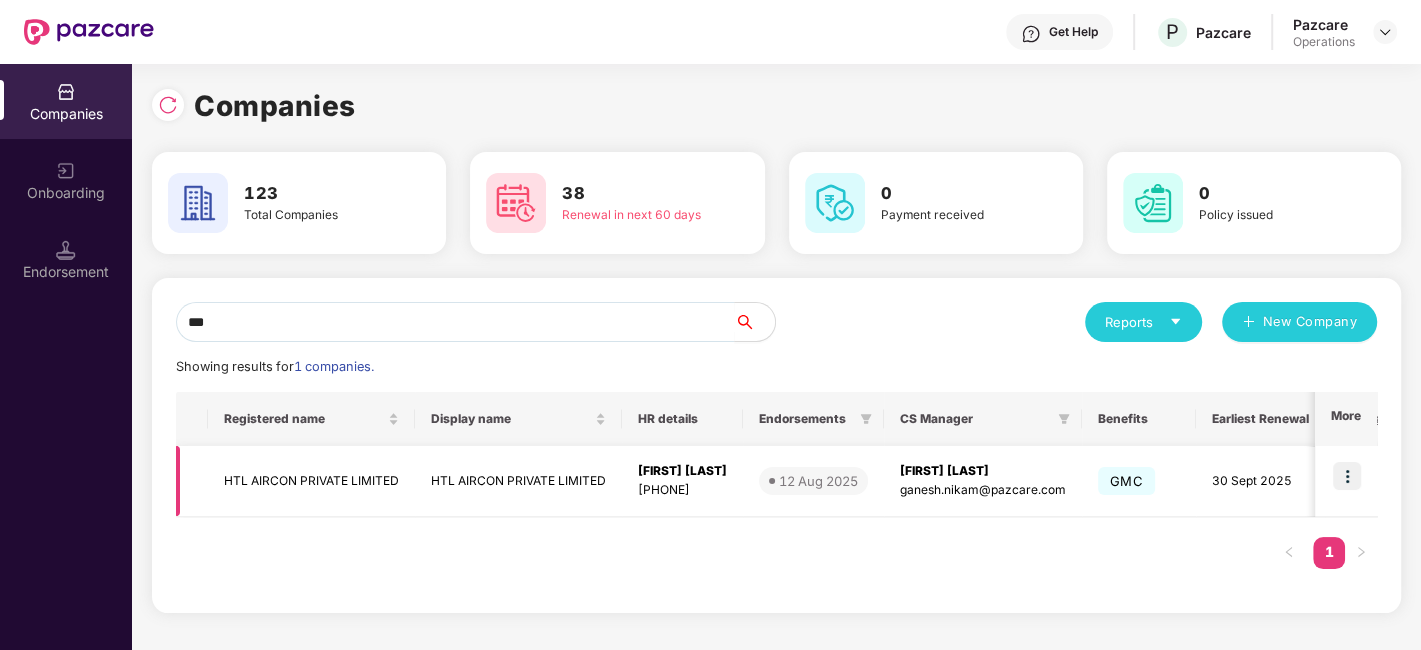 click on "HTL AIRCON PRIVATE LIMITED" at bounding box center [311, 481] 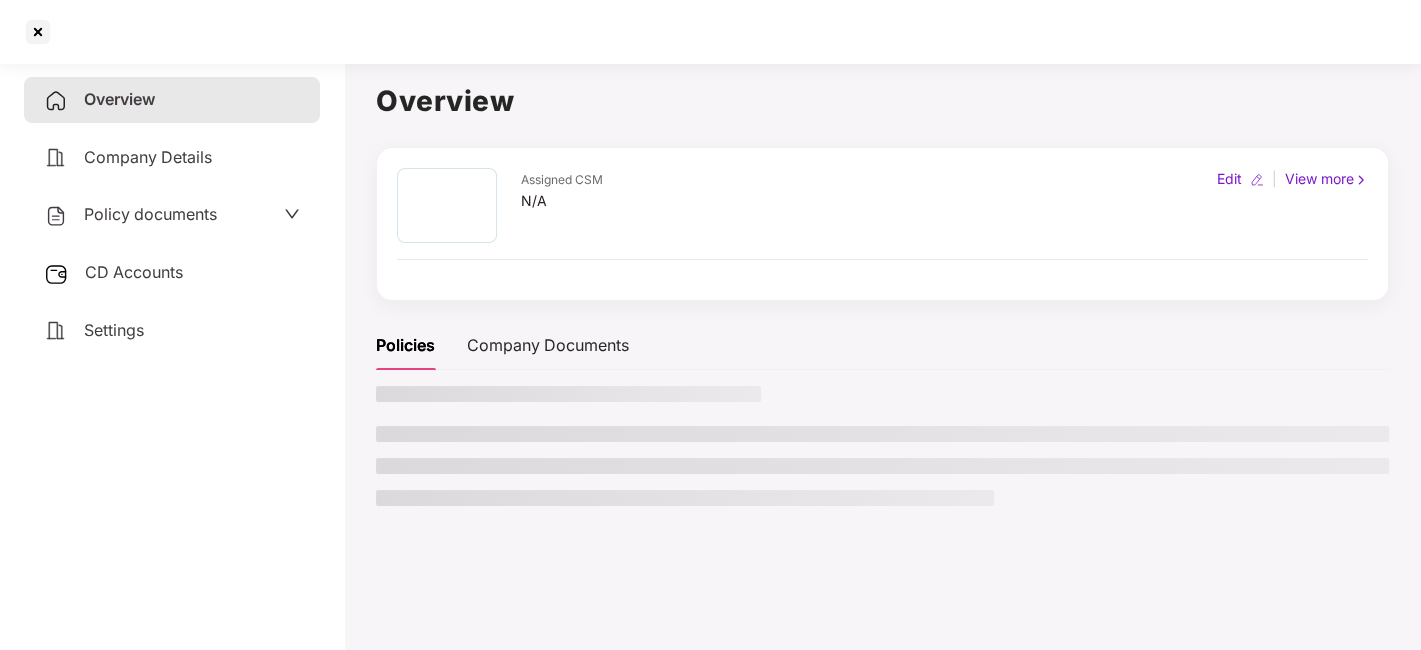 click on "CD Accounts" at bounding box center (134, 272) 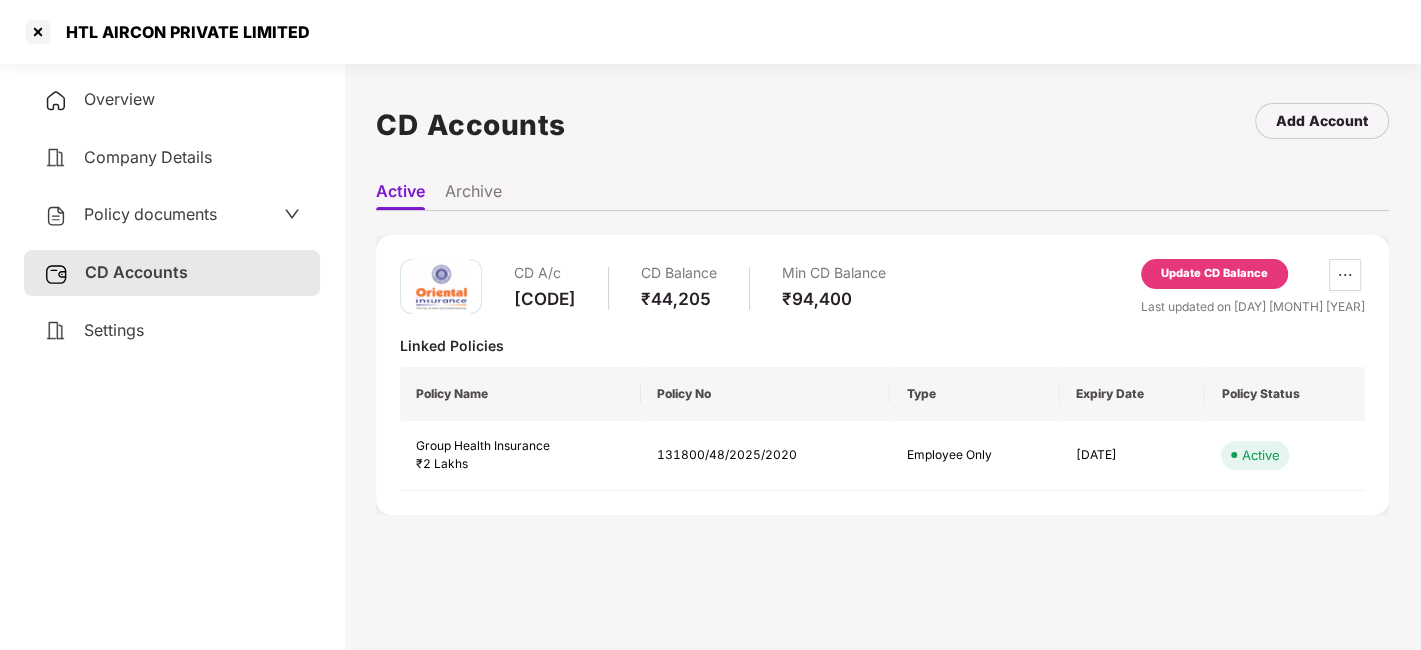 click on "Update CD Balance" at bounding box center [1214, 274] 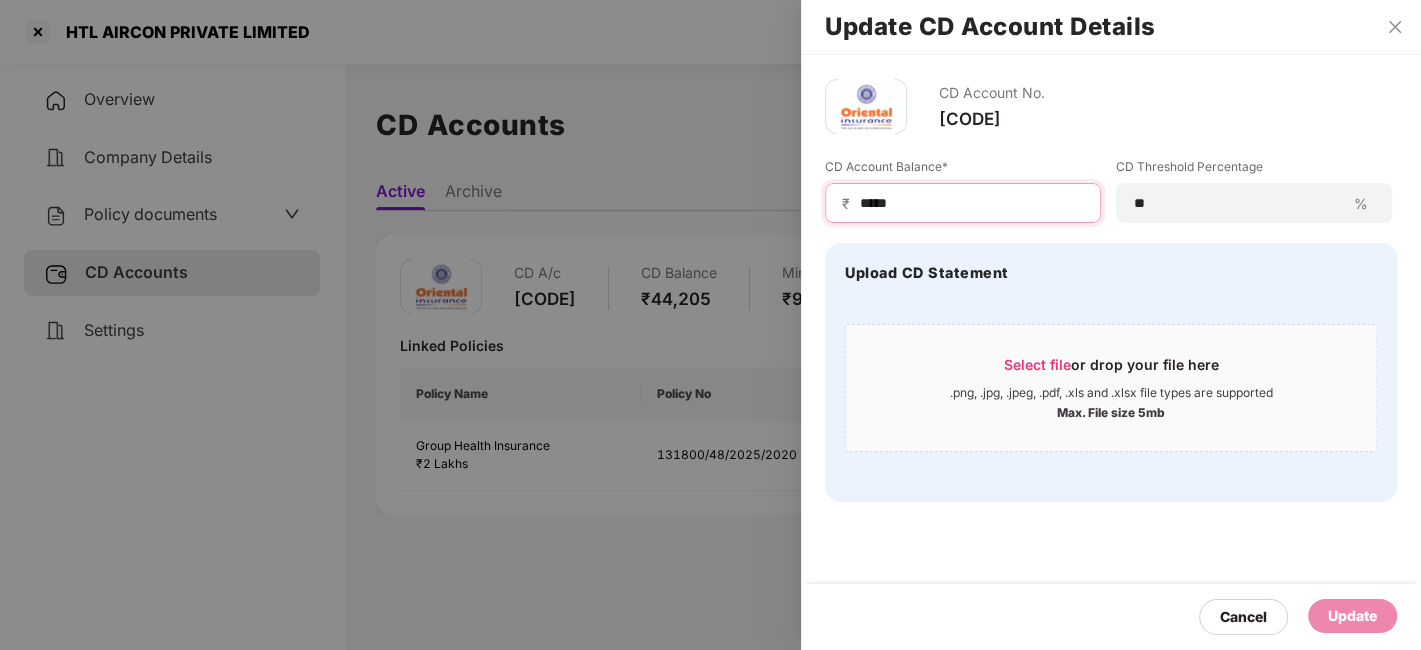 click on "*****" at bounding box center (971, 203) 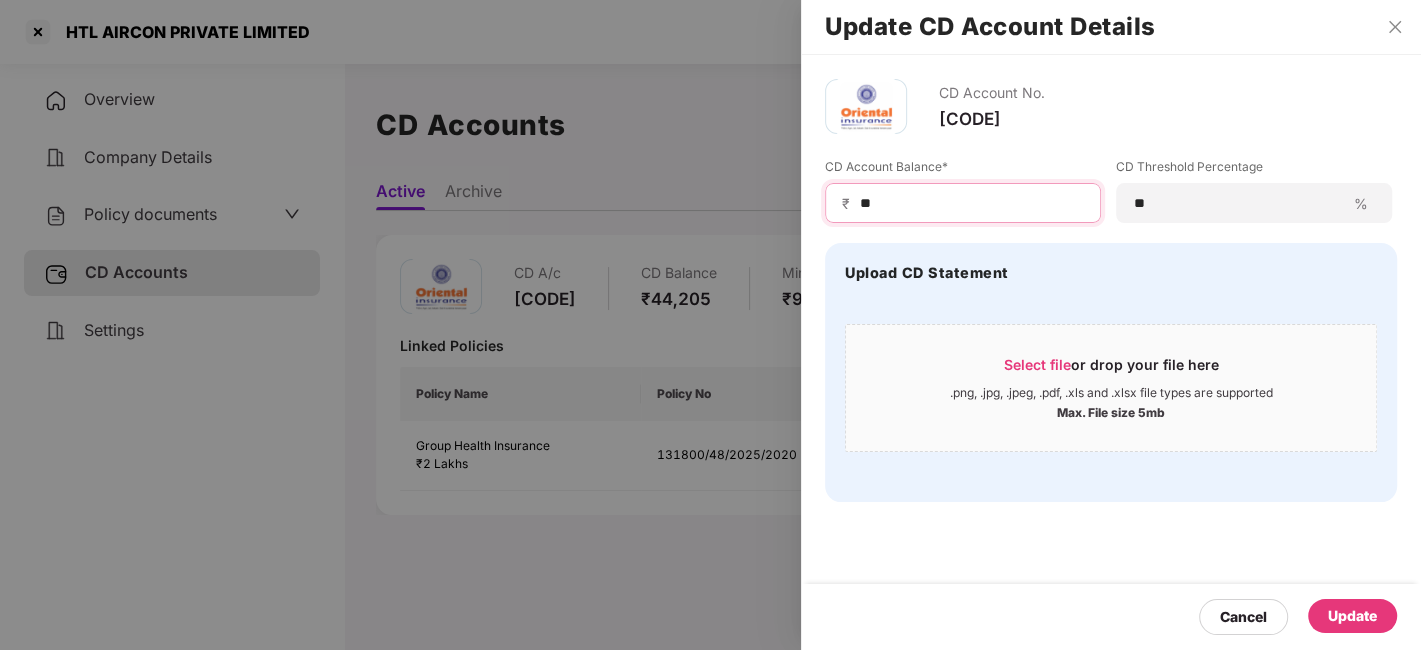 type on "*" 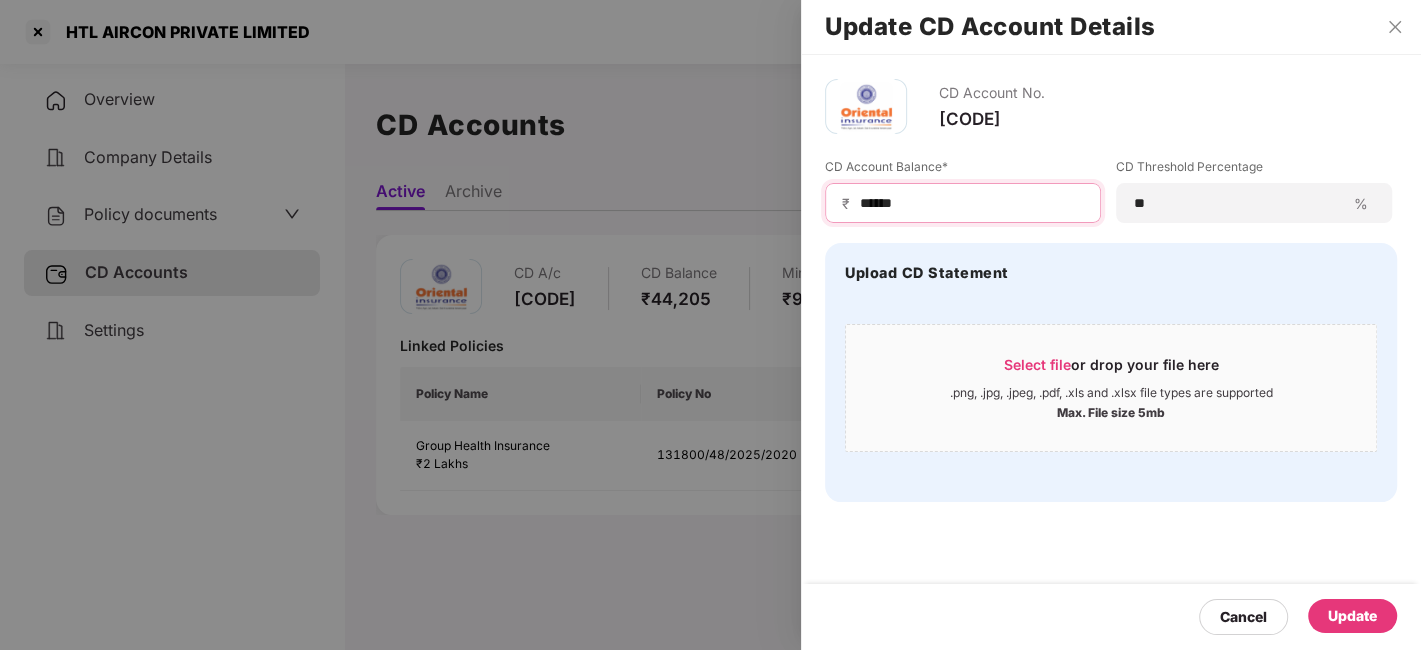 type on "******" 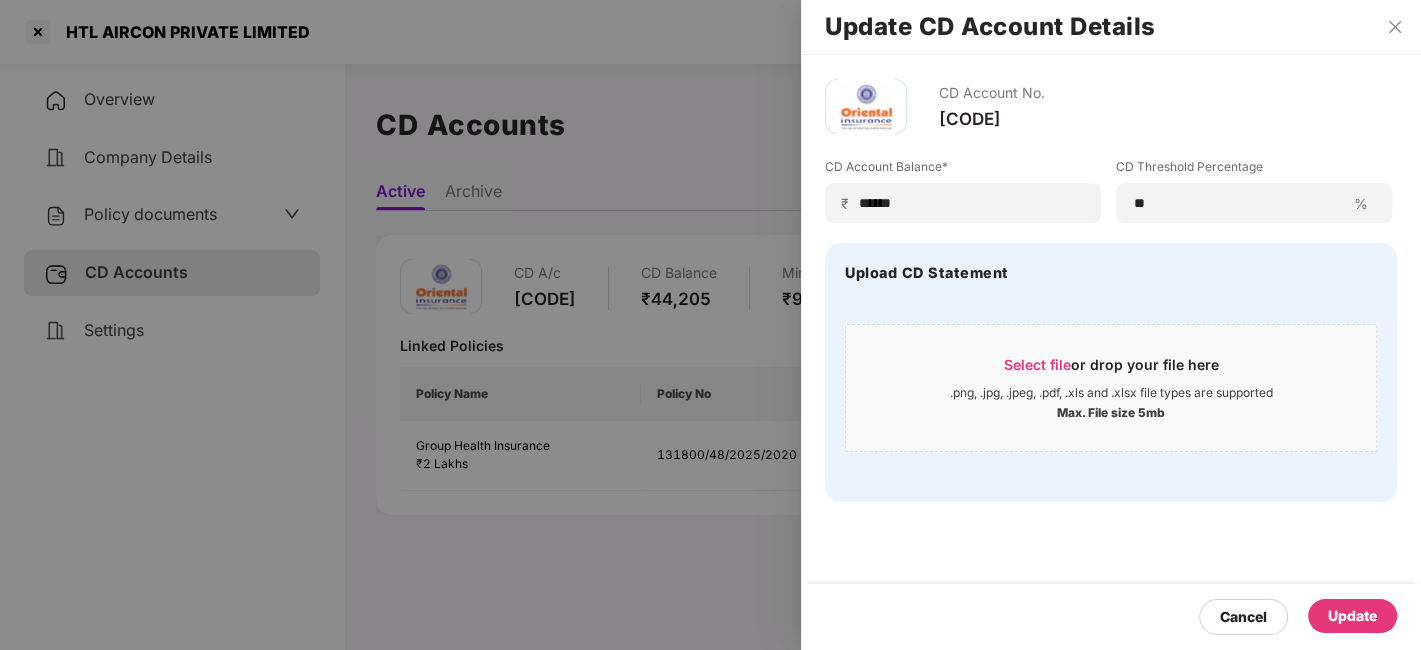 click on "Update" at bounding box center (1352, 616) 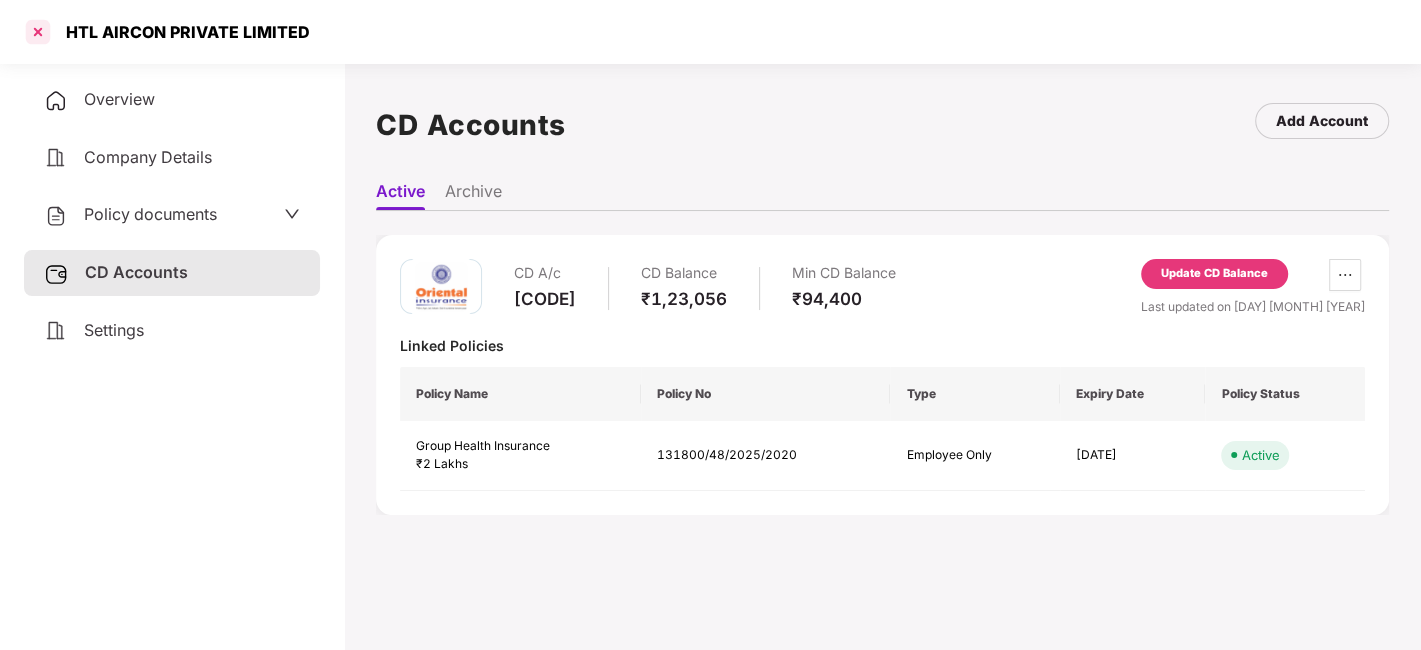 click at bounding box center (38, 32) 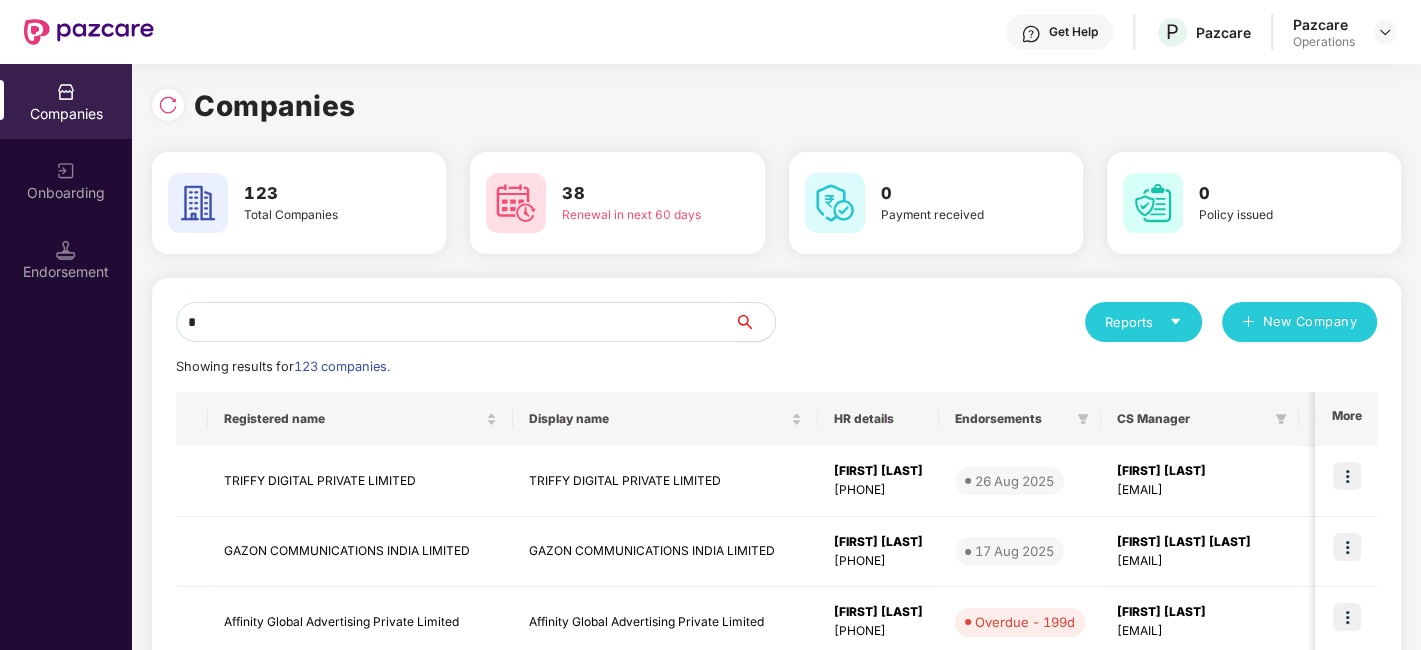 click on "*" at bounding box center [455, 322] 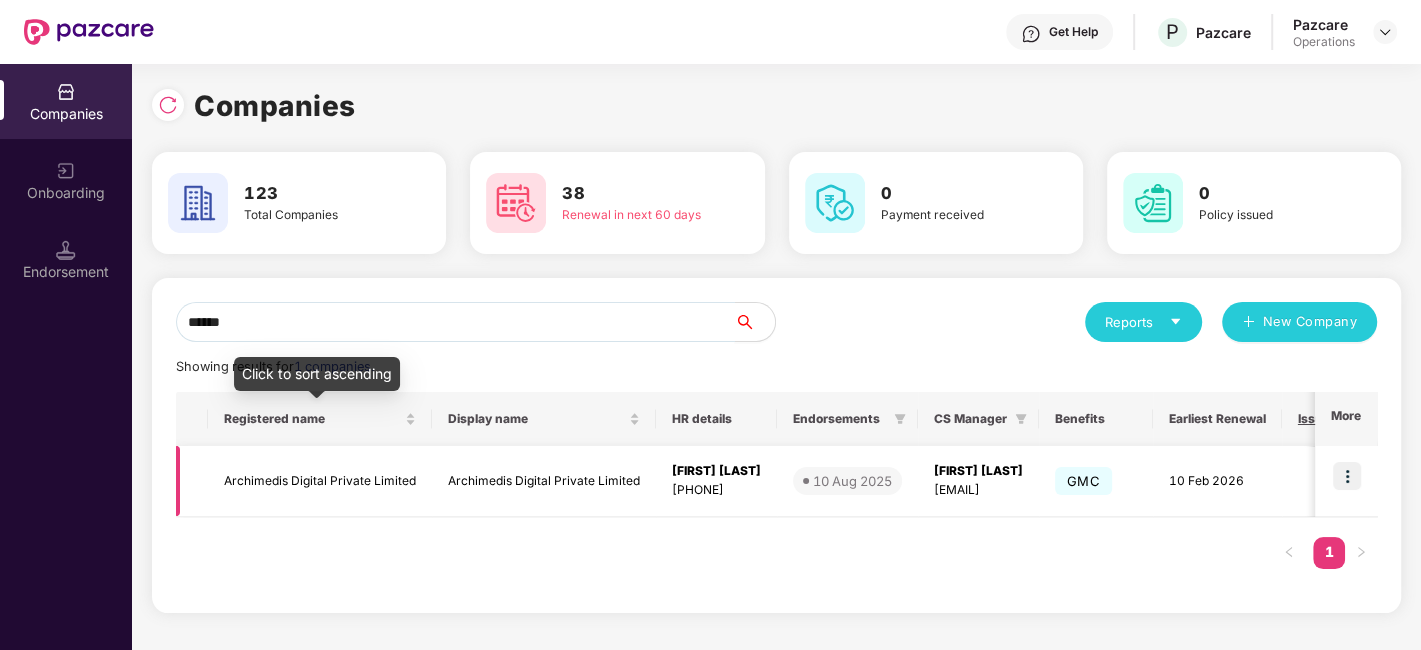 type on "******" 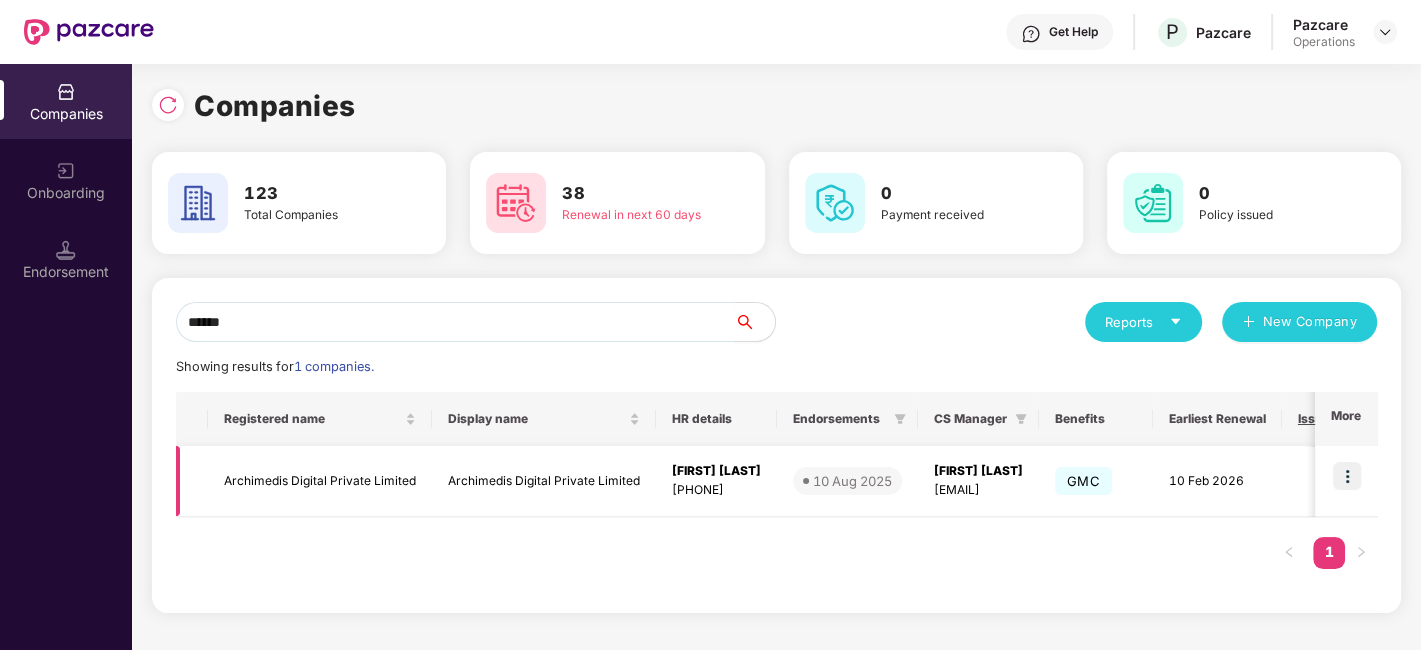 click on "Archimedis Digital Private Limited" at bounding box center (320, 481) 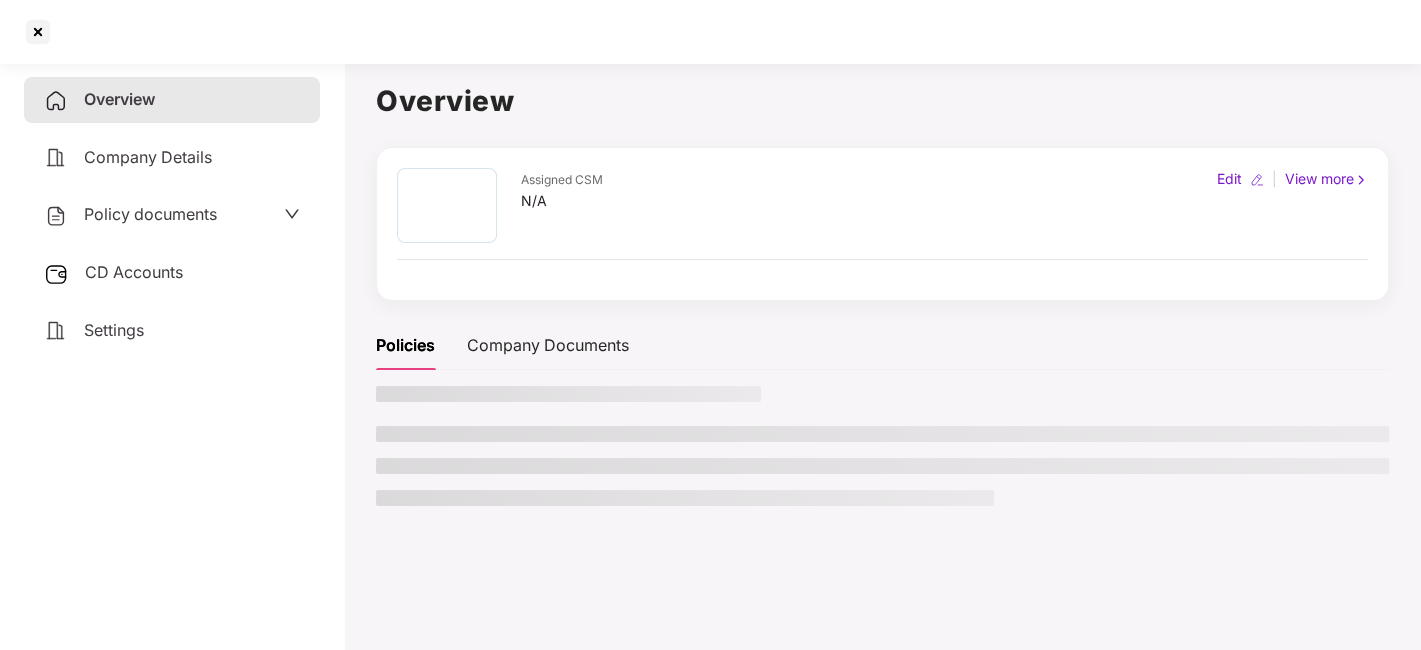 click on "Policy documents" at bounding box center [150, 214] 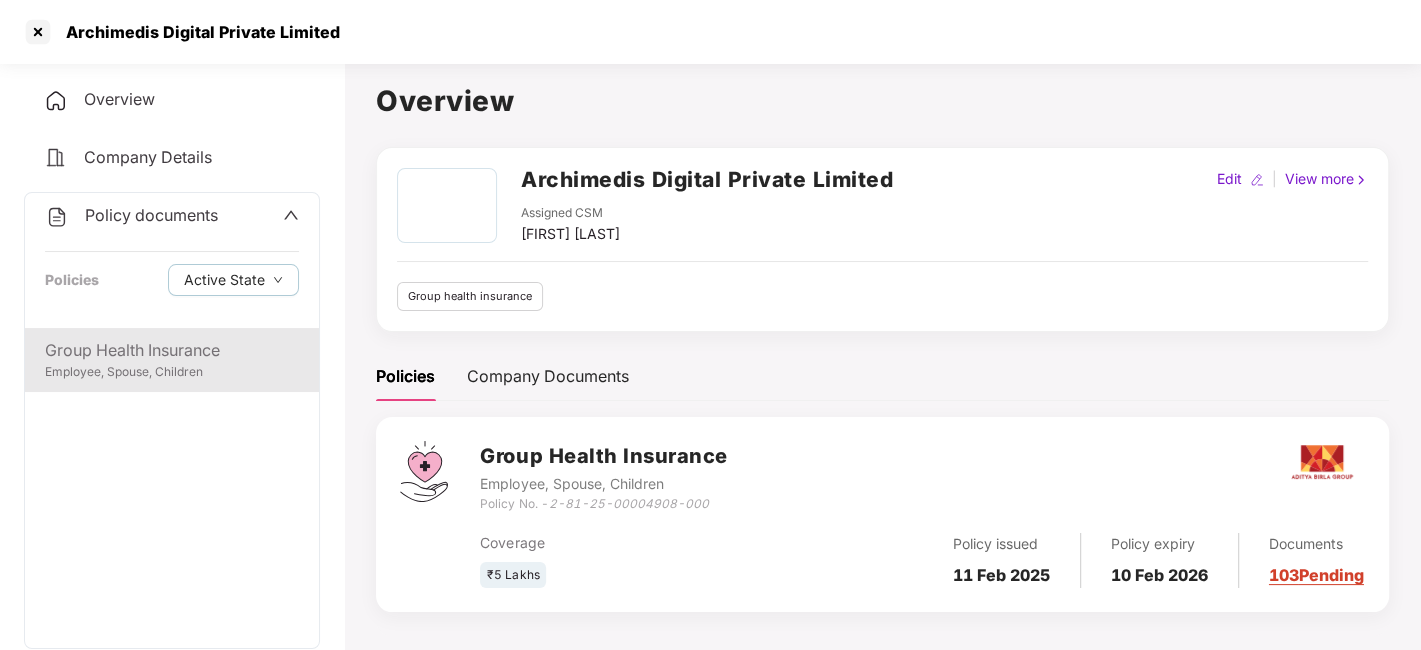 click on "Group Health Insurance" at bounding box center (172, 350) 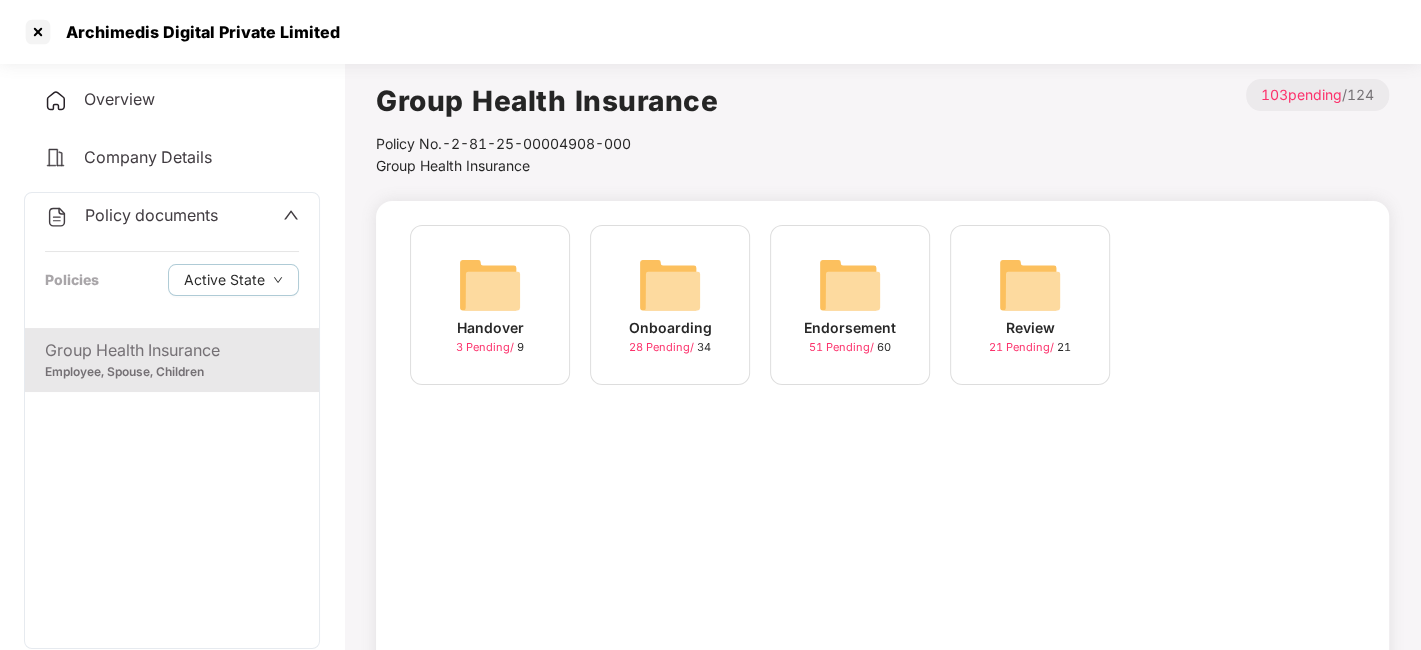 click at bounding box center (850, 285) 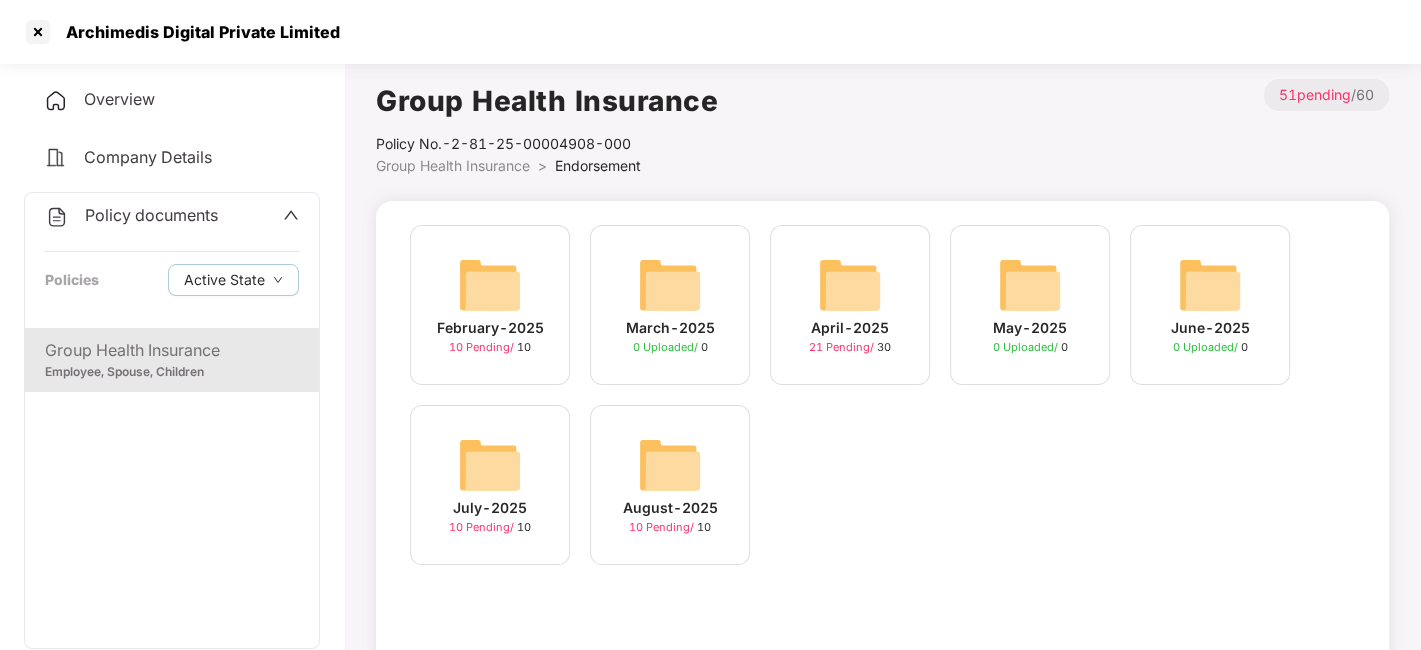 click at bounding box center (670, 465) 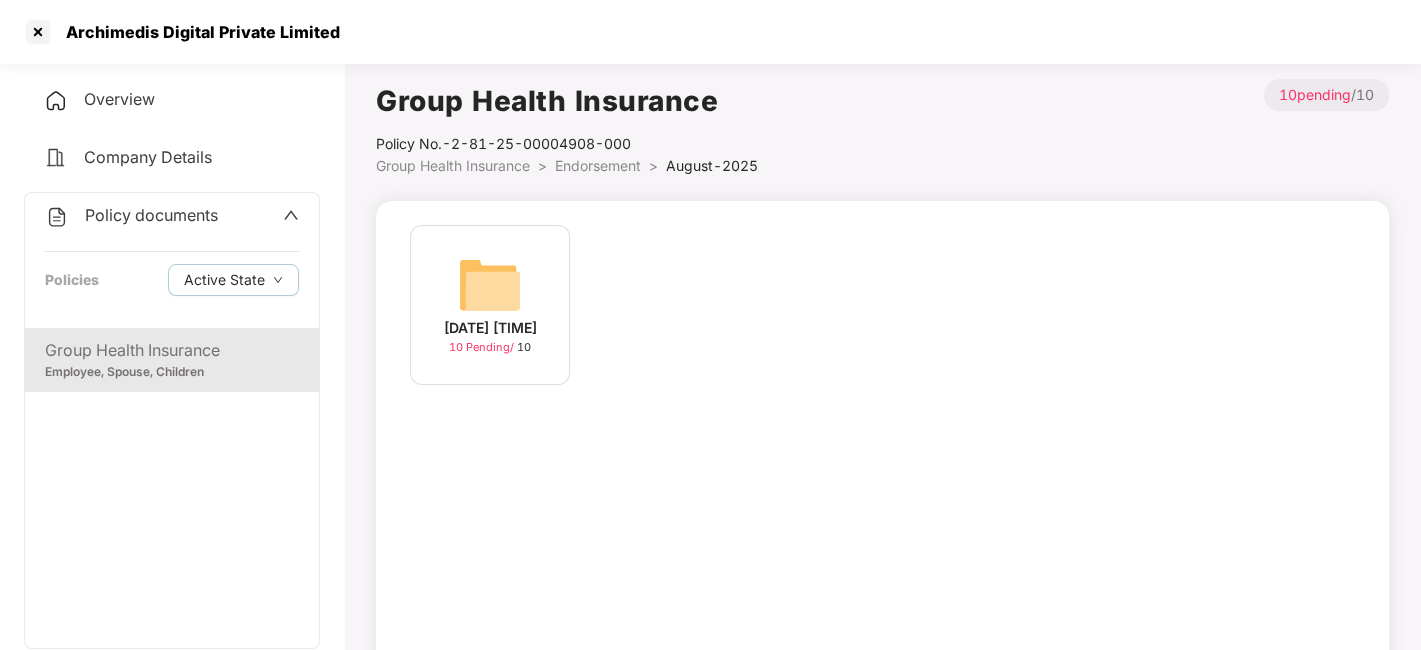 click on "Endorsement" at bounding box center (598, 165) 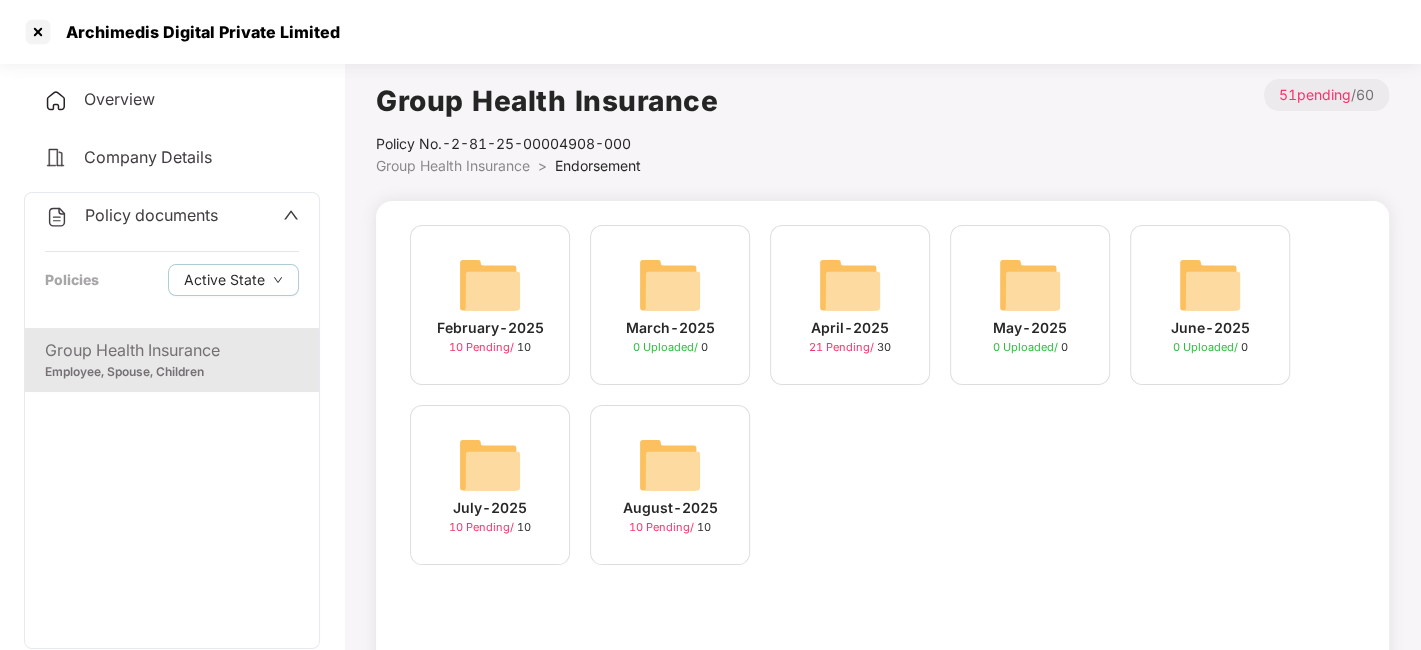 click at bounding box center [490, 465] 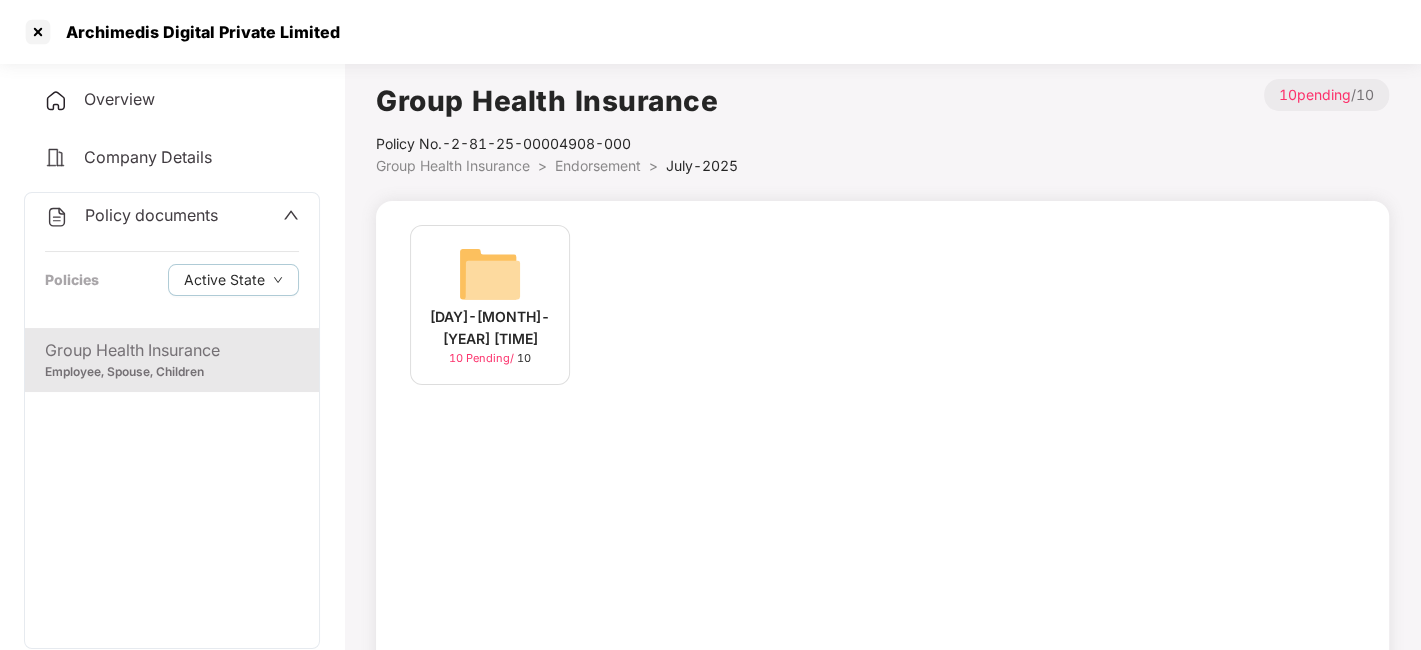 click at bounding box center [490, 274] 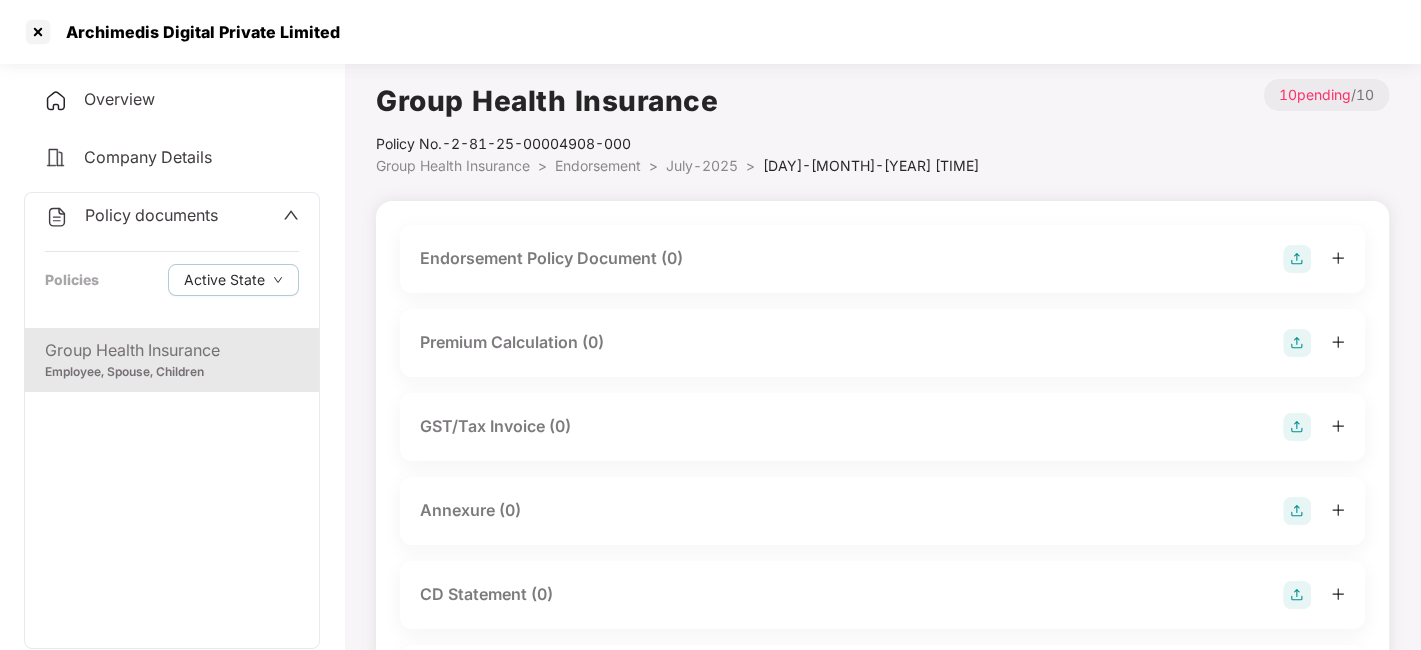 click at bounding box center (1297, 259) 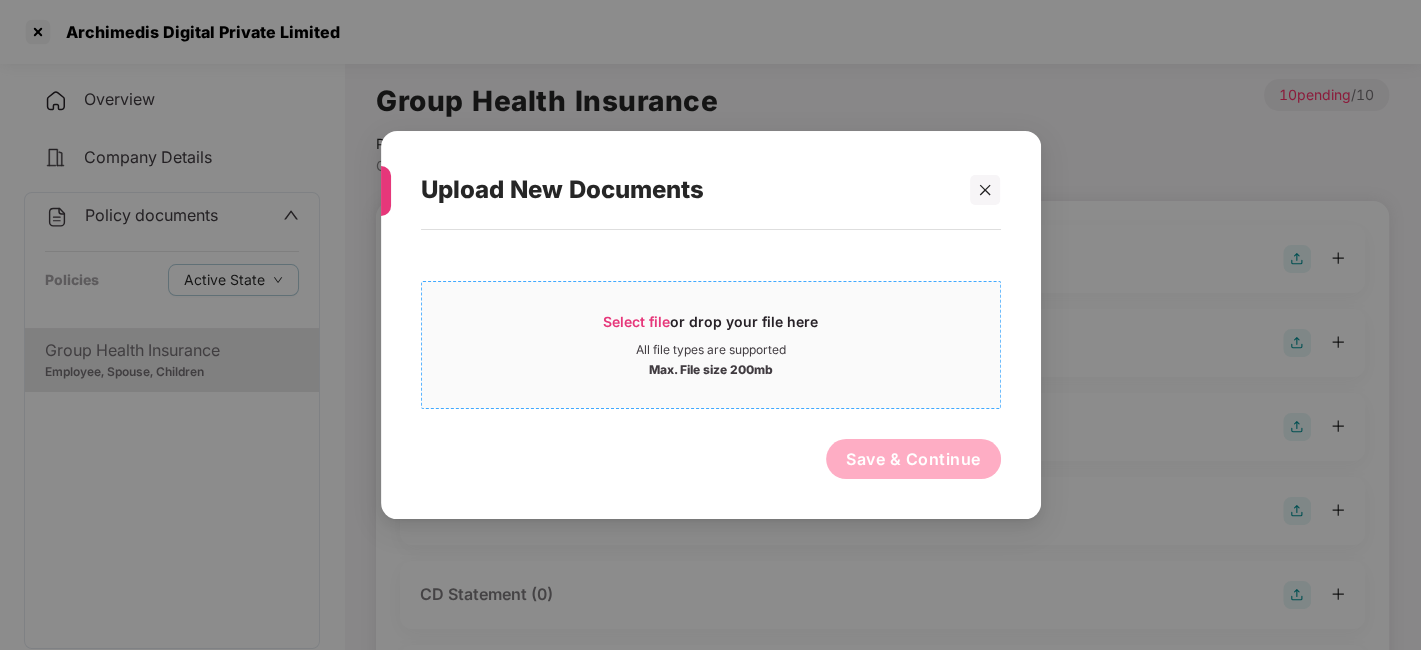 click on "Max. File size 200mb" at bounding box center [711, 368] 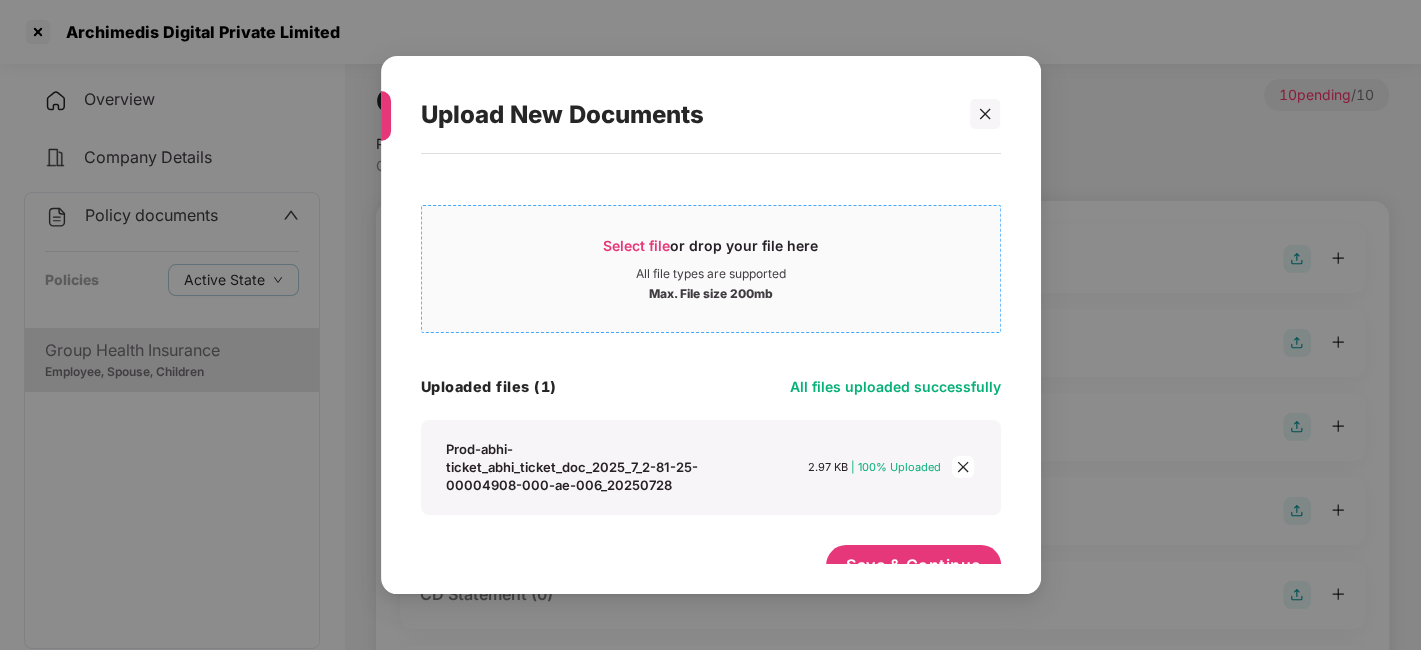 click on "All file types are supported" at bounding box center (711, 274) 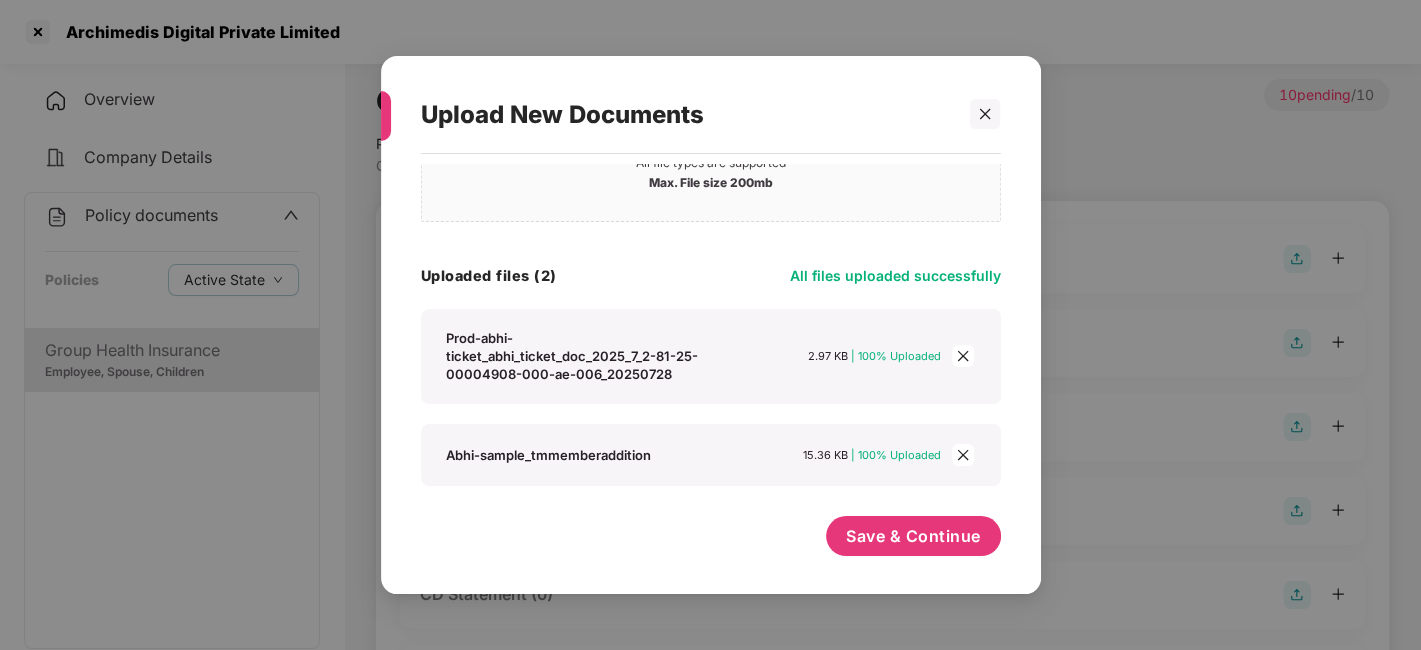 click 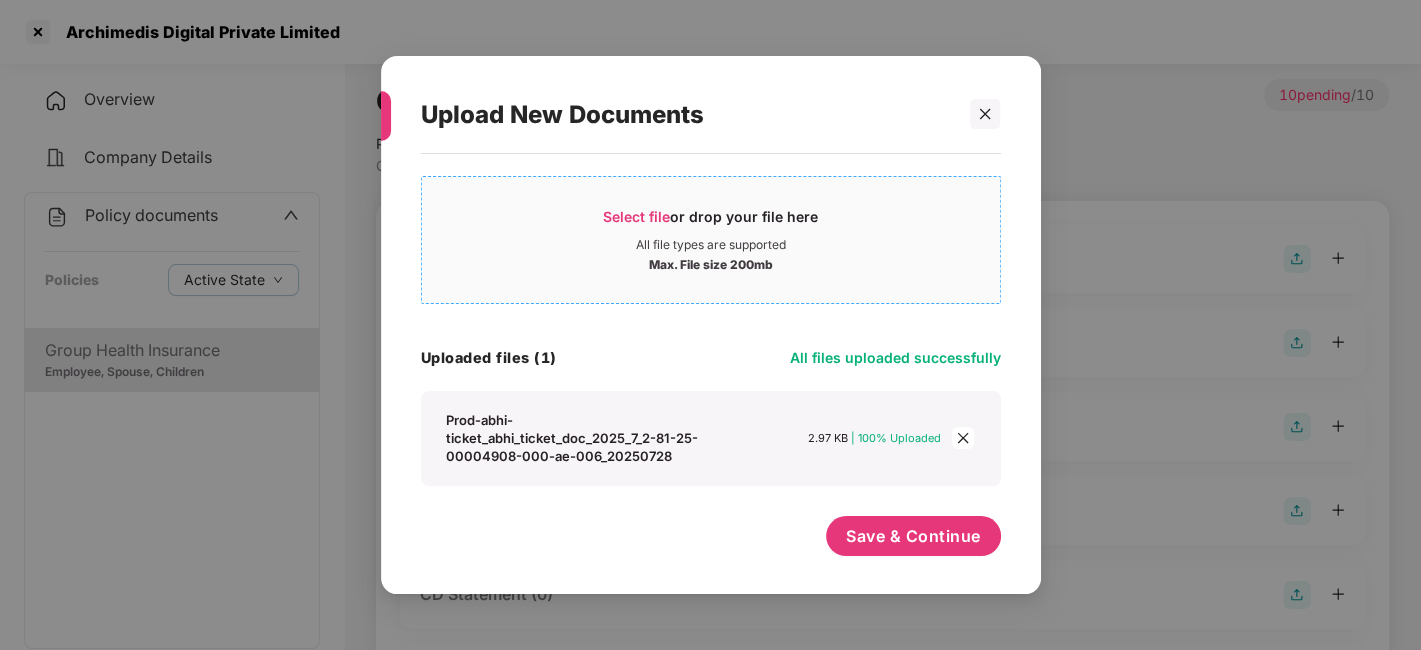 click on "Select file  or drop your file here" at bounding box center [711, 222] 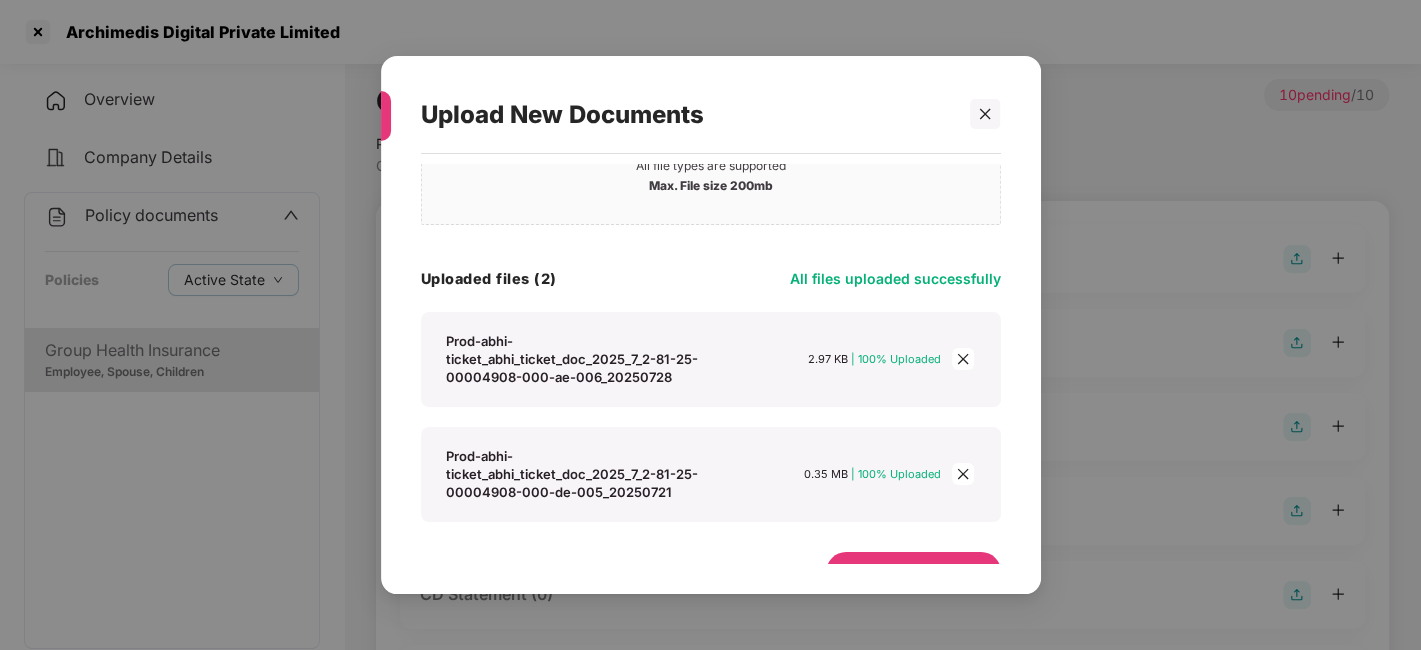 scroll, scrollTop: 80, scrollLeft: 0, axis: vertical 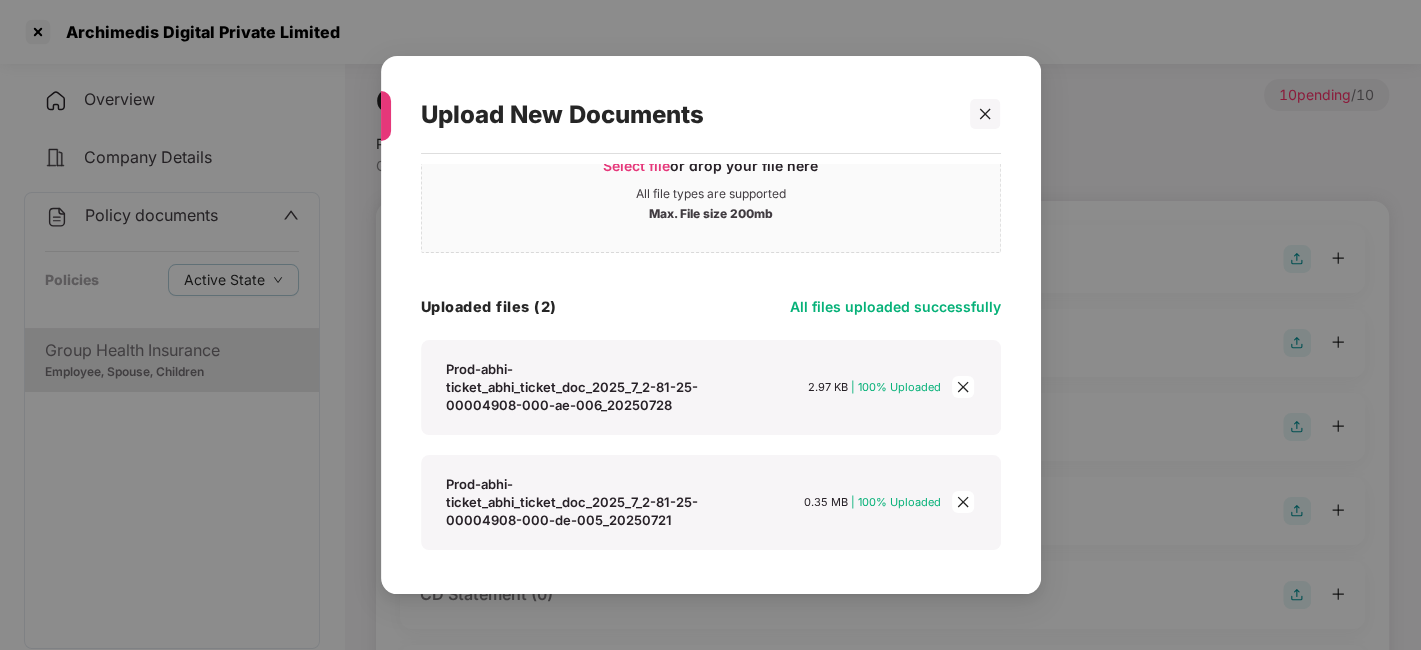 click 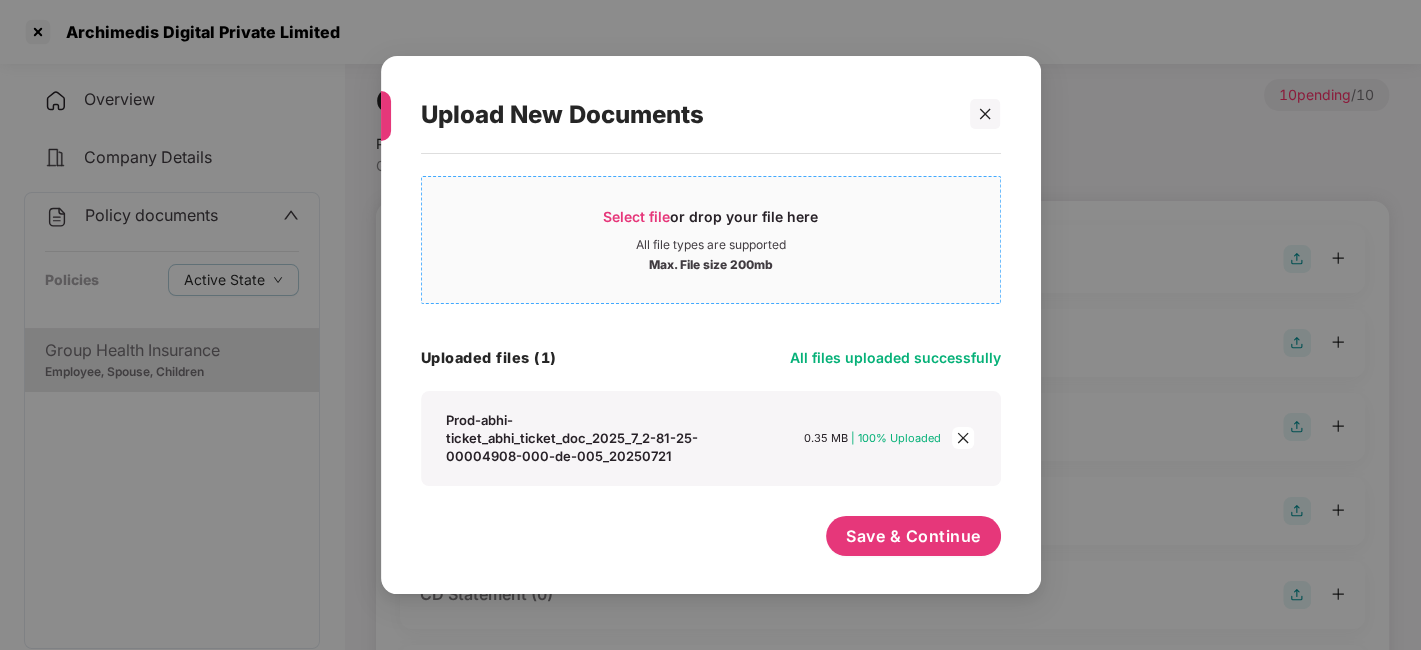 click on "Select file" at bounding box center [636, 216] 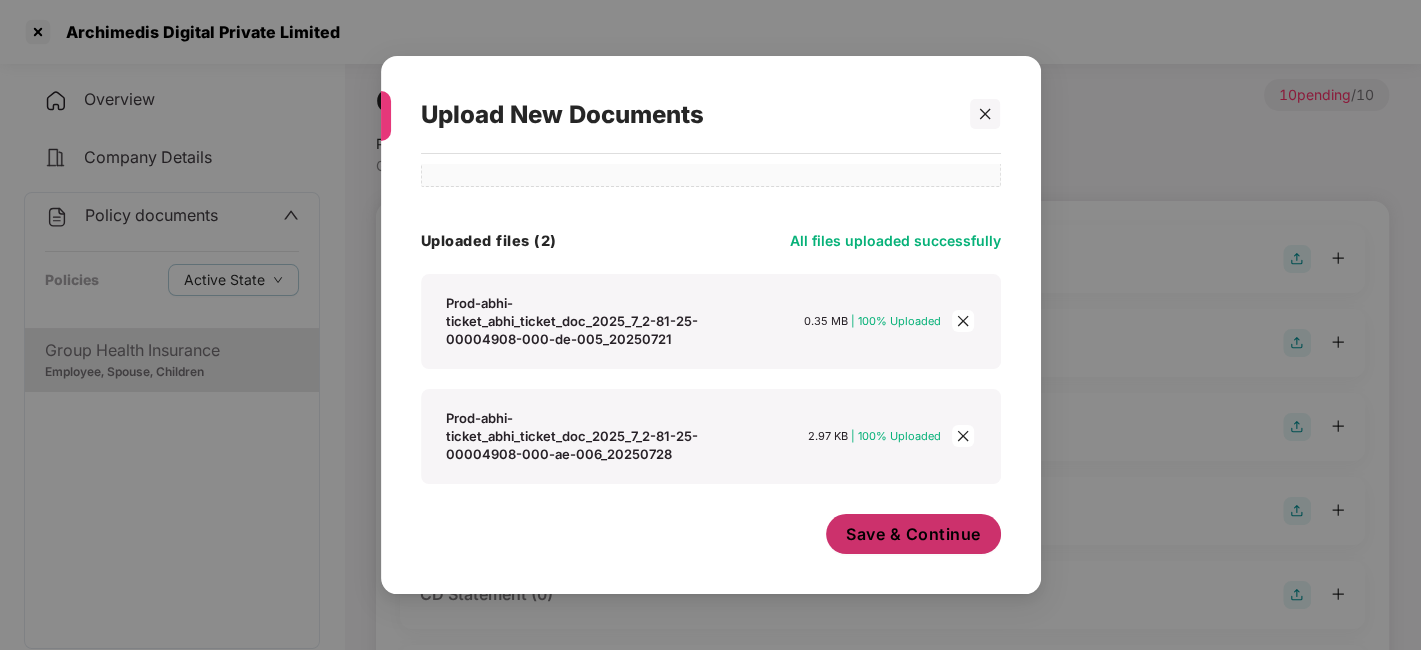 scroll, scrollTop: 144, scrollLeft: 0, axis: vertical 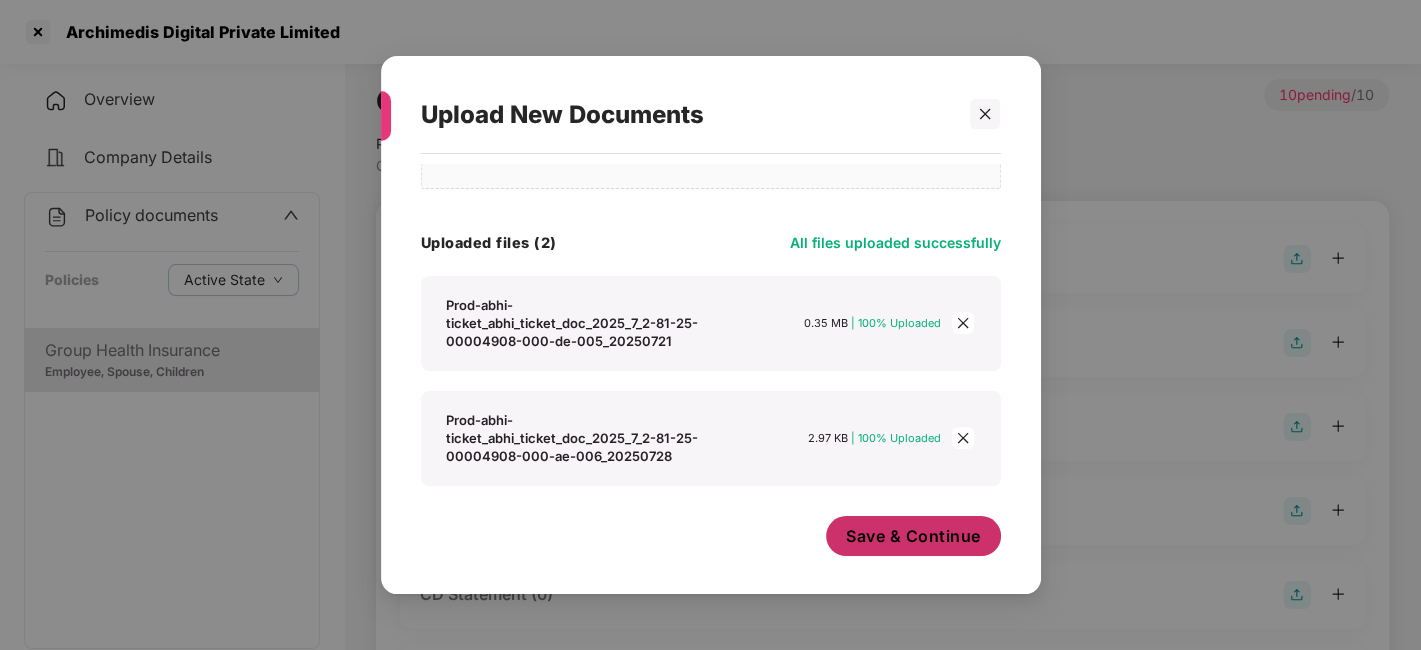 click on "Save & Continue" at bounding box center [913, 536] 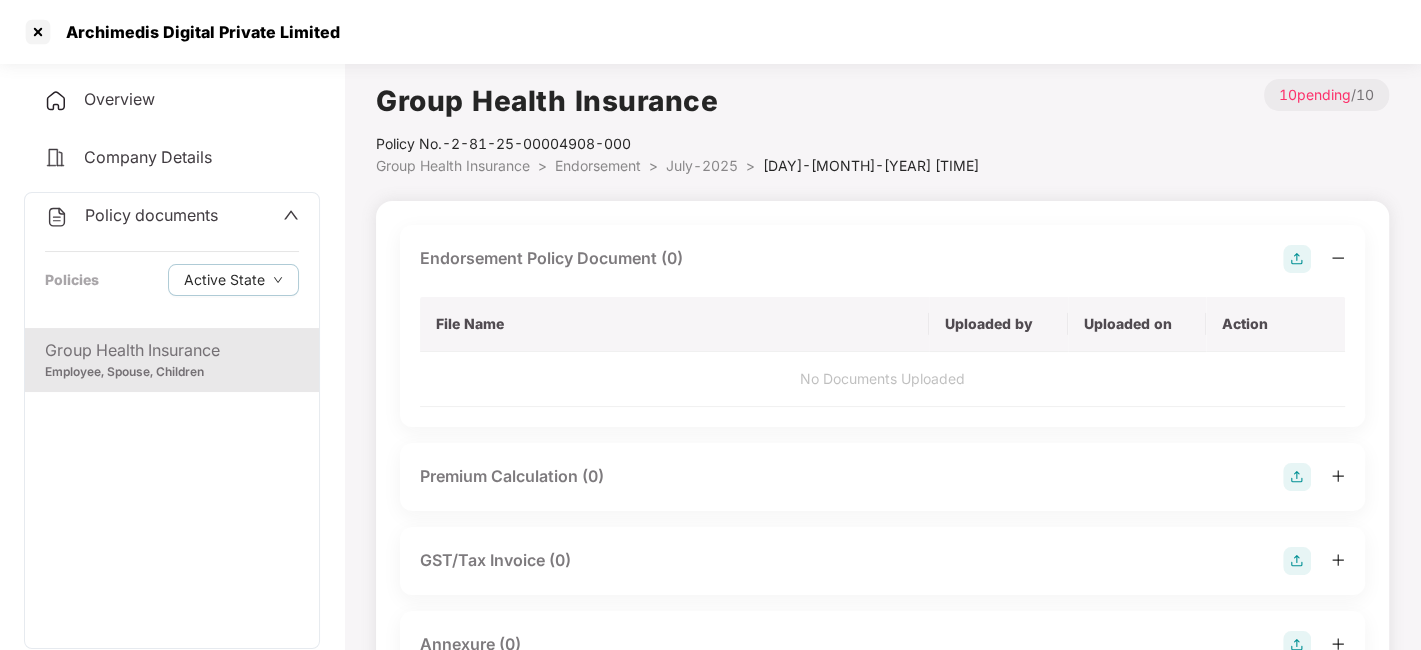 scroll, scrollTop: 0, scrollLeft: 0, axis: both 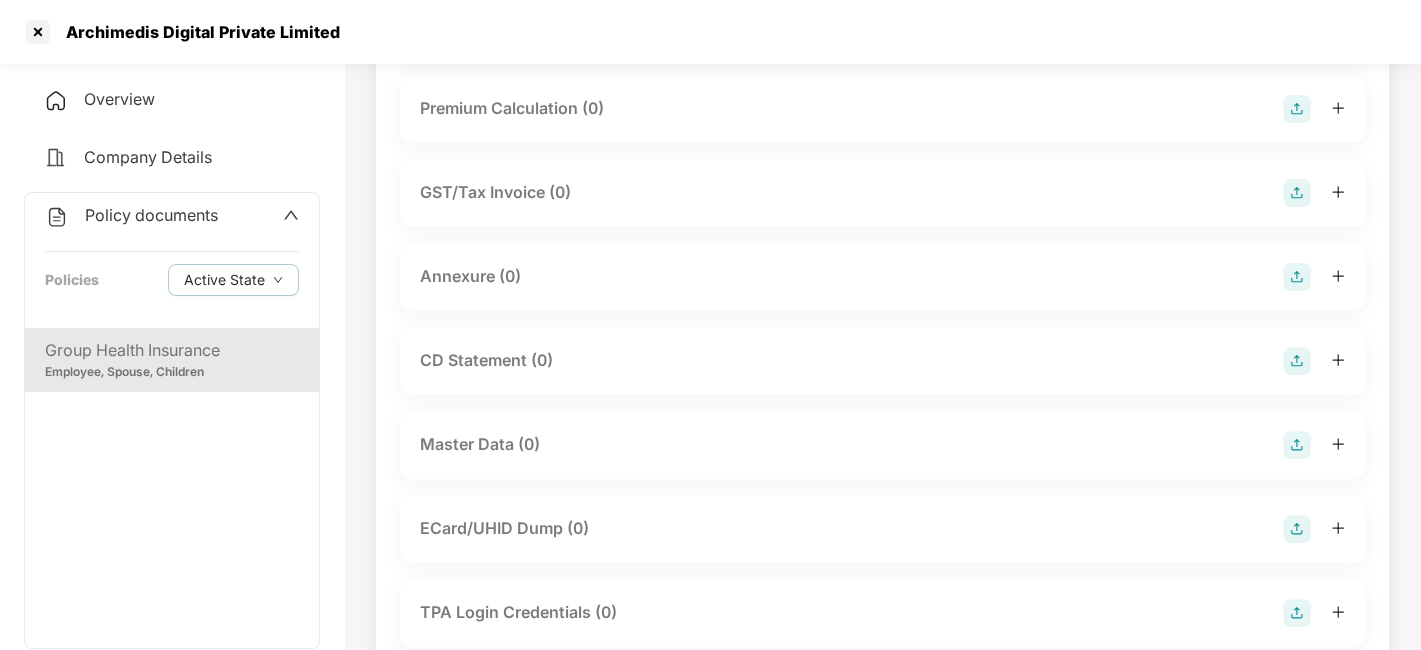 click on "Endorsement Policy Document (0) File Name Uploaded by Uploaded on Action No Documents Uploaded Premium Calculation (0) GST/Tax Invoice (0) Annexure (0) CD Statement (0) Master Data (0) ECard/UHID Dump (0) TPA Login Credentials (0) Active Data - TPA (0) Active Data - Insurer (0)" at bounding box center (882, 344) 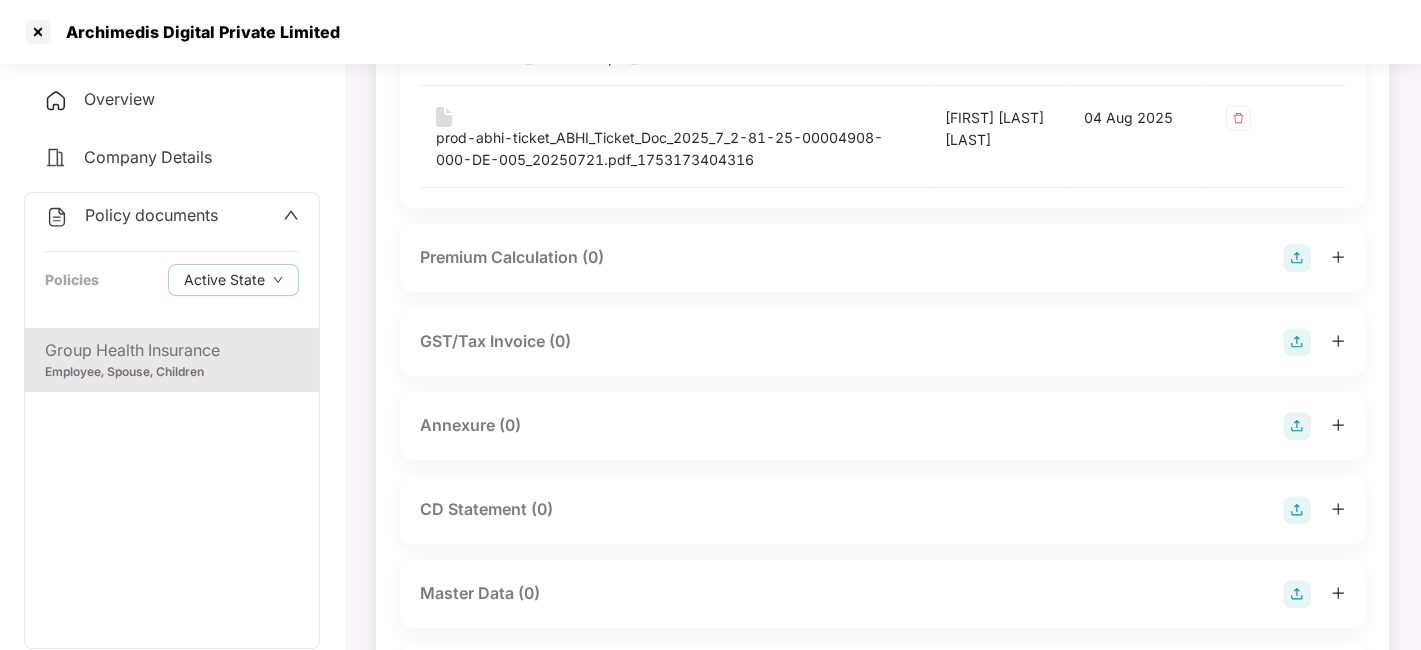 click at bounding box center (1297, 342) 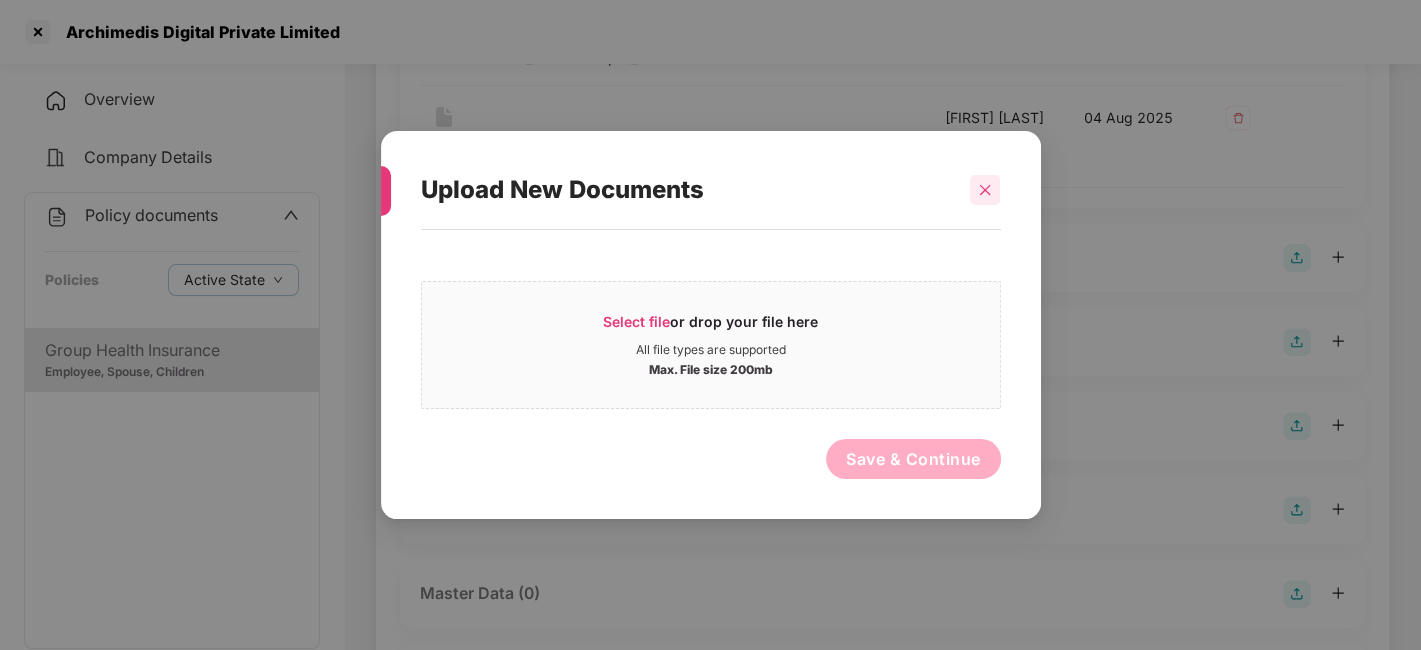 click at bounding box center (985, 190) 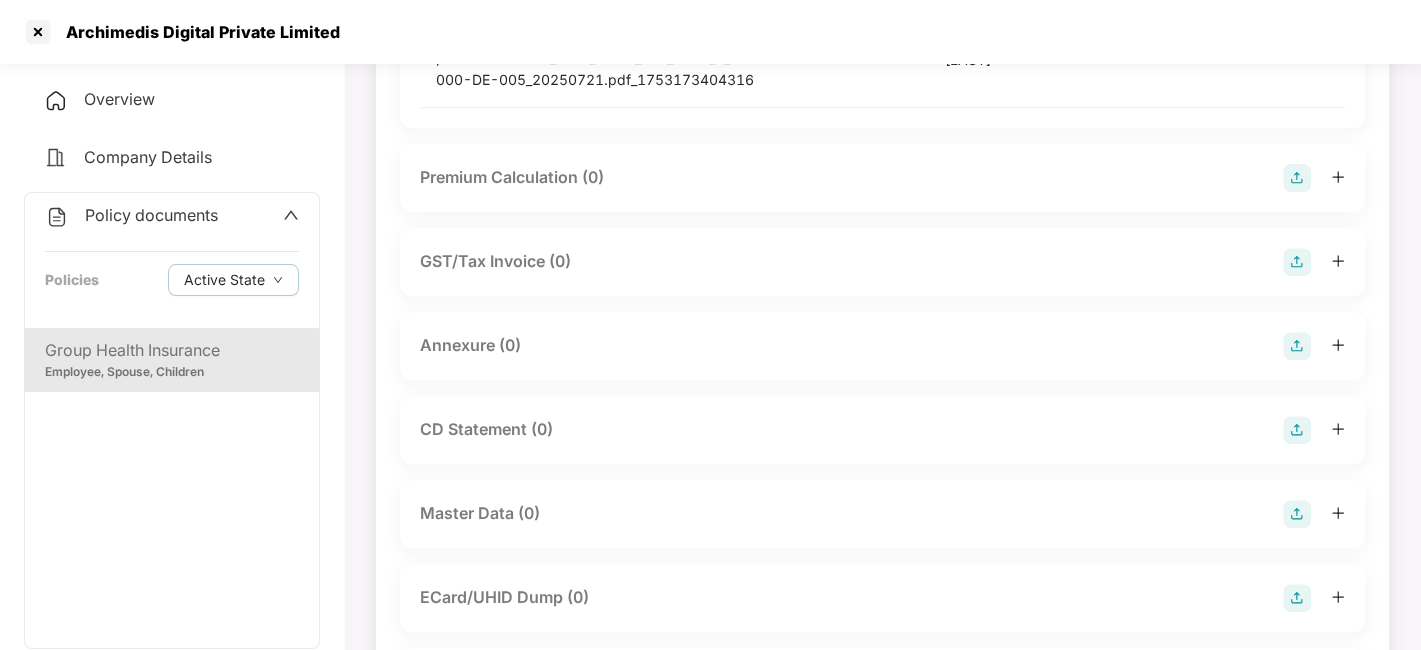 scroll, scrollTop: 450, scrollLeft: 0, axis: vertical 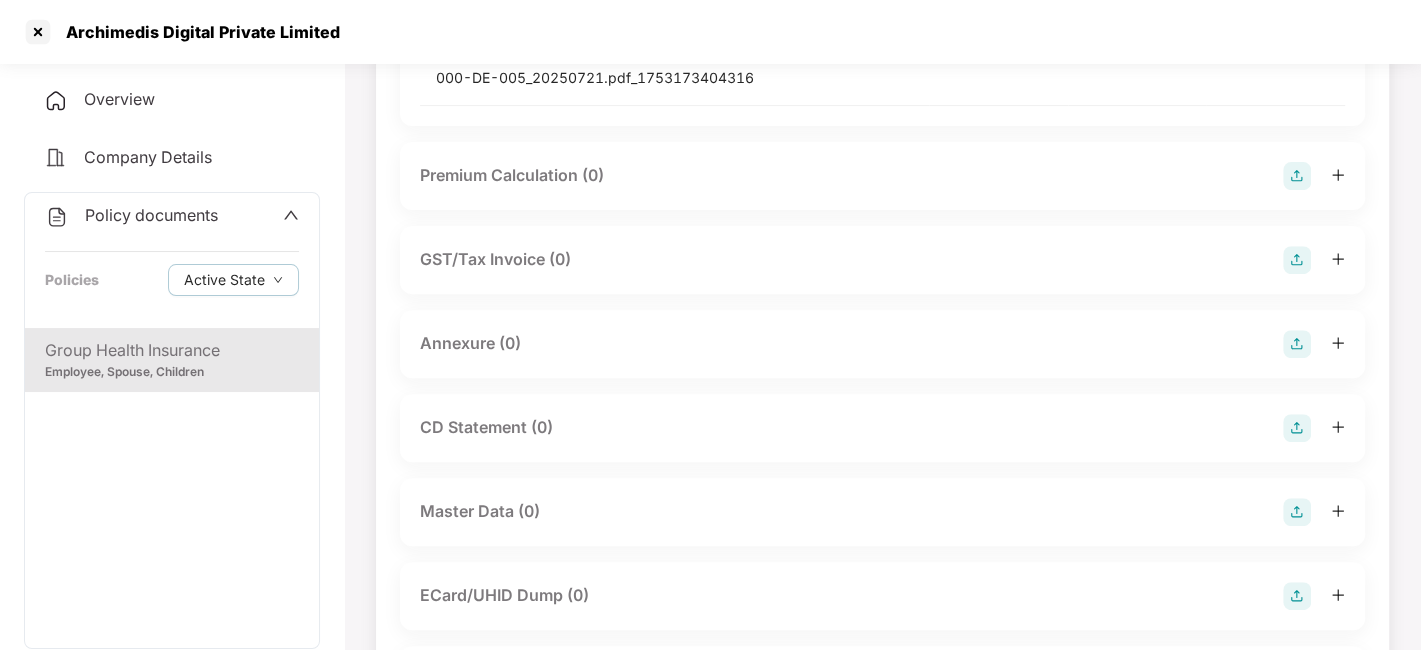 click at bounding box center [1297, 344] 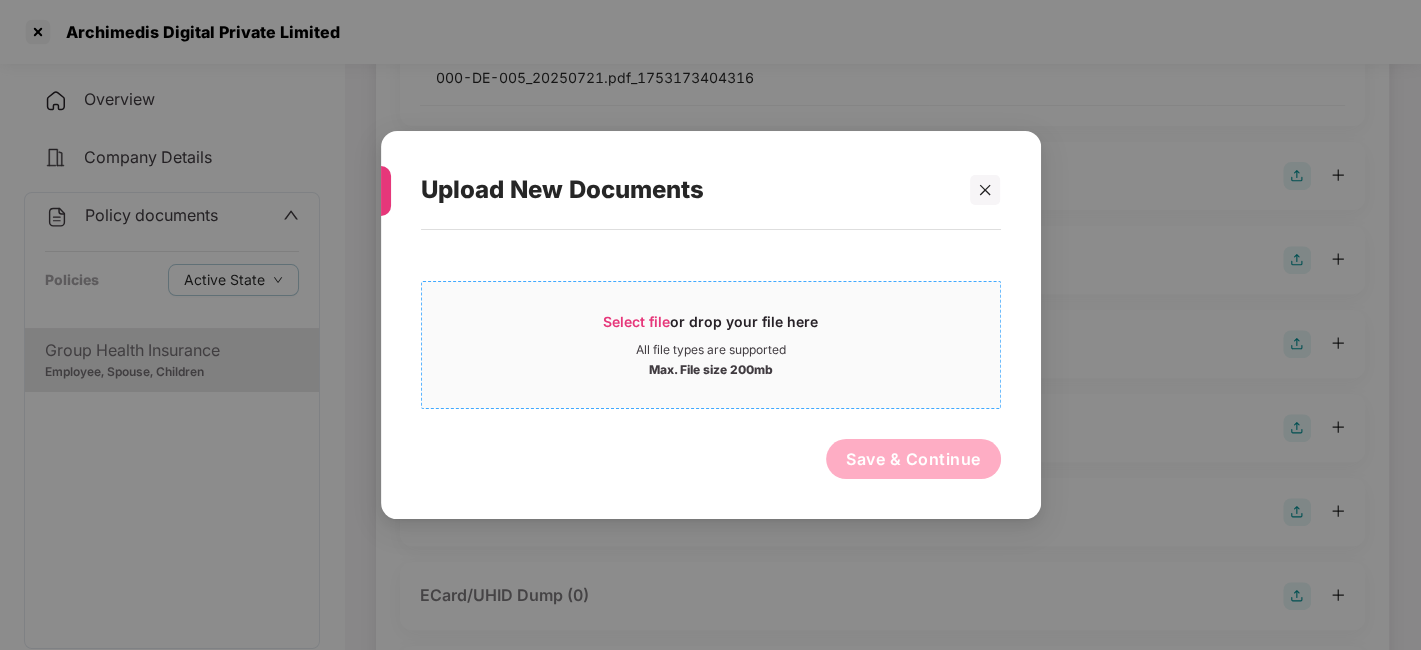 click on "Select file  or drop your file here All file types are supported Max. File size 200mb" at bounding box center (711, 345) 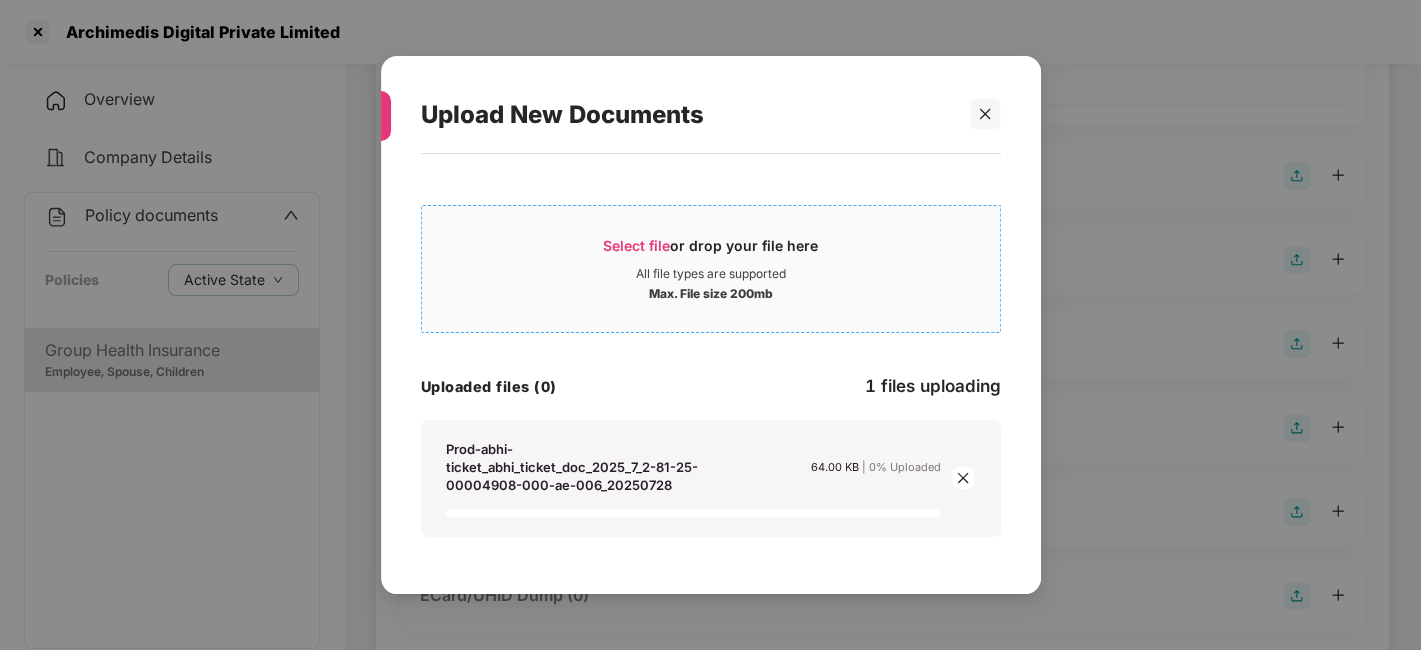 click on "All file types are supported" at bounding box center (711, 274) 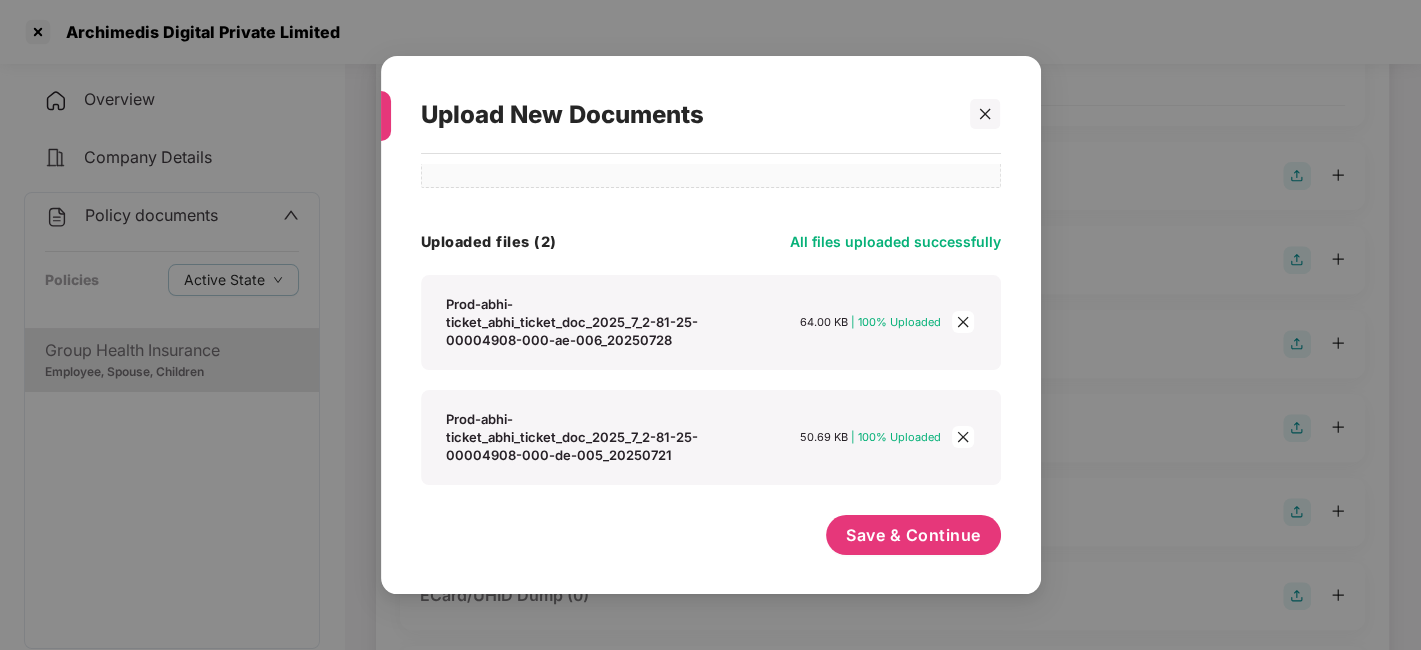scroll, scrollTop: 144, scrollLeft: 0, axis: vertical 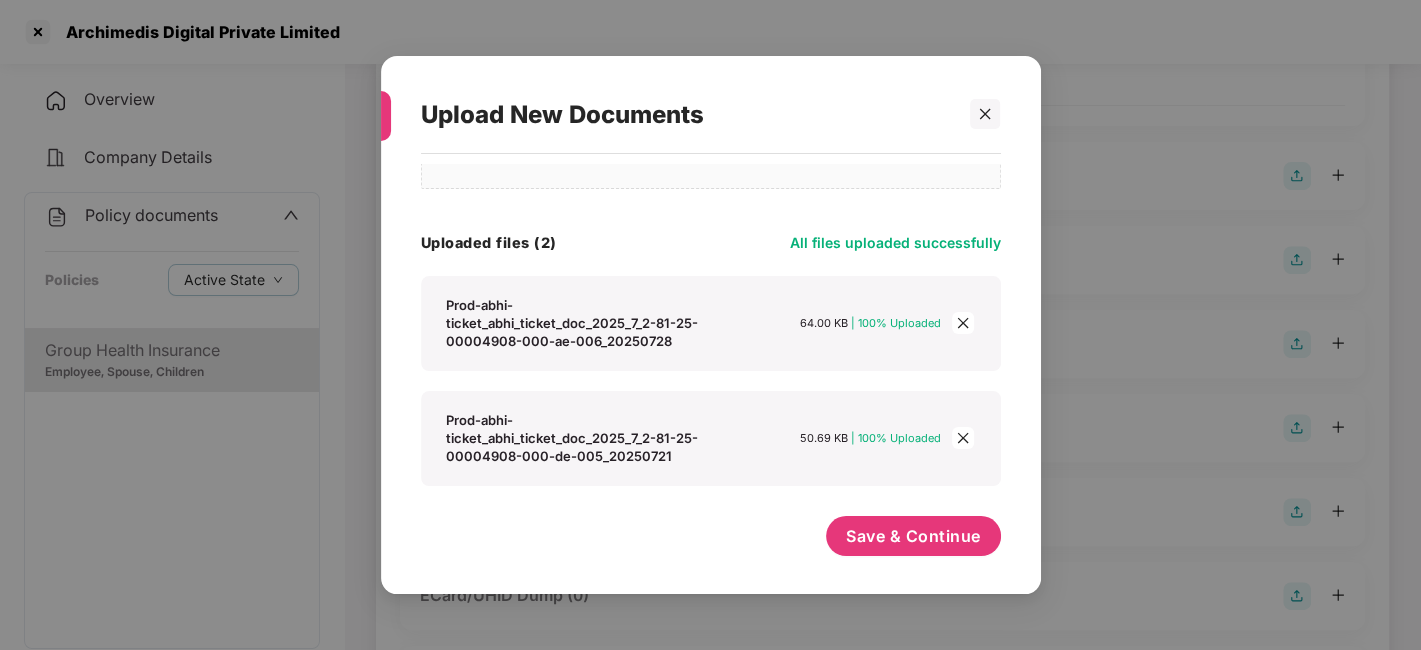 click on "Select file  or drop your file here All file types are supported Max. File size 200mb prod-abhi-ticket_ABHI_Ticket_Doc_2025_7_2-81-25-00004908-000-DE-005_20250721.xls_1753173404330.xls Uploaded files (2) All files uploaded successfully Prod-abhi-ticket_abhi_ticket_doc_2025_7_2-81-25-00004908-000-ae-006_20250728 64.00 KB    | 100% Uploaded Prod-abhi-ticket_abhi_ticket_doc_2025_7_2-81-25-00004908-000-de-005_20250721 50.69 KB    | 100% Uploaded  Save & Continue" at bounding box center [711, 364] 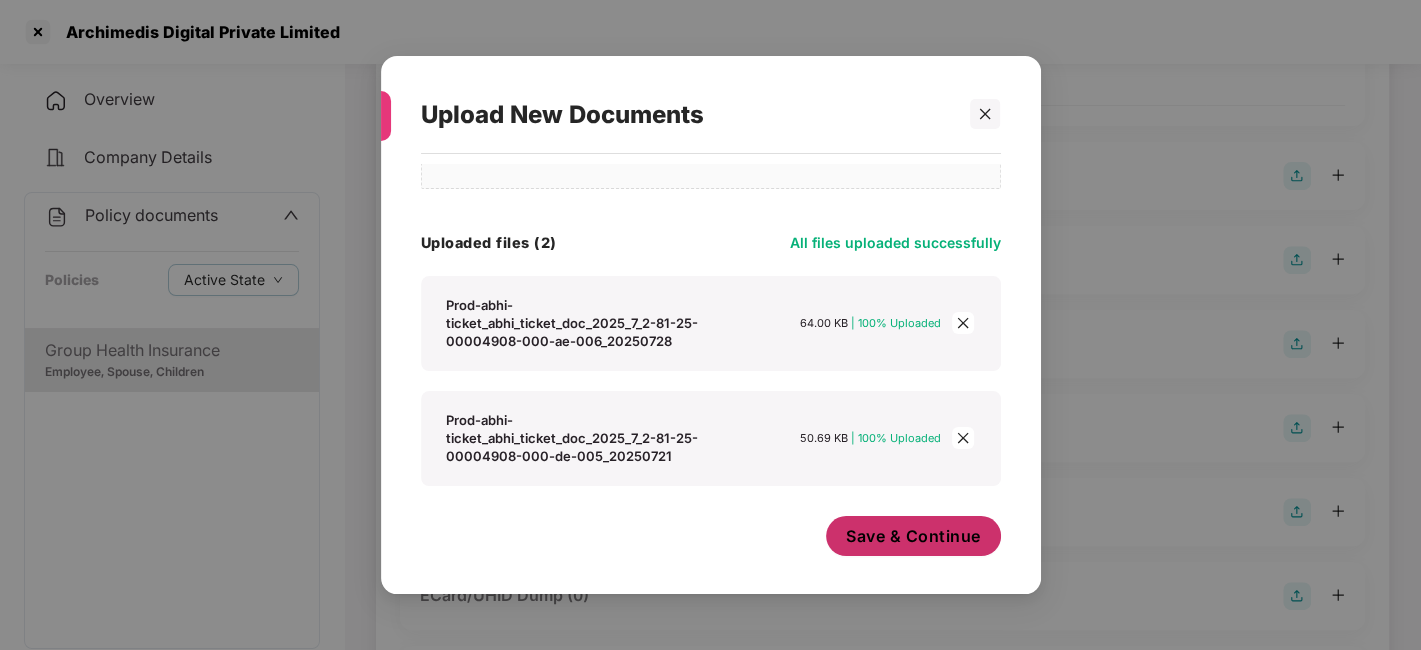click on "Save & Continue" at bounding box center [913, 536] 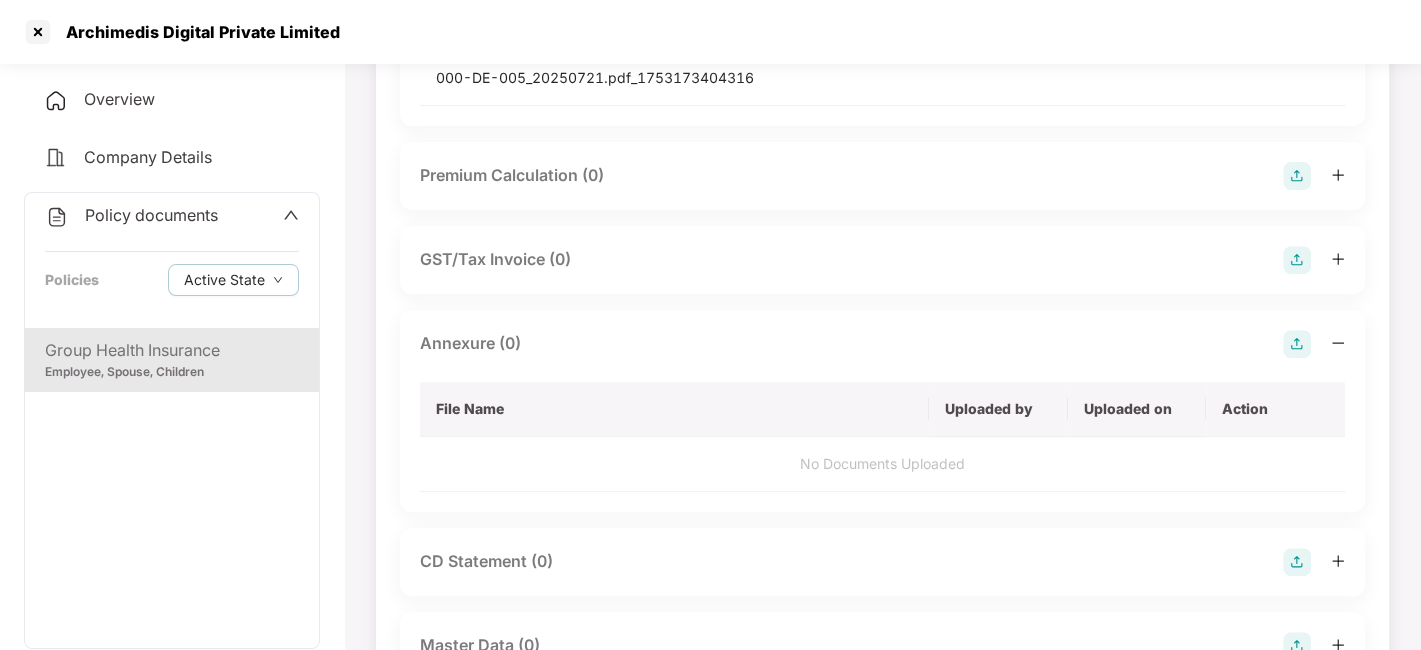 scroll, scrollTop: 0, scrollLeft: 0, axis: both 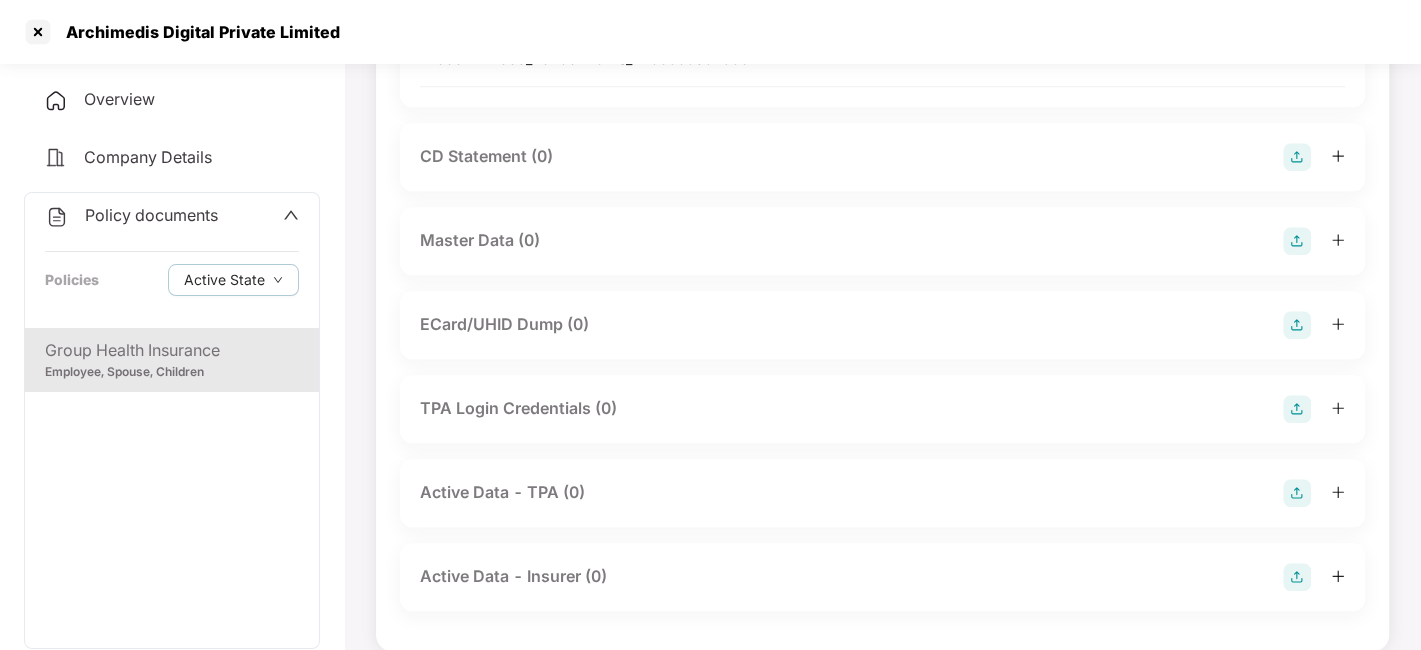 click at bounding box center [1297, 241] 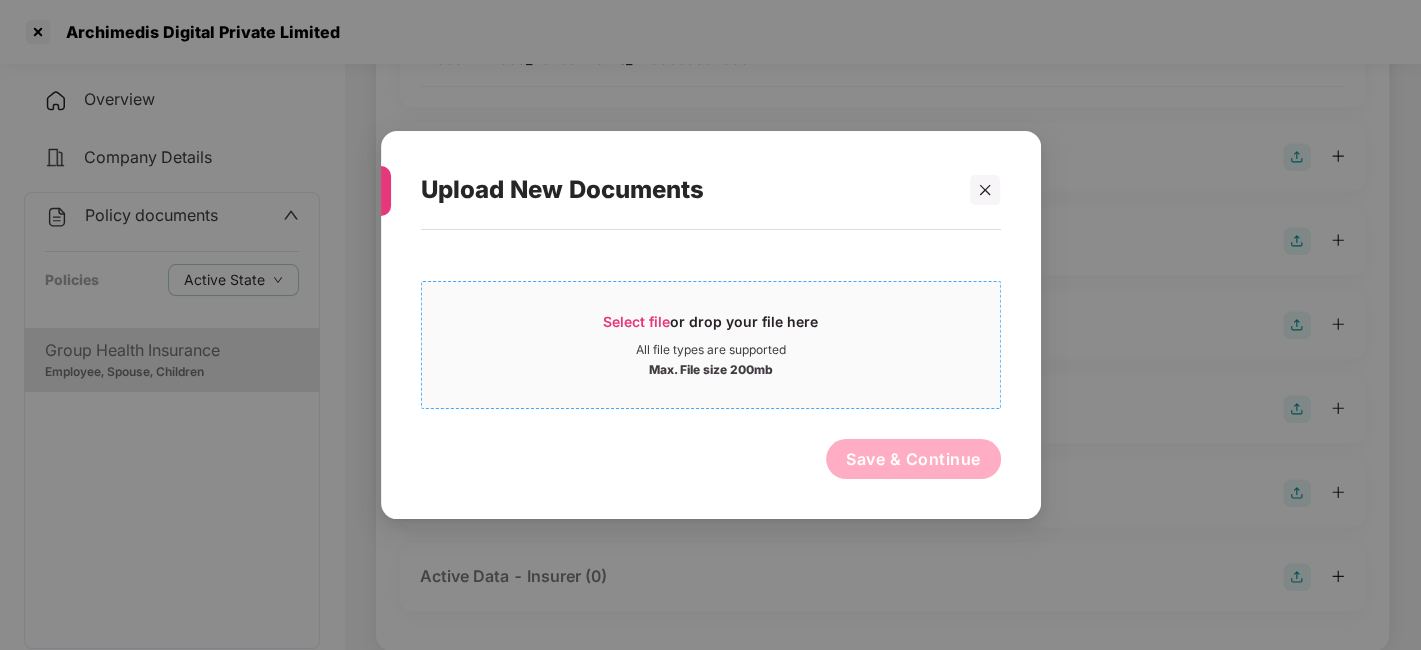 click on "Select file  or drop your file here All file types are supported Max. File size 200mb" at bounding box center (711, 345) 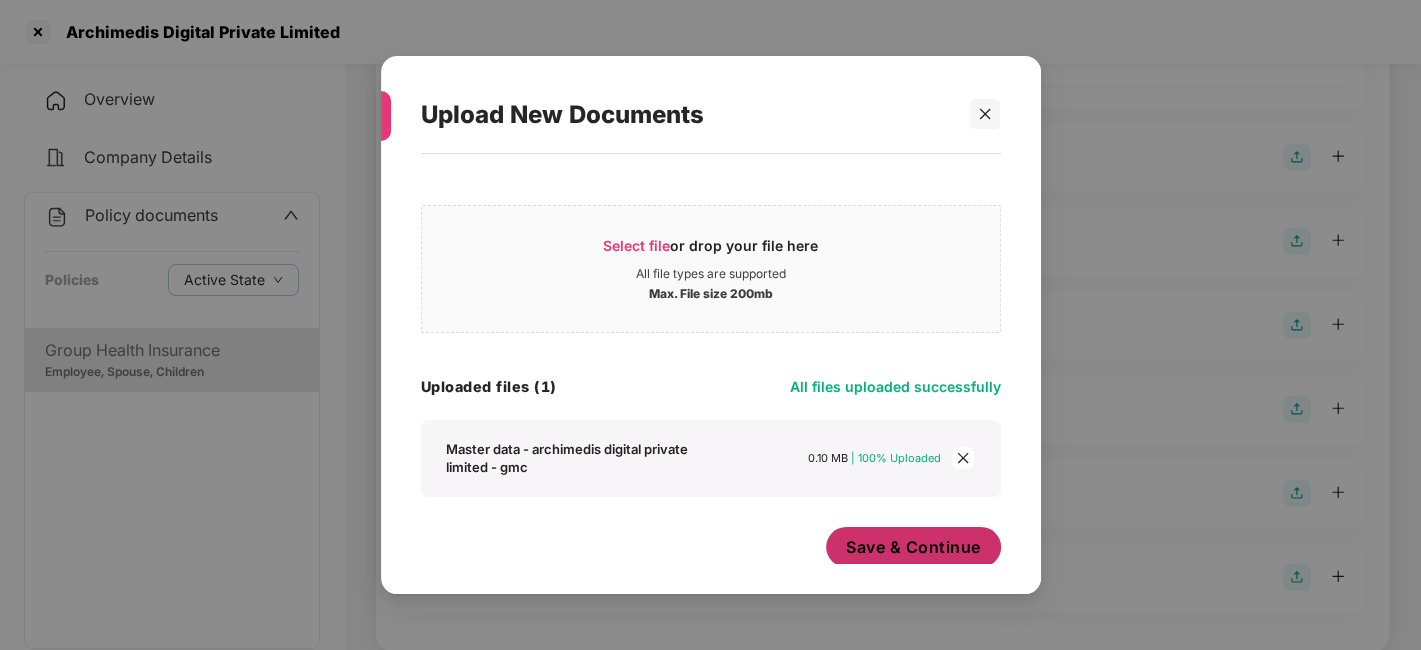 click on "Save & Continue" at bounding box center (913, 547) 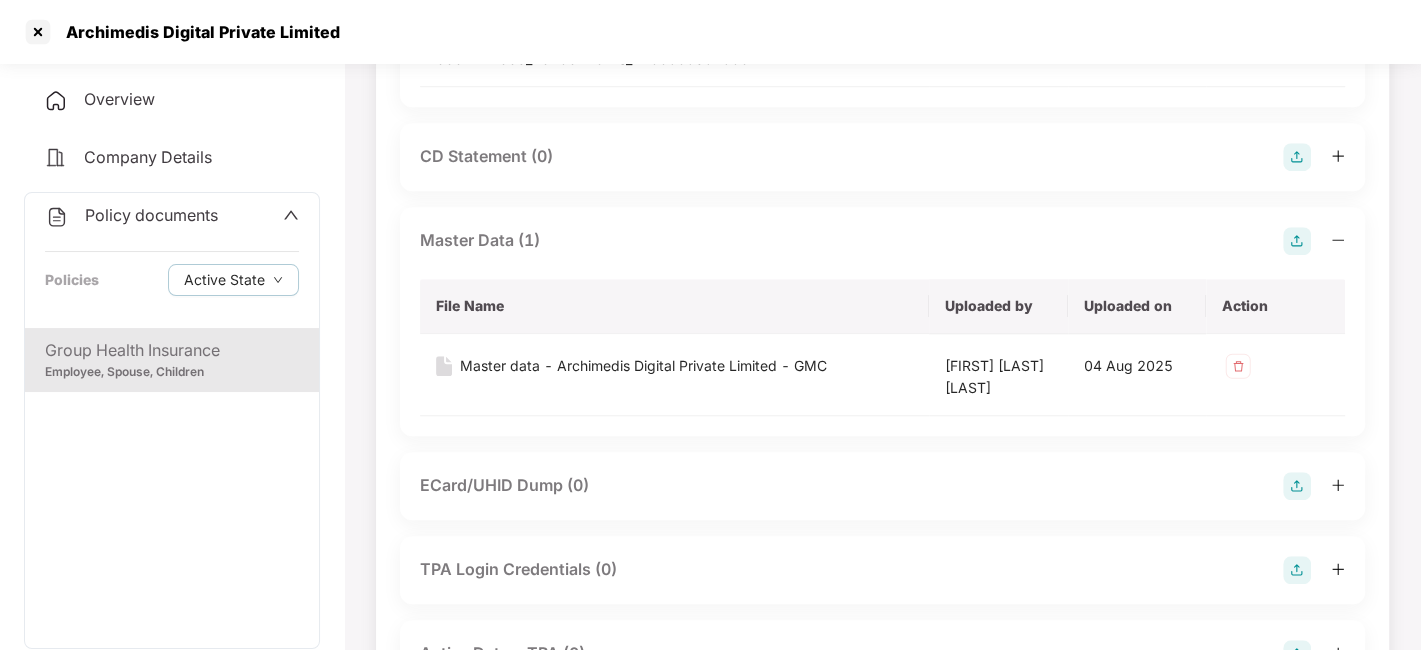 click on "Policy documents" at bounding box center (151, 215) 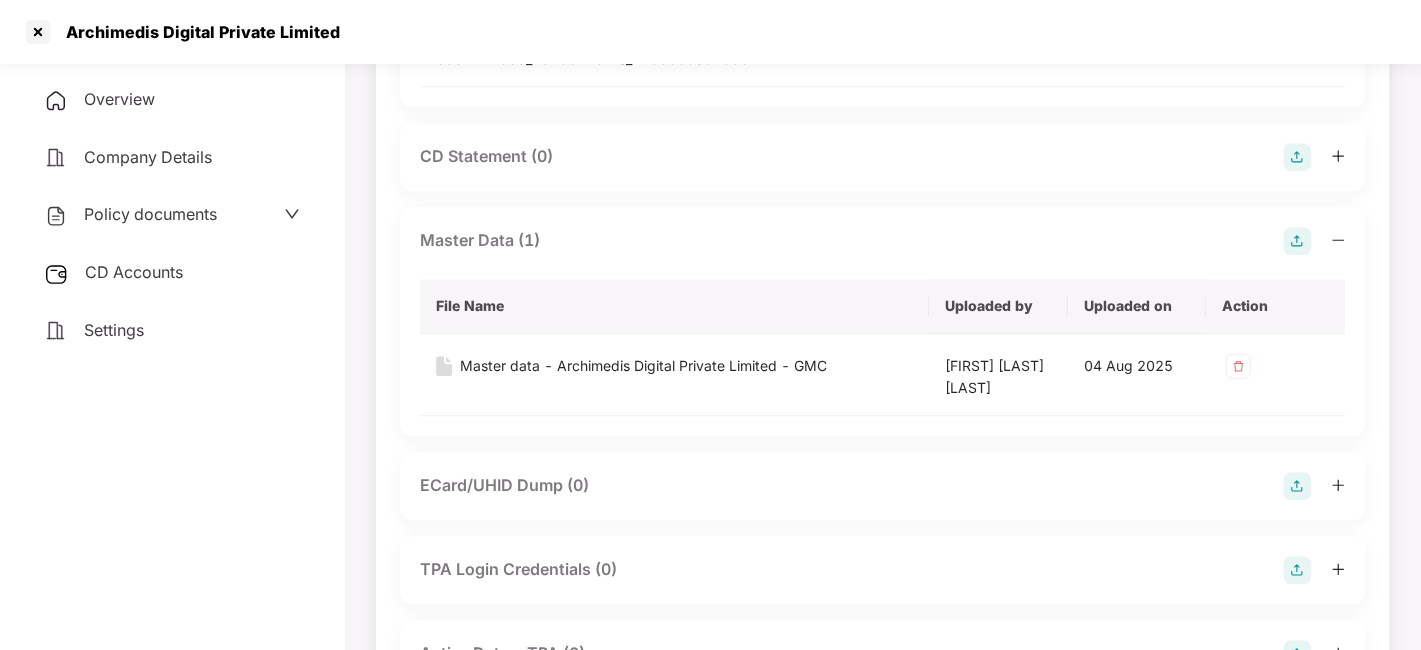 click on "CD Accounts" at bounding box center [172, 273] 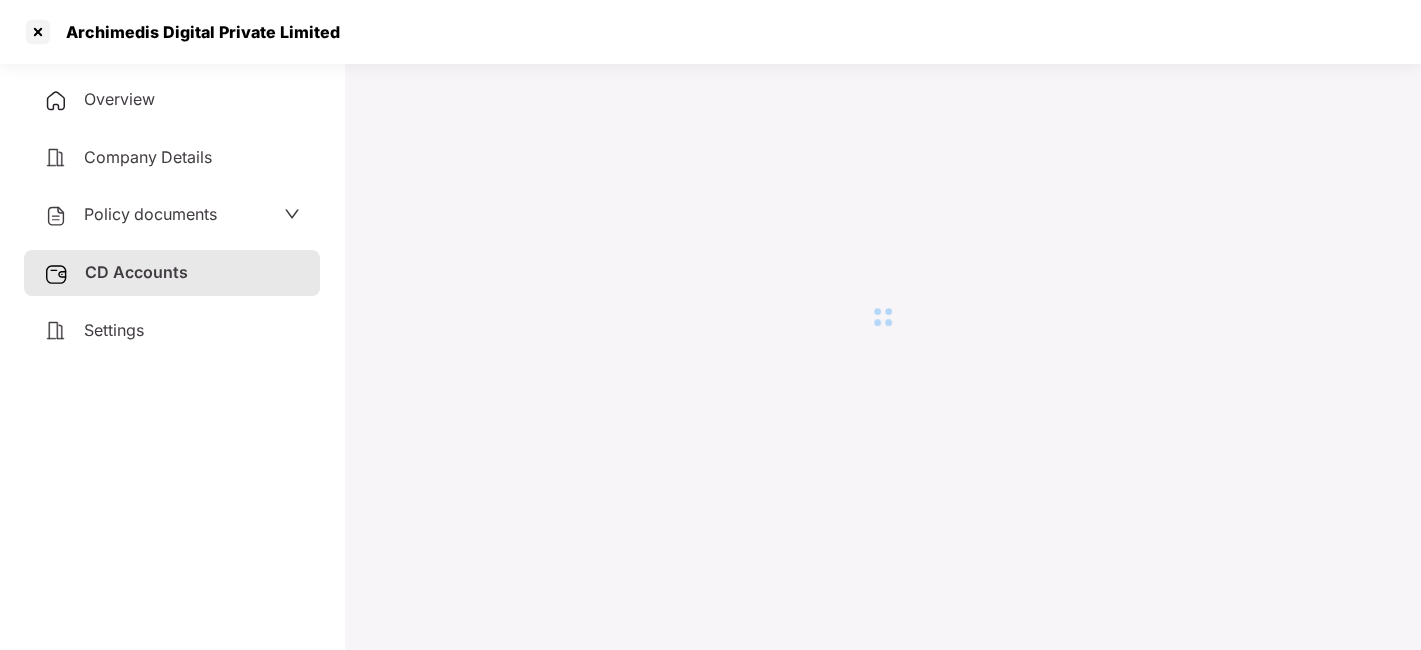 scroll, scrollTop: 54, scrollLeft: 0, axis: vertical 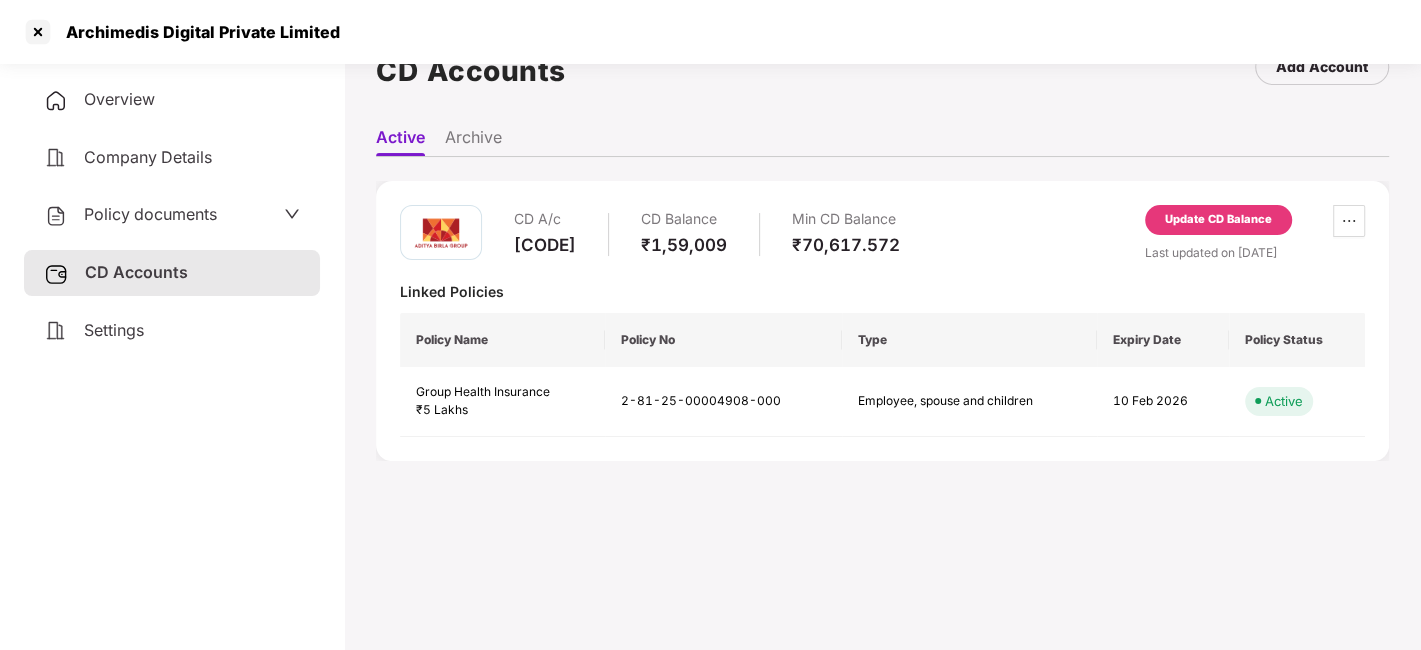 click on "Update CD Balance" at bounding box center (1218, 220) 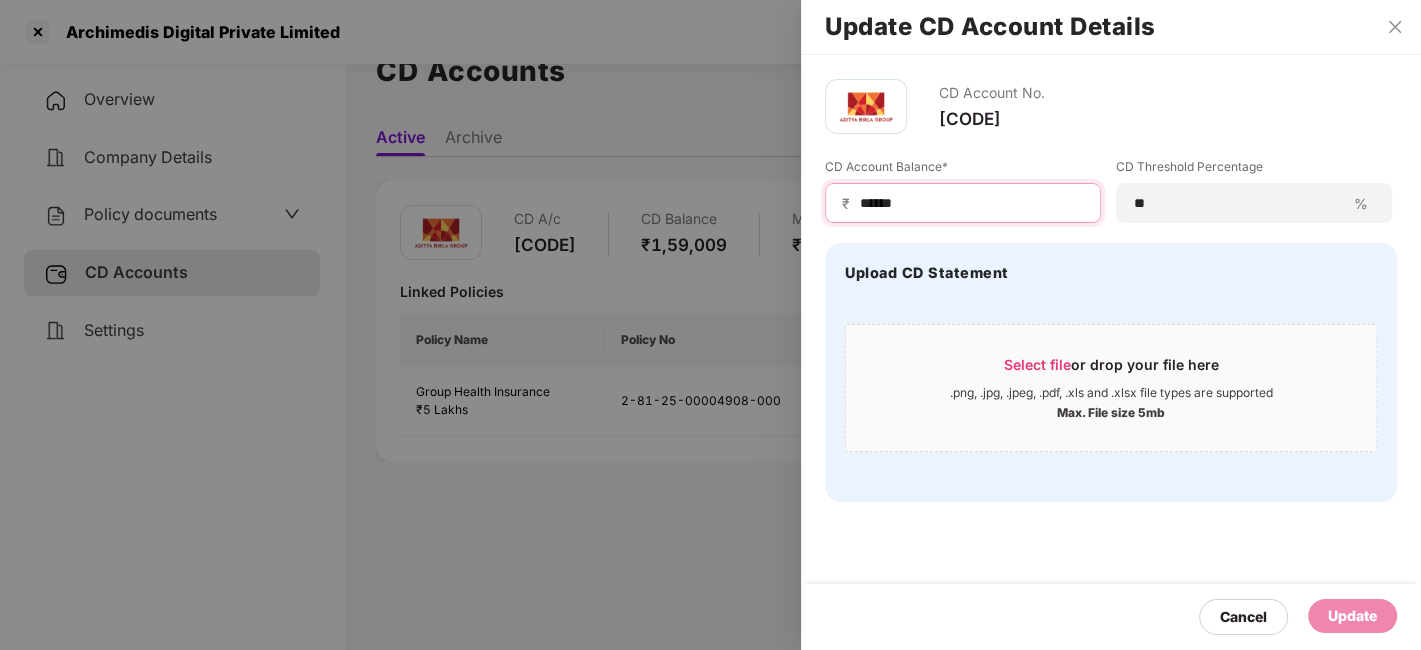 click on "******" at bounding box center [971, 203] 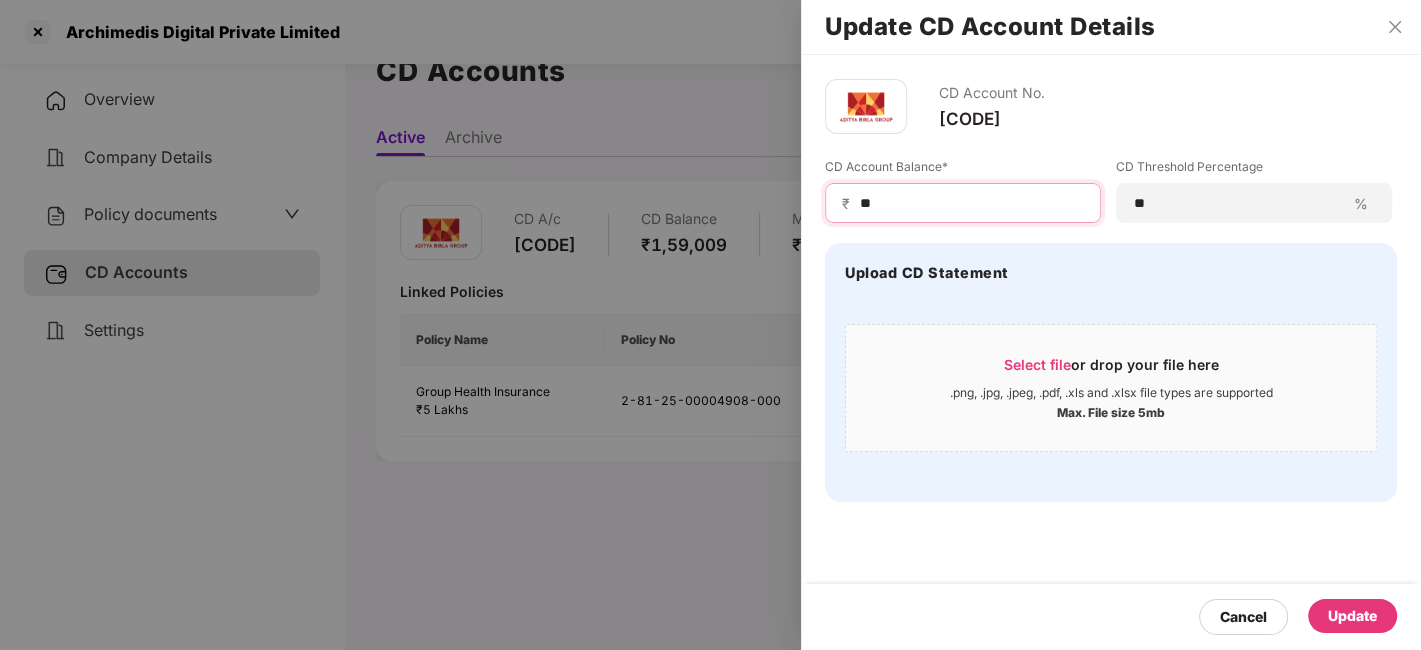 type on "*" 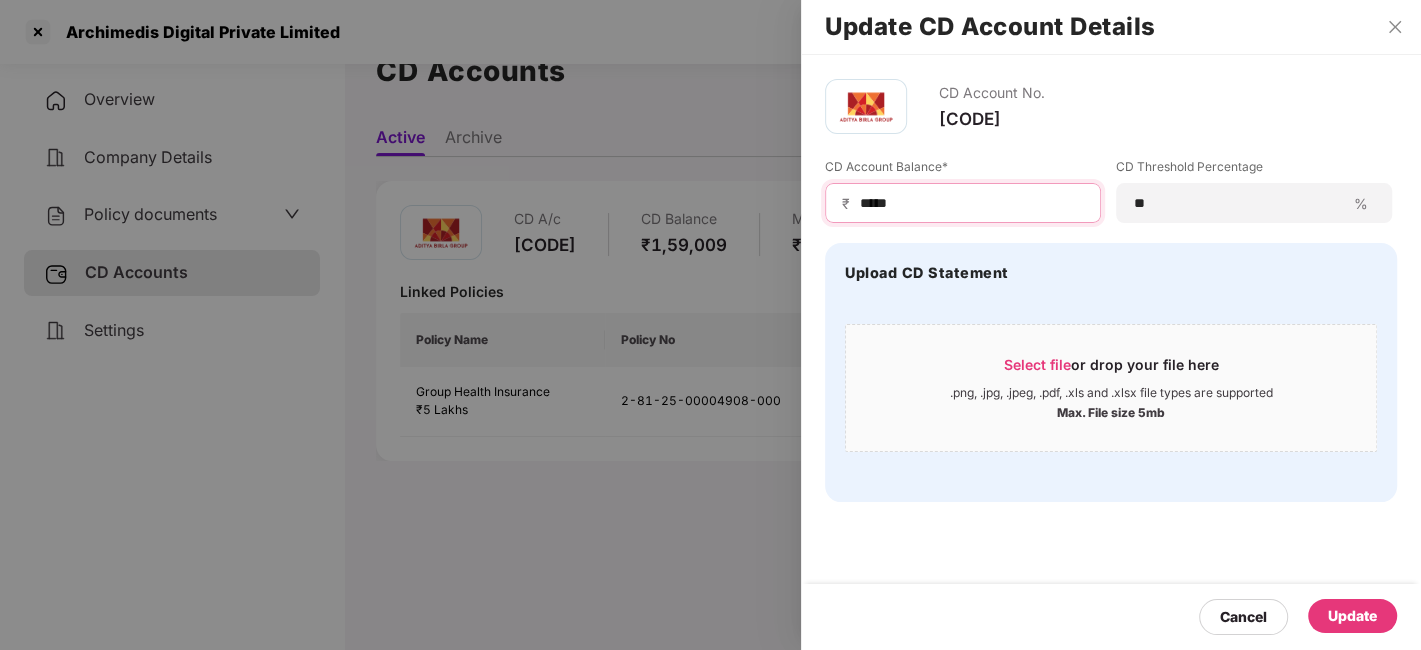 type on "*****" 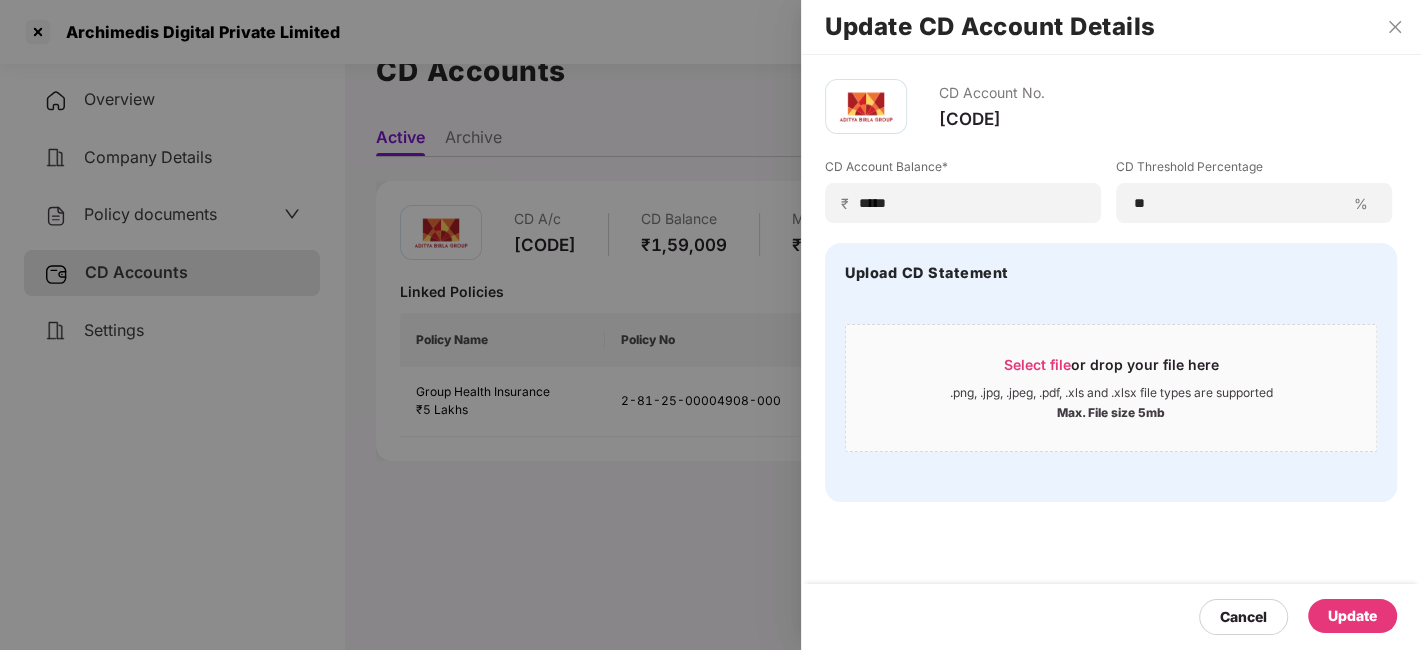 click on "Update" at bounding box center (1352, 616) 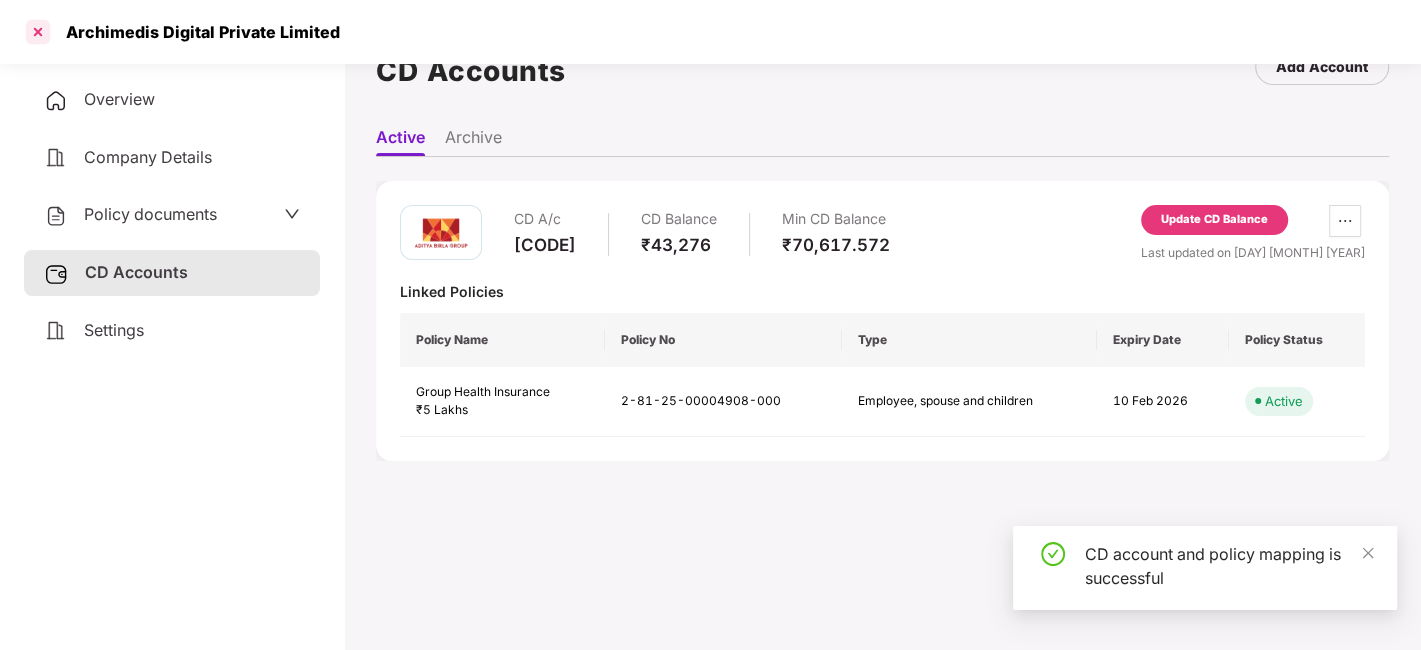 click at bounding box center [38, 32] 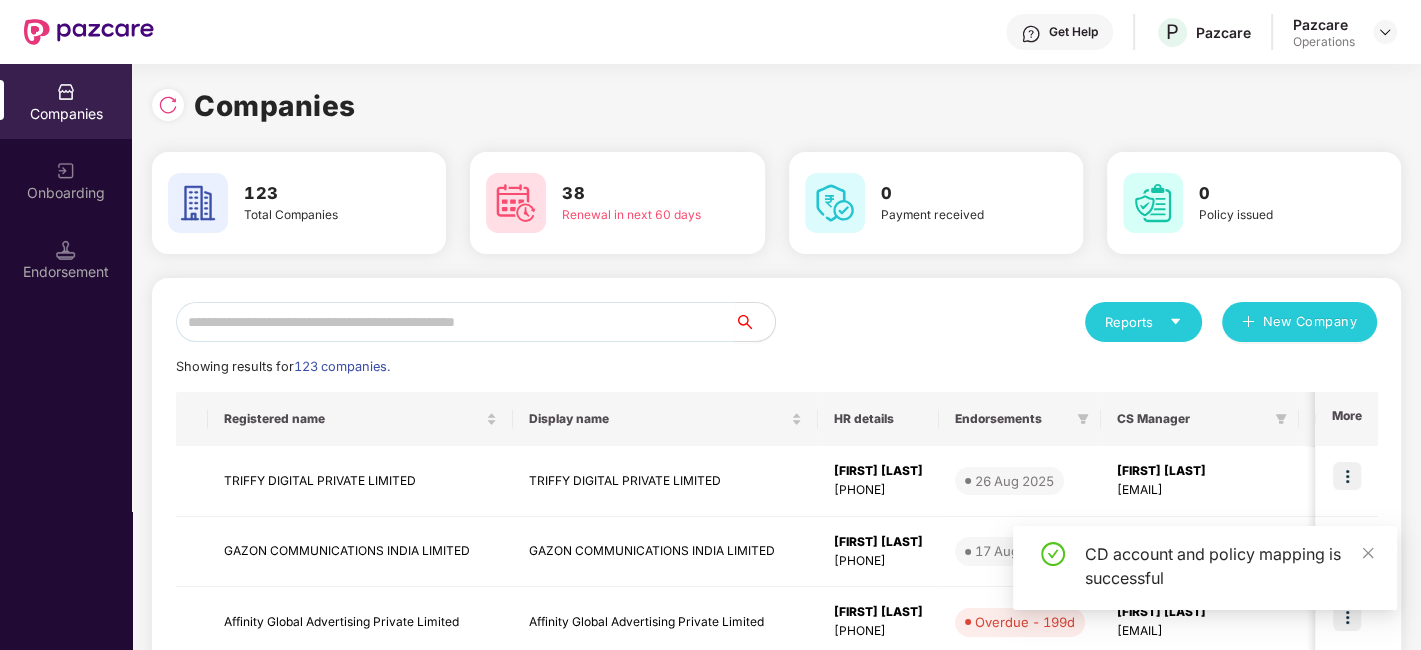 scroll, scrollTop: 0, scrollLeft: 0, axis: both 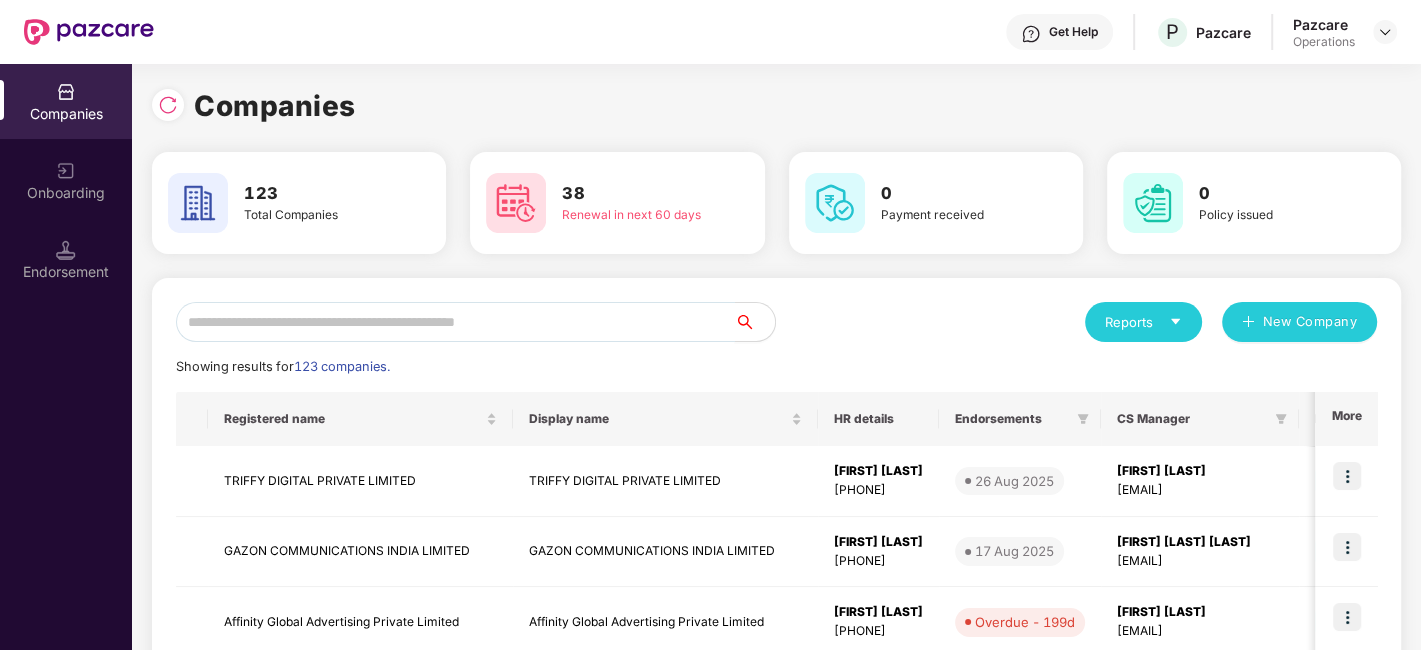 click at bounding box center (455, 322) 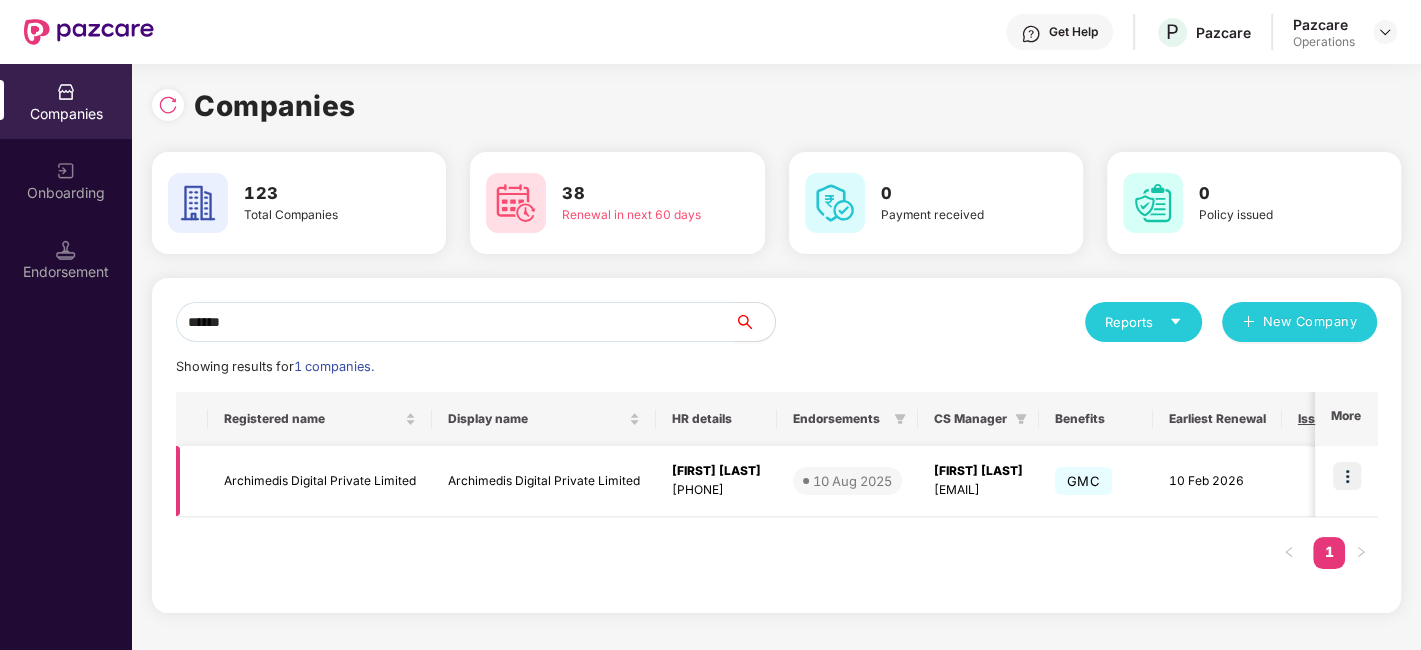 type on "******" 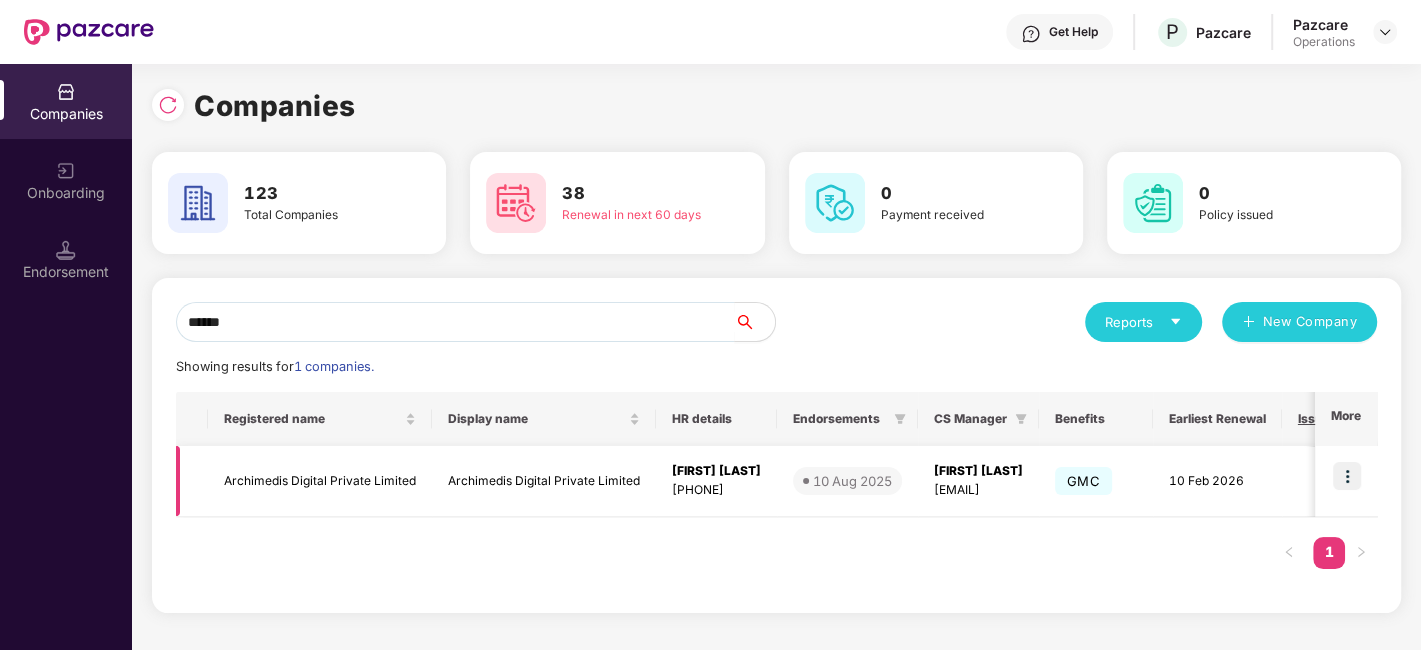 click at bounding box center [1347, 476] 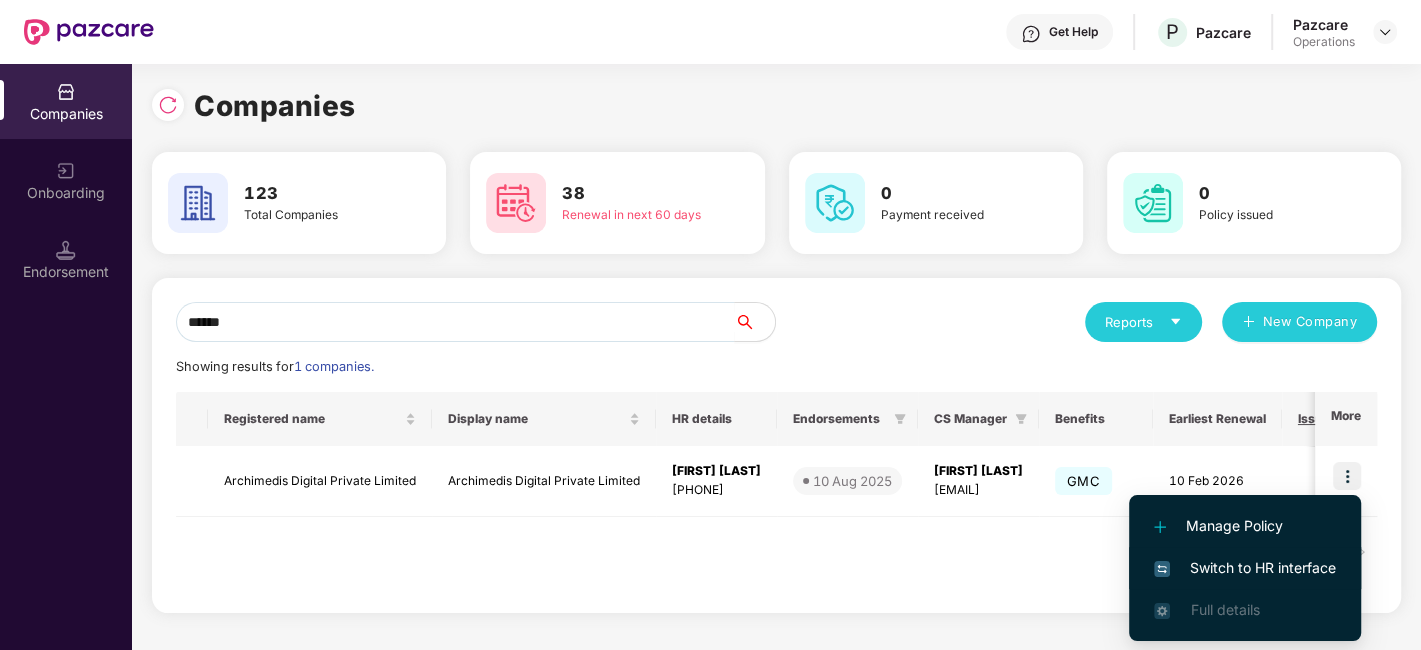 click on "Switch to HR interface" at bounding box center [1245, 568] 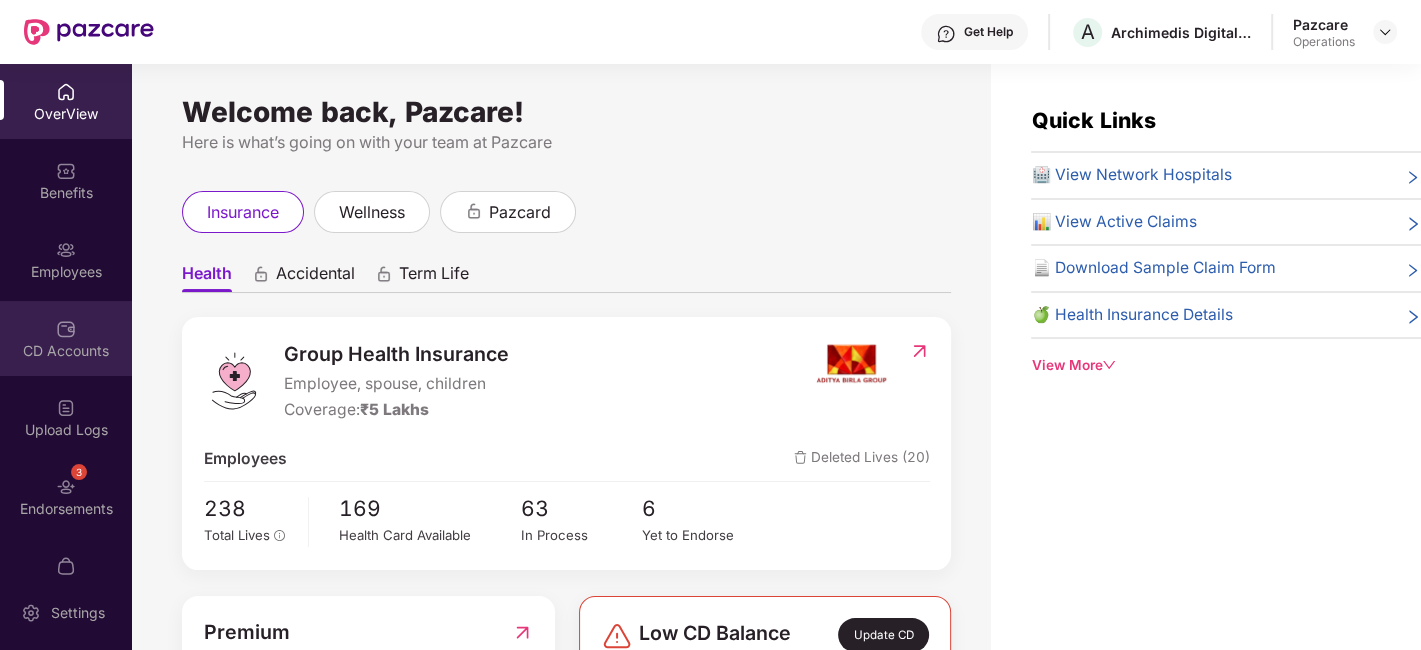 scroll, scrollTop: 41, scrollLeft: 0, axis: vertical 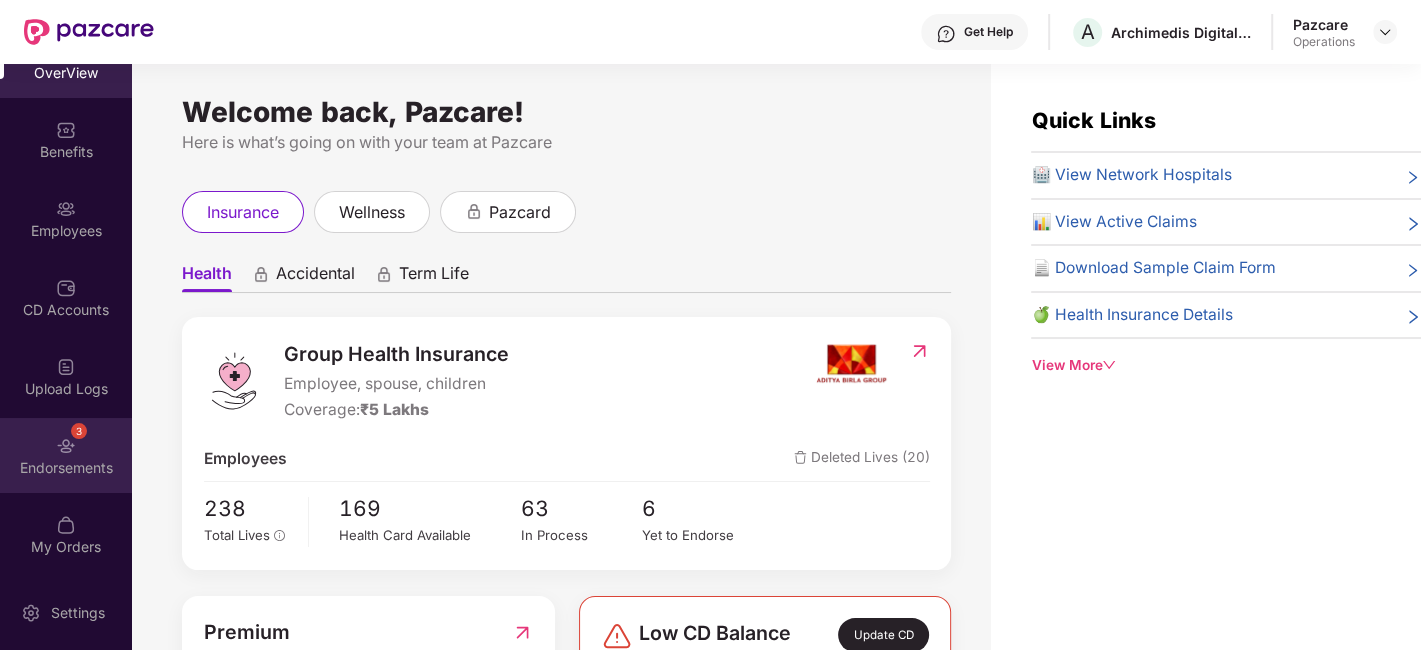 click on "3 Endorsements" at bounding box center (66, 455) 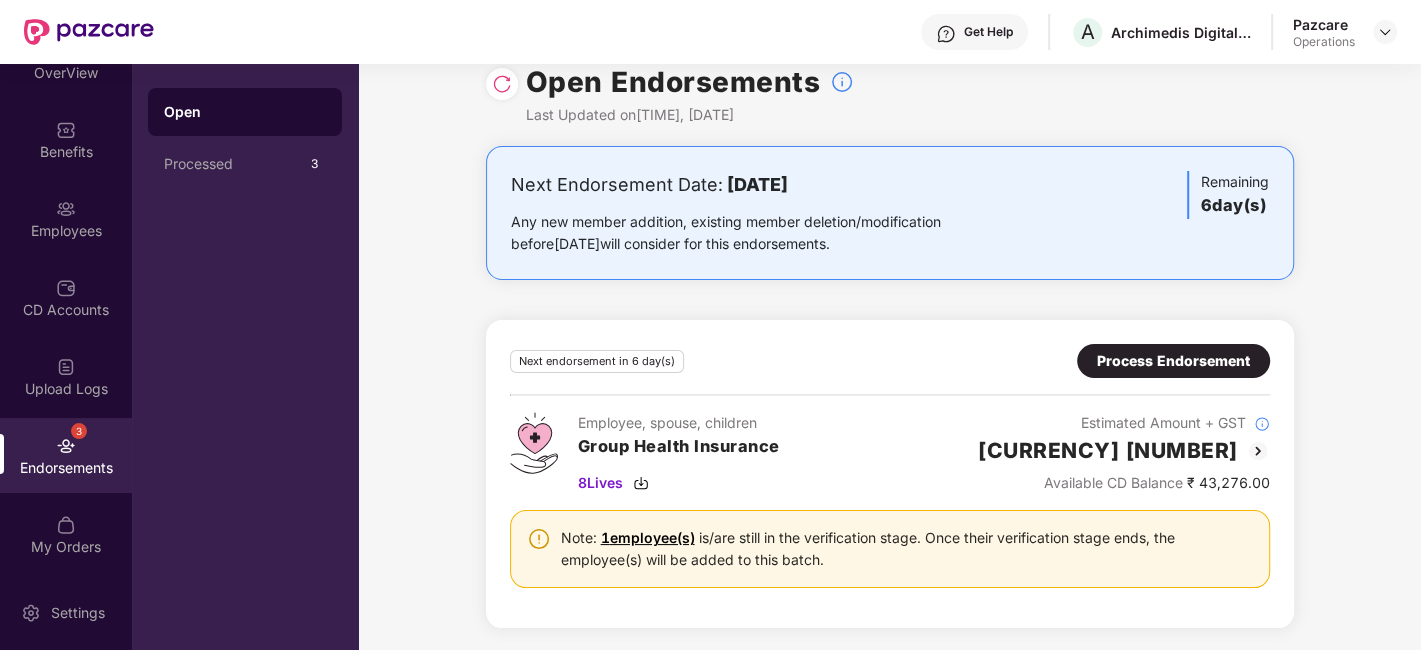 scroll, scrollTop: 0, scrollLeft: 0, axis: both 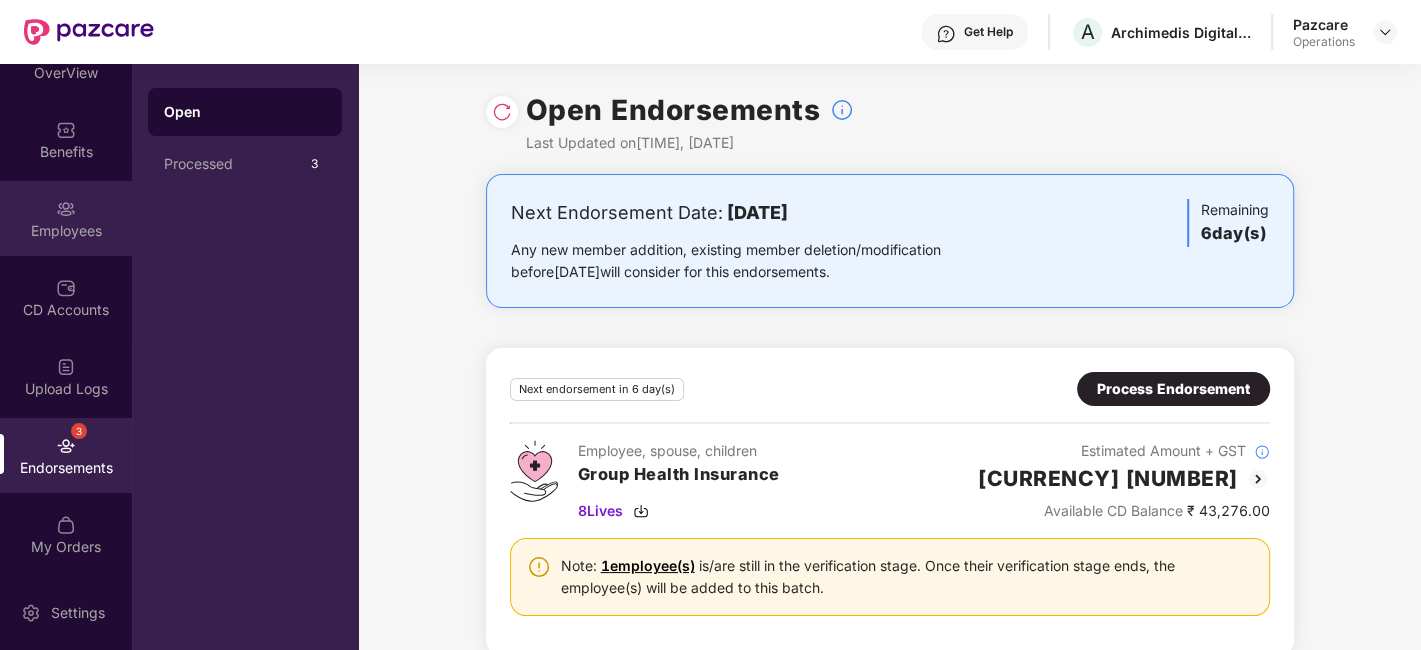 click on "Employees" at bounding box center (66, 218) 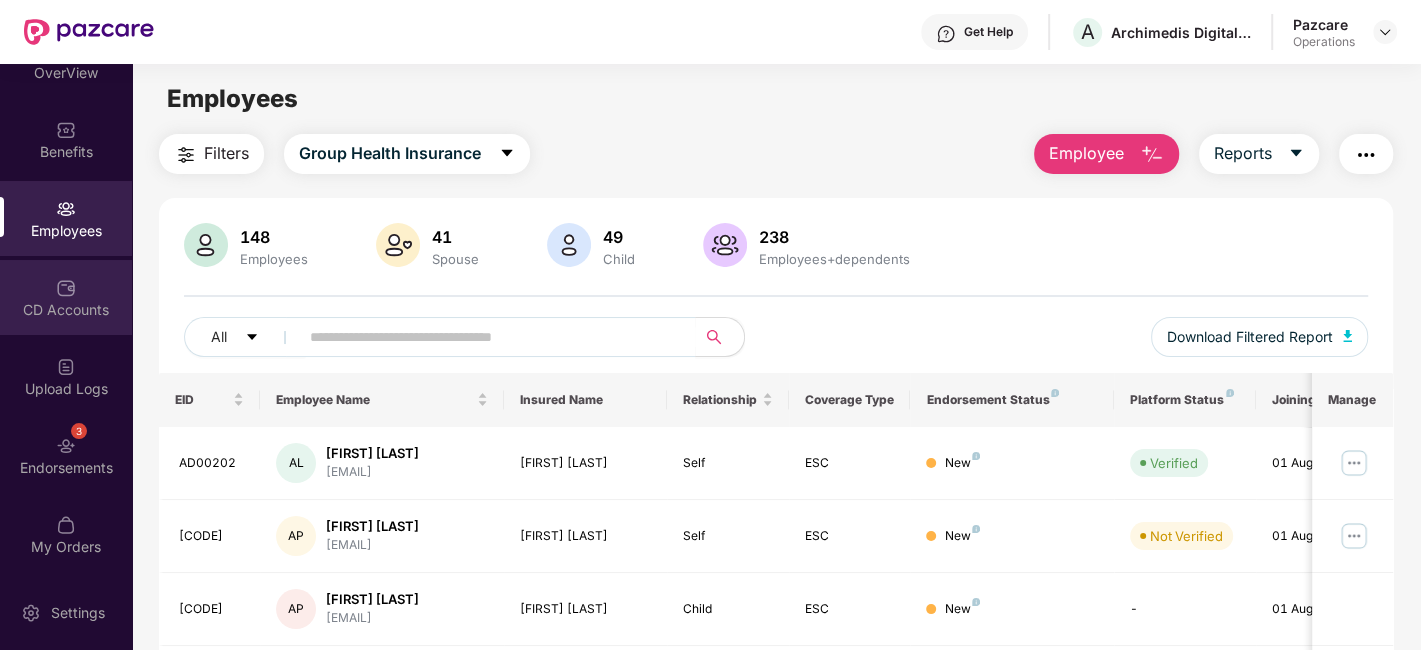click on "CD Accounts" at bounding box center [66, 297] 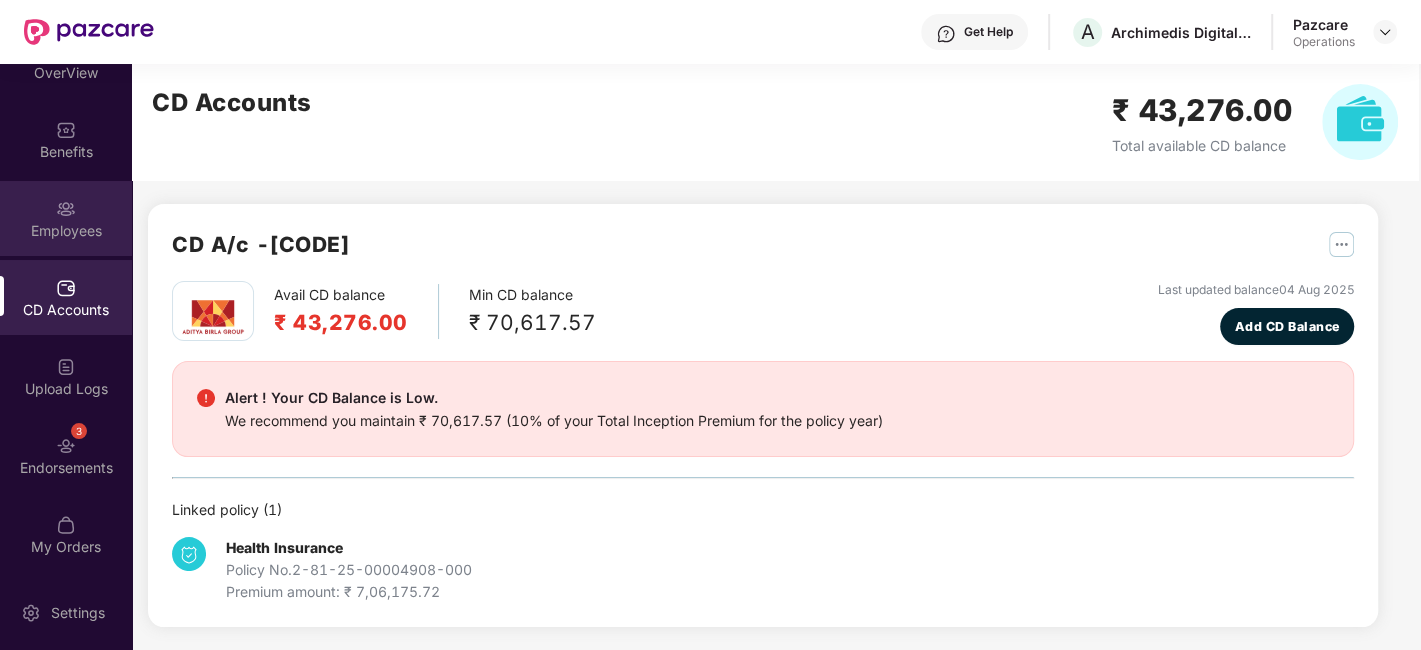 click at bounding box center [66, 209] 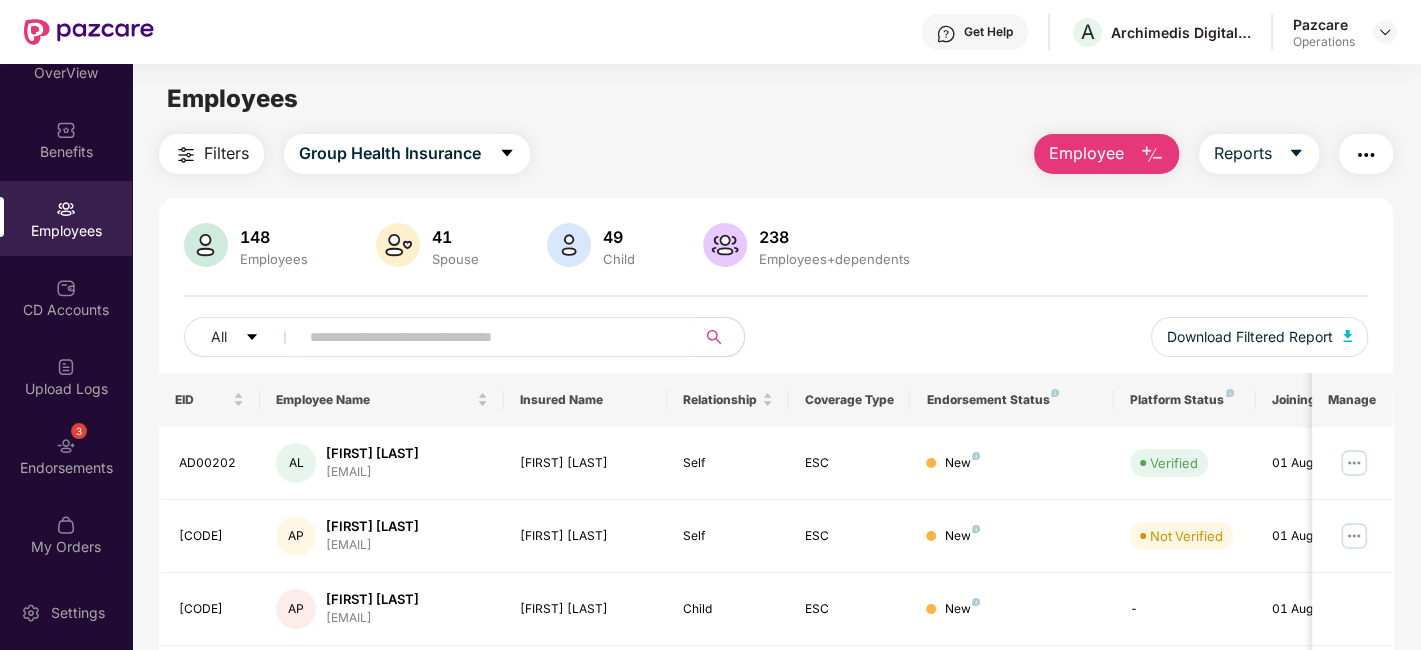 click at bounding box center (1366, 154) 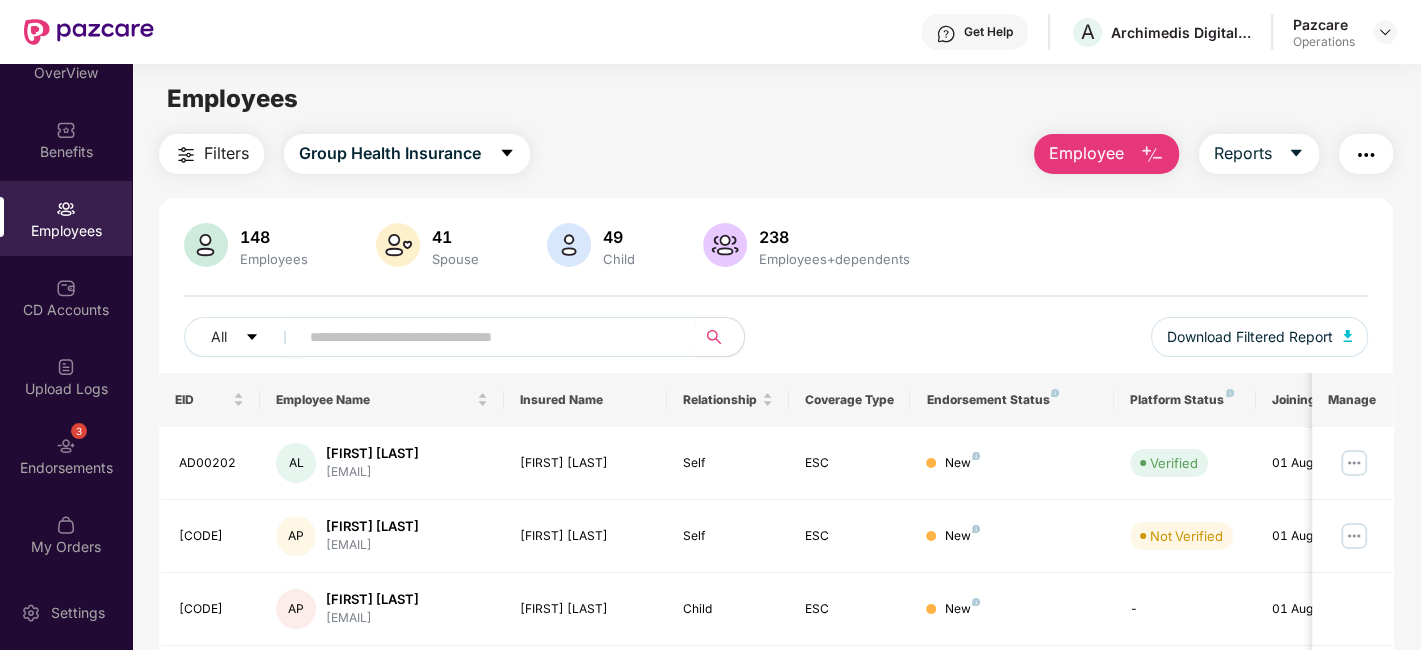 click on "Filters Group Health Insurance Employee  Reports" at bounding box center (776, 154) 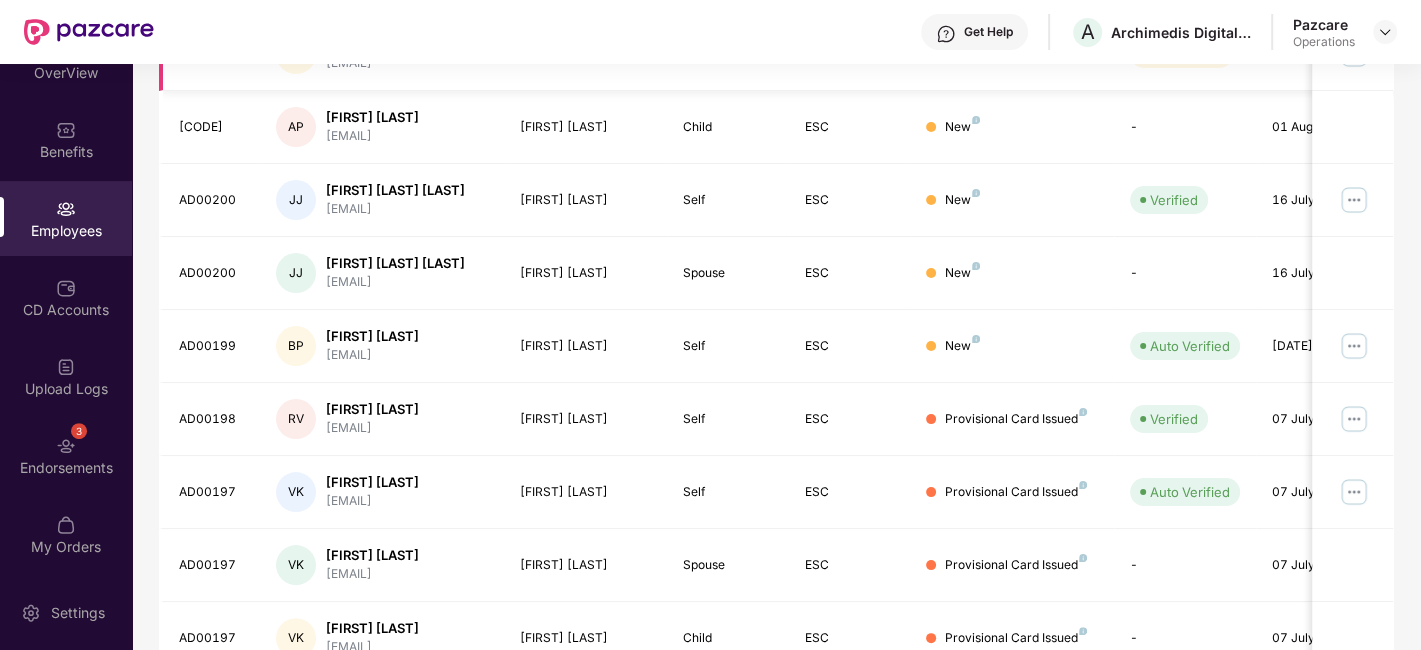 scroll, scrollTop: 0, scrollLeft: 0, axis: both 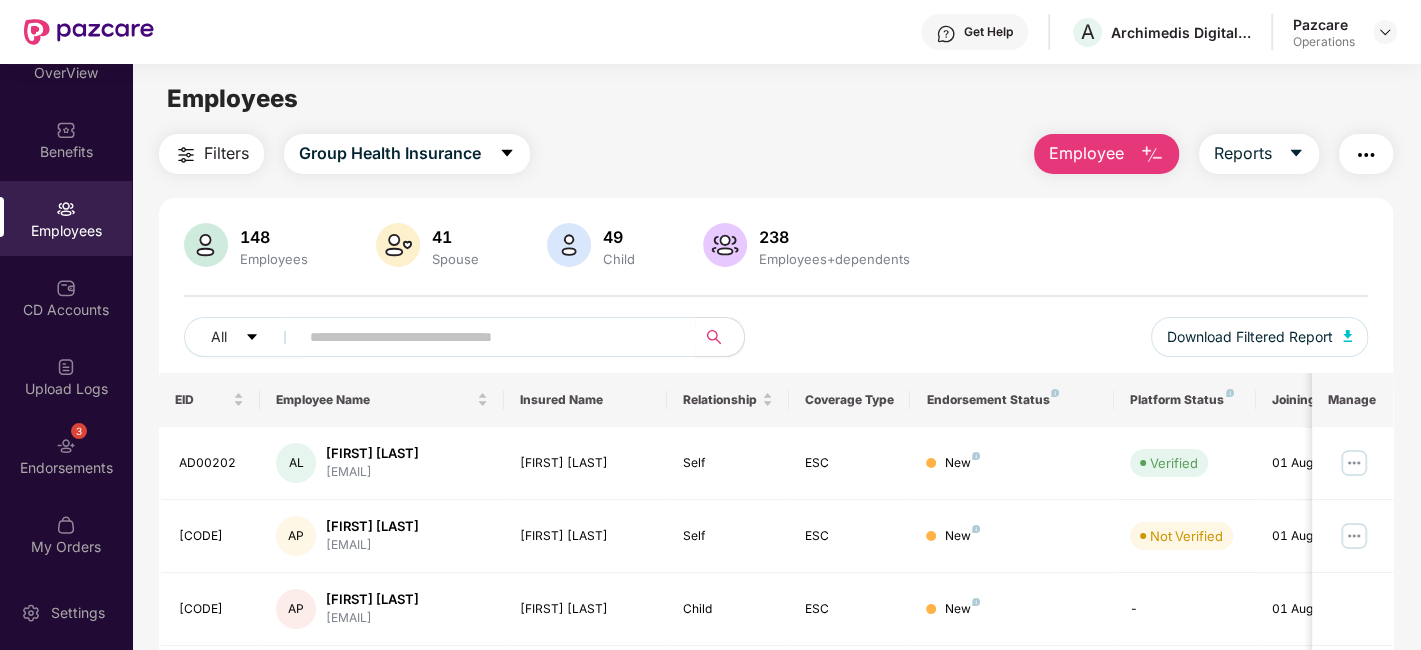 click at bounding box center [1366, 154] 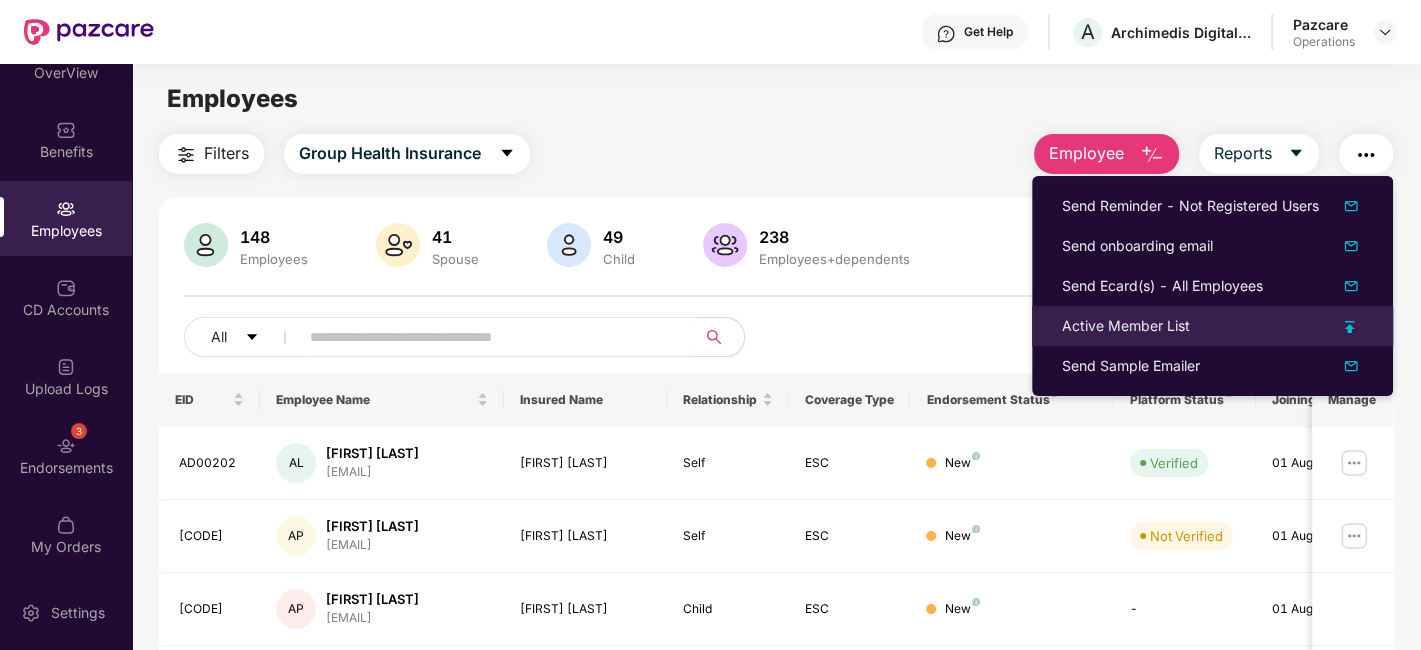 click on "Active Member List" at bounding box center (1126, 326) 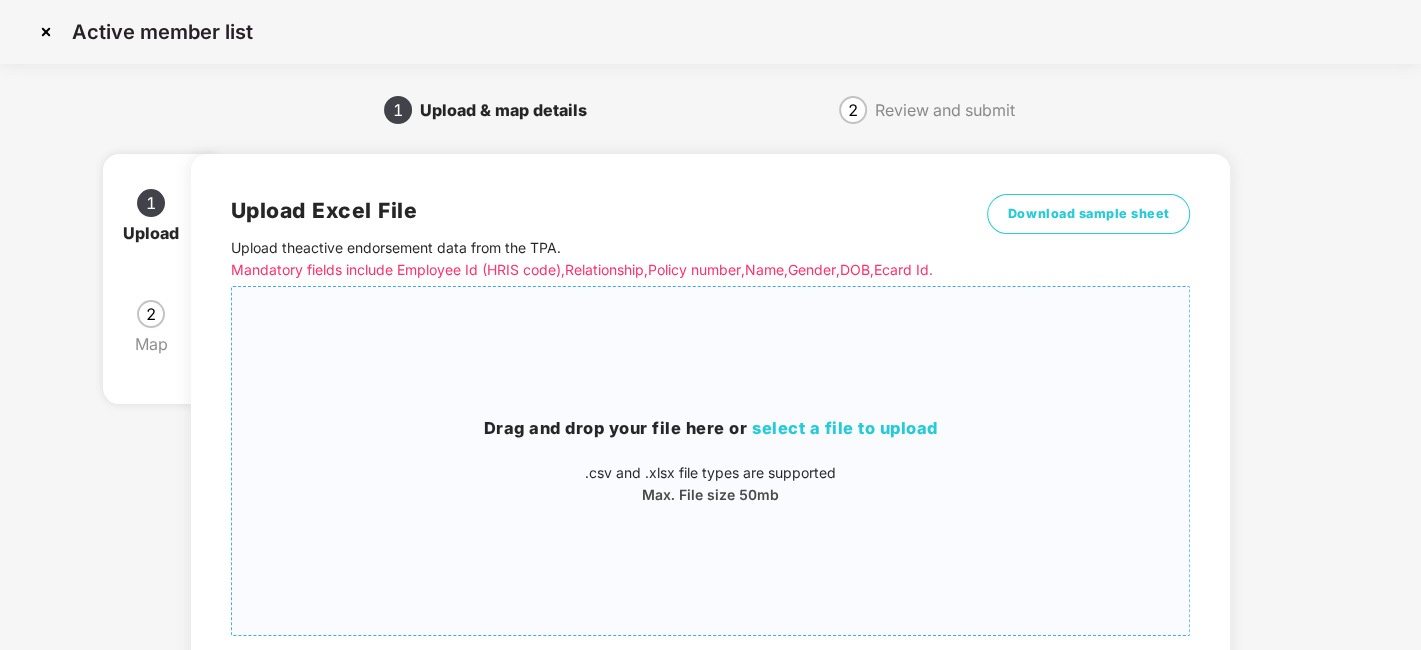click on "Drag and drop your file here or  select a file to upload .csv and .xlsx file types are supported Max. File size 50mb" at bounding box center (711, 461) 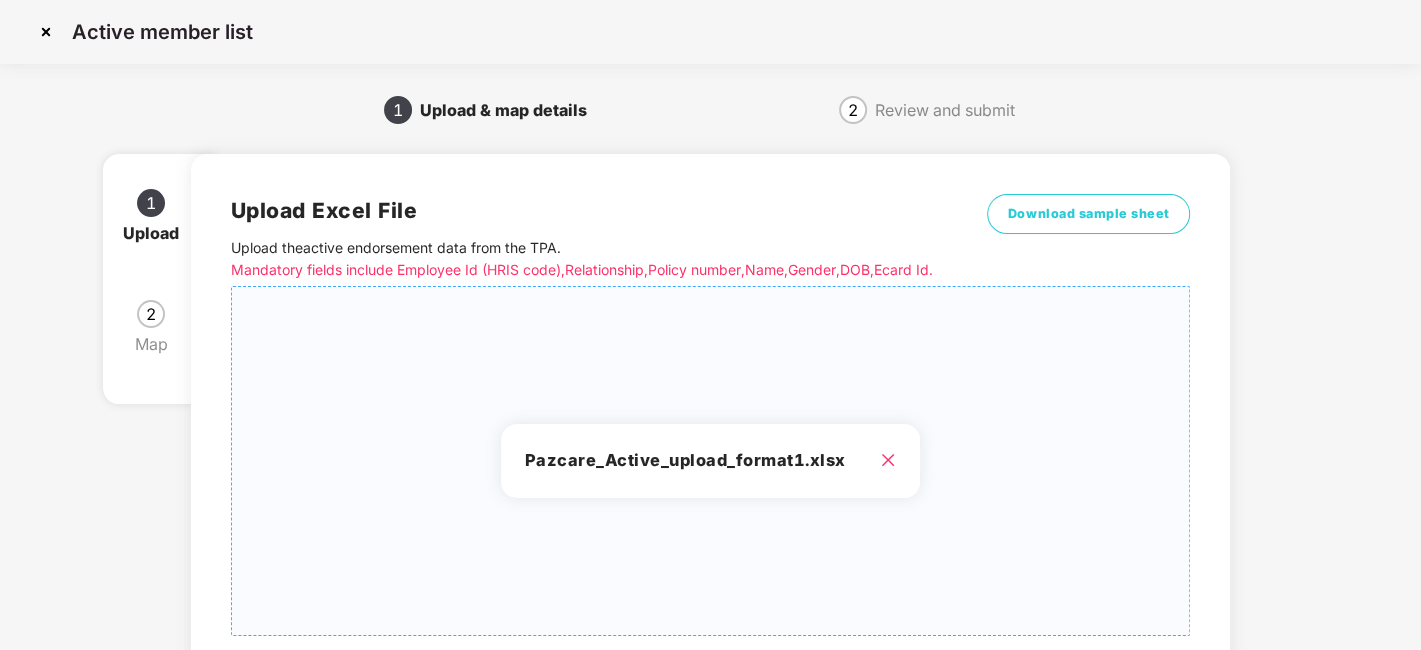 scroll, scrollTop: 214, scrollLeft: 0, axis: vertical 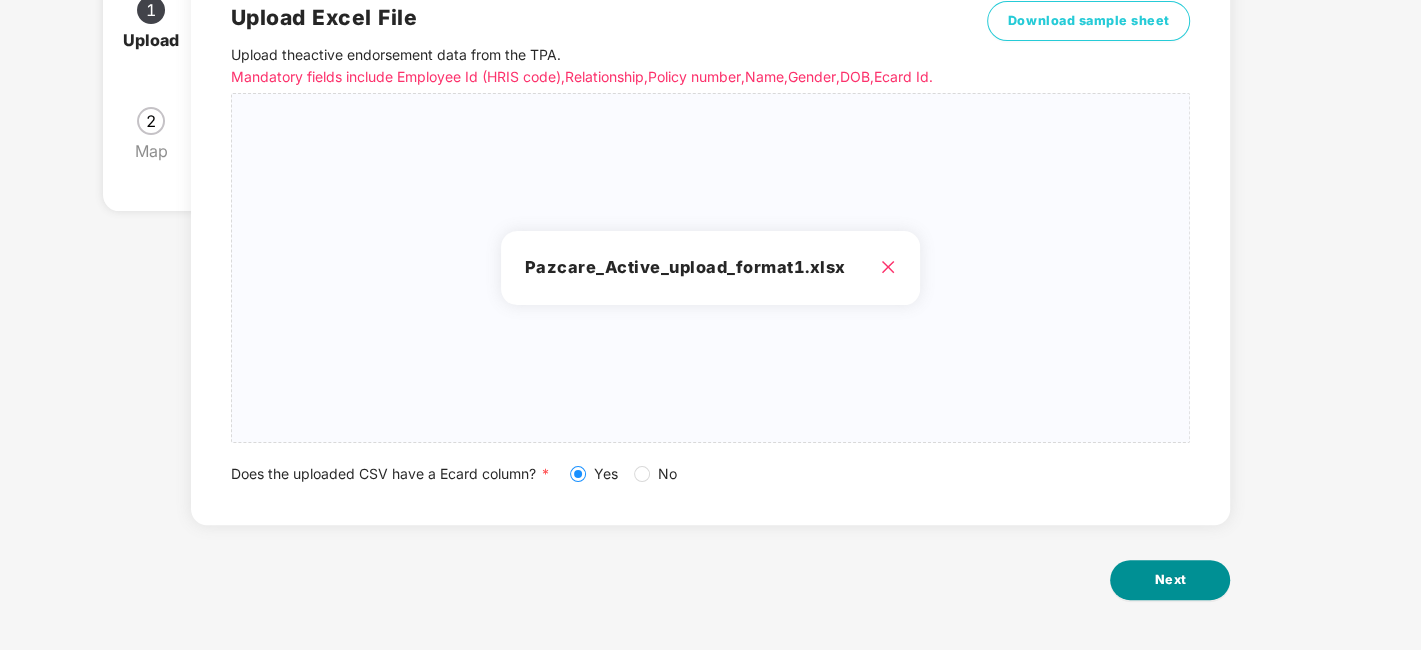click on "Next" at bounding box center (1170, 580) 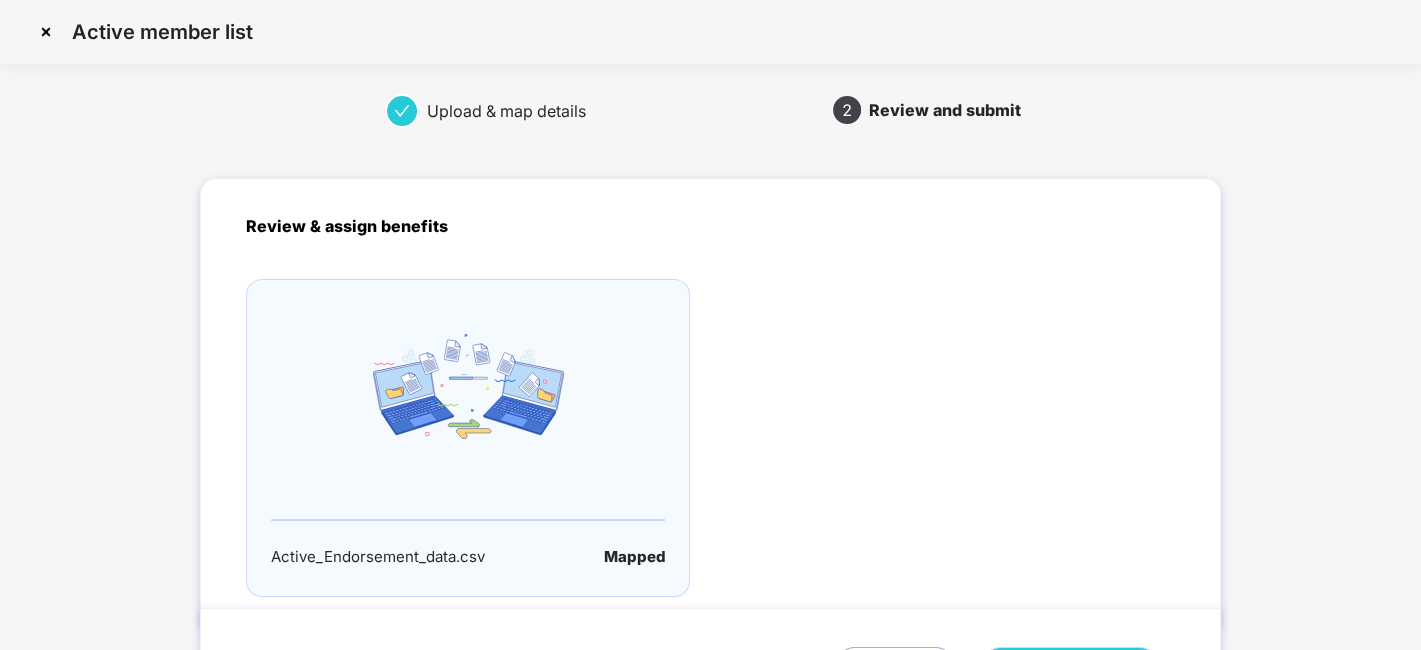 scroll, scrollTop: 132, scrollLeft: 0, axis: vertical 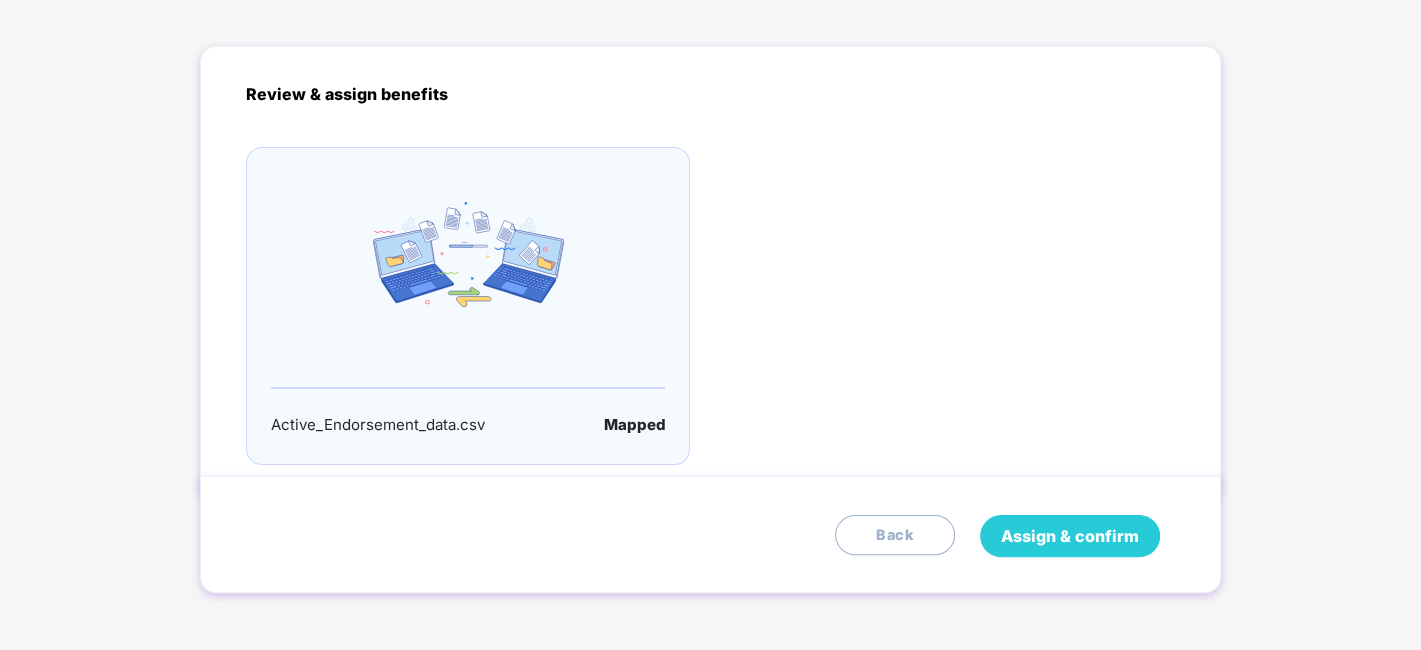 click on "Assign & confirm" at bounding box center [1070, 536] 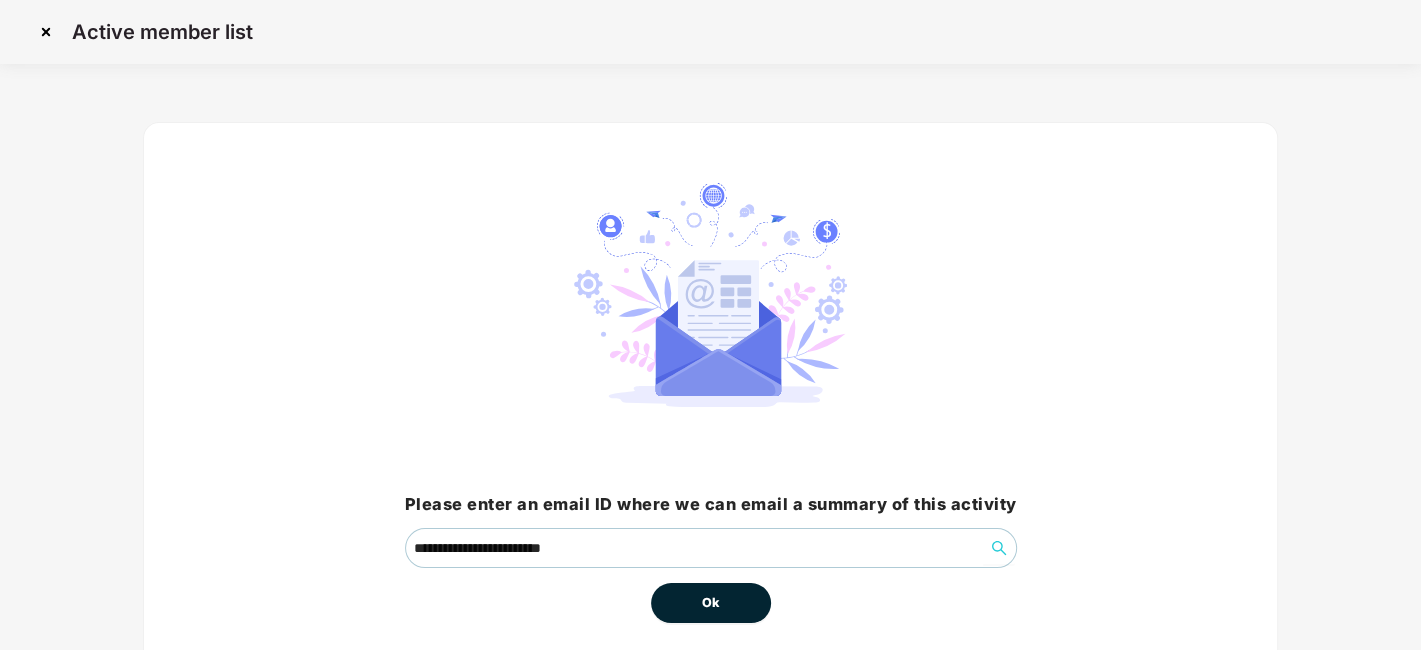 scroll, scrollTop: 86, scrollLeft: 0, axis: vertical 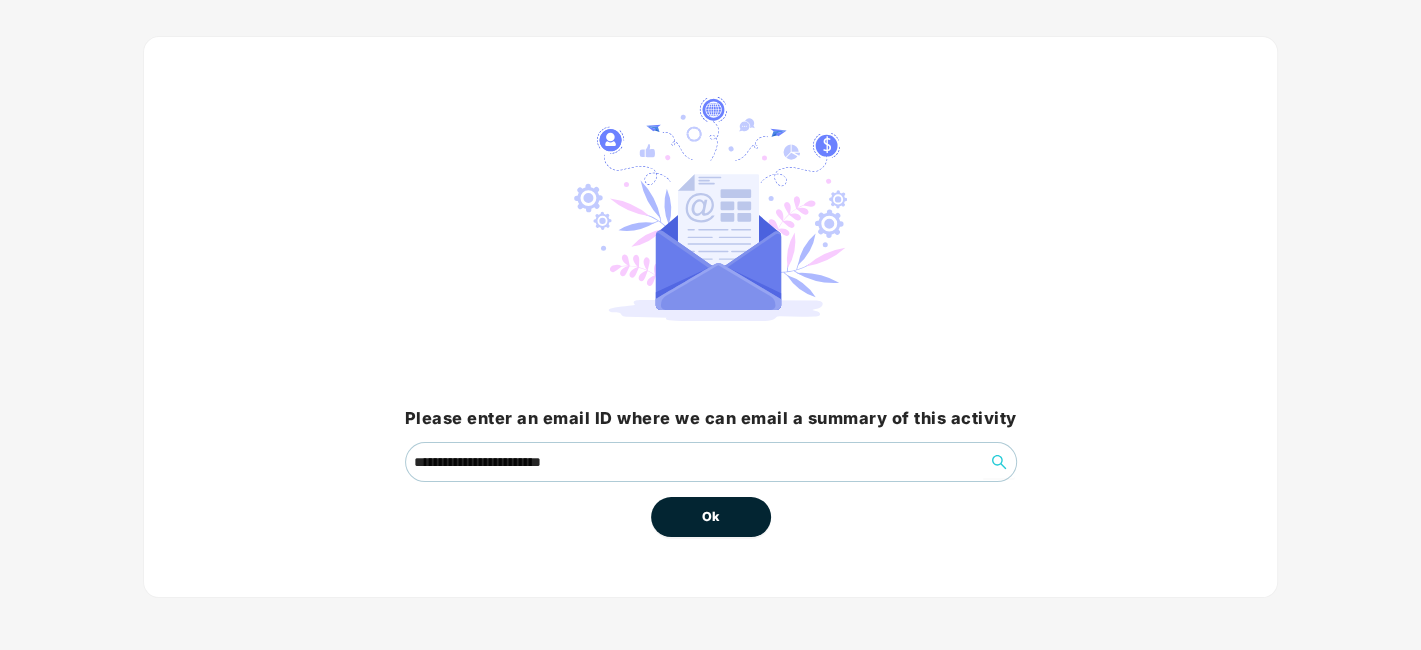 click on "Ok" at bounding box center [711, 517] 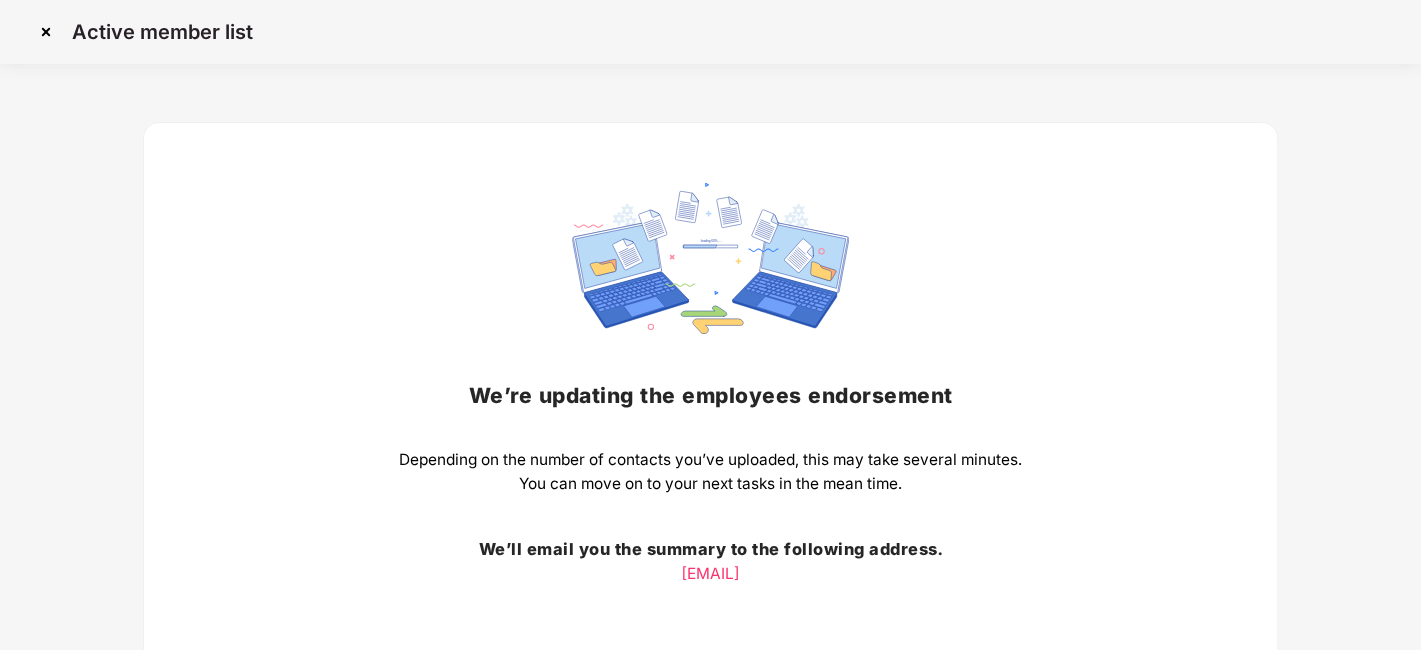 scroll, scrollTop: 156, scrollLeft: 0, axis: vertical 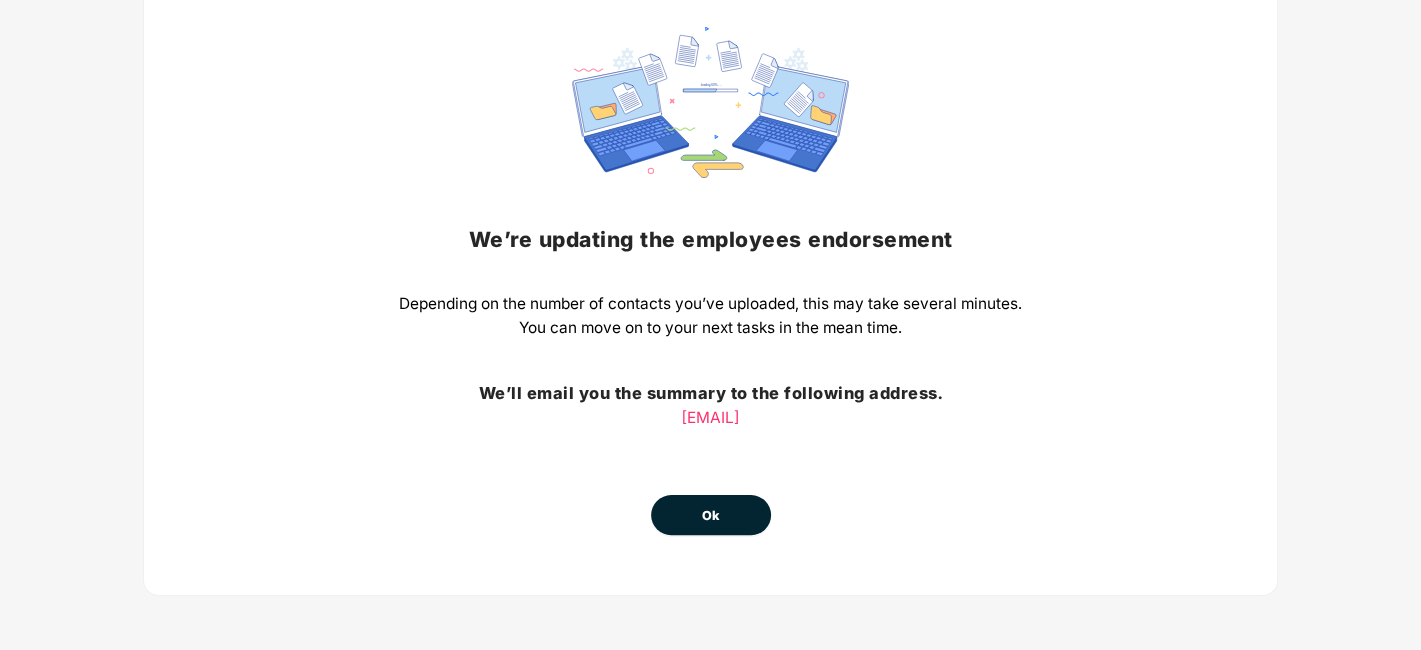 click on "Ok" at bounding box center (711, 516) 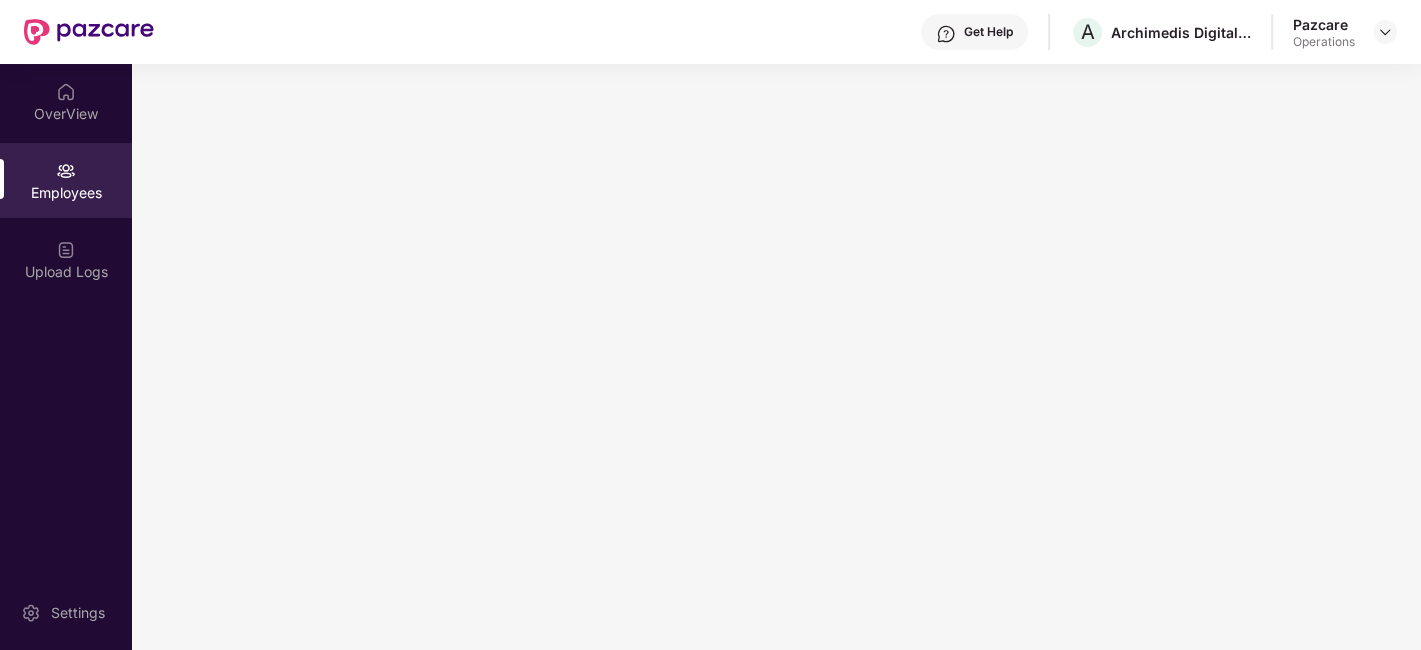 scroll, scrollTop: 0, scrollLeft: 0, axis: both 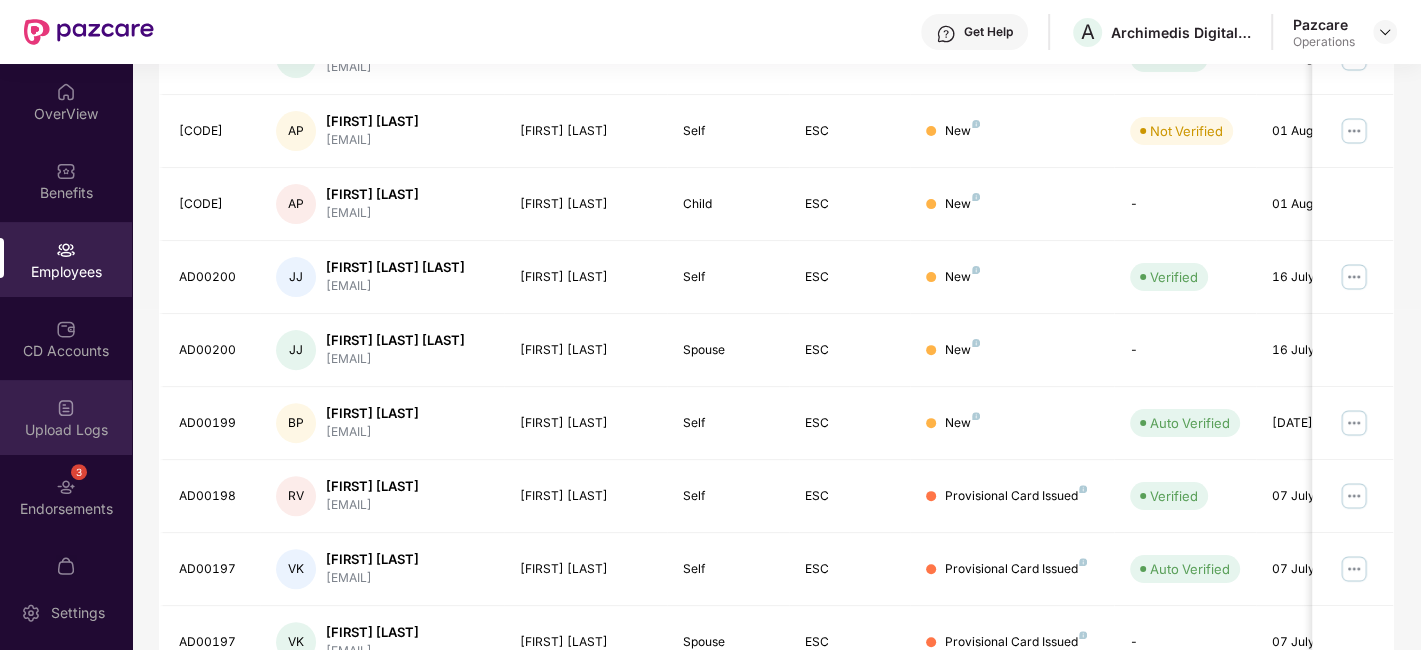 click on "Upload Logs" at bounding box center (66, 417) 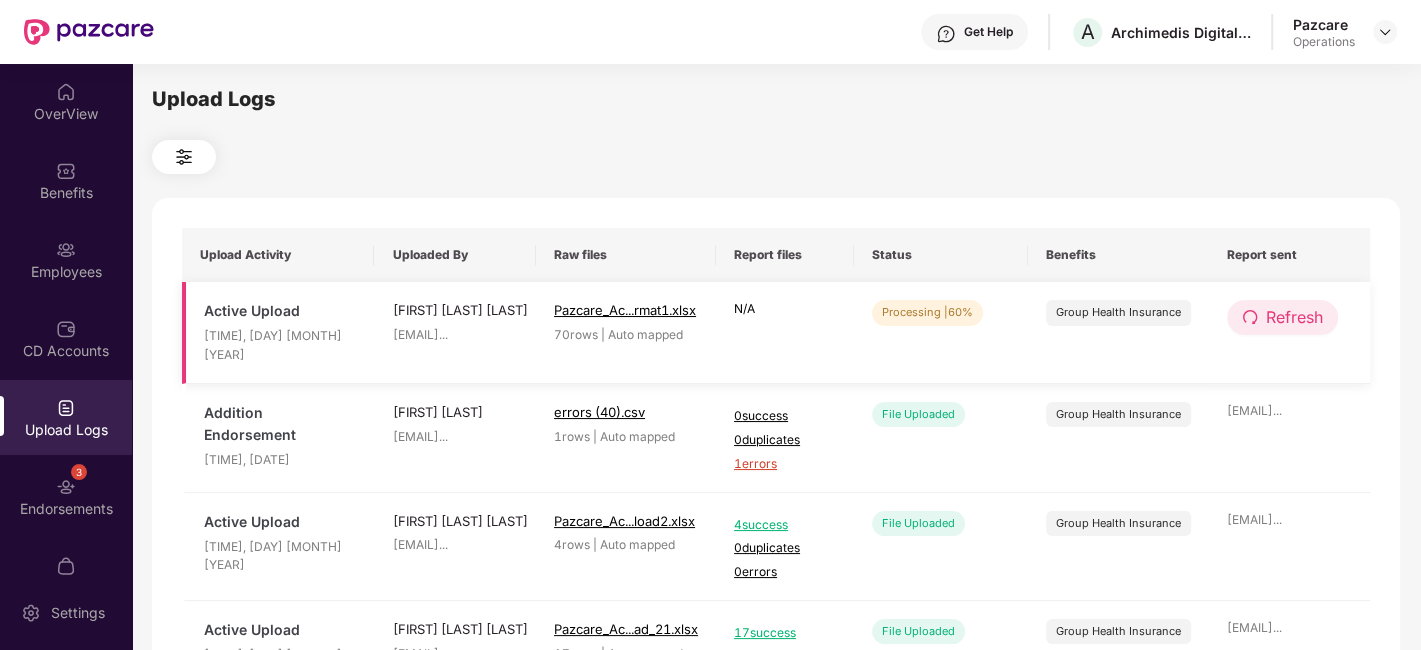 click on "Refresh" at bounding box center (1294, 317) 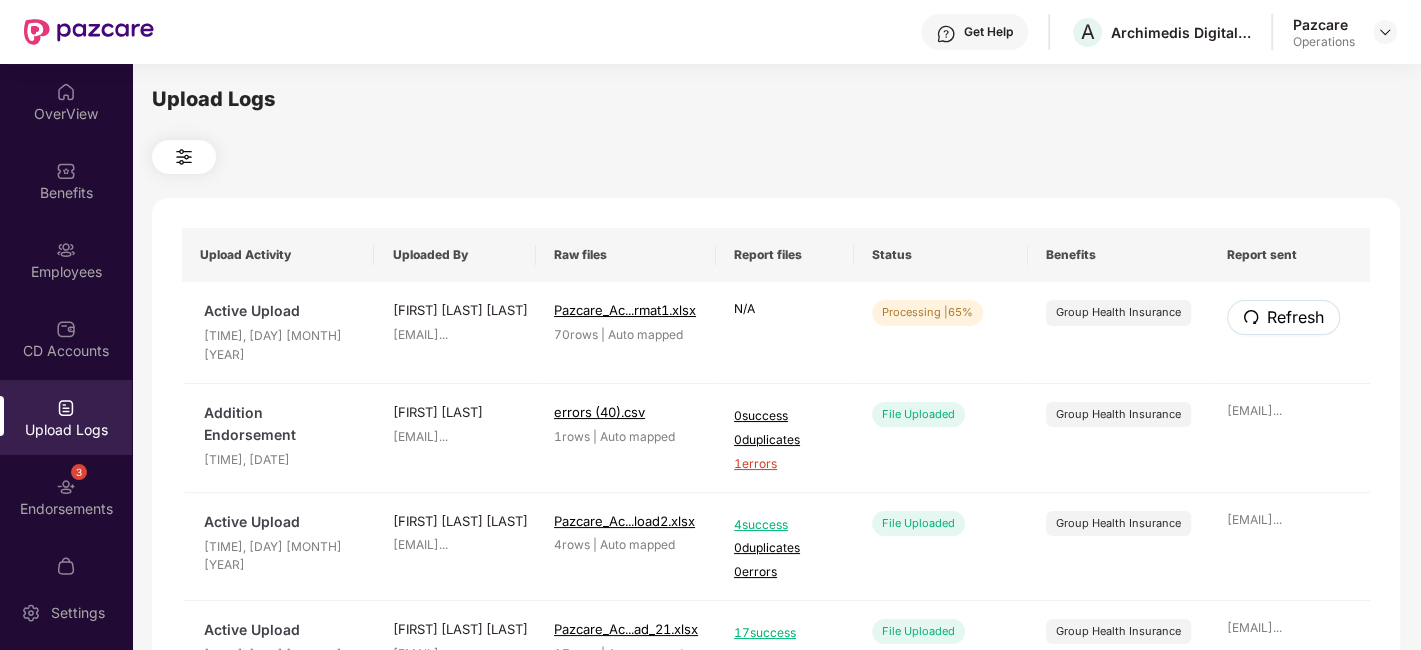 click on "Refresh" at bounding box center [1295, 317] 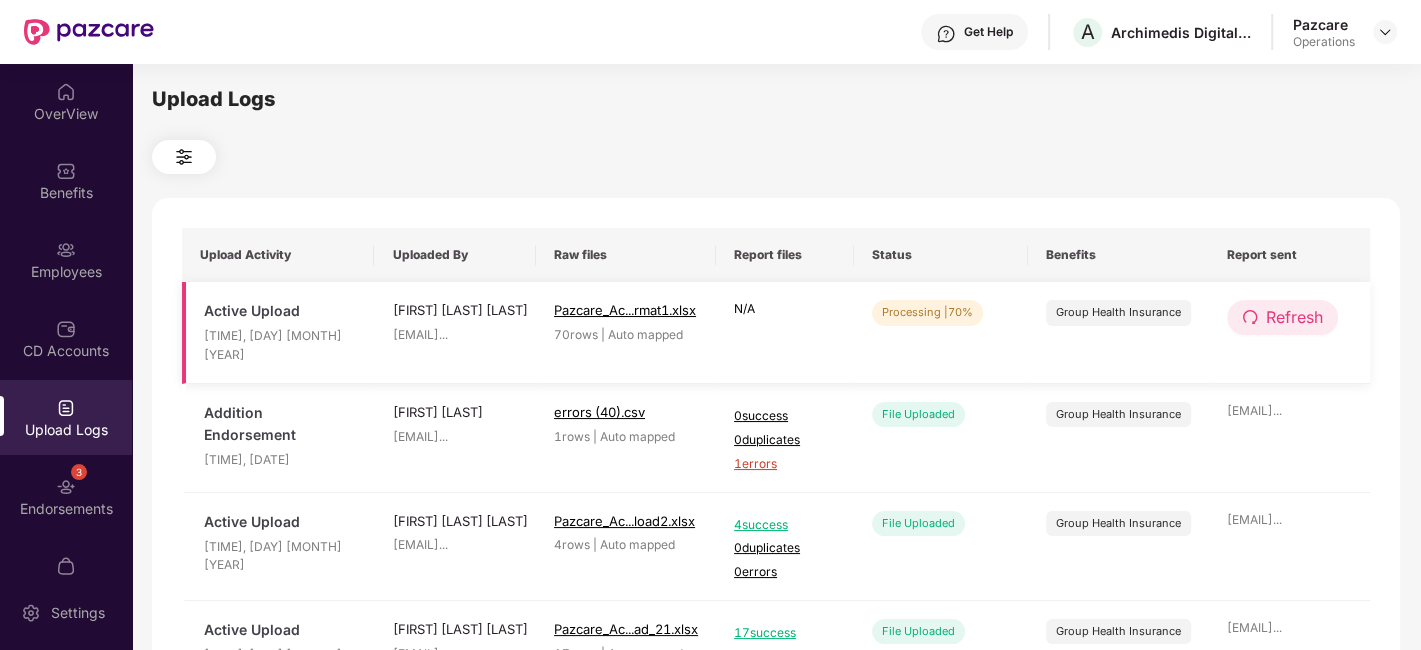 click on "Refresh" at bounding box center (1294, 317) 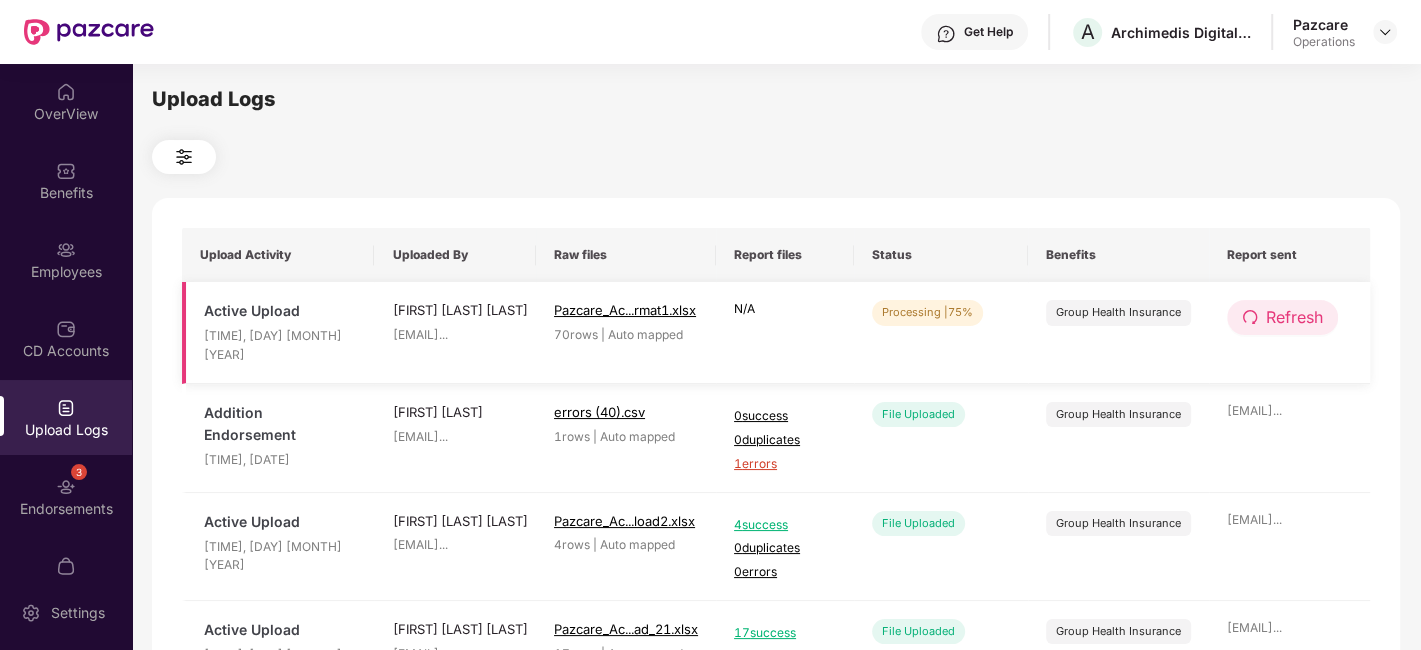 click on "Refresh" at bounding box center [1294, 317] 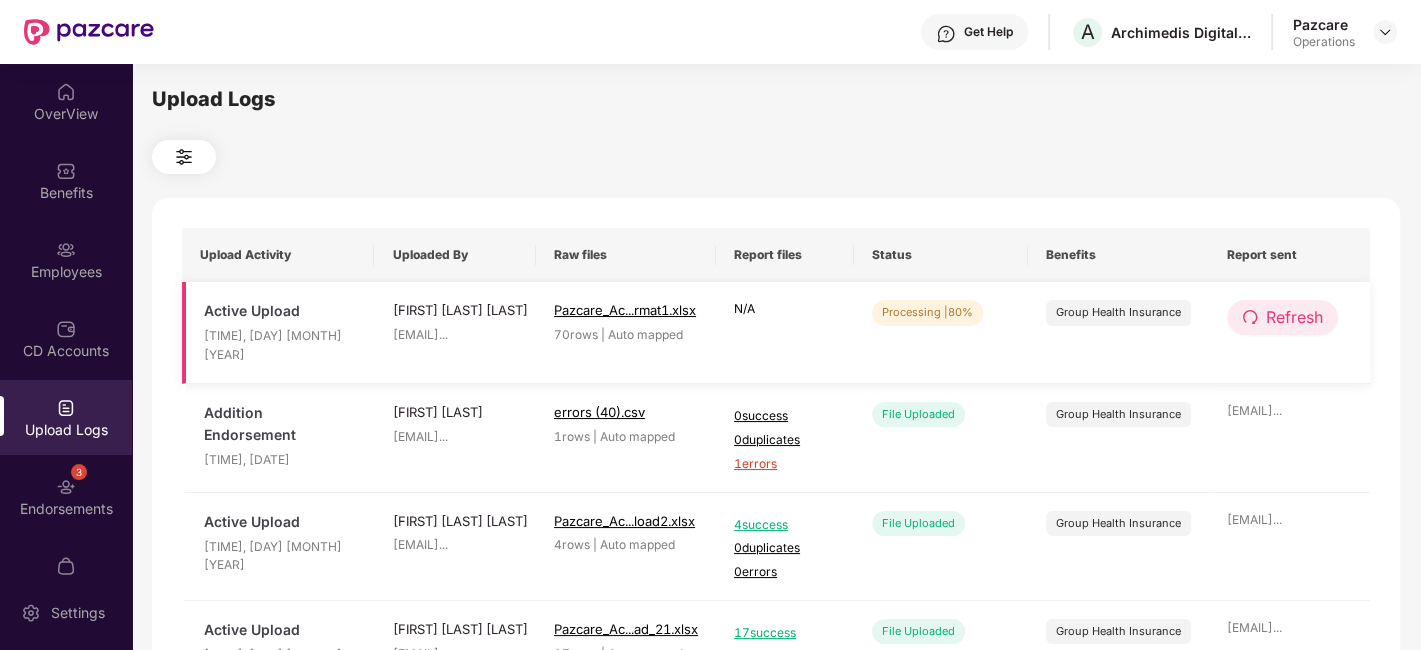click on "Refresh" at bounding box center [1294, 317] 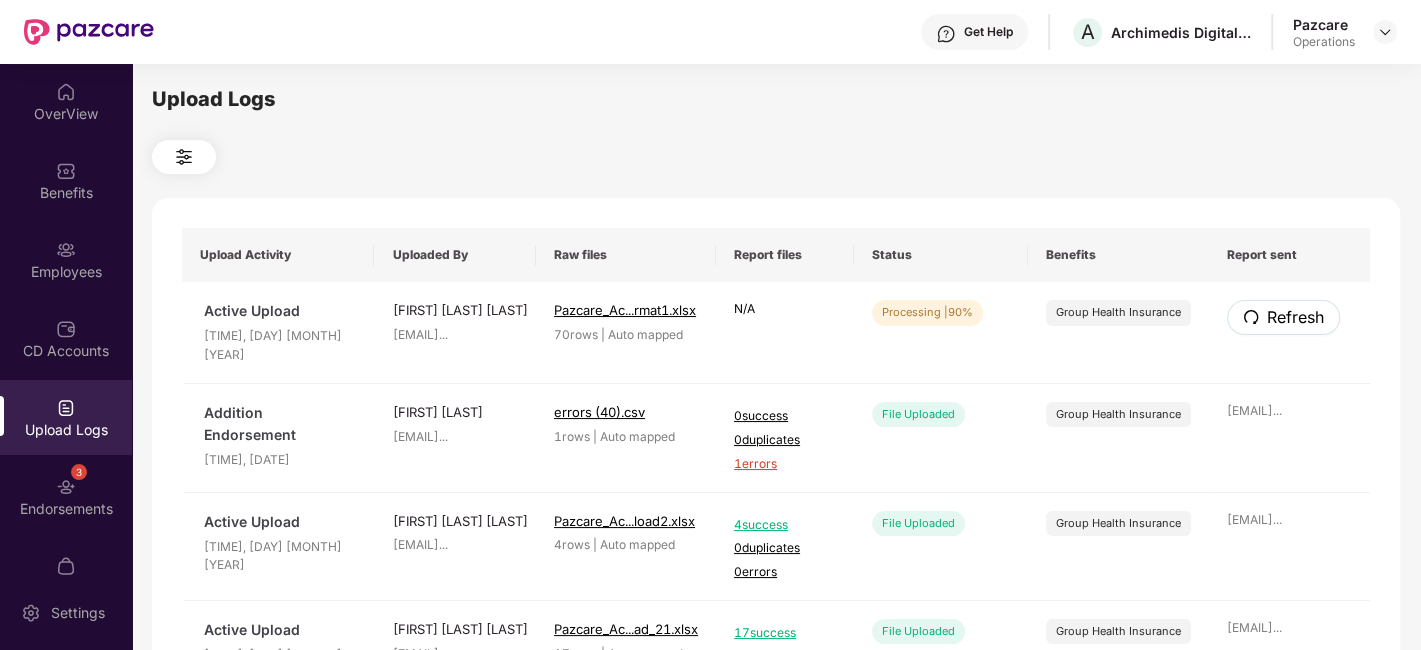 click on "Refresh" at bounding box center [1295, 317] 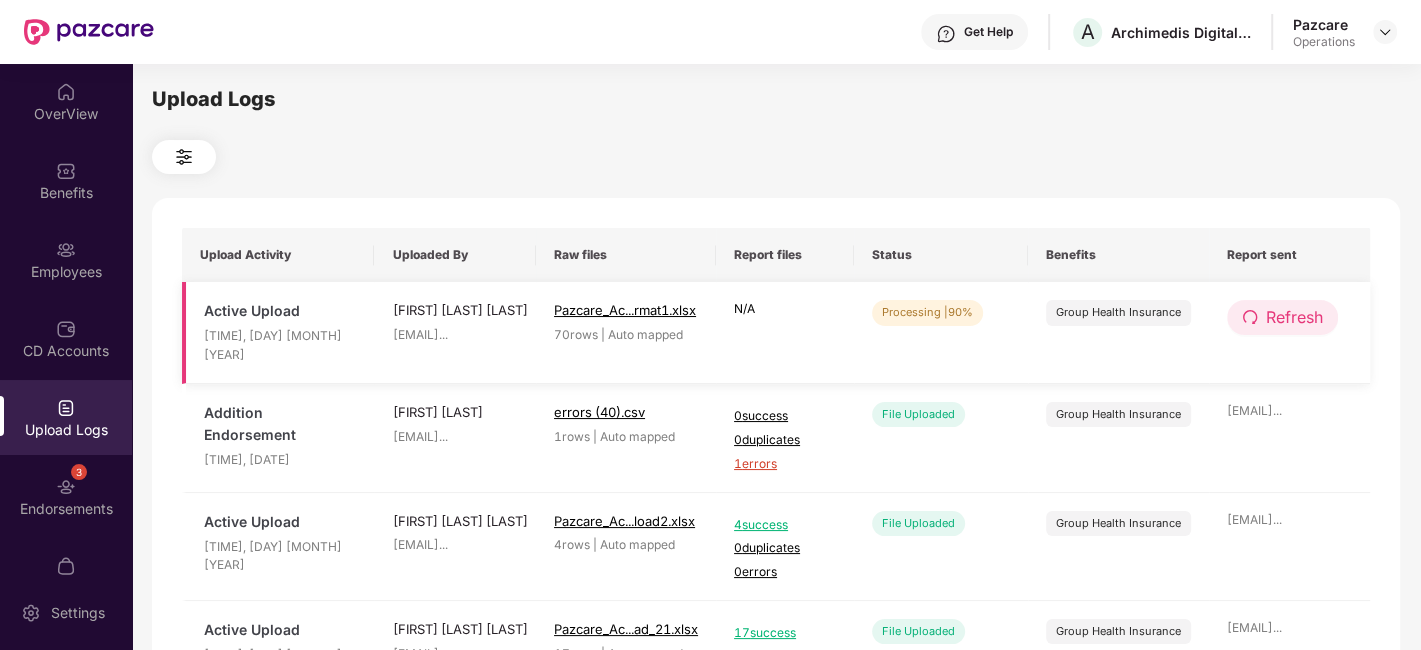 click on "Refresh" at bounding box center (1294, 317) 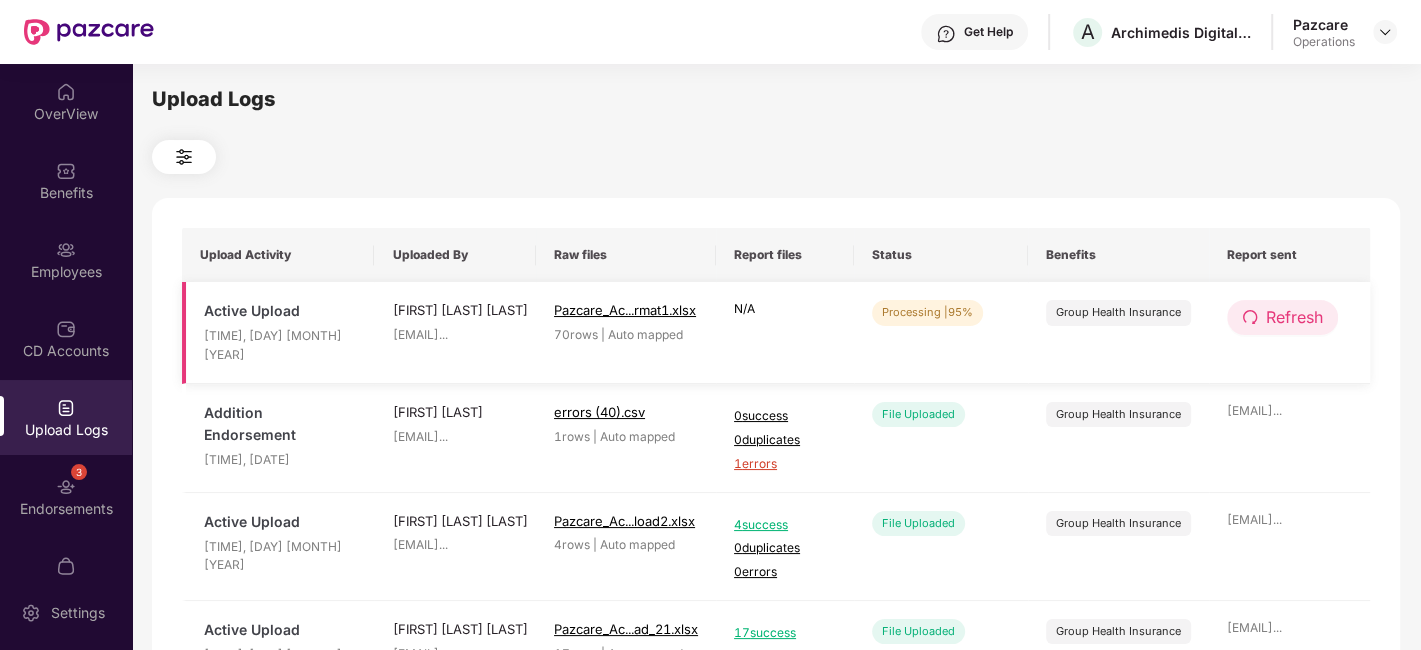 click on "Refresh" at bounding box center [1294, 317] 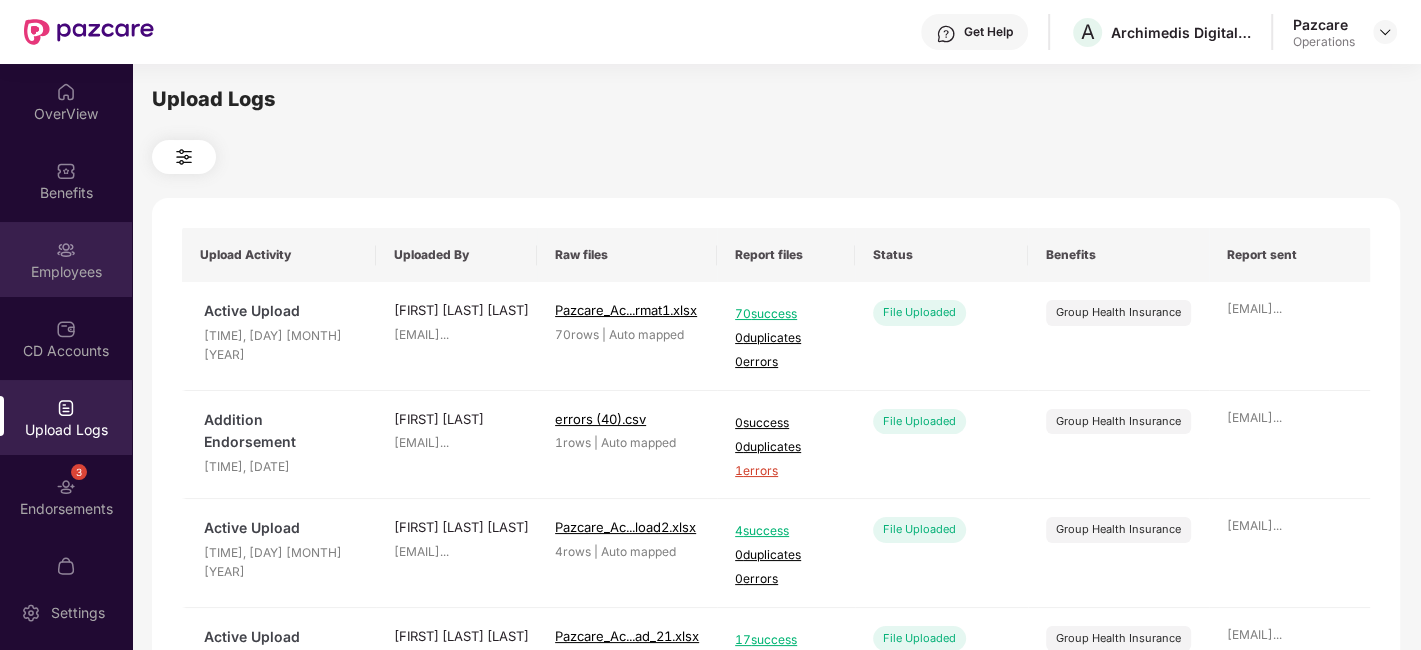 click on "Employees" at bounding box center (66, 259) 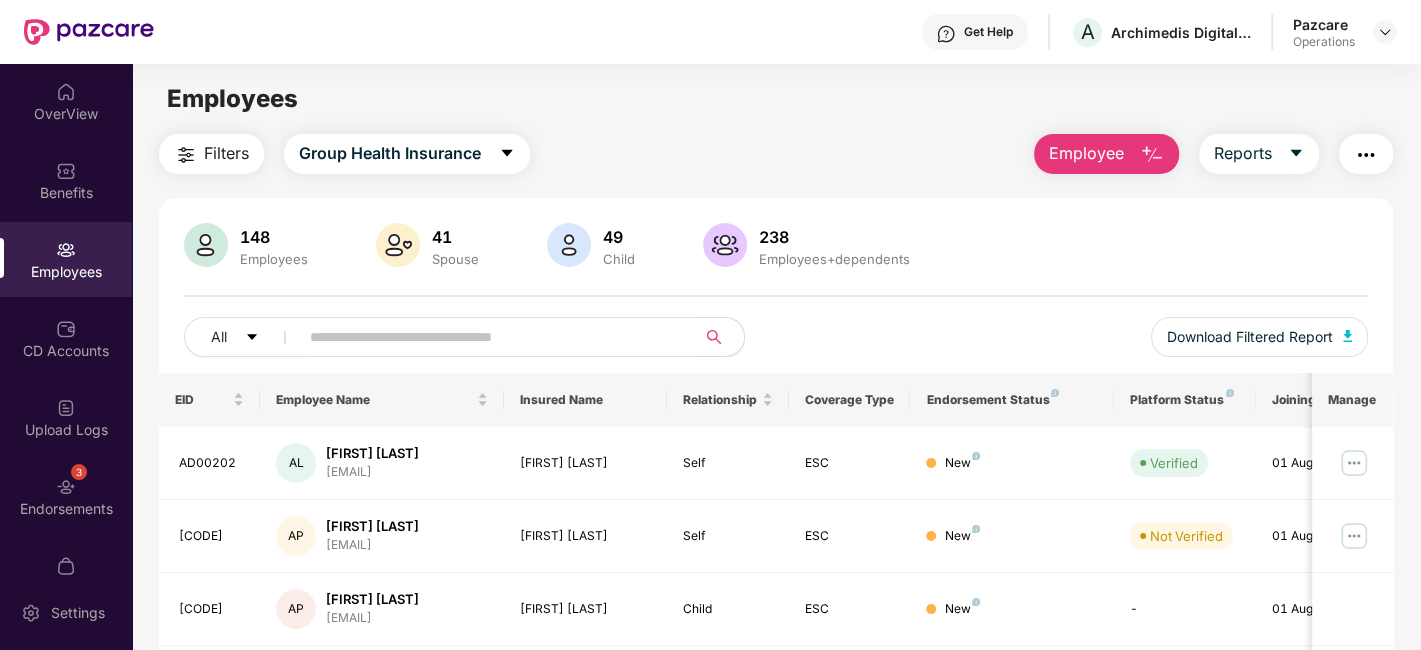 click on "Filters" at bounding box center (226, 153) 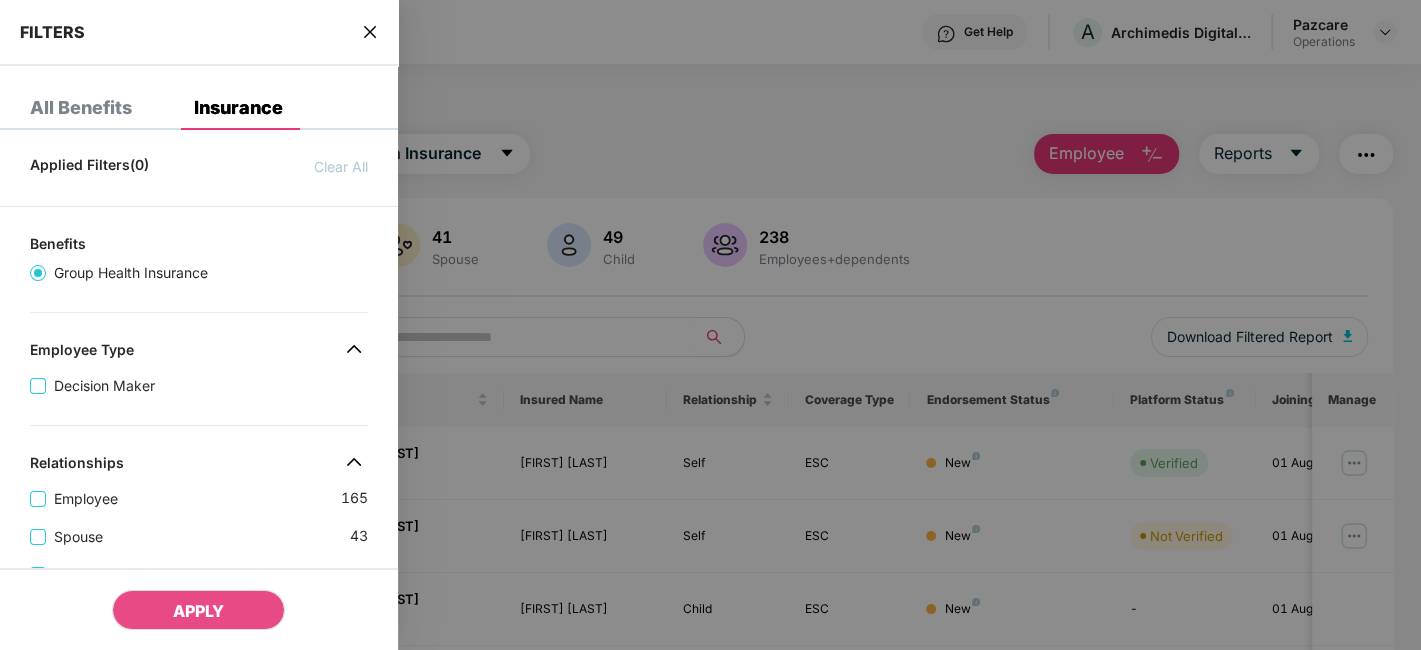 scroll, scrollTop: 620, scrollLeft: 0, axis: vertical 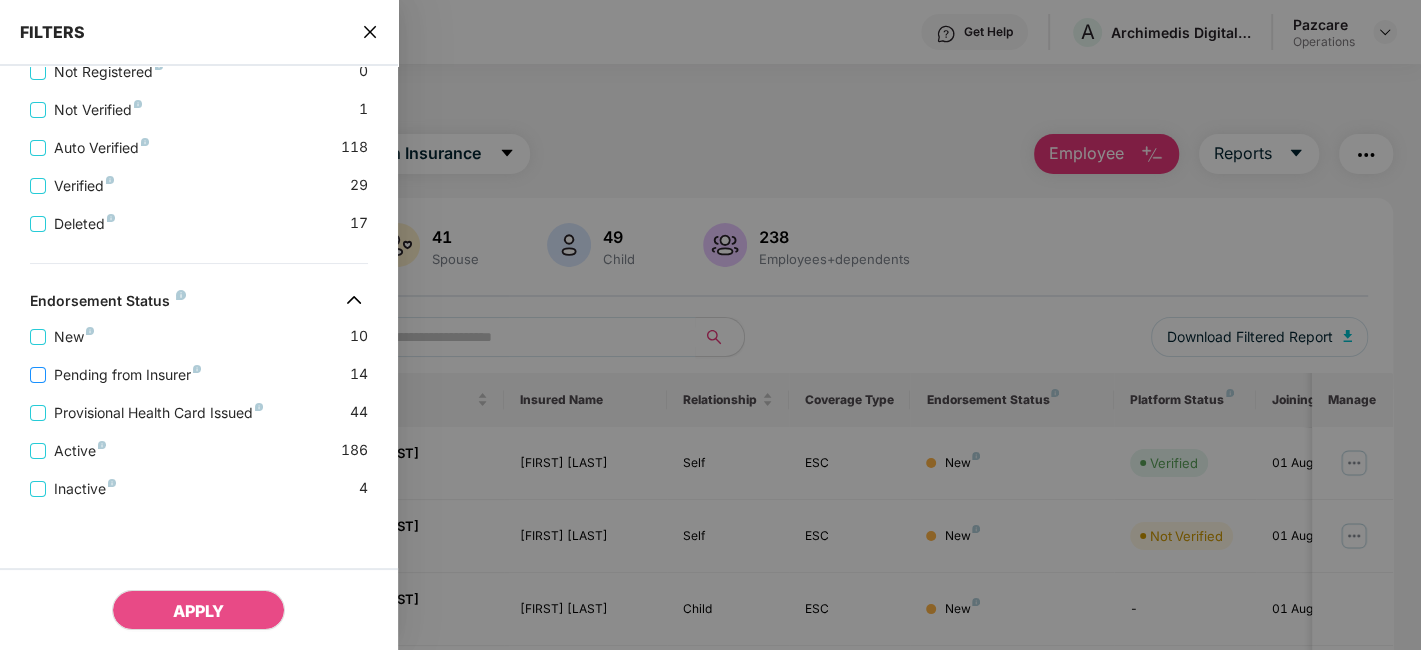 click on "Pending from Insurer" at bounding box center (127, 375) 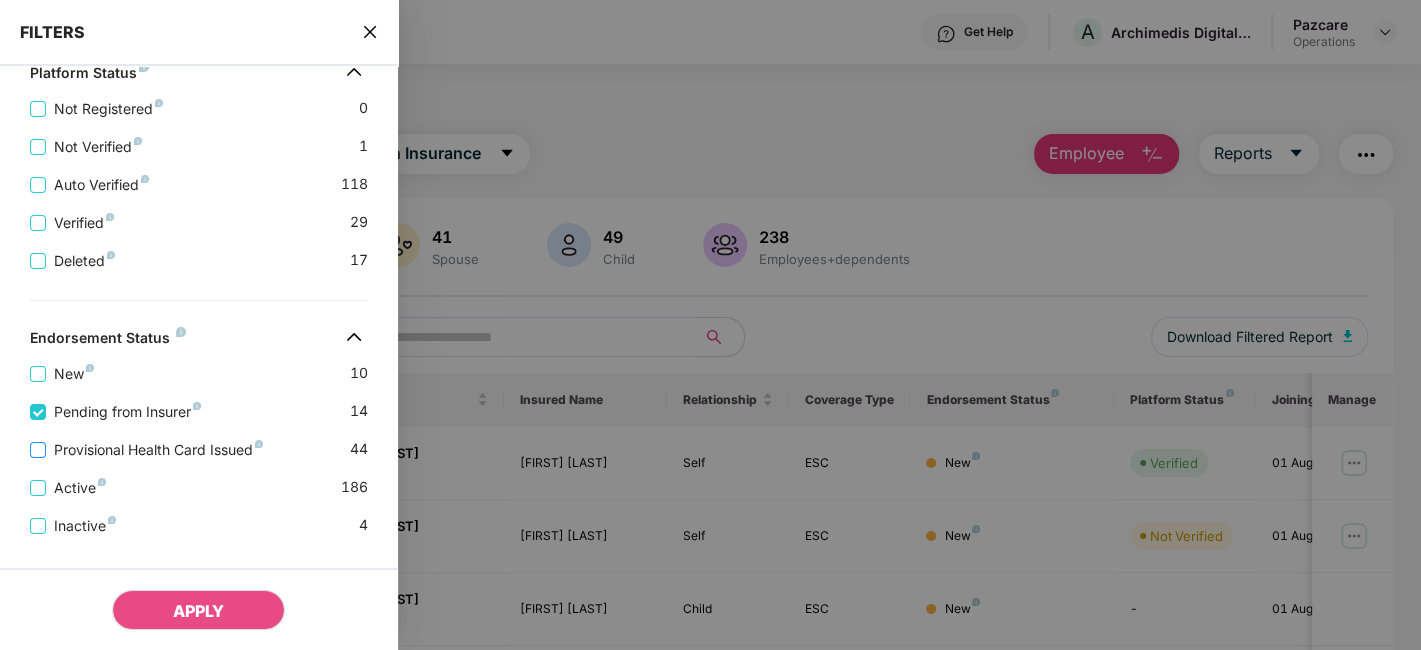 click on "Provisional Health Card Issued" at bounding box center [158, 450] 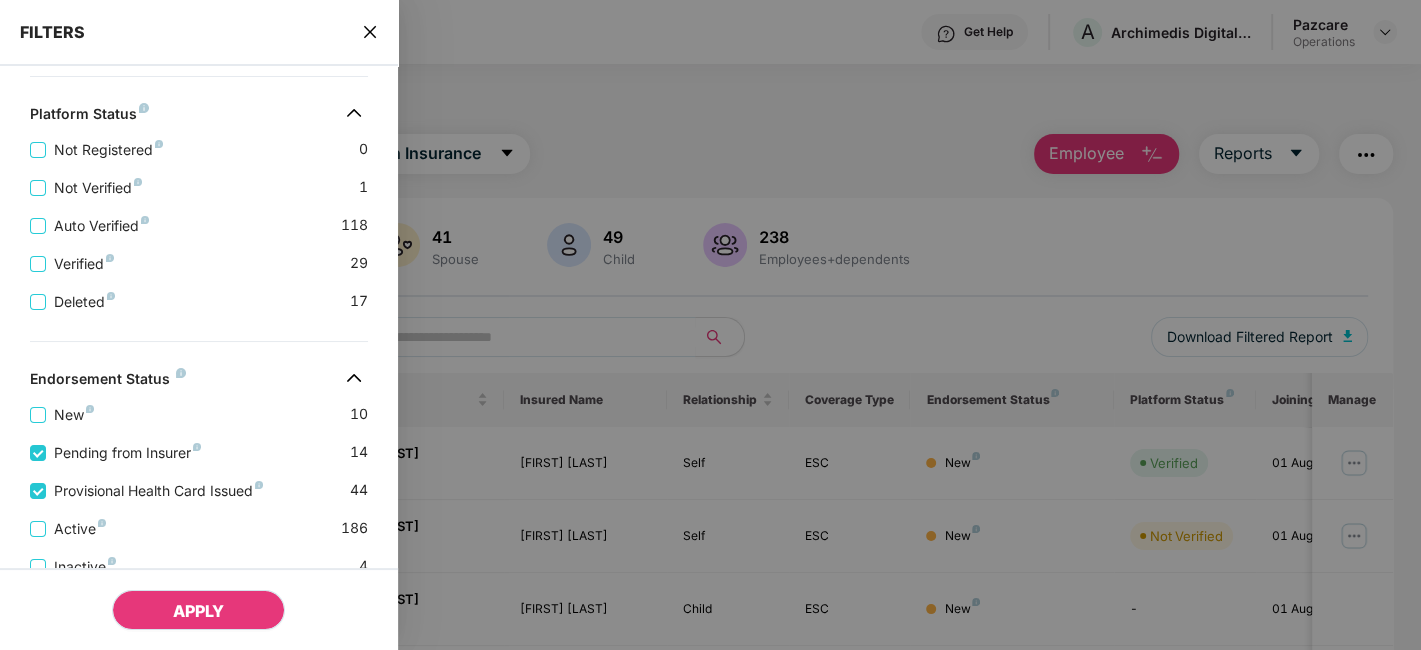 click on "APPLY" at bounding box center (198, 611) 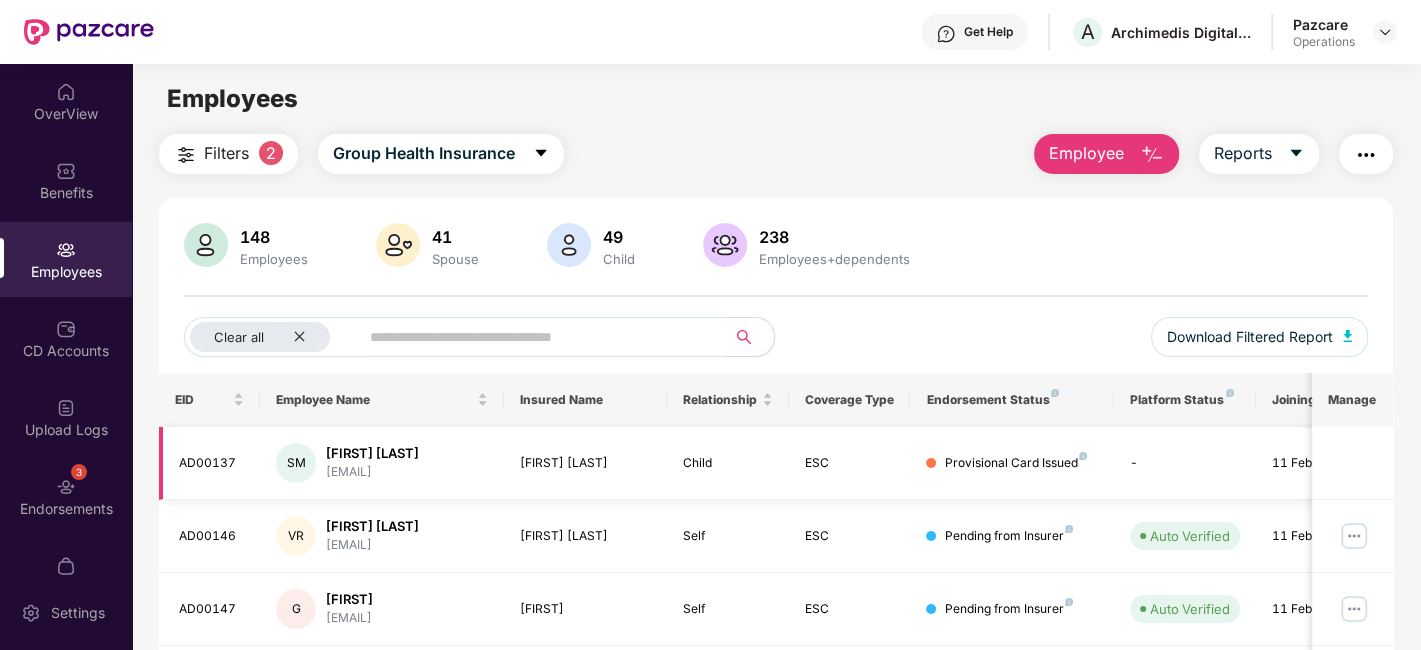 scroll, scrollTop: 211, scrollLeft: 0, axis: vertical 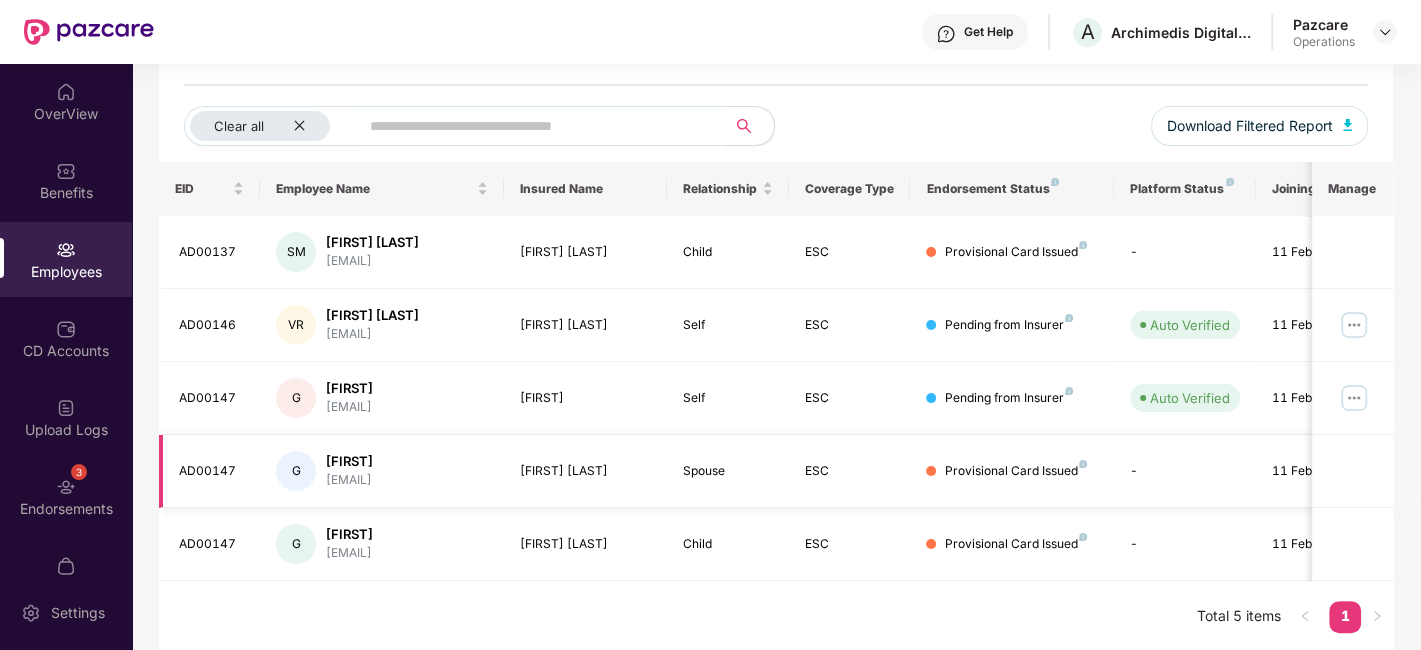 type 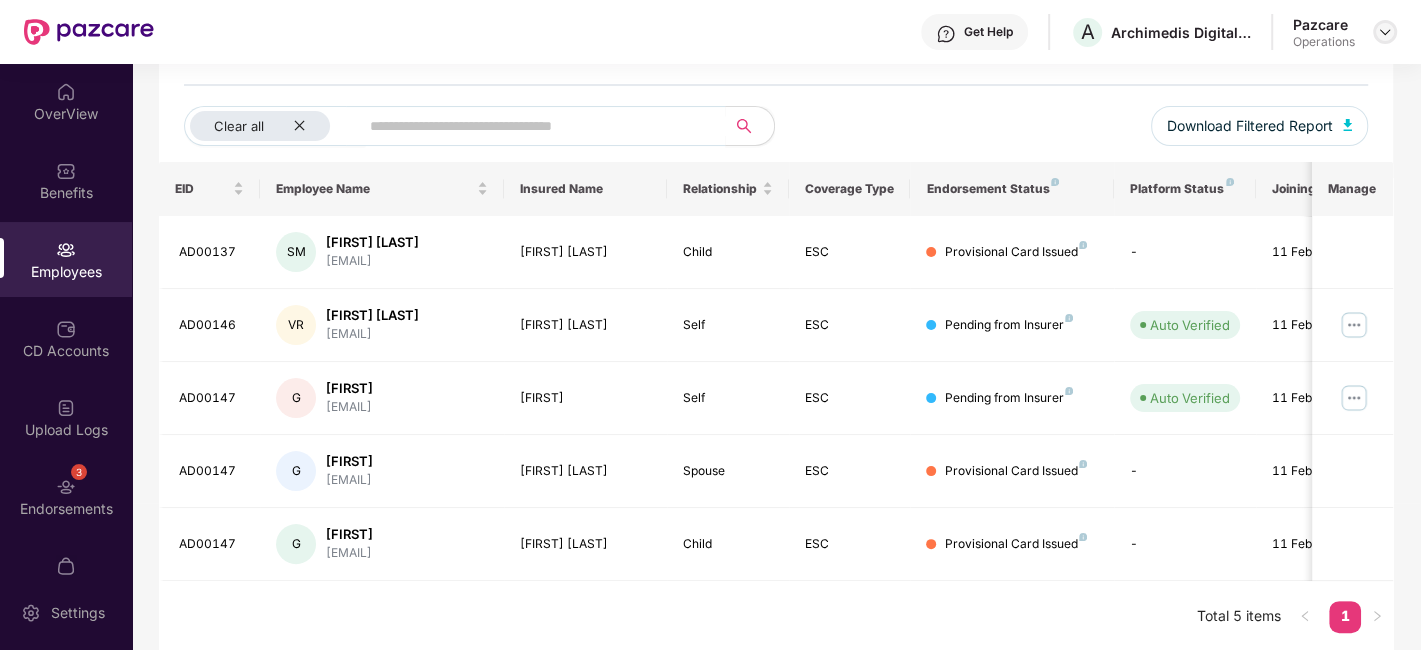 click at bounding box center (1385, 32) 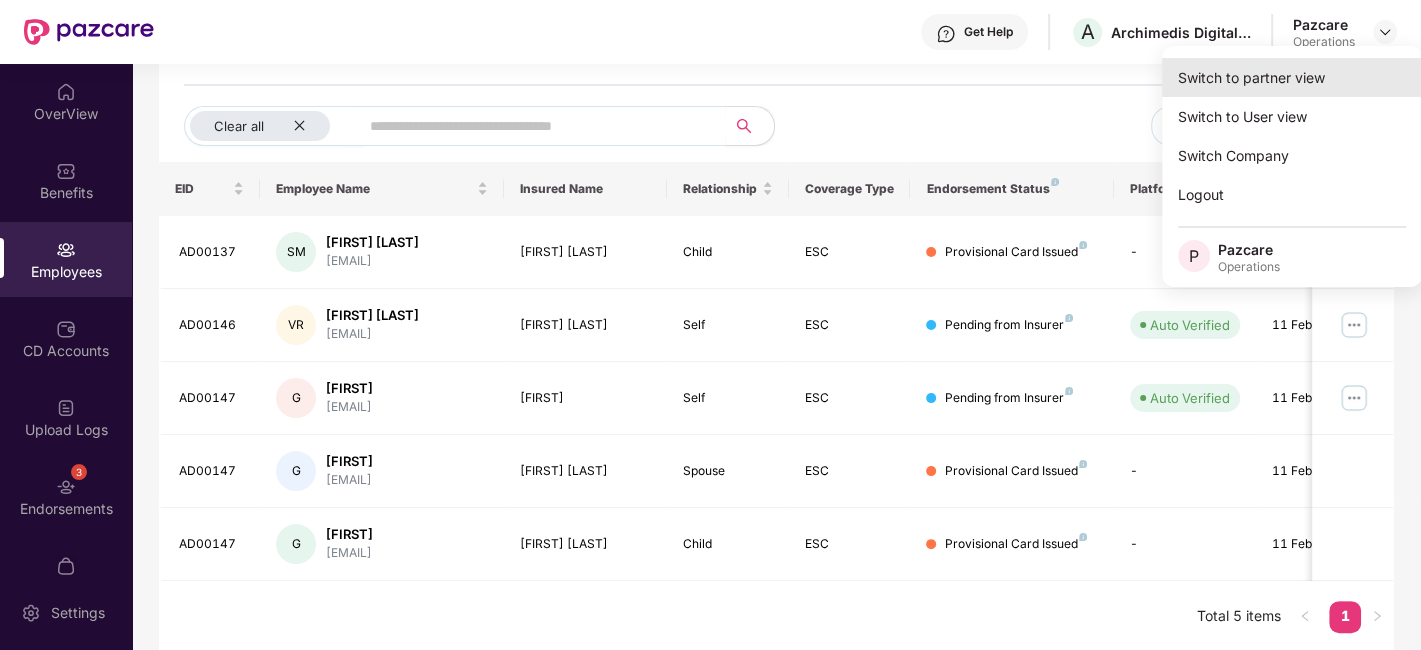 click on "Switch to partner view" at bounding box center (1292, 77) 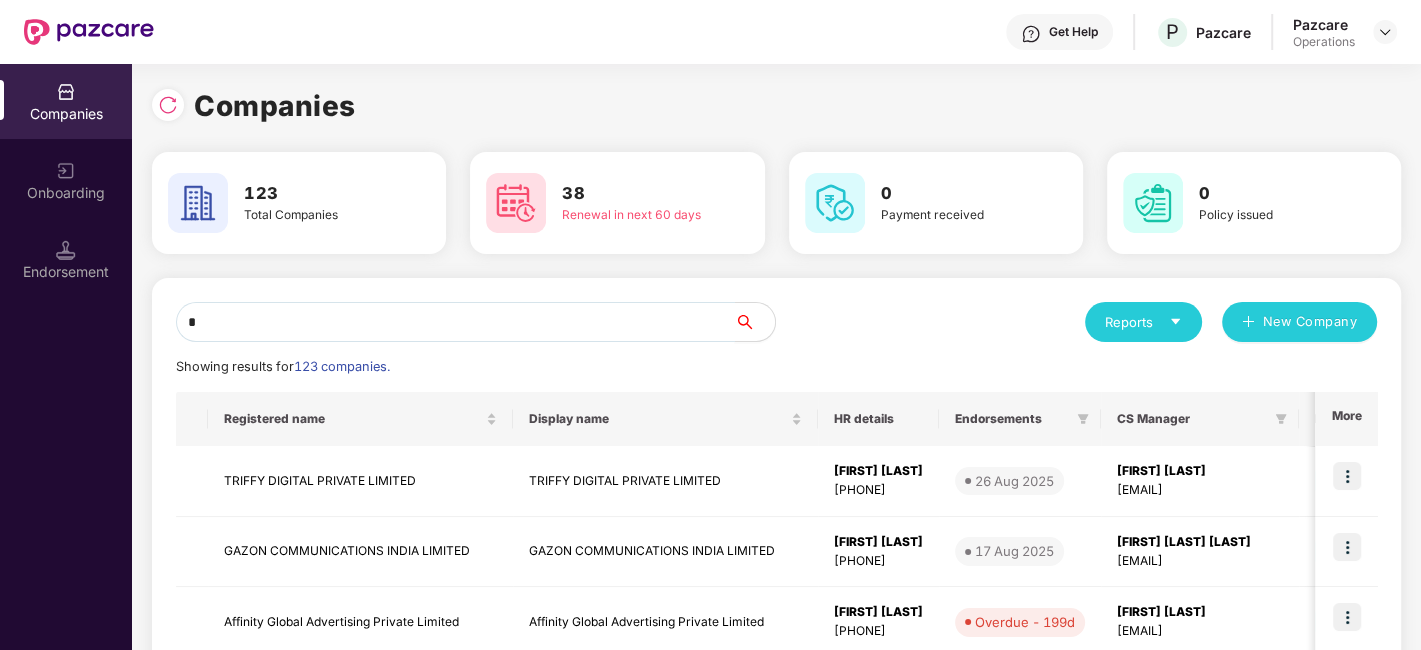 click on "*" at bounding box center (455, 322) 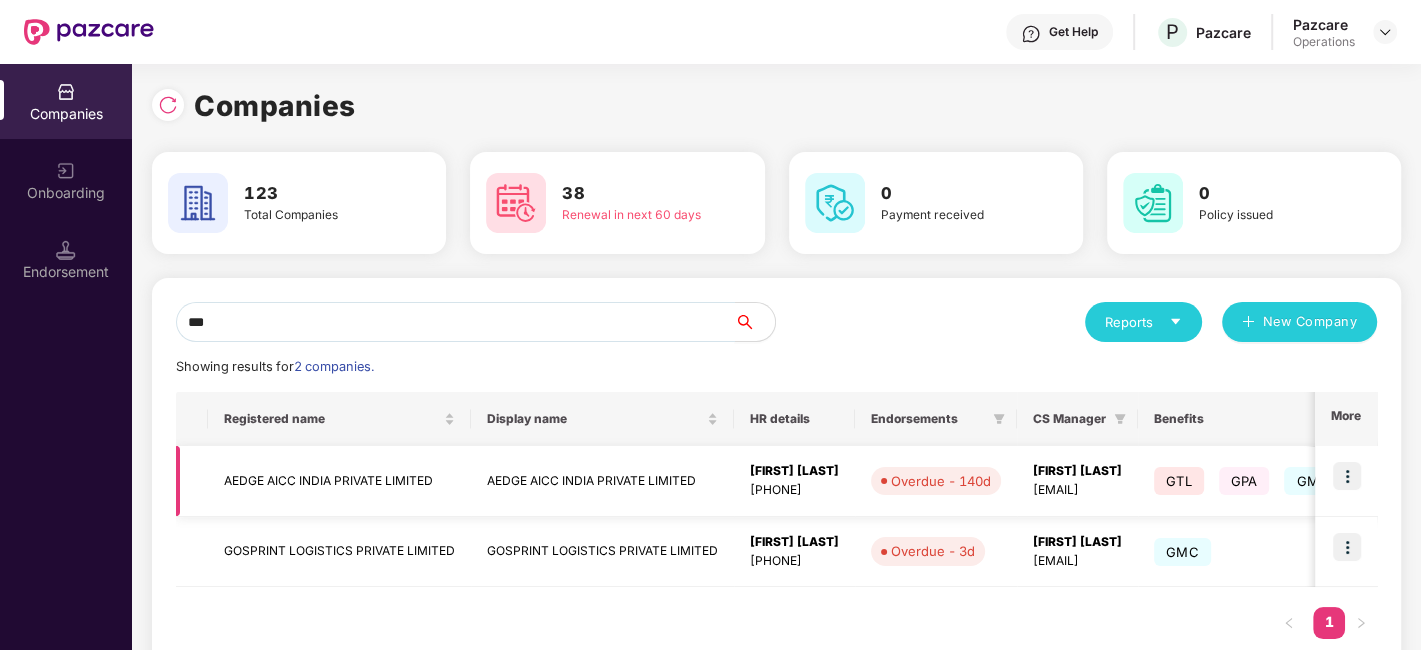 type on "***" 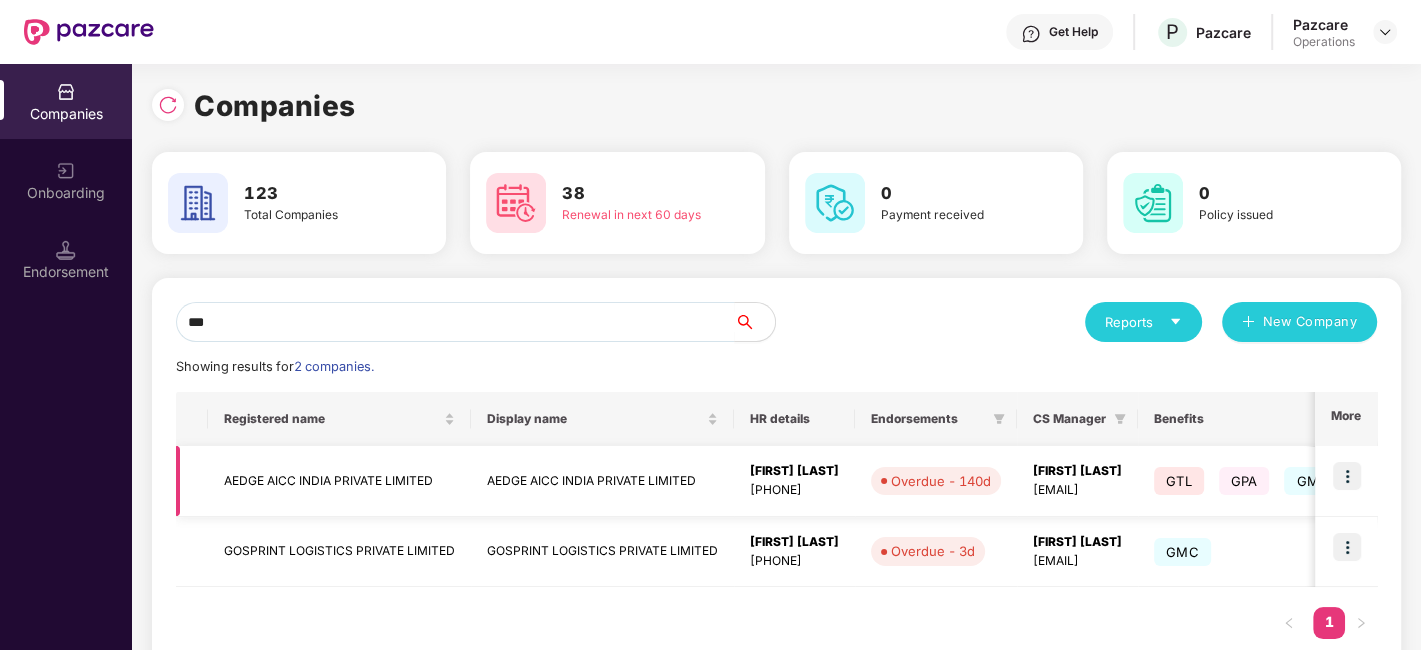 click at bounding box center (1347, 476) 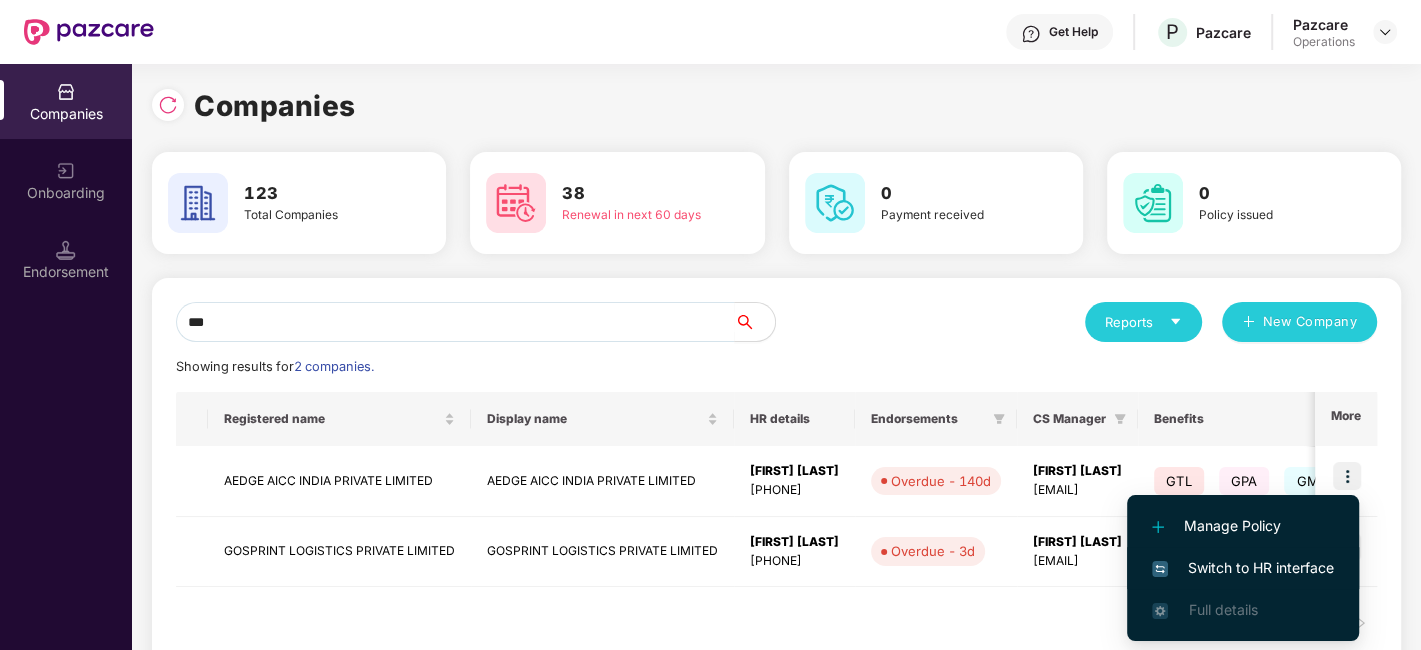 click on "Switch to HR interface" at bounding box center [1243, 568] 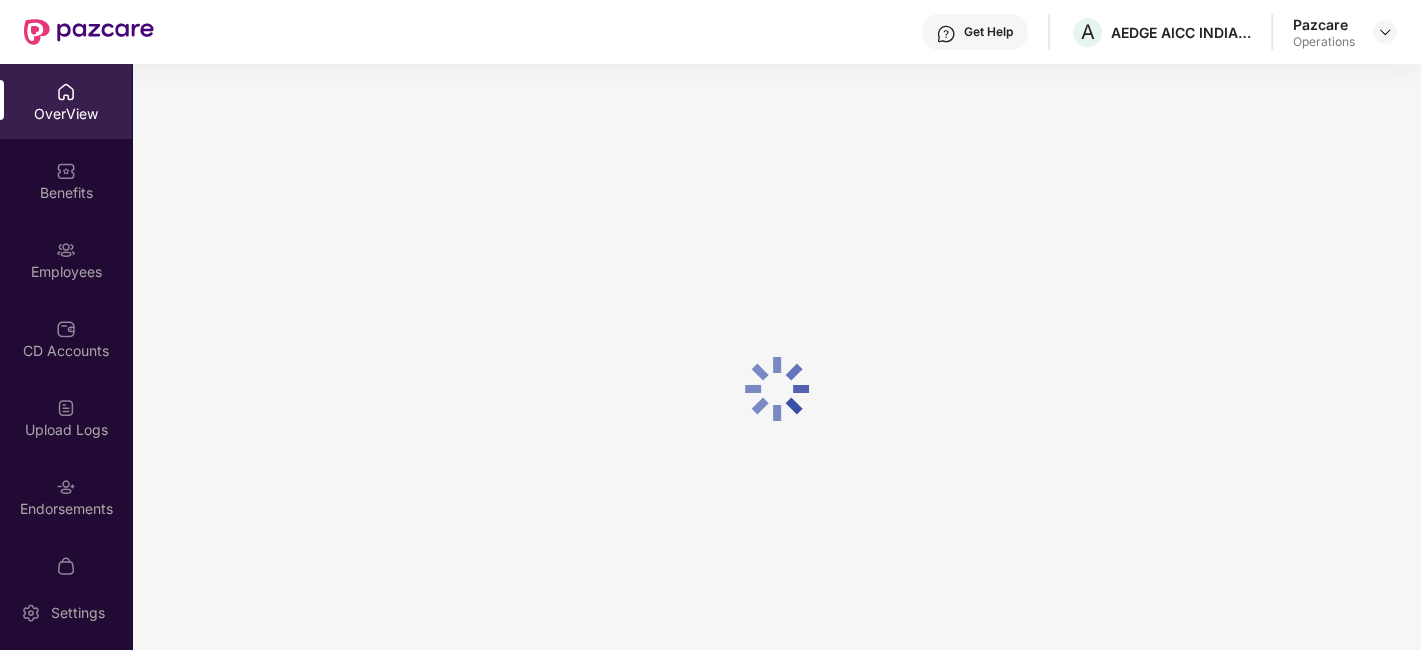 scroll, scrollTop: 41, scrollLeft: 0, axis: vertical 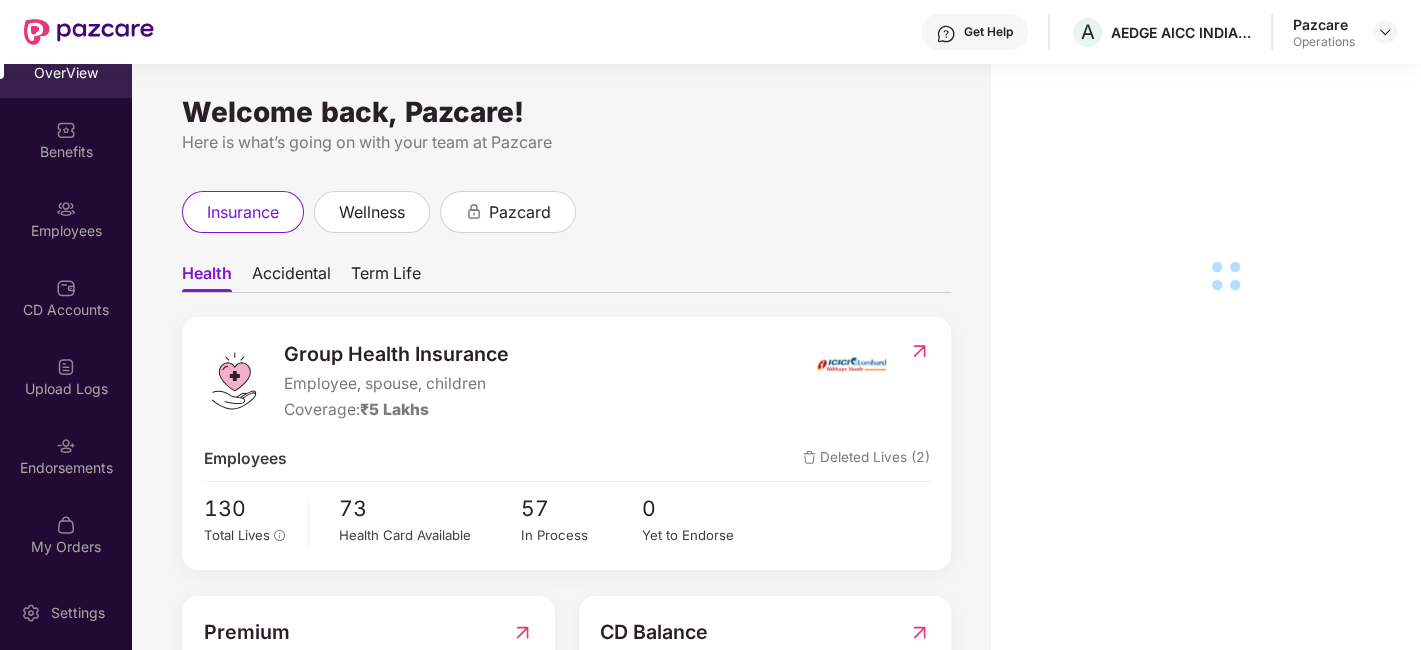 click on "Endorsements" at bounding box center [66, 455] 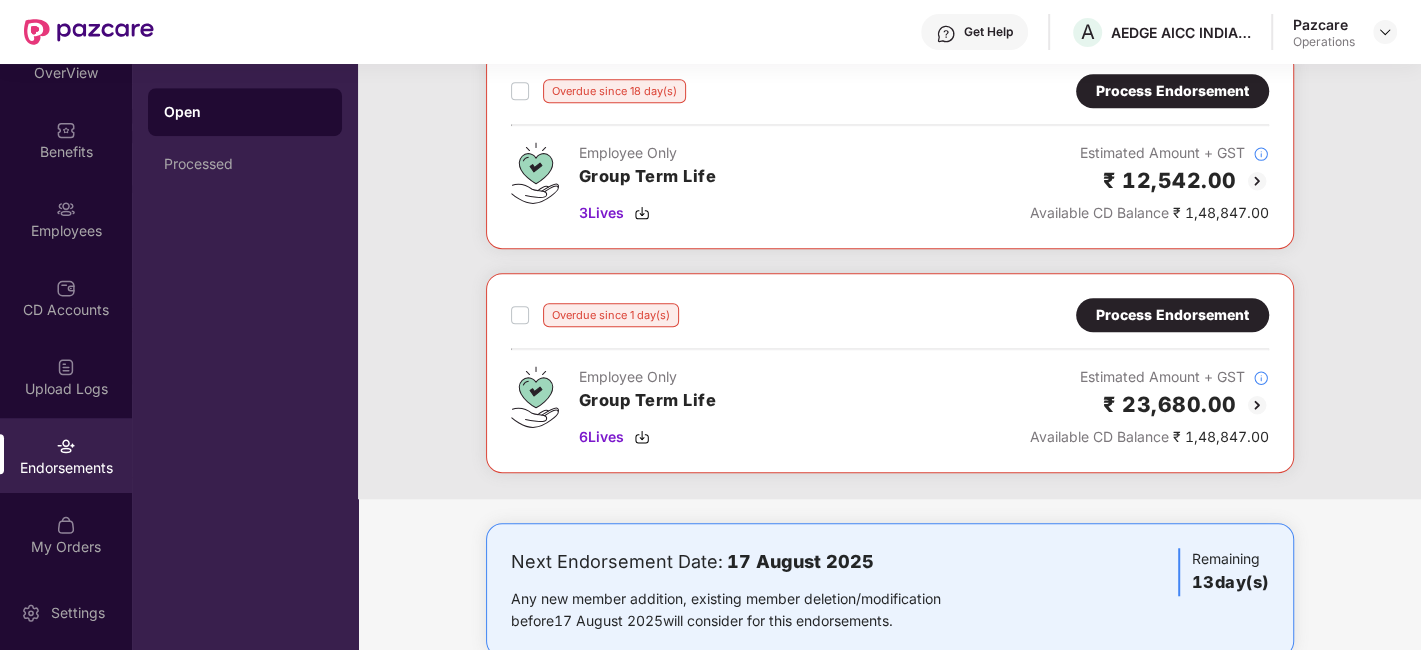 scroll, scrollTop: 1060, scrollLeft: 0, axis: vertical 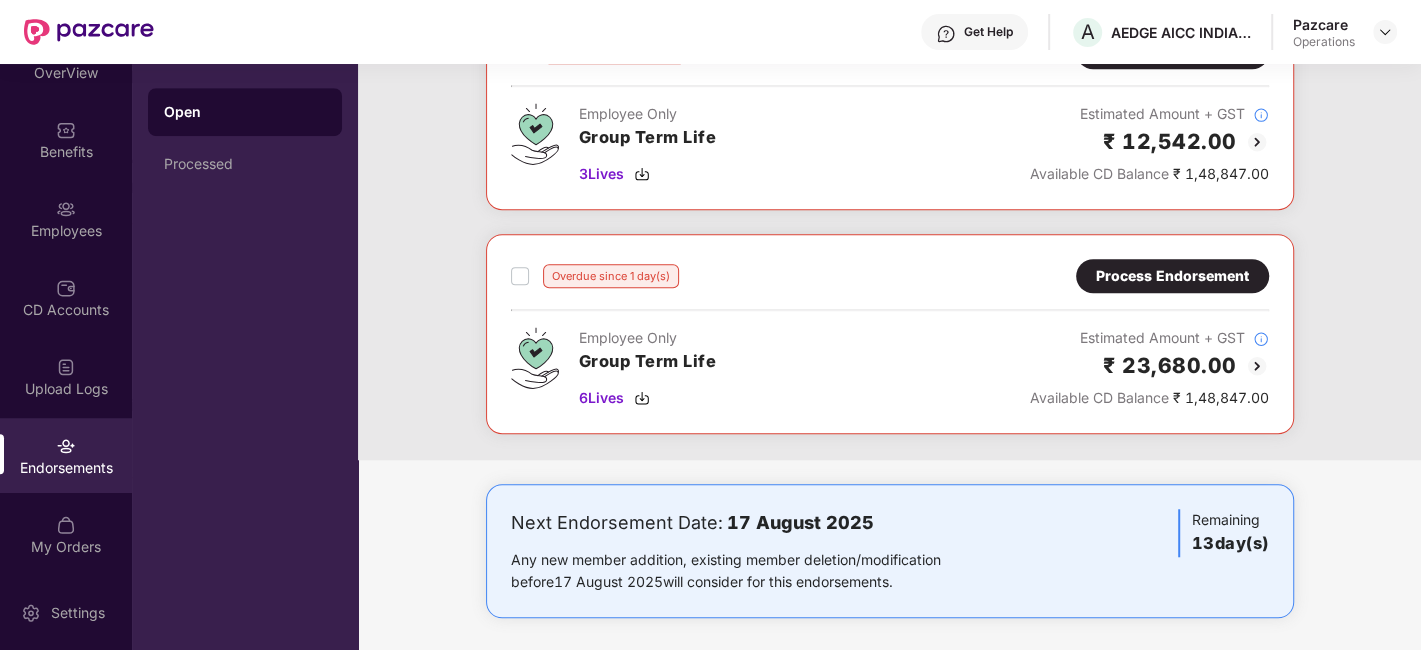 click on "Process Endorsement" at bounding box center [1172, 276] 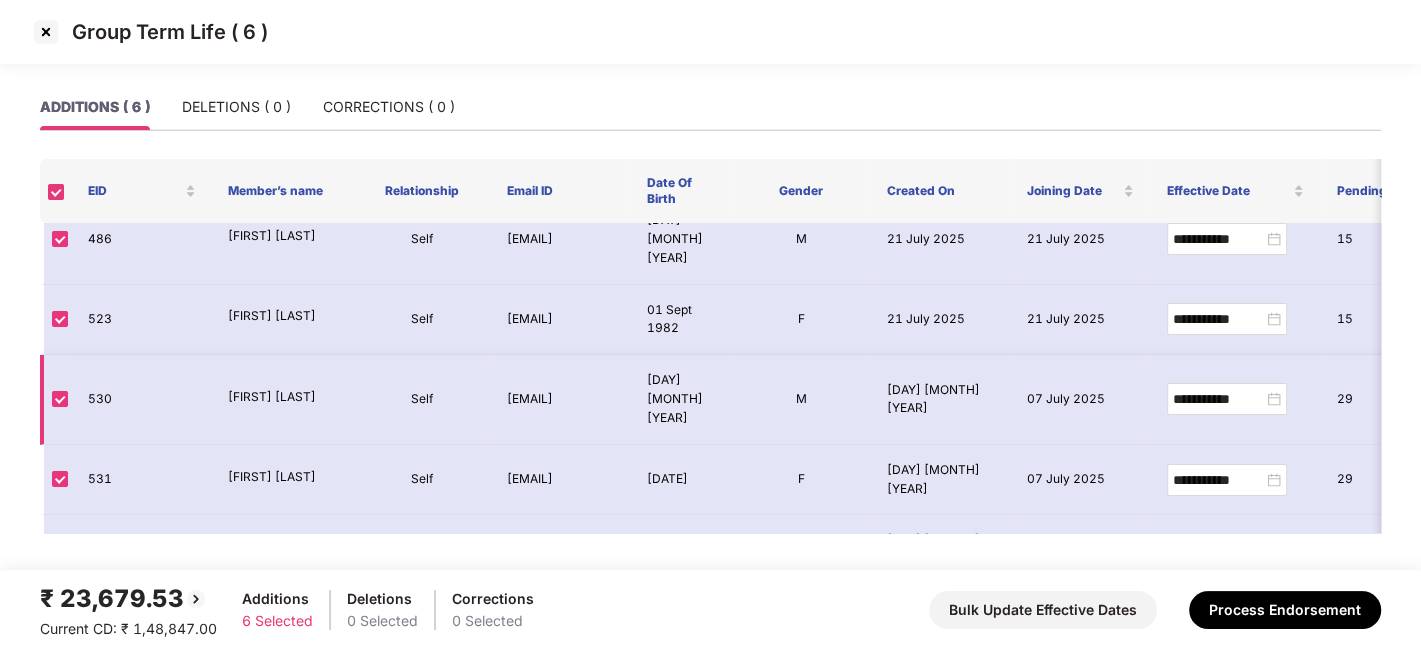 scroll, scrollTop: 0, scrollLeft: 0, axis: both 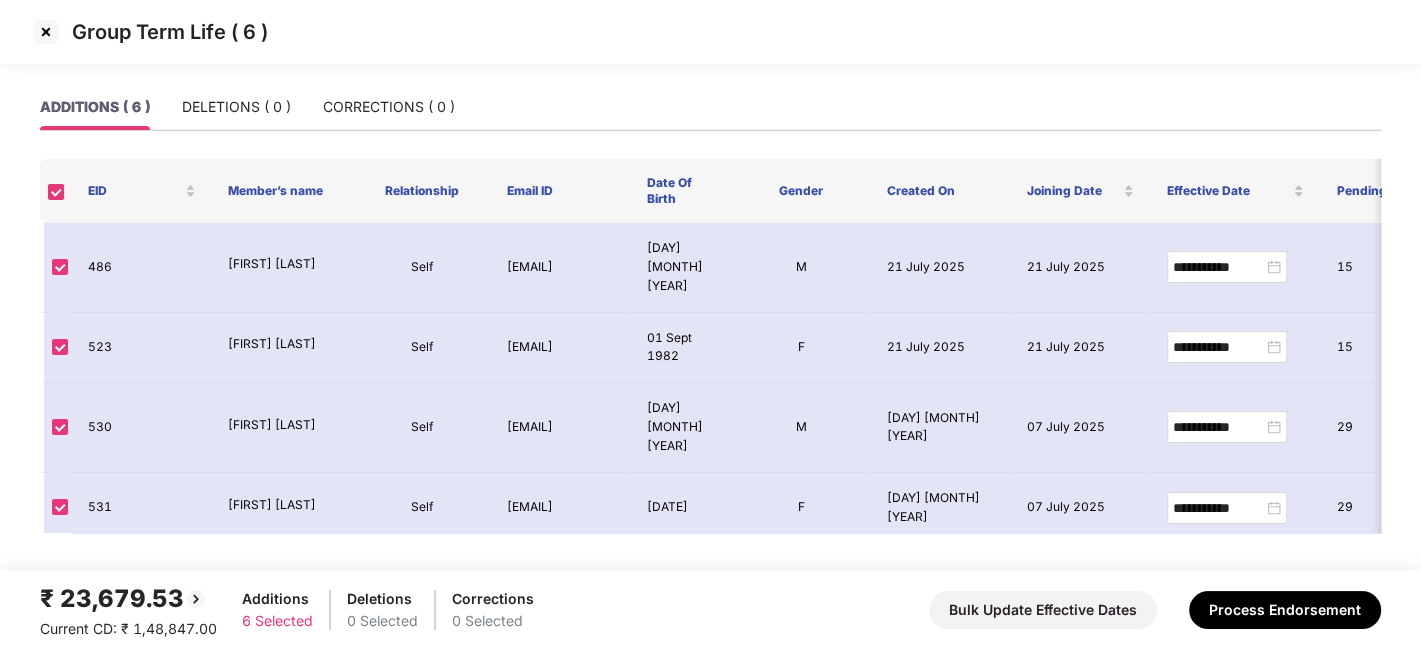 click at bounding box center [46, 32] 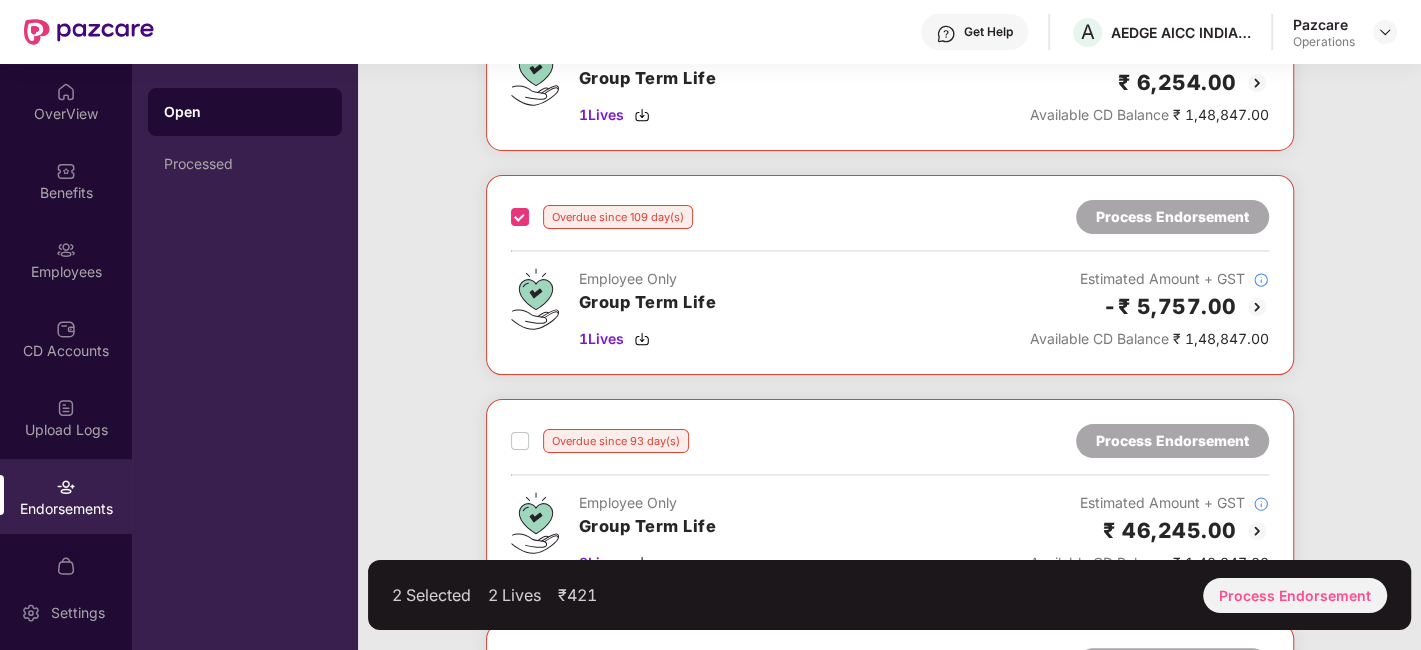 scroll, scrollTop: 234, scrollLeft: 0, axis: vertical 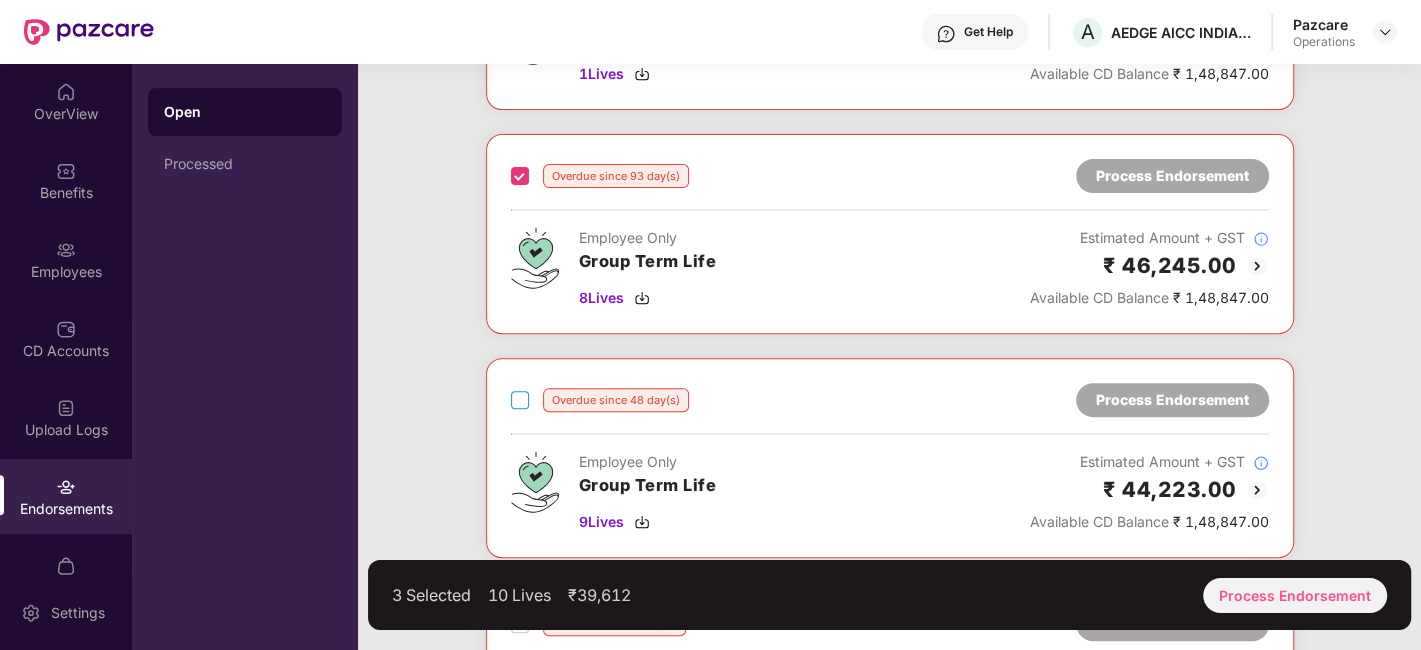 click on "Overdue since [NUMBER] day(s) Process Endorsement" at bounding box center (890, 400) 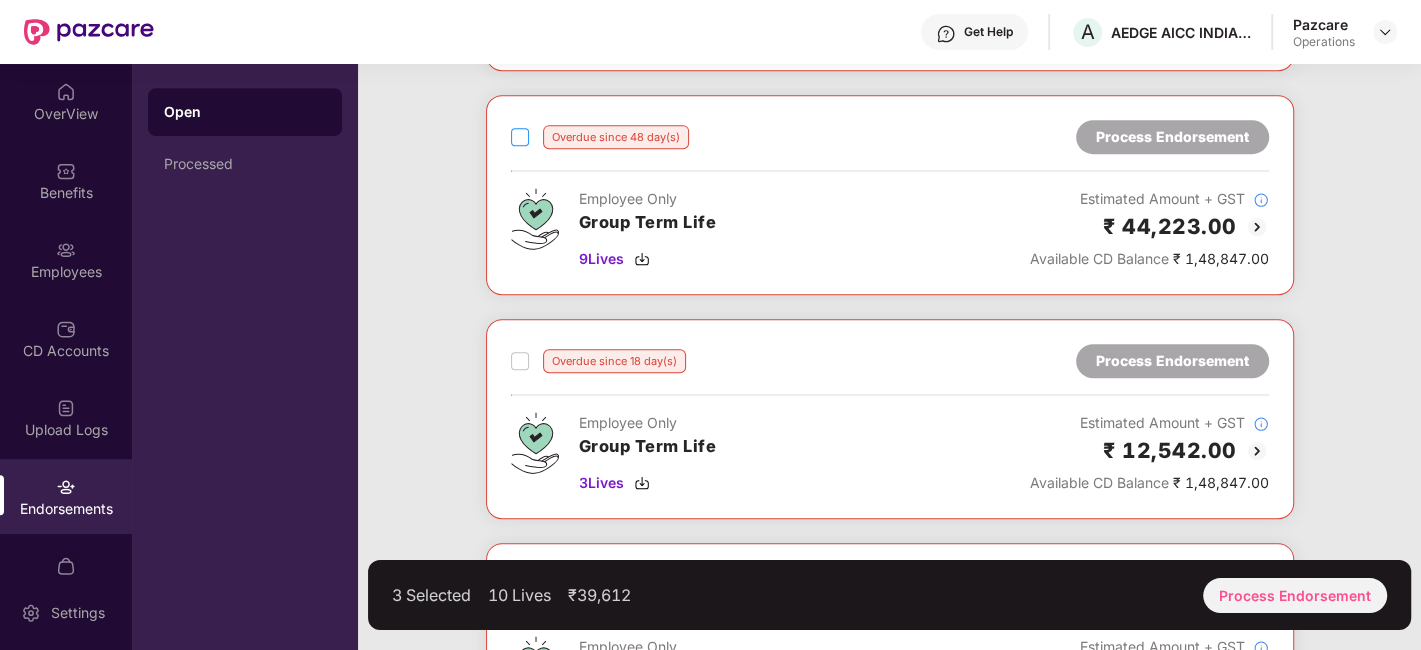 scroll, scrollTop: 762, scrollLeft: 0, axis: vertical 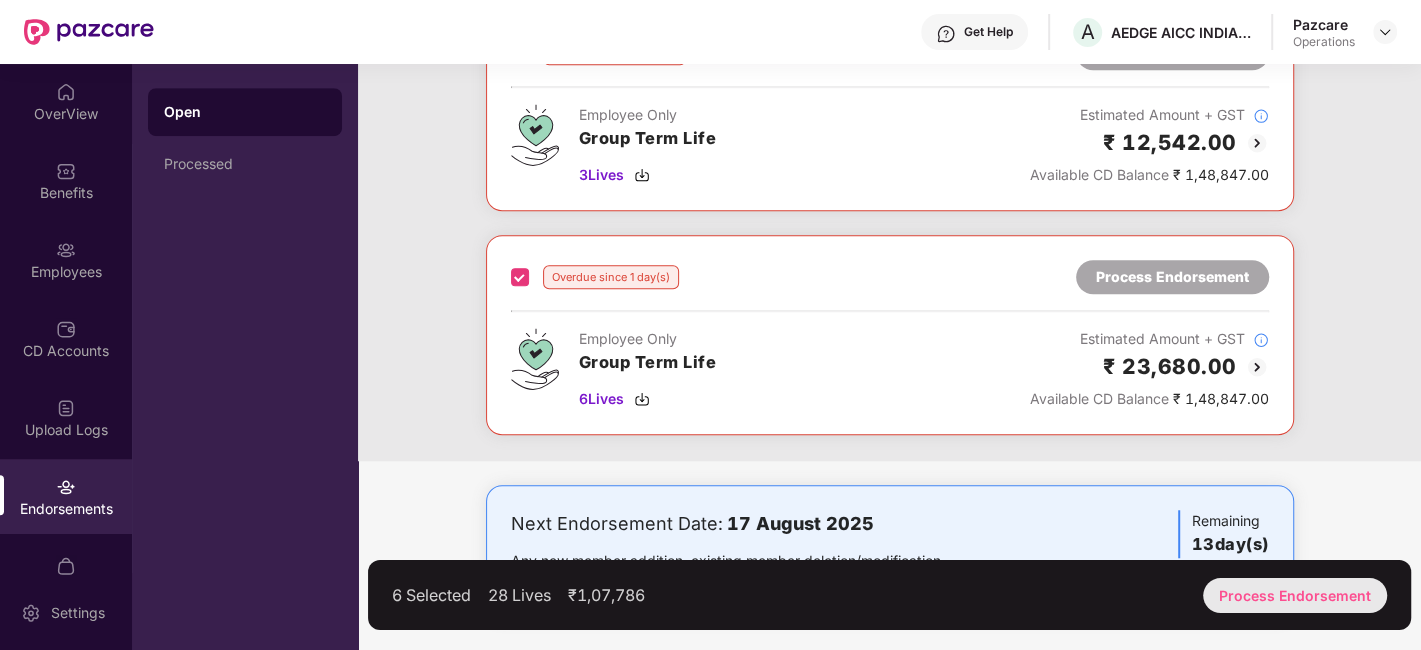 click on "Process Endorsement" at bounding box center [1295, 595] 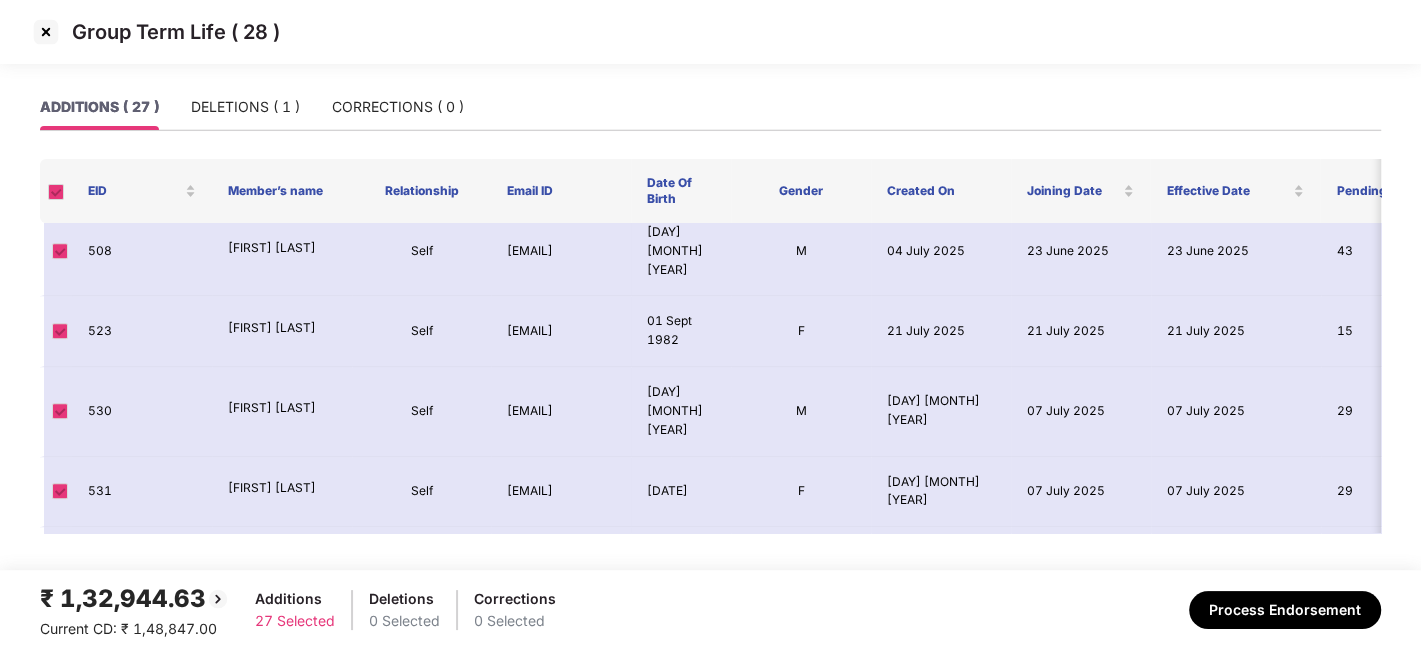 scroll, scrollTop: 1658, scrollLeft: 0, axis: vertical 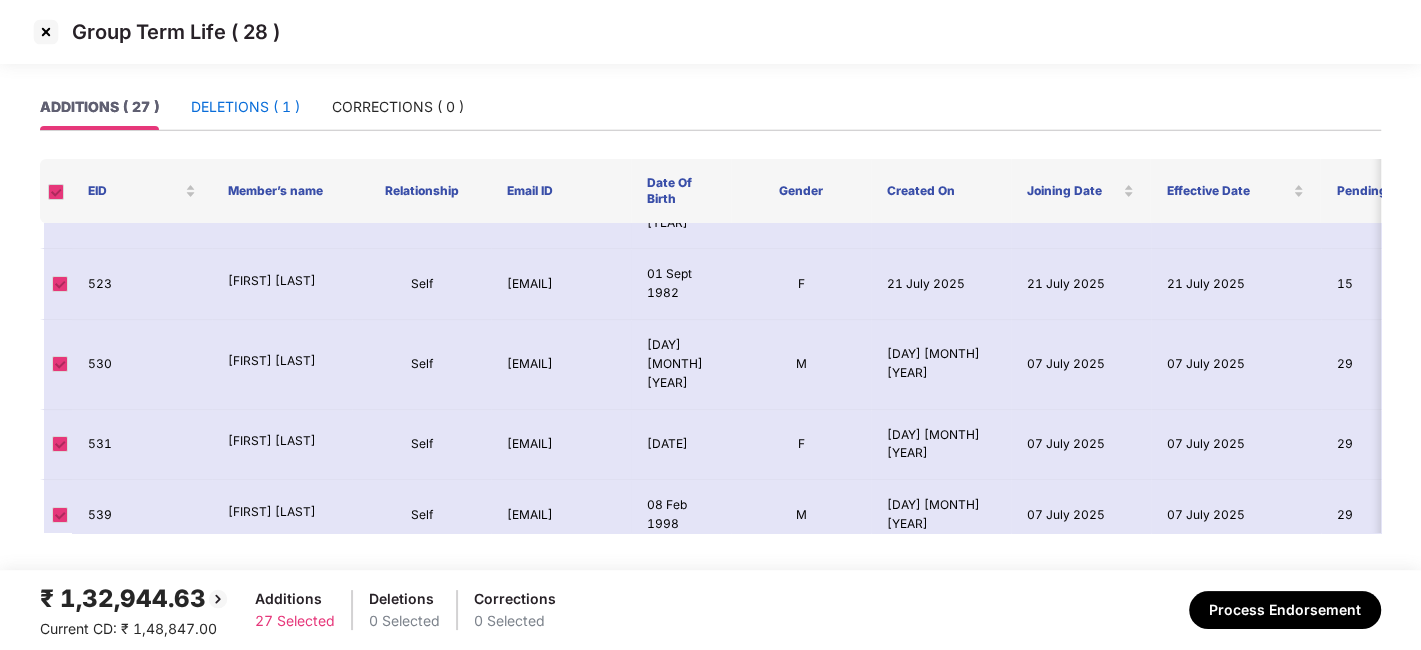 click on "DELETIONS ( 1 )" at bounding box center (245, 107) 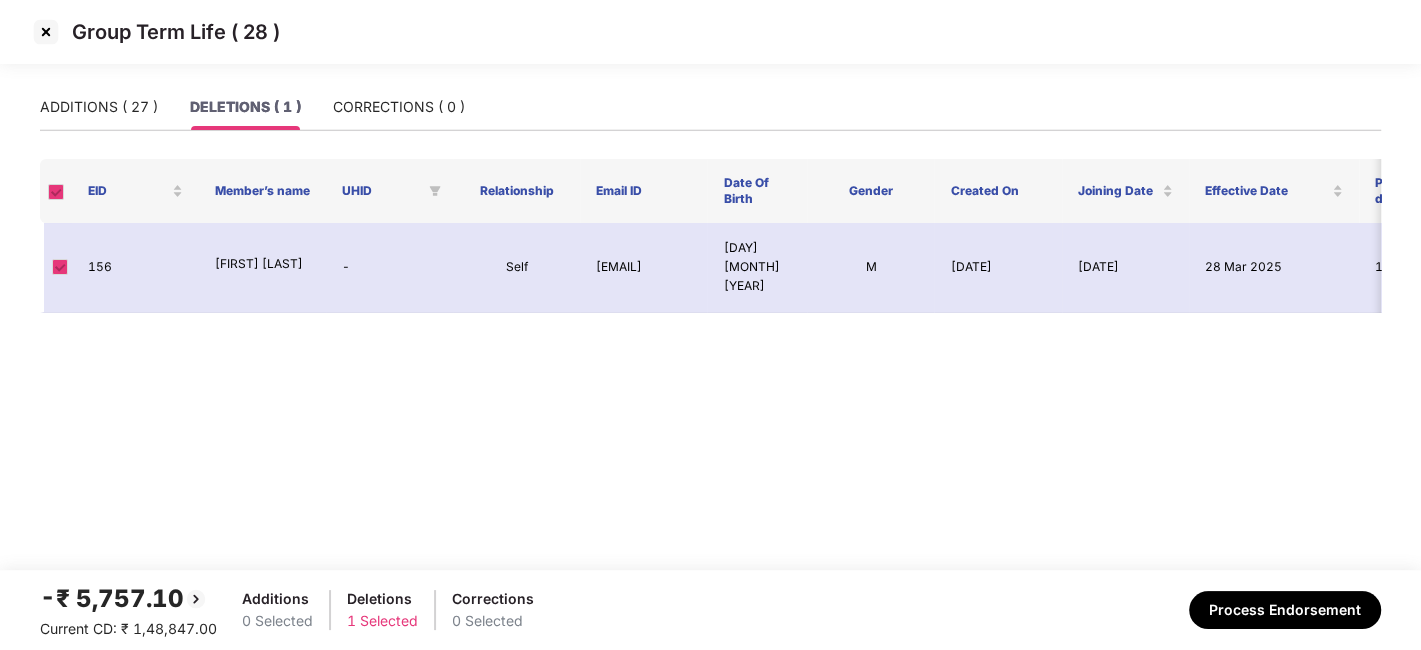 scroll, scrollTop: 0, scrollLeft: 0, axis: both 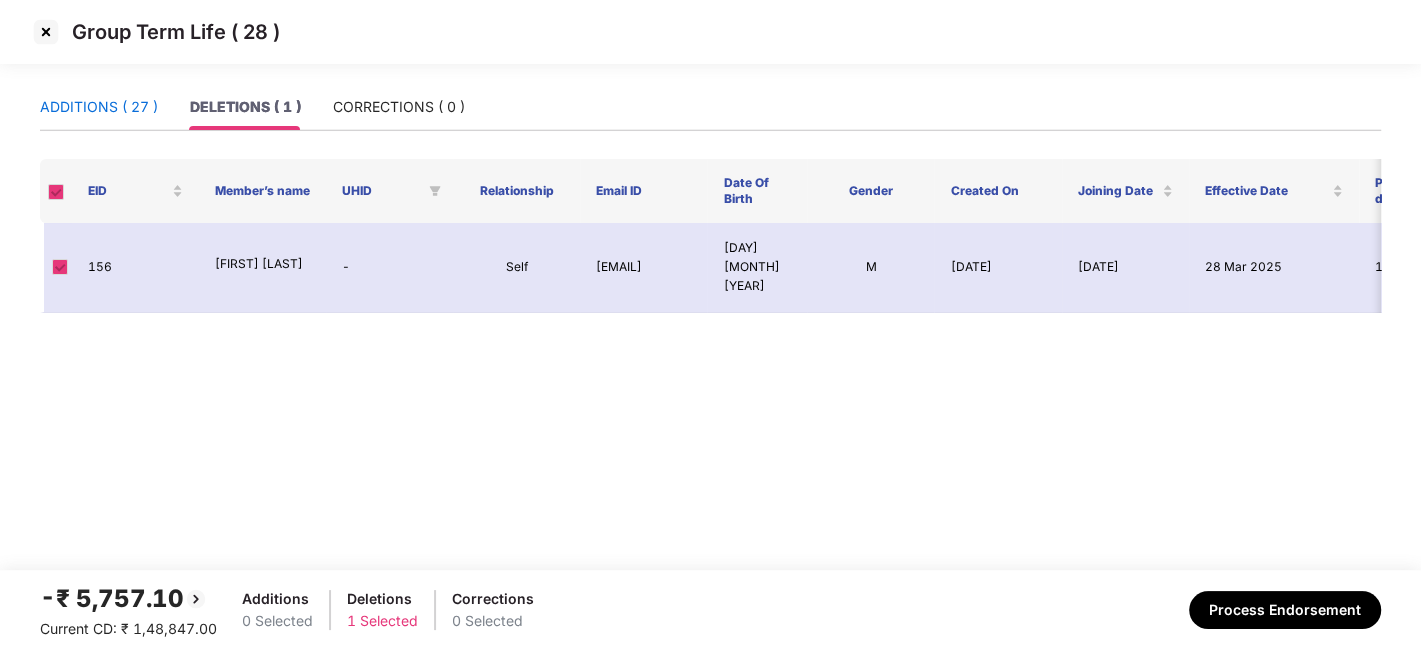 click on "ADDITIONS ( 27 )" at bounding box center [99, 107] 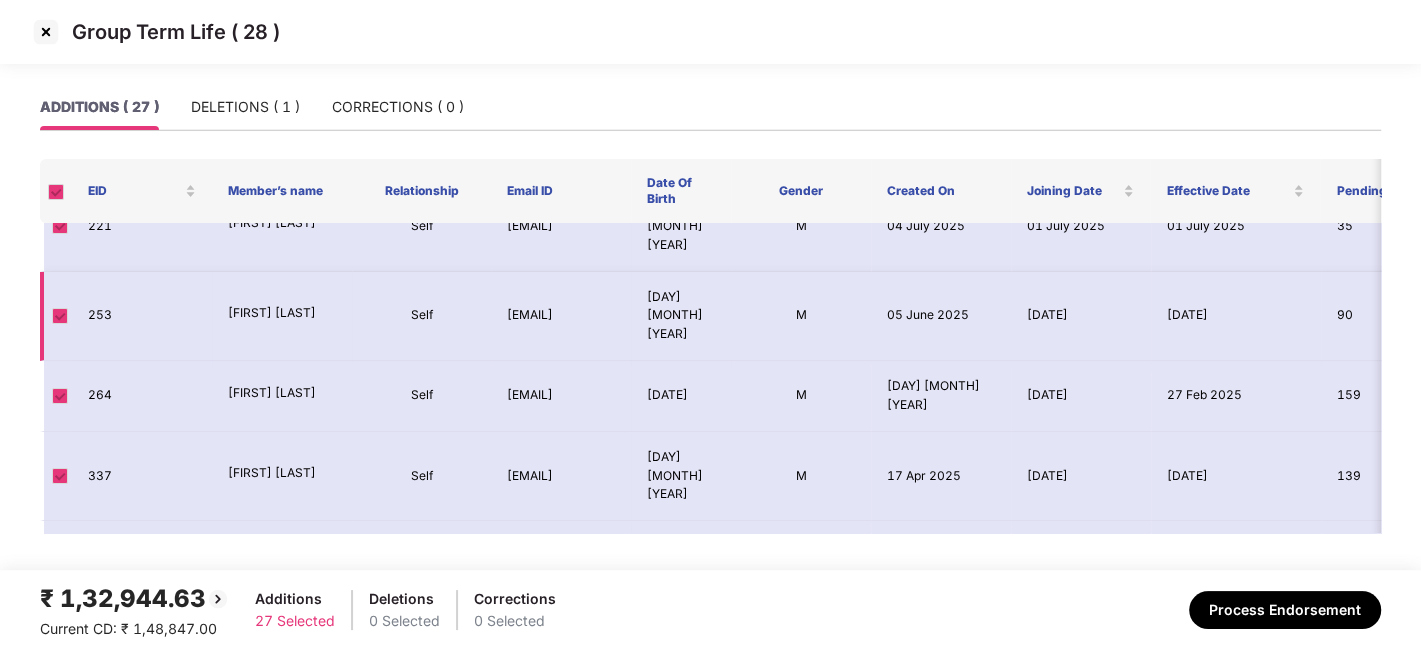 scroll, scrollTop: 0, scrollLeft: 0, axis: both 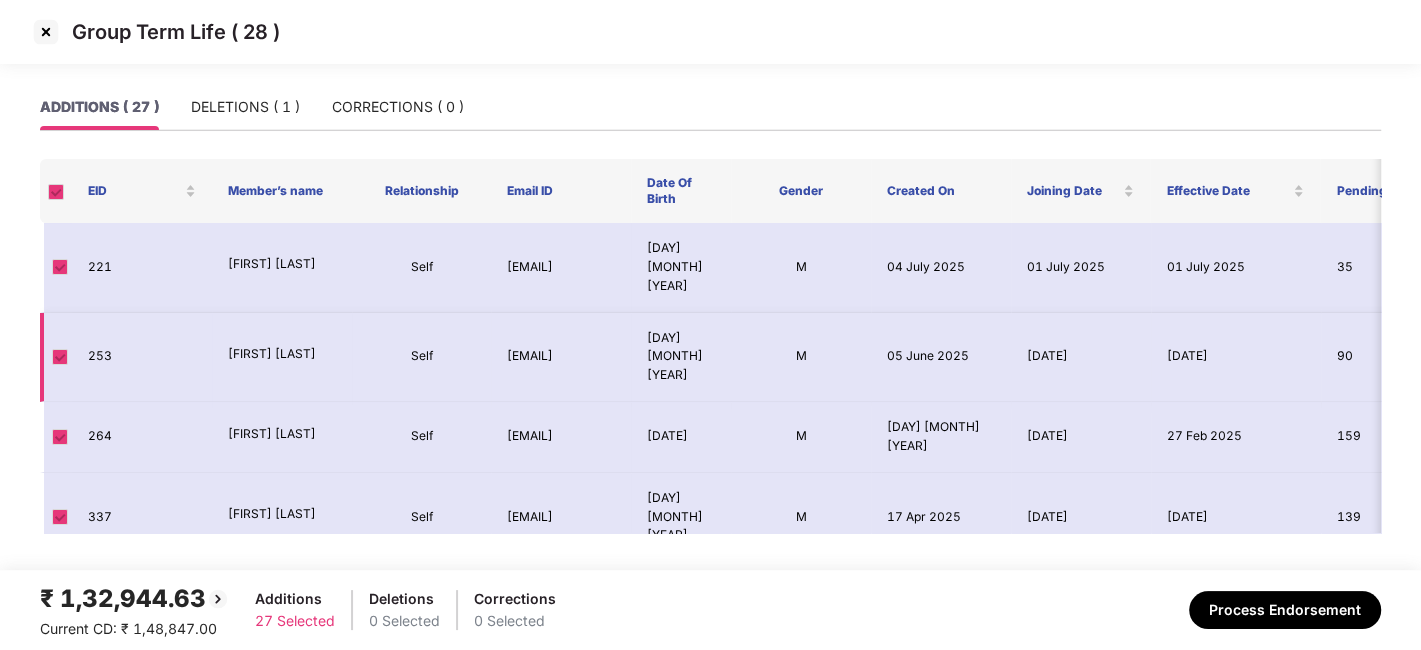 click on "[EMAIL]" at bounding box center [561, 358] 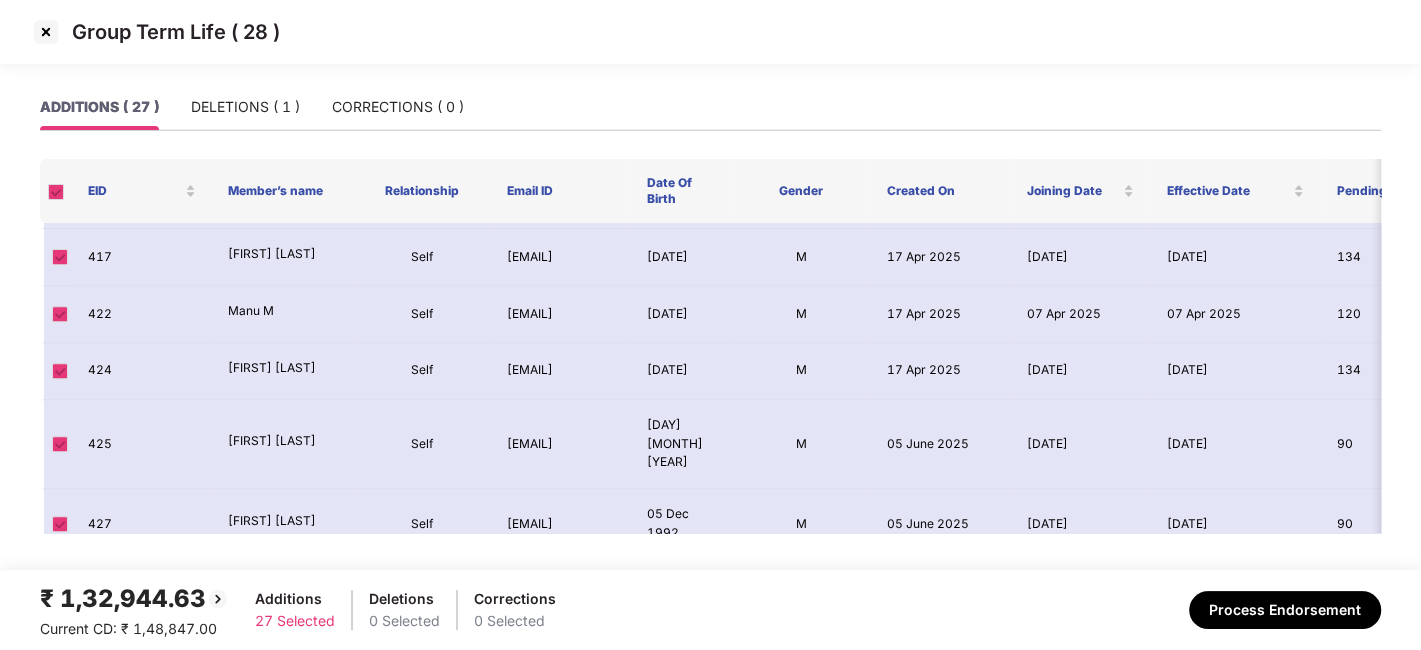 scroll, scrollTop: 654, scrollLeft: 0, axis: vertical 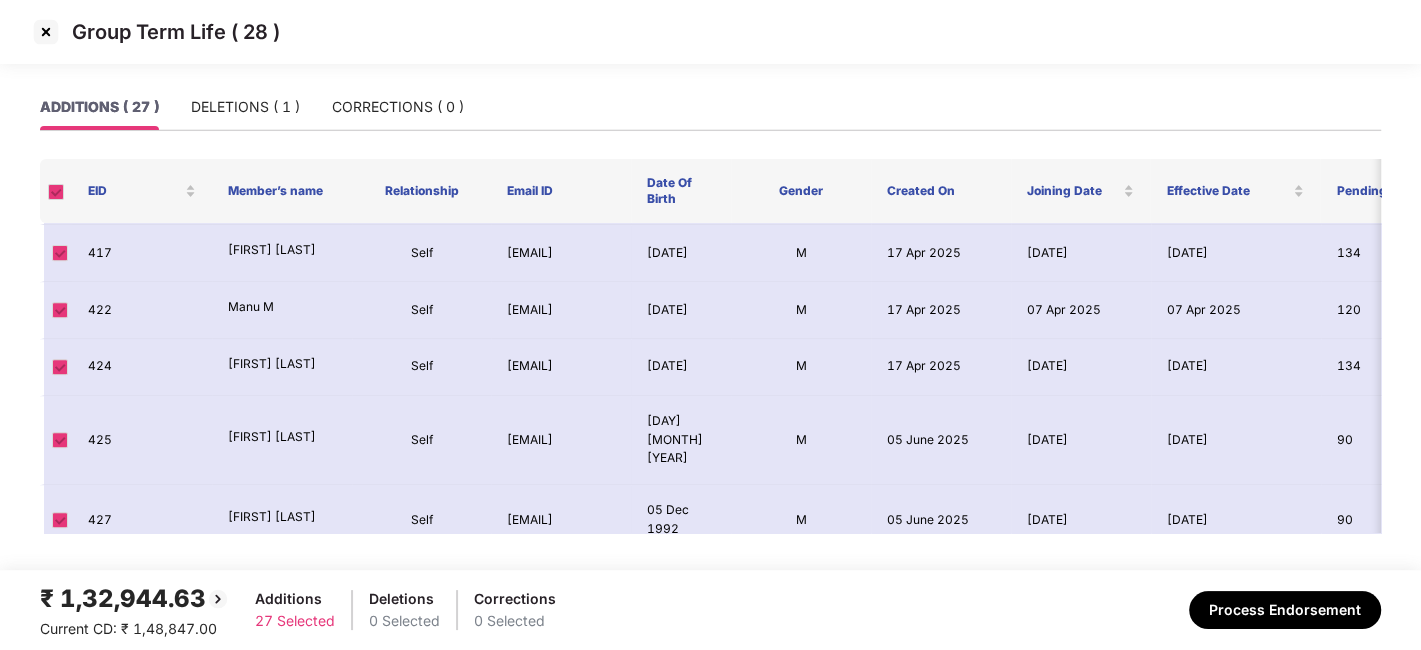 click on "[EMAIL]" at bounding box center [561, 310] 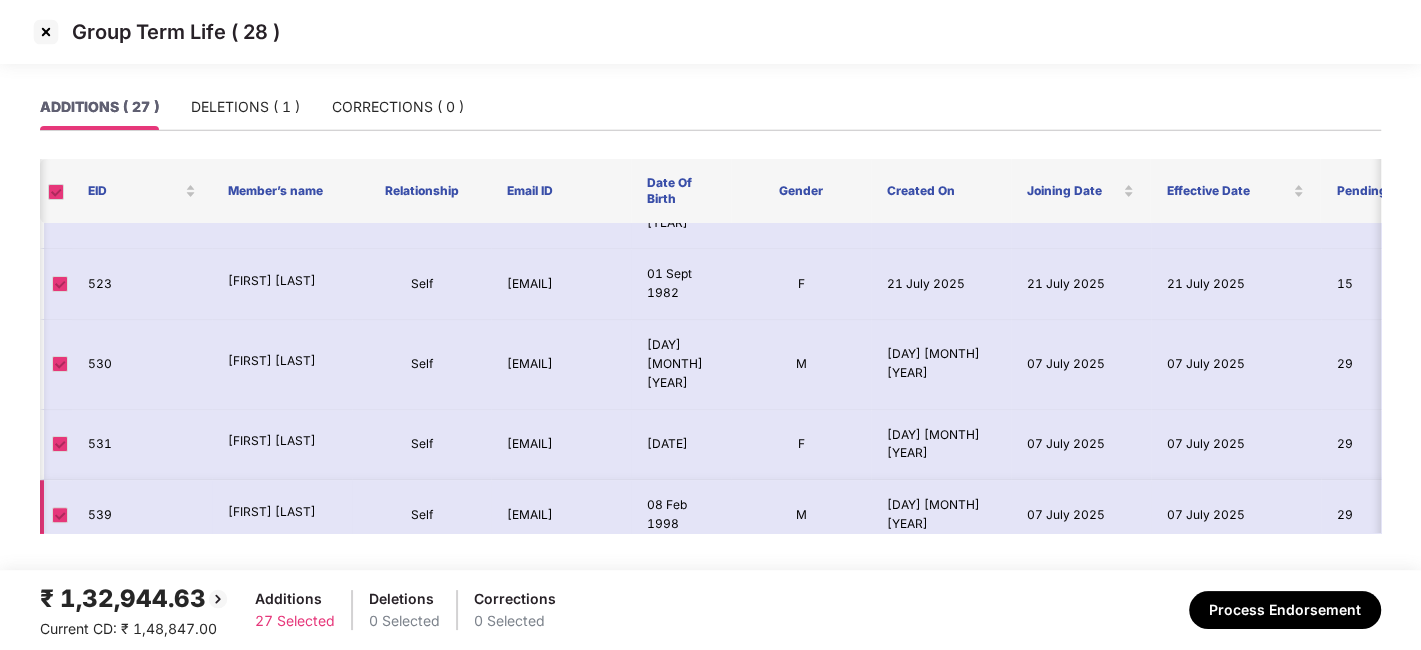 scroll, scrollTop: 1658, scrollLeft: 44, axis: both 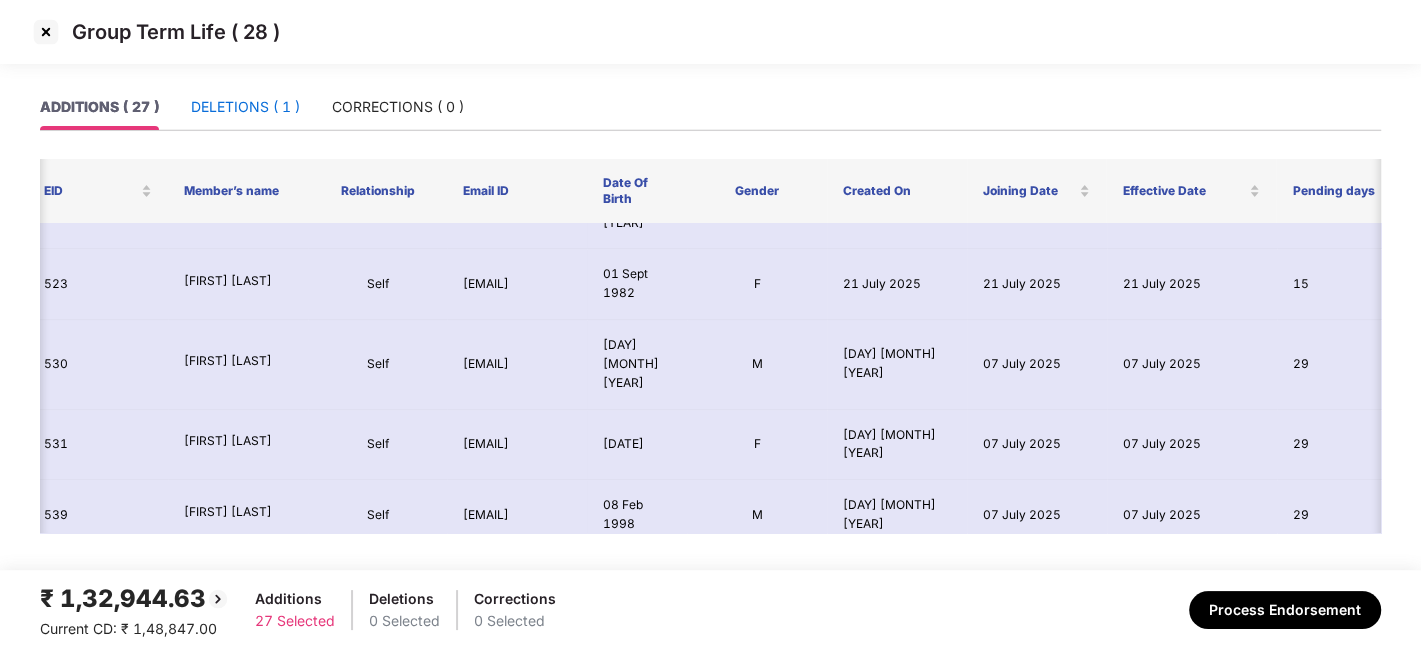 click on "DELETIONS ( 1 )" at bounding box center (245, 107) 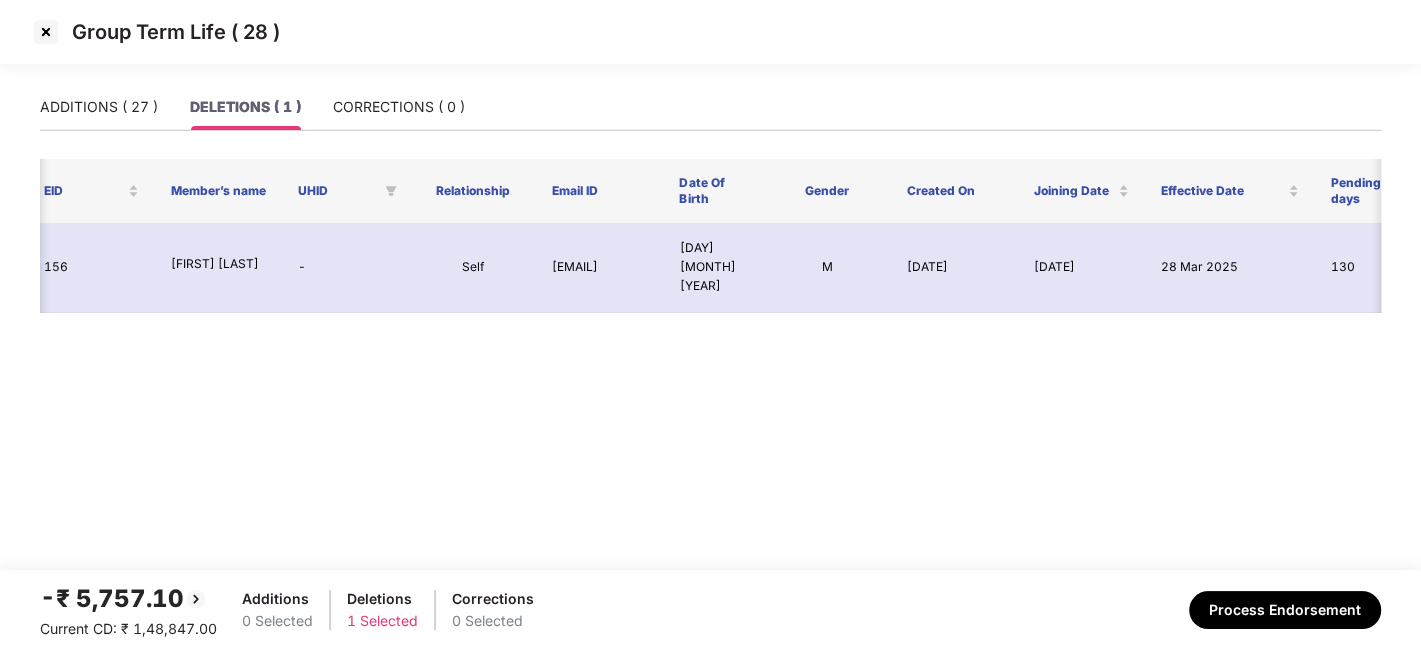scroll, scrollTop: 0, scrollLeft: 44, axis: horizontal 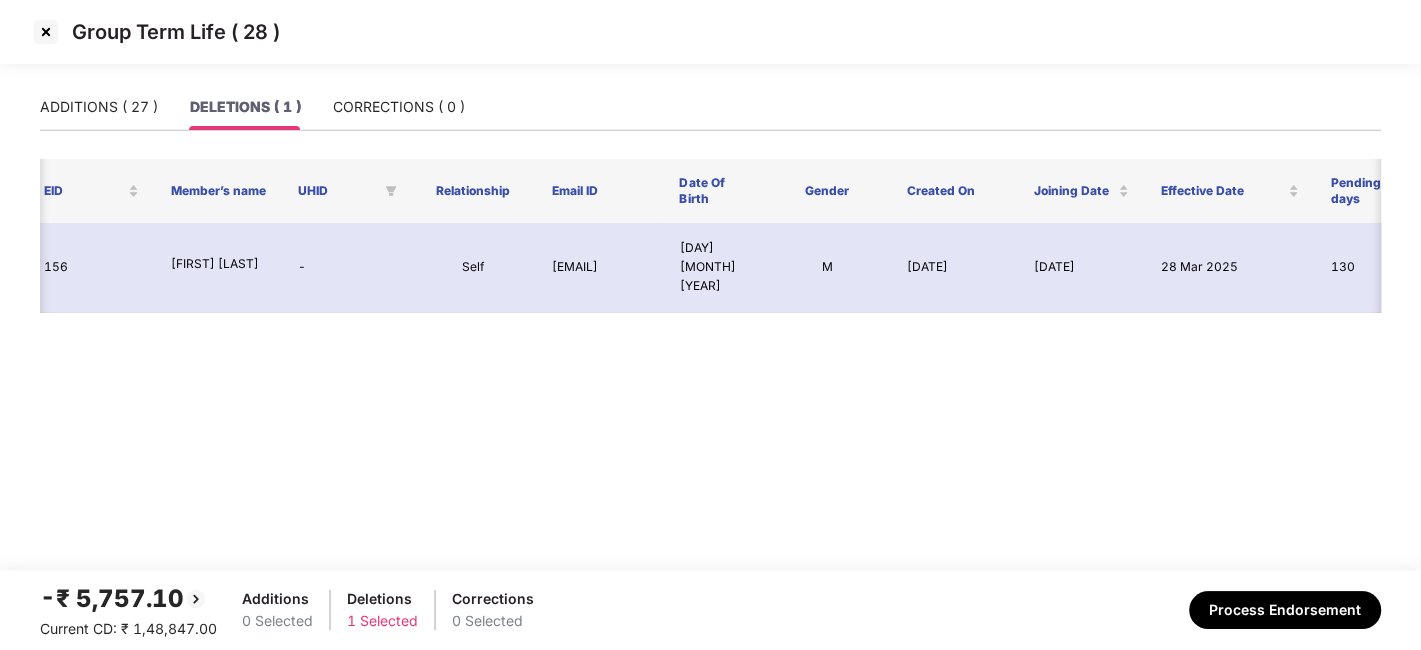 click on "Additions" at bounding box center [277, 599] 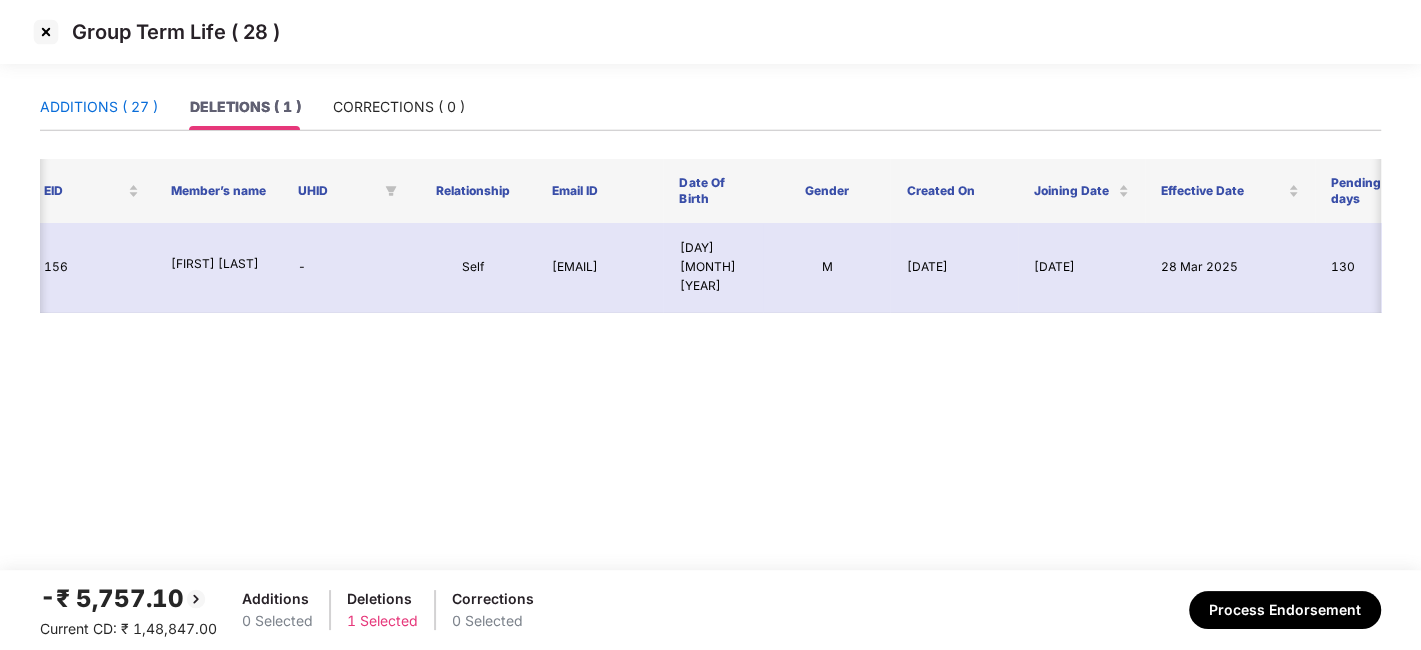 click on "ADDITIONS ( 27 )" at bounding box center (99, 107) 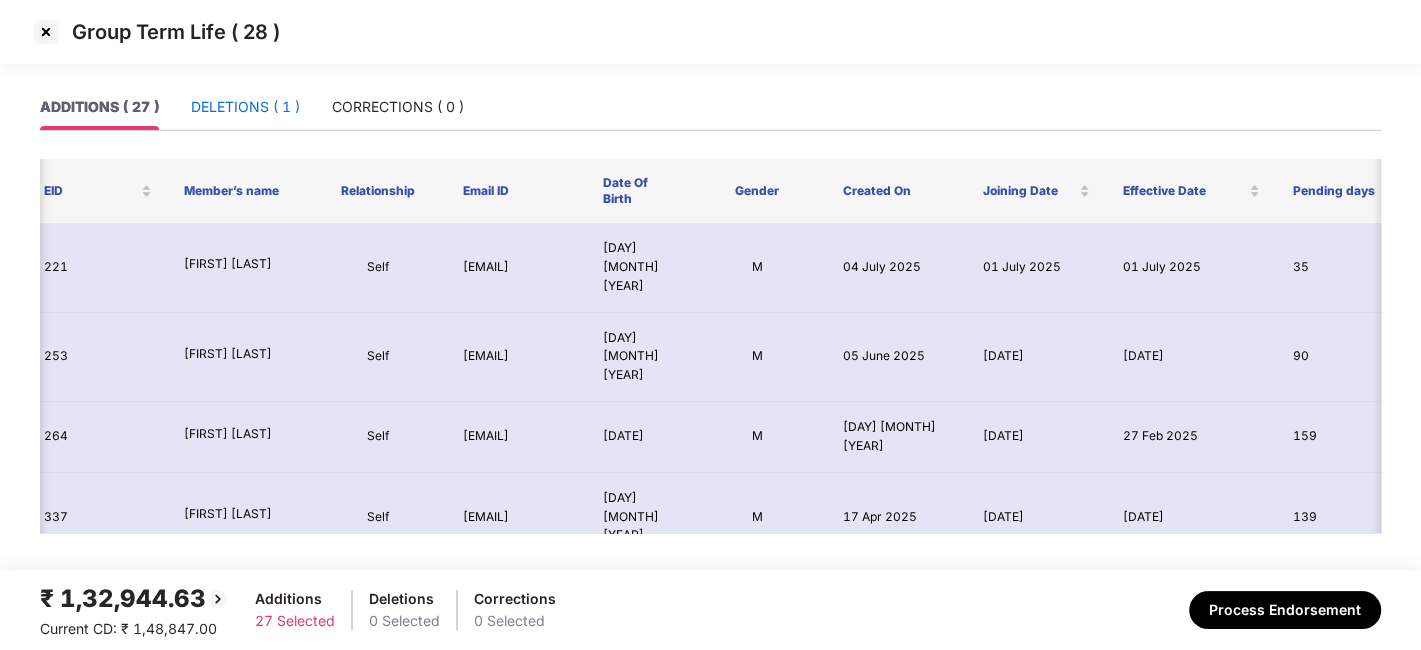 click on "DELETIONS ( 1 )" at bounding box center (245, 107) 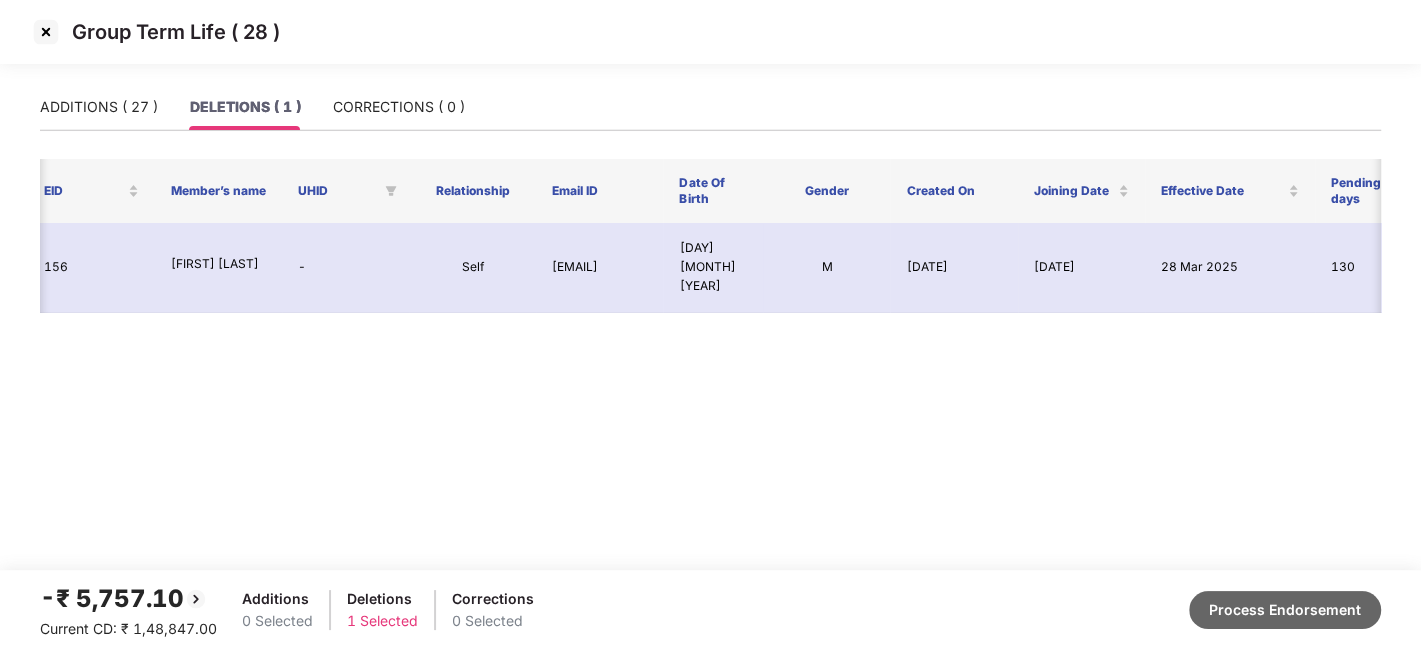 click on "Process Endorsement" at bounding box center [1285, 610] 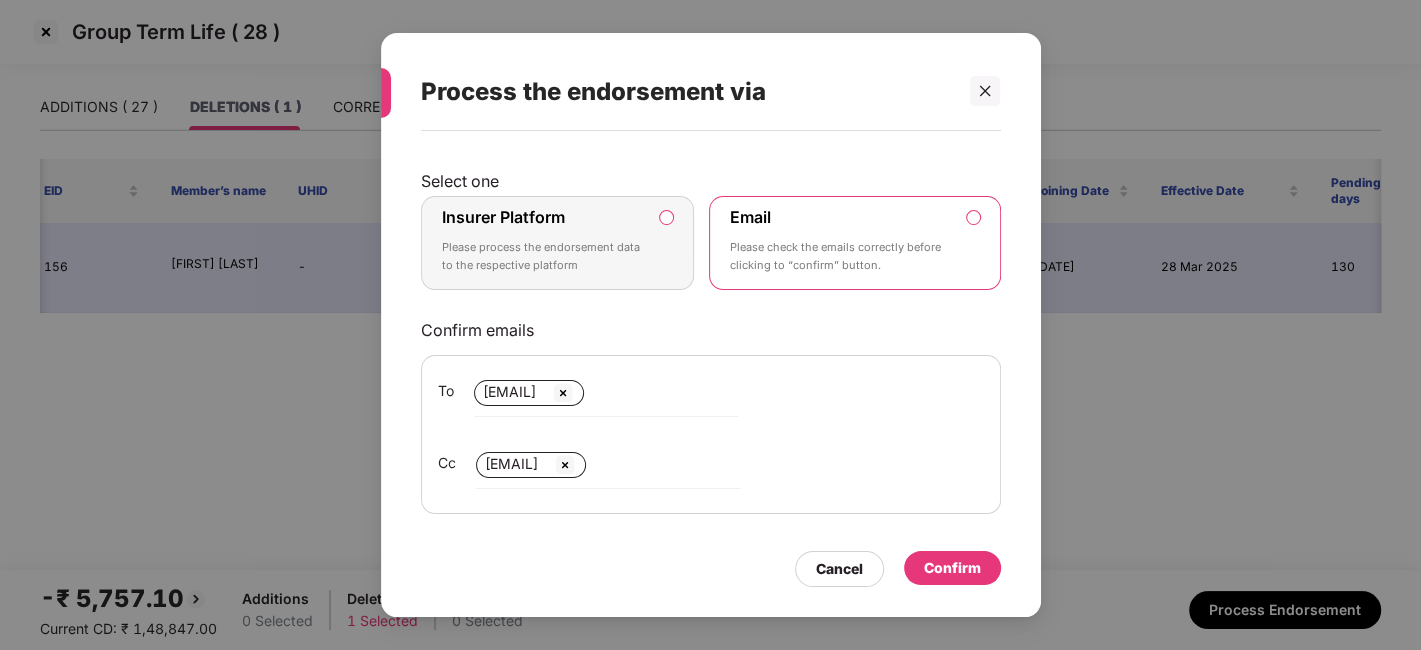 click on "Insurer Platform Please process the endorsement data to the respective platform" at bounding box center (544, 243) 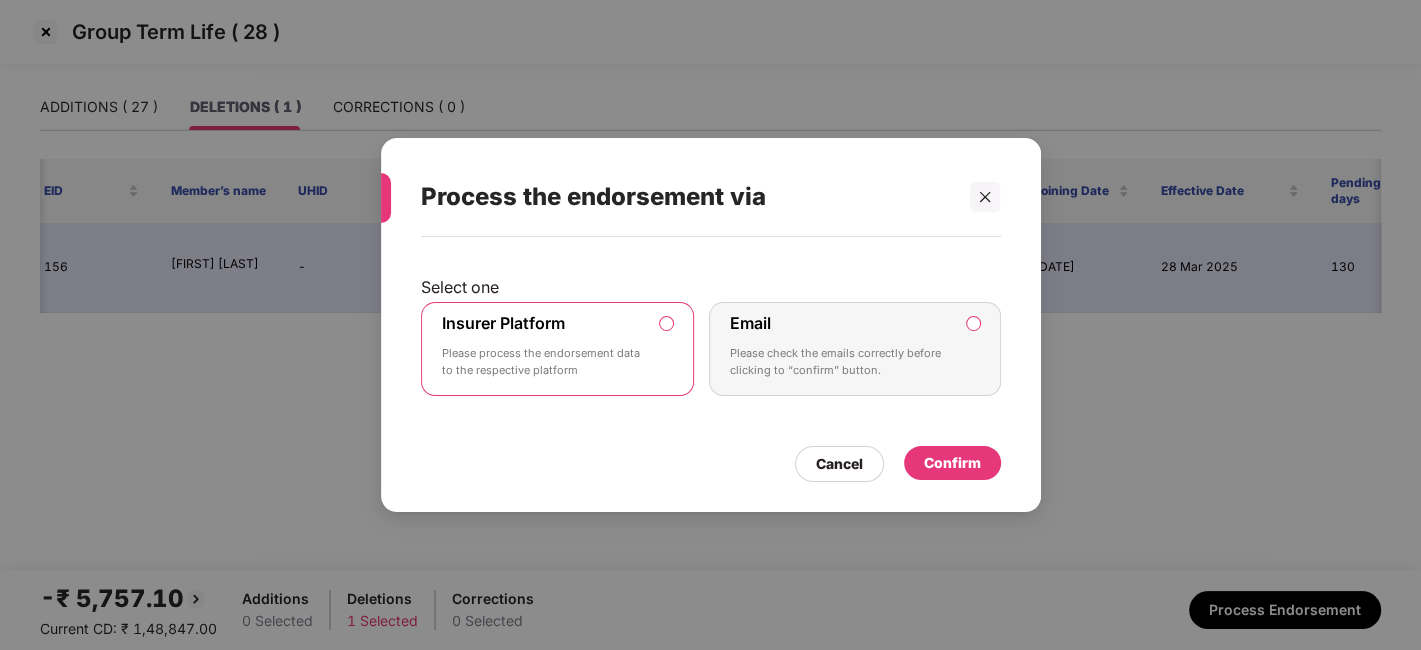 click on "Confirm" at bounding box center (952, 463) 